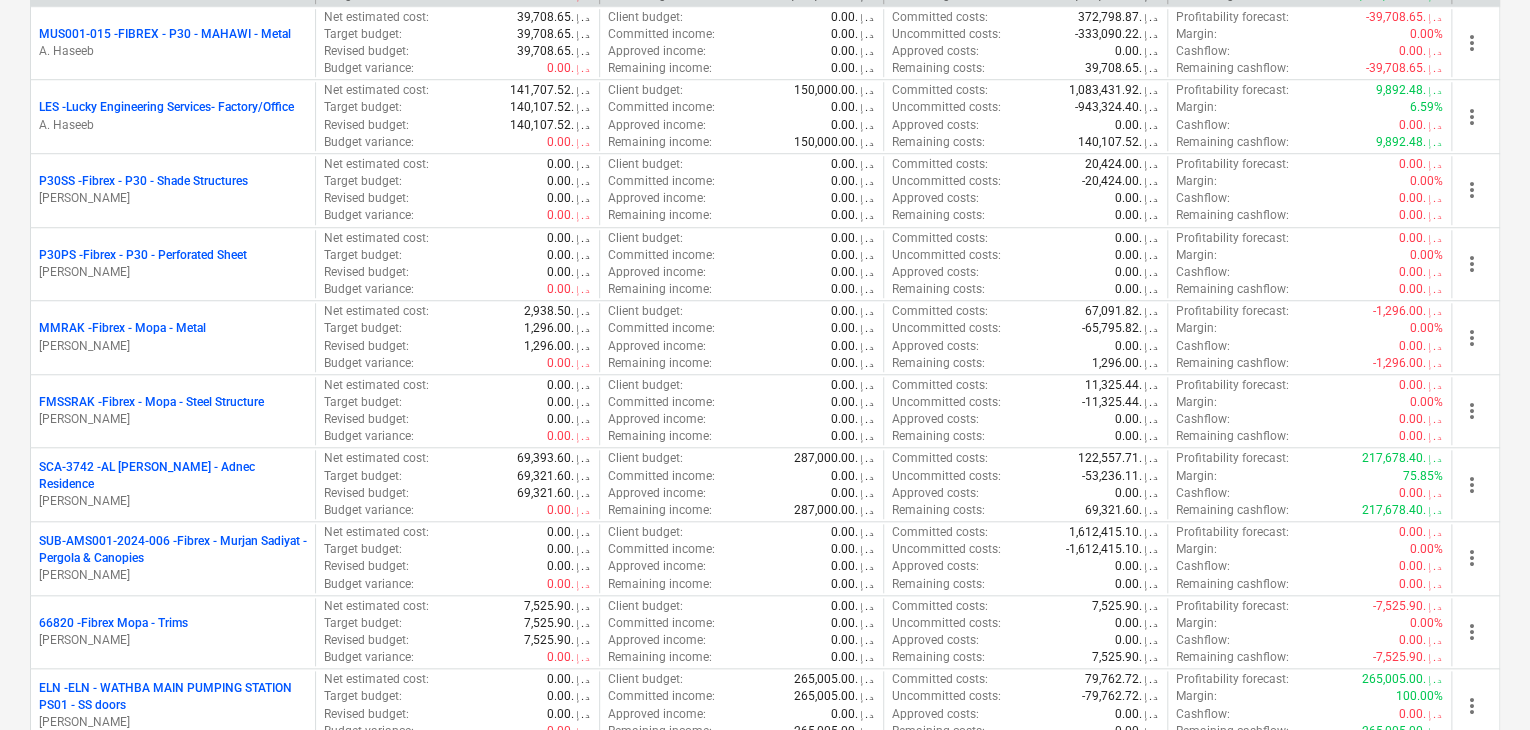scroll, scrollTop: 800, scrollLeft: 0, axis: vertical 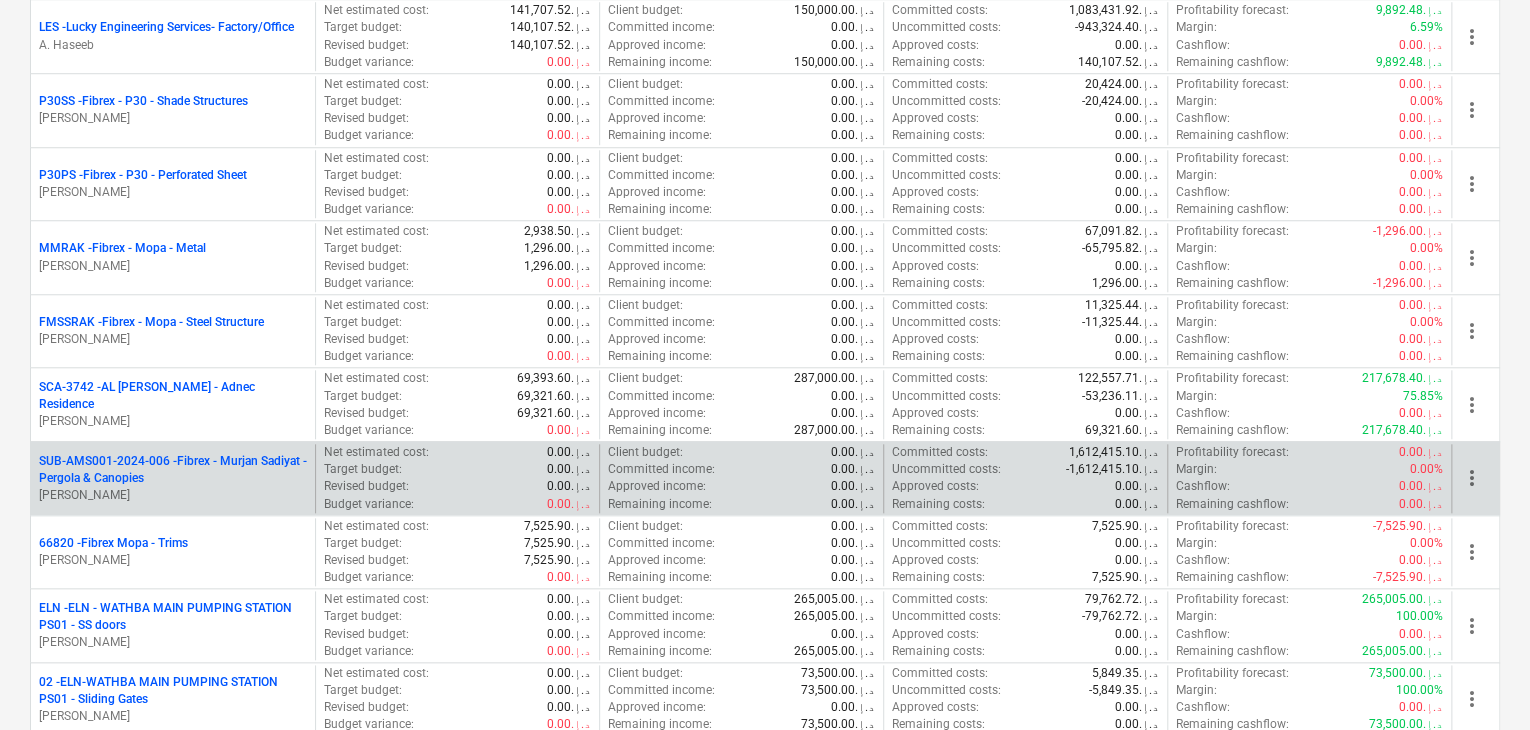 click on "SUB-AMS001-2024-006 -  Fibrex - Murjan Sadiyat - Pergola & Canopies" at bounding box center (173, 470) 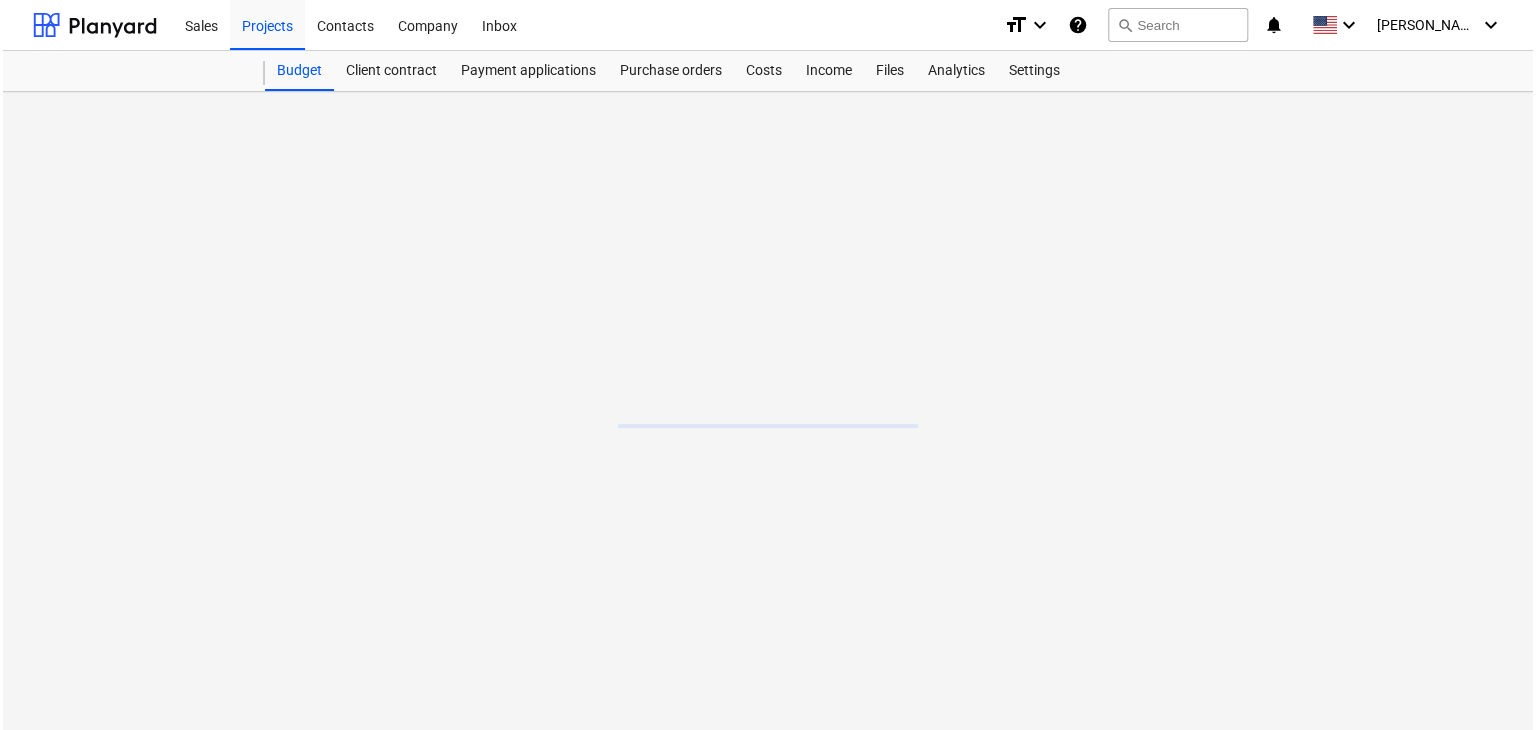 scroll, scrollTop: 0, scrollLeft: 0, axis: both 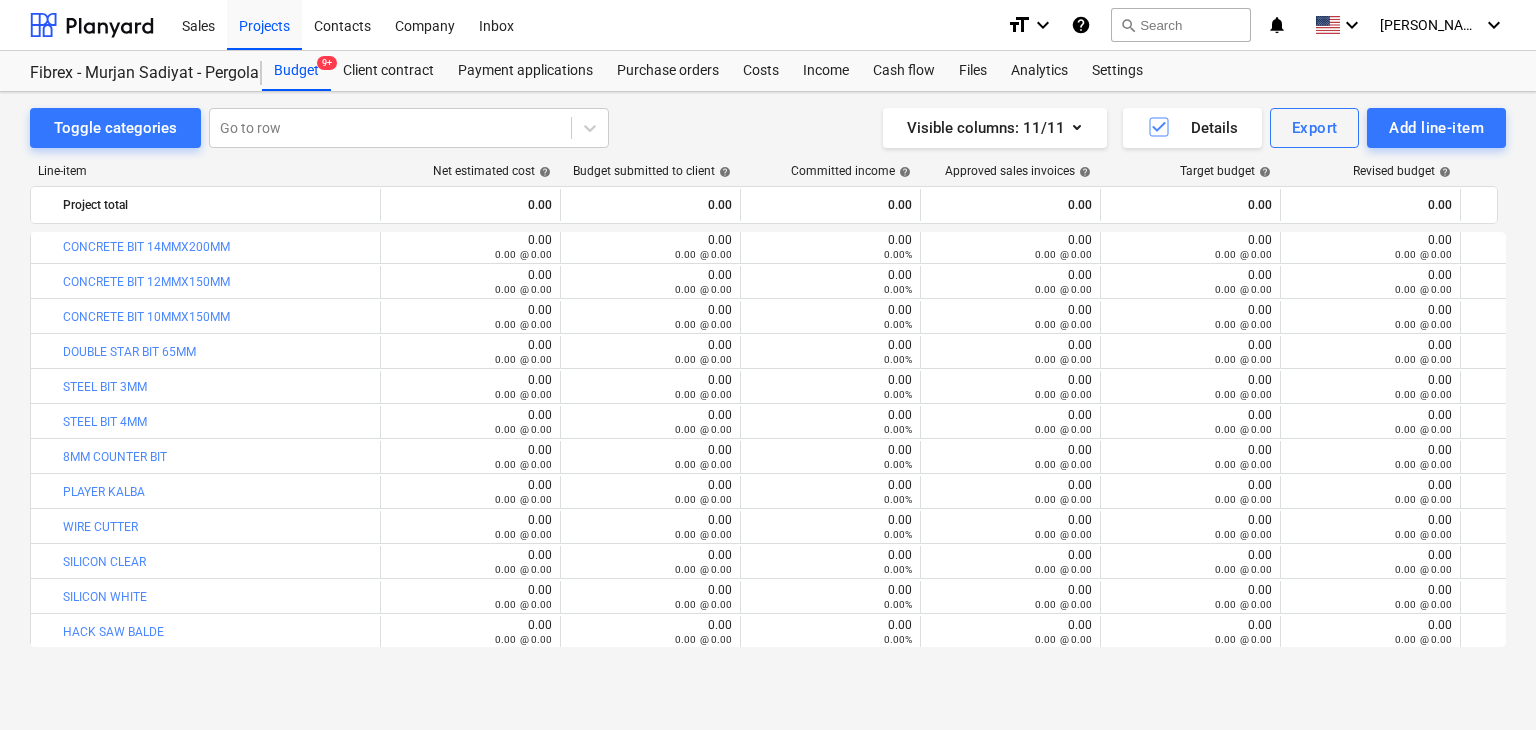 click on "Line-item Net estimated cost help Budget submitted to client help Committed income help Approved sales invoices help Target budget help Revised budget help Committed costs help Committed change orders help Approved costs help Remaining budget help Budget variance help Project total 0.00 0.00 0.00 0.00 0.00 0.00 1,056,792.04 0.00 0.00 -1,056,792.04 0.00 more_vert bar_chart warning  FLAP DISC 80 GRT edit 0.00 0.00  @ 0.00 edit 0.00 0.00  @ 0.00 0.00 0.00% 0.00 0.00  @ 0.00 edit 0.00 0.00  @ 0.00 edit 0.00 0.00  @ 0.00 140.00 0.00% 0.00 0.00 0.00  @ 0.00 -140.00 0.00% 0.00 0.00% more_vert bar_chart warning  DEWALT HILTI MACHINE edit 0.00 0.00  @ 0.00 edit 0.00 0.00  @ 0.00 0.00 0.00% 0.00 0.00  @ 0.00 edit 0.00 0.00  @ 0.00 edit 0.00 0.00  @ 0.00 920.00 0.00% 0.00 0.00 0.00  @ 0.00 -920.00 0.00% 0.00 0.00% more_vert bar_chart warning  R-STUDS-08110-88 edit 0.00 0.00  @ 0.00 edit 0.00 0.00  @ 0.00 0.00 0.00% 0.00 0.00  @ 0.00 edit 0.00 0.00  @ 0.00 edit 0.00 0.00  @ 0.00 2,479.40 0.00% 0.00 0.00 0.00  @ 0.00 0.00" at bounding box center (768, 409) 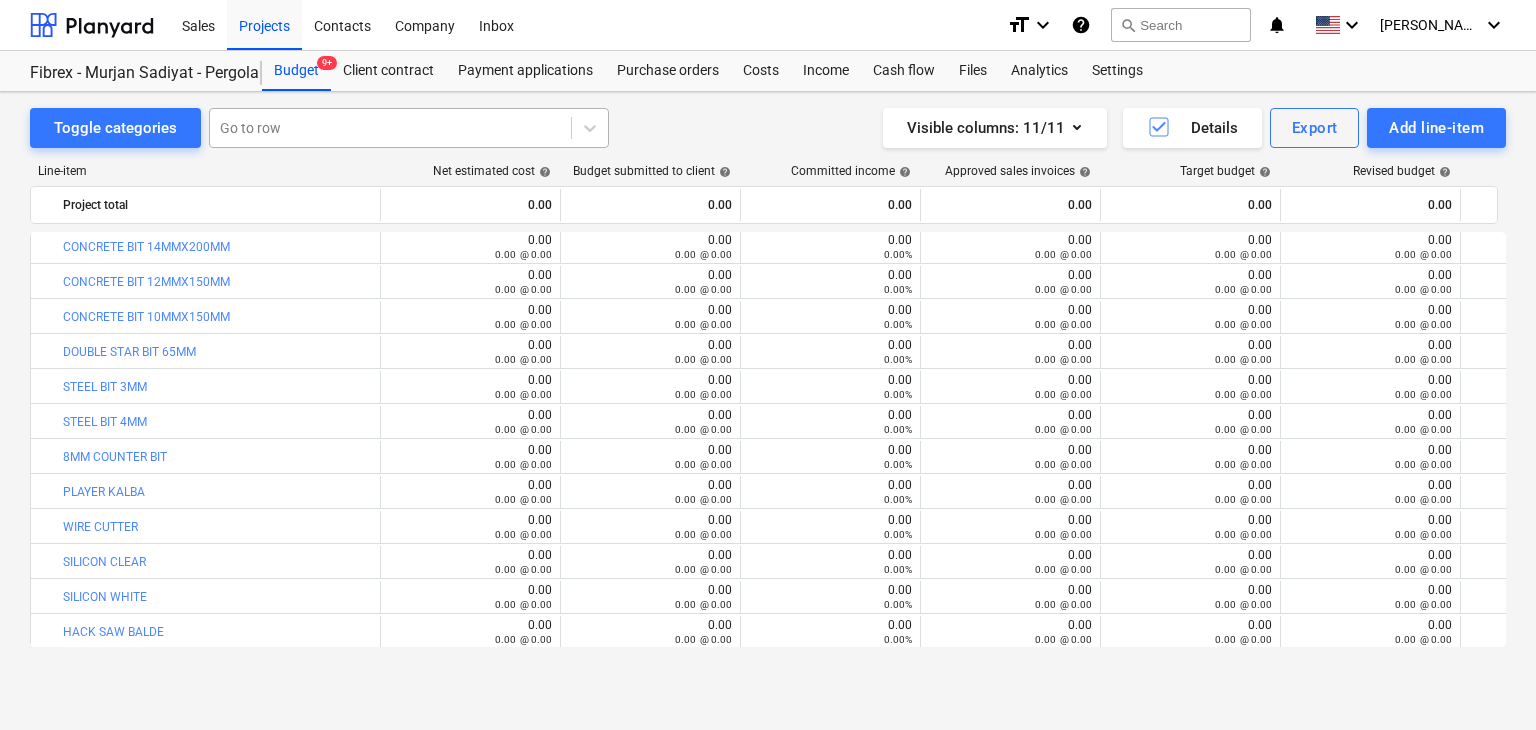 click at bounding box center [390, 128] 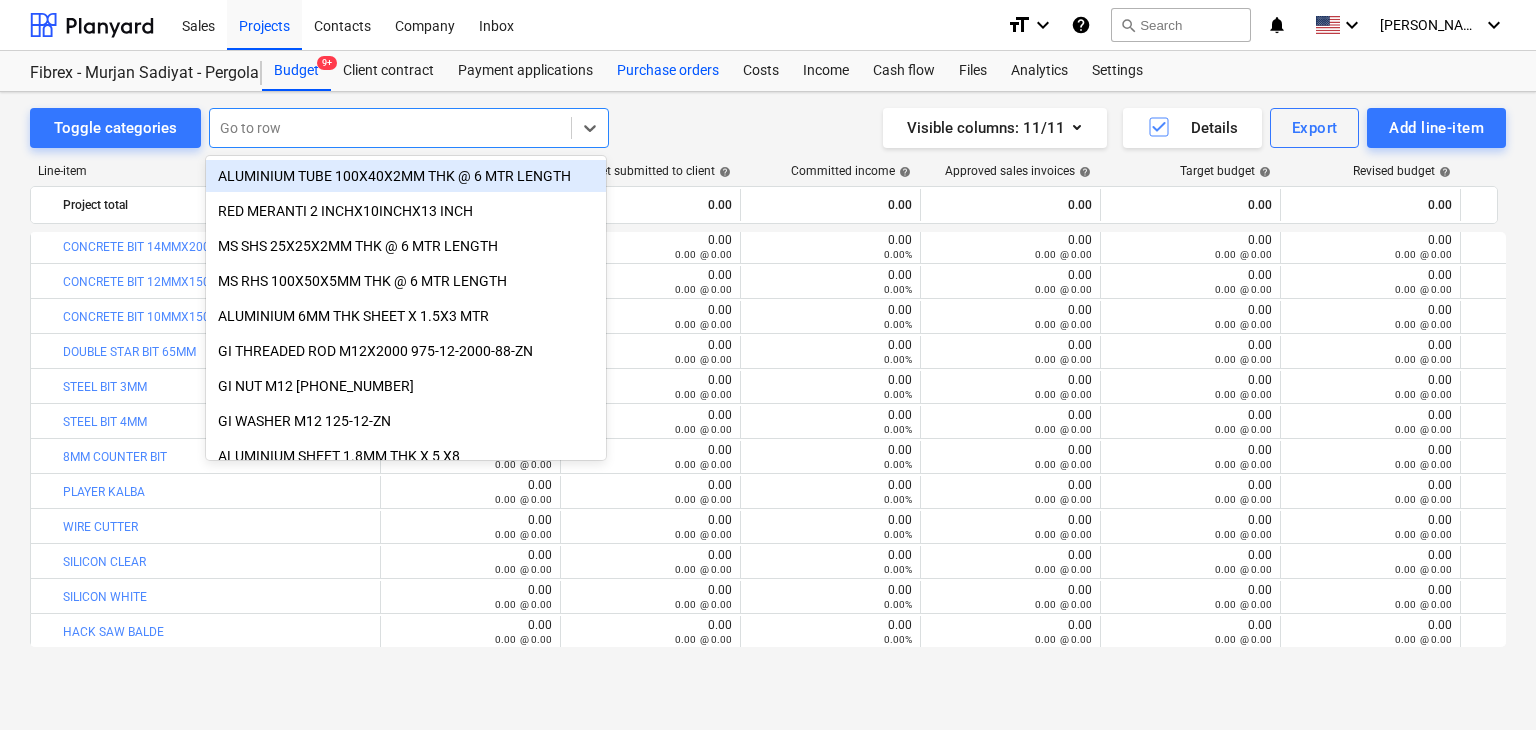 click on "Purchase orders" at bounding box center (668, 71) 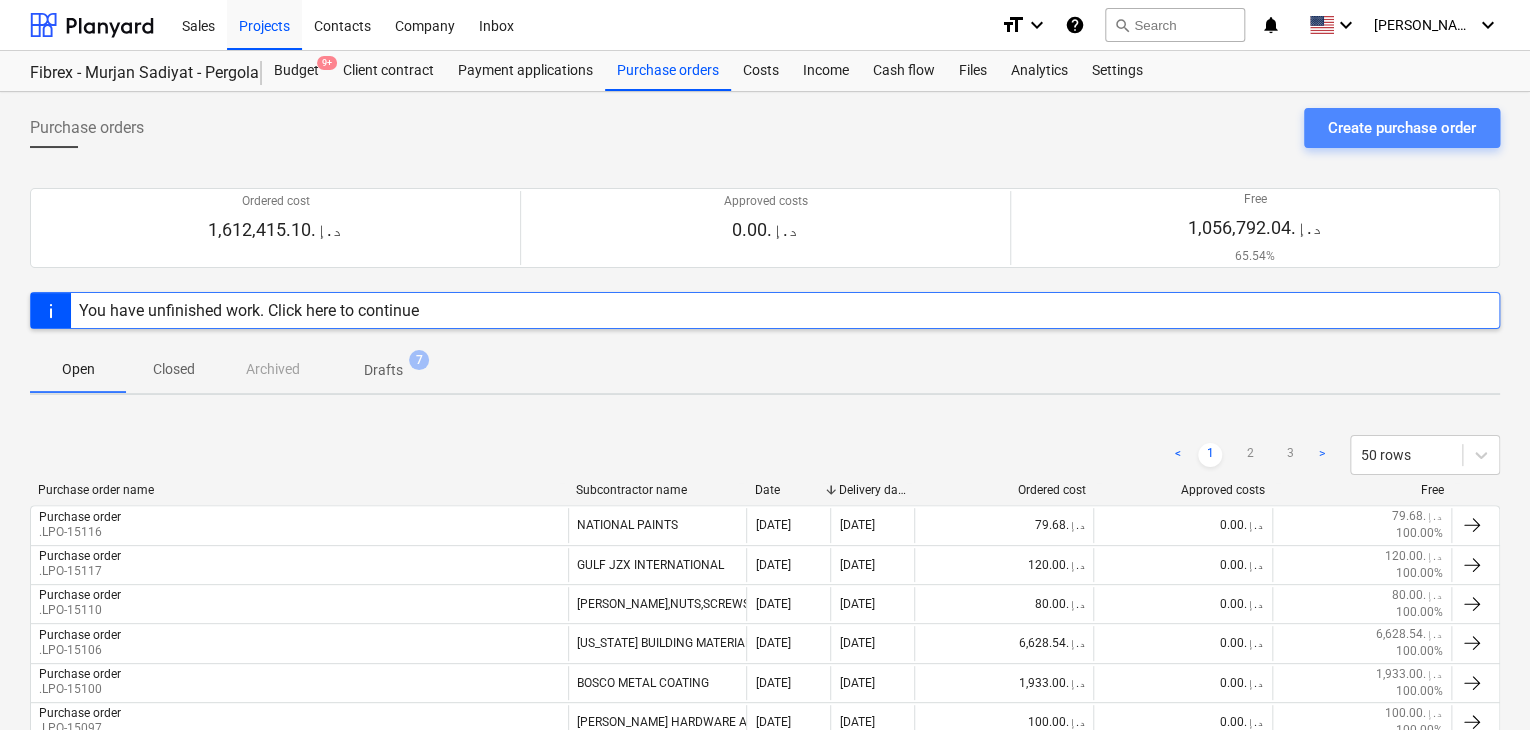 click on "Create purchase order" at bounding box center [1402, 128] 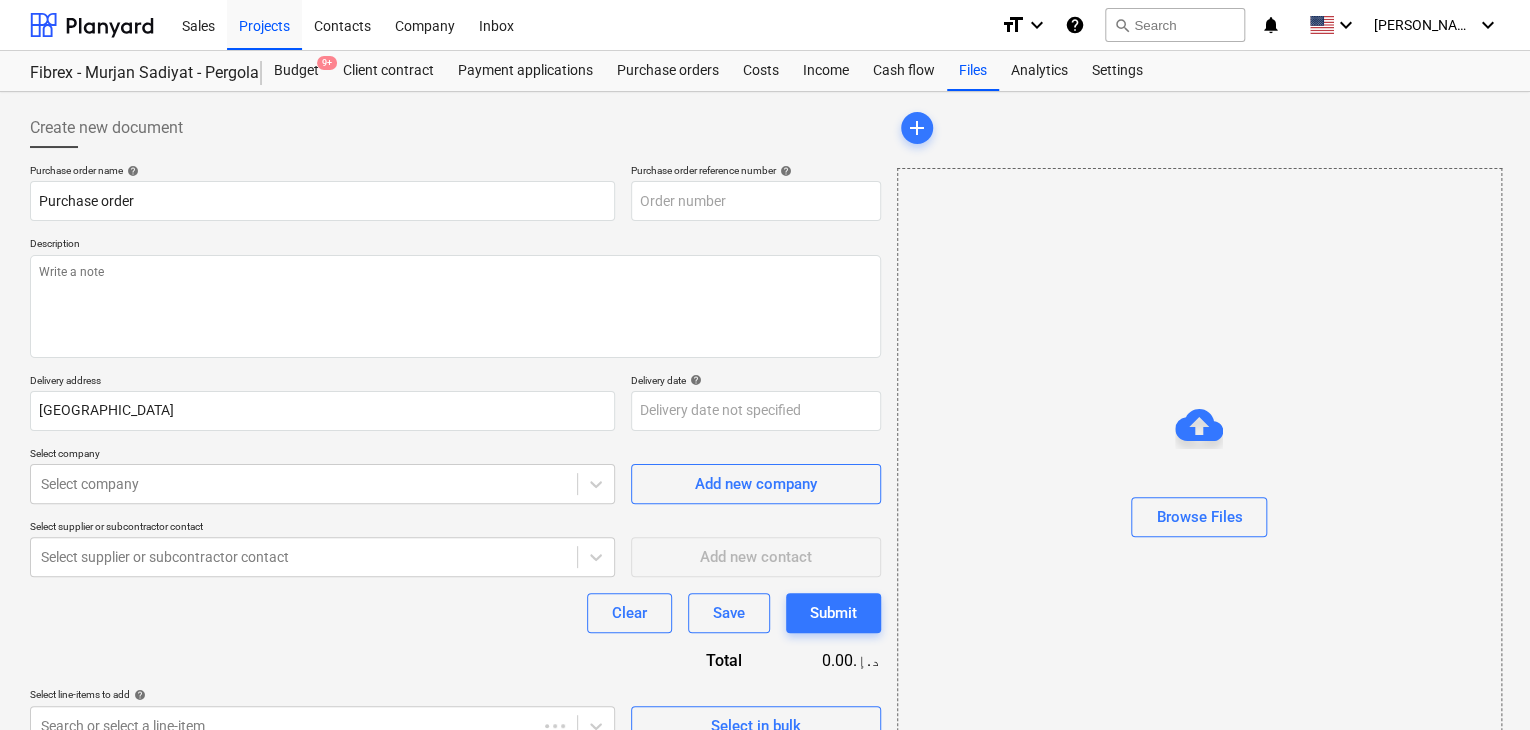 type on "x" 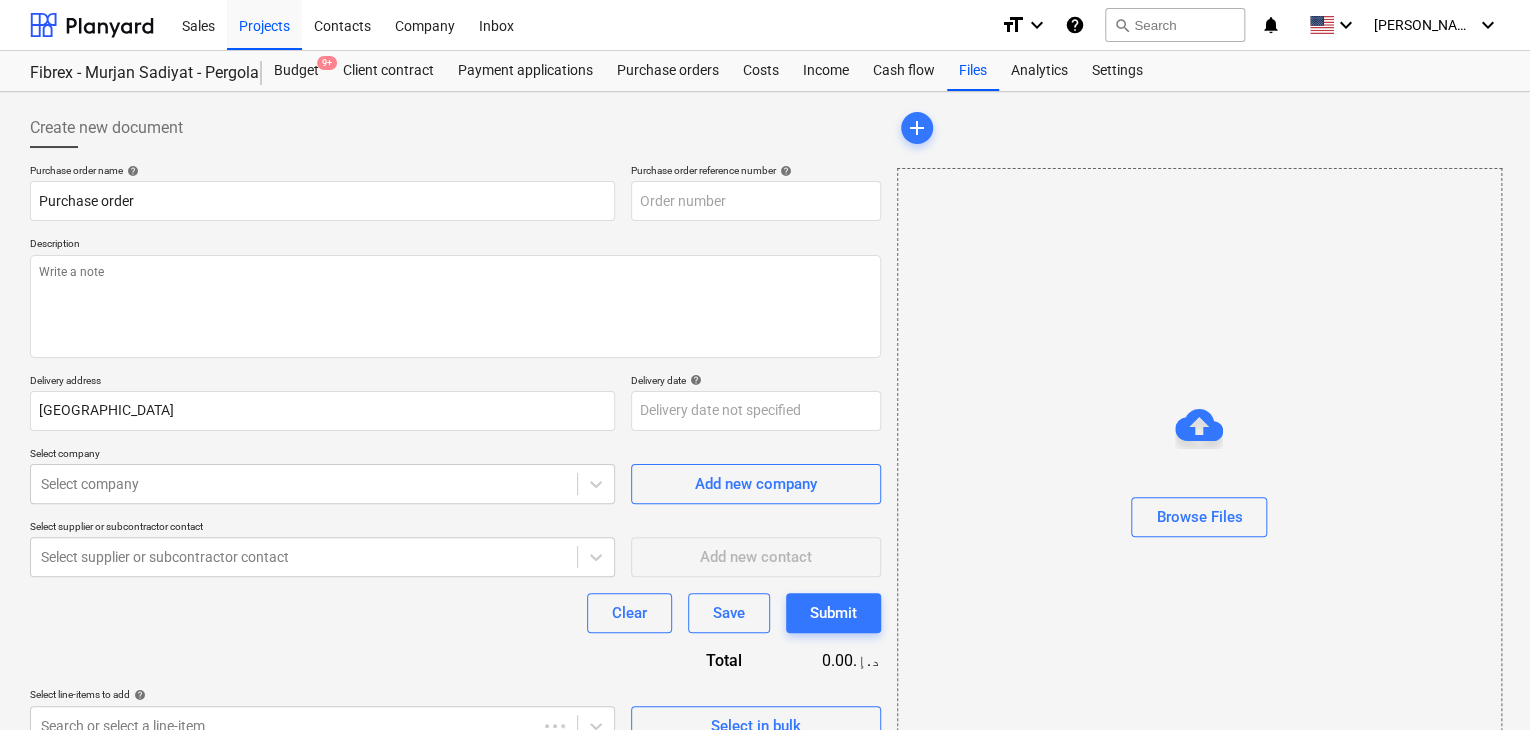 type on "SUB-AMS001-2024-006-PO-180" 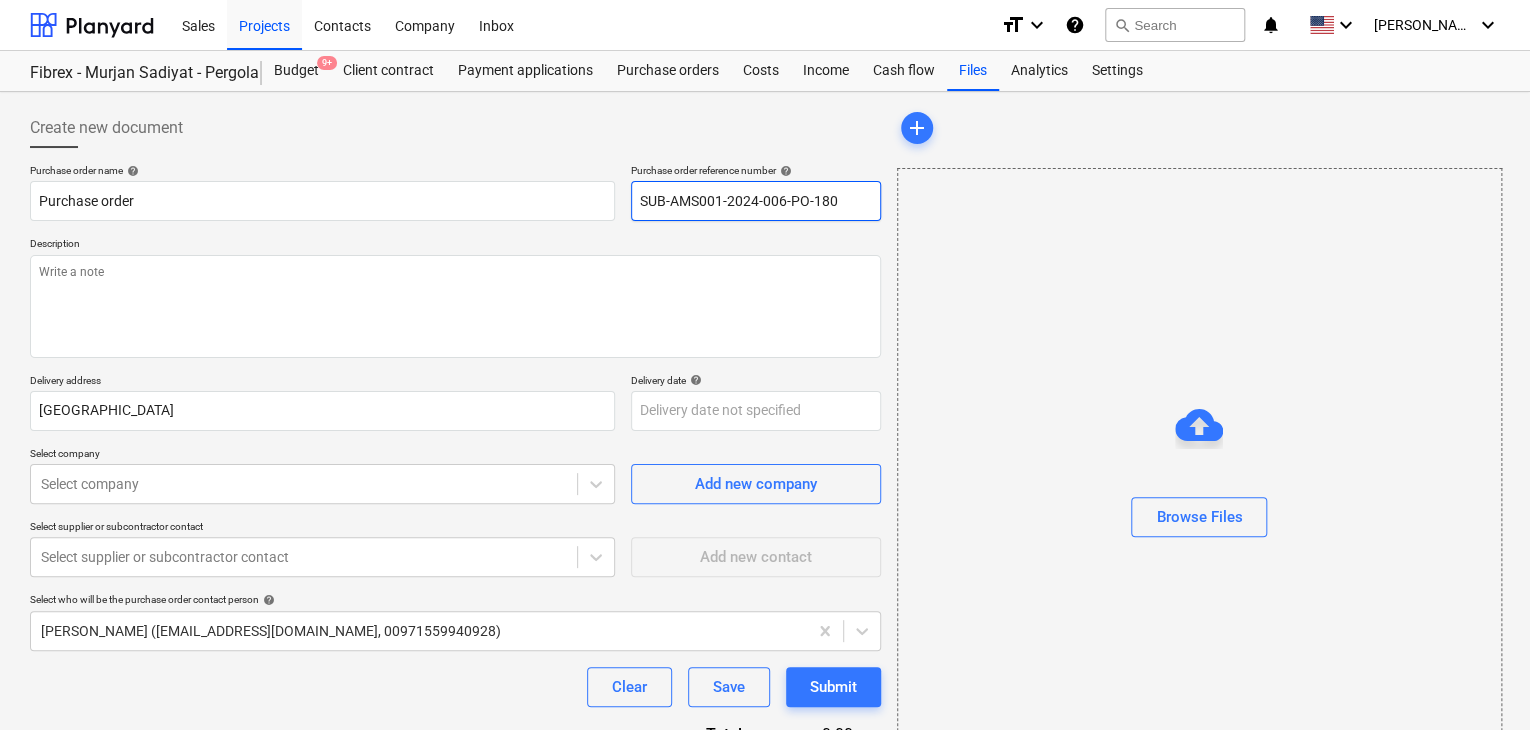 drag, startPoint x: 856, startPoint y: 209, endPoint x: 619, endPoint y: 210, distance: 237.0021 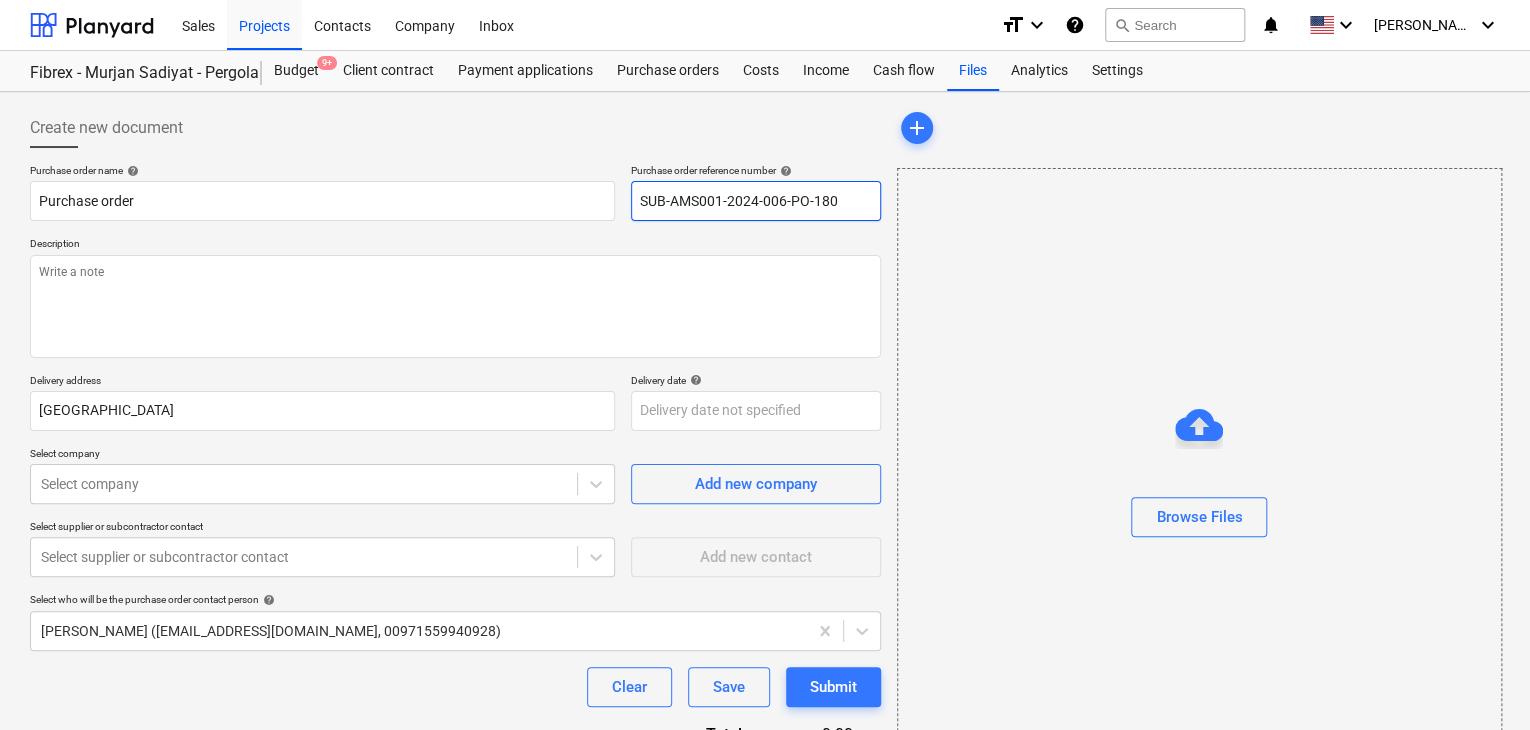 type on "x" 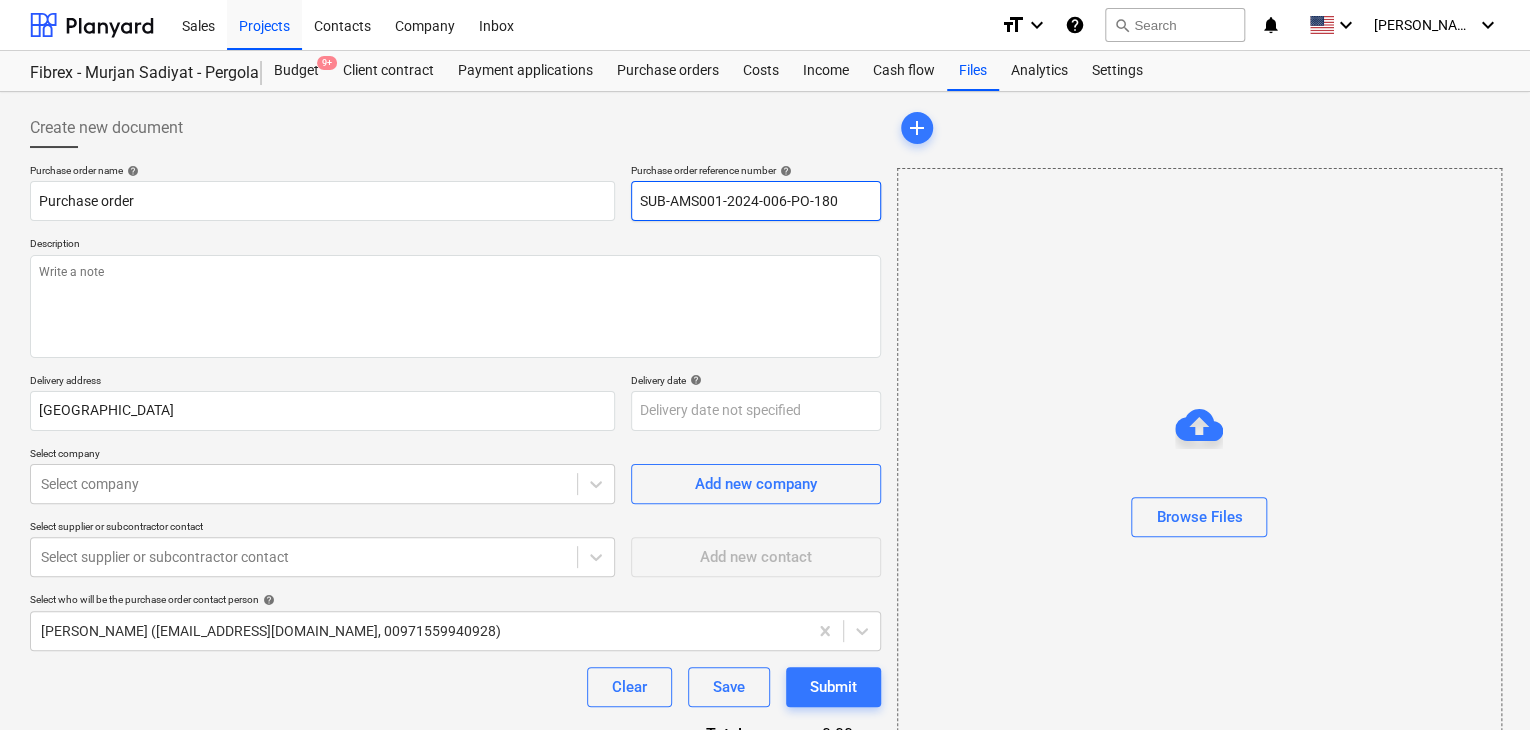 type 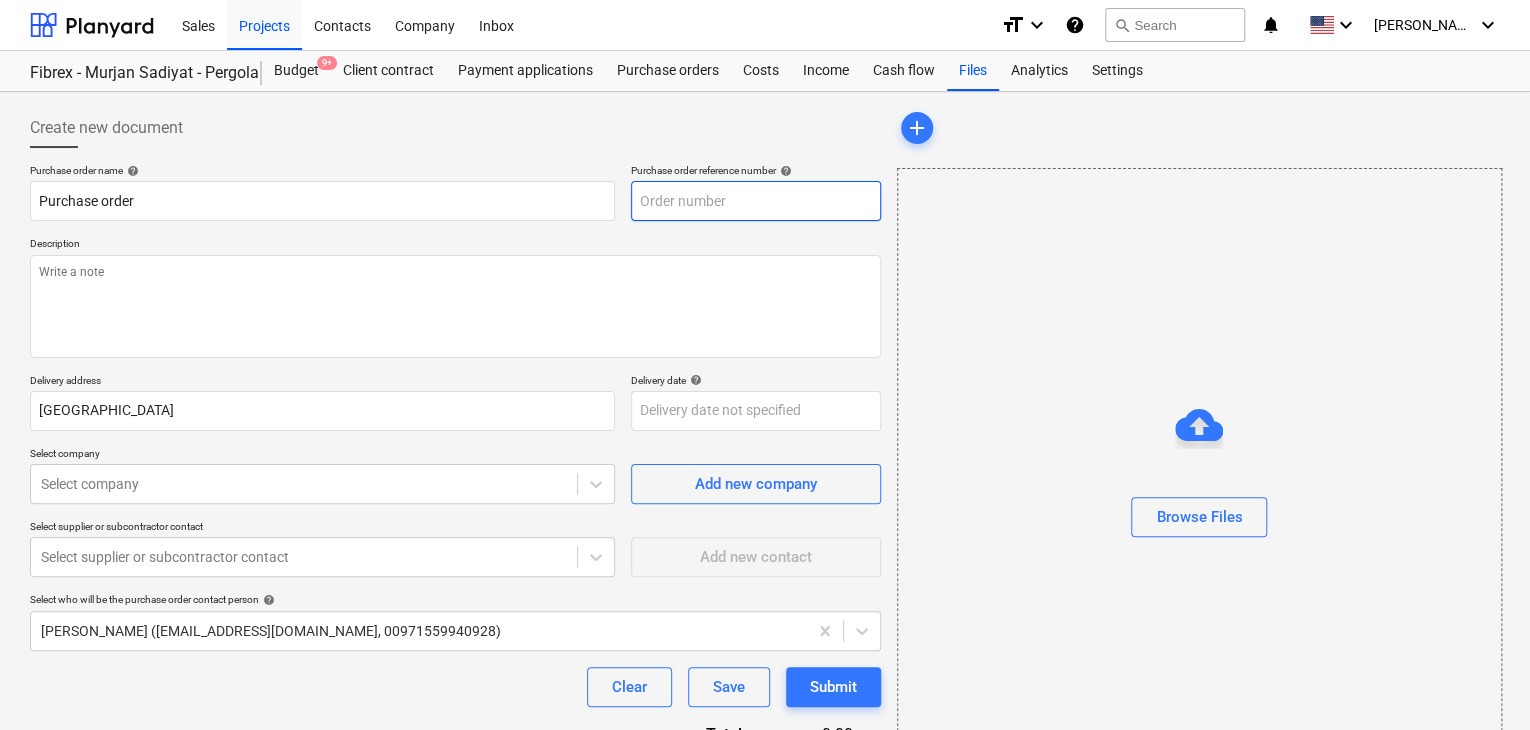 type on "x" 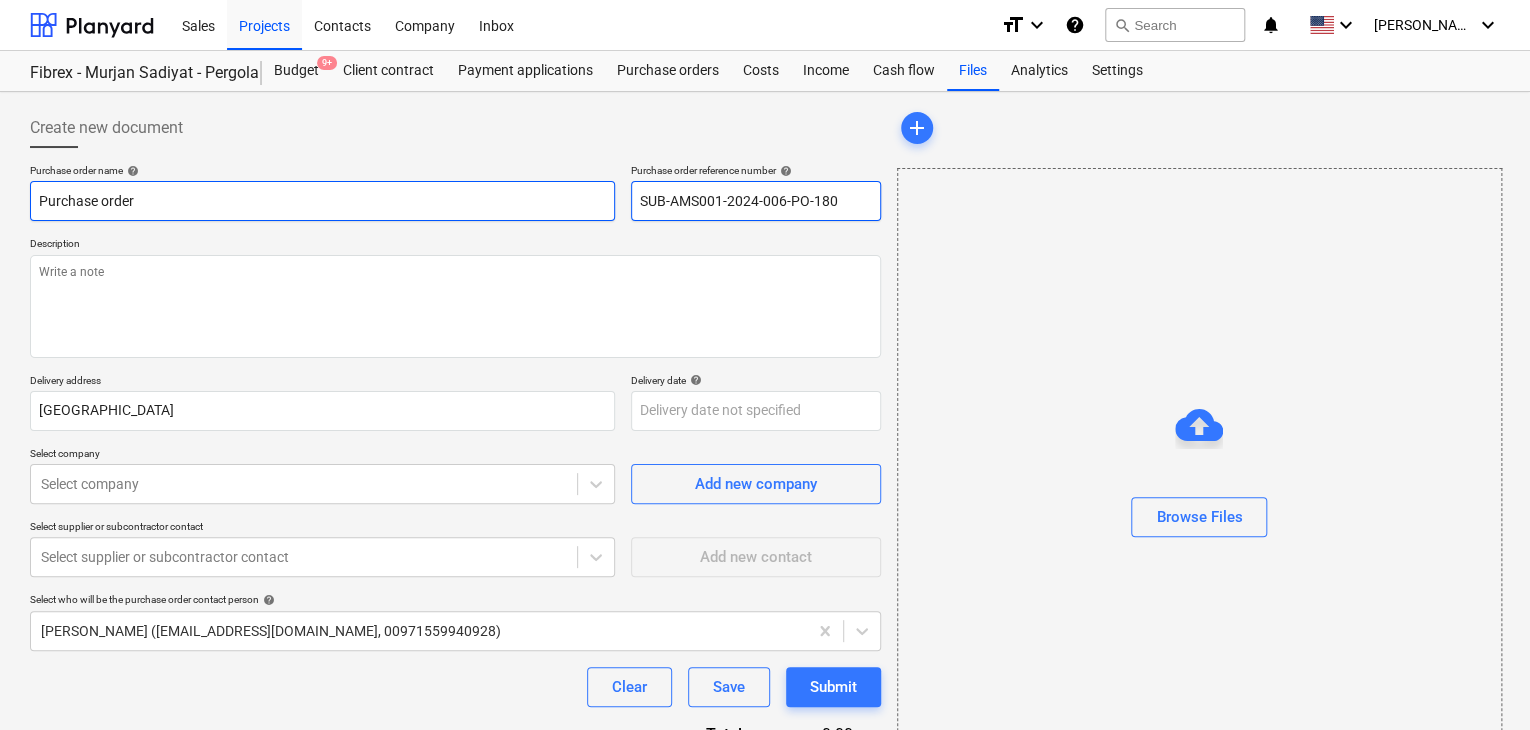 drag, startPoint x: 852, startPoint y: 205, endPoint x: 594, endPoint y: 213, distance: 258.124 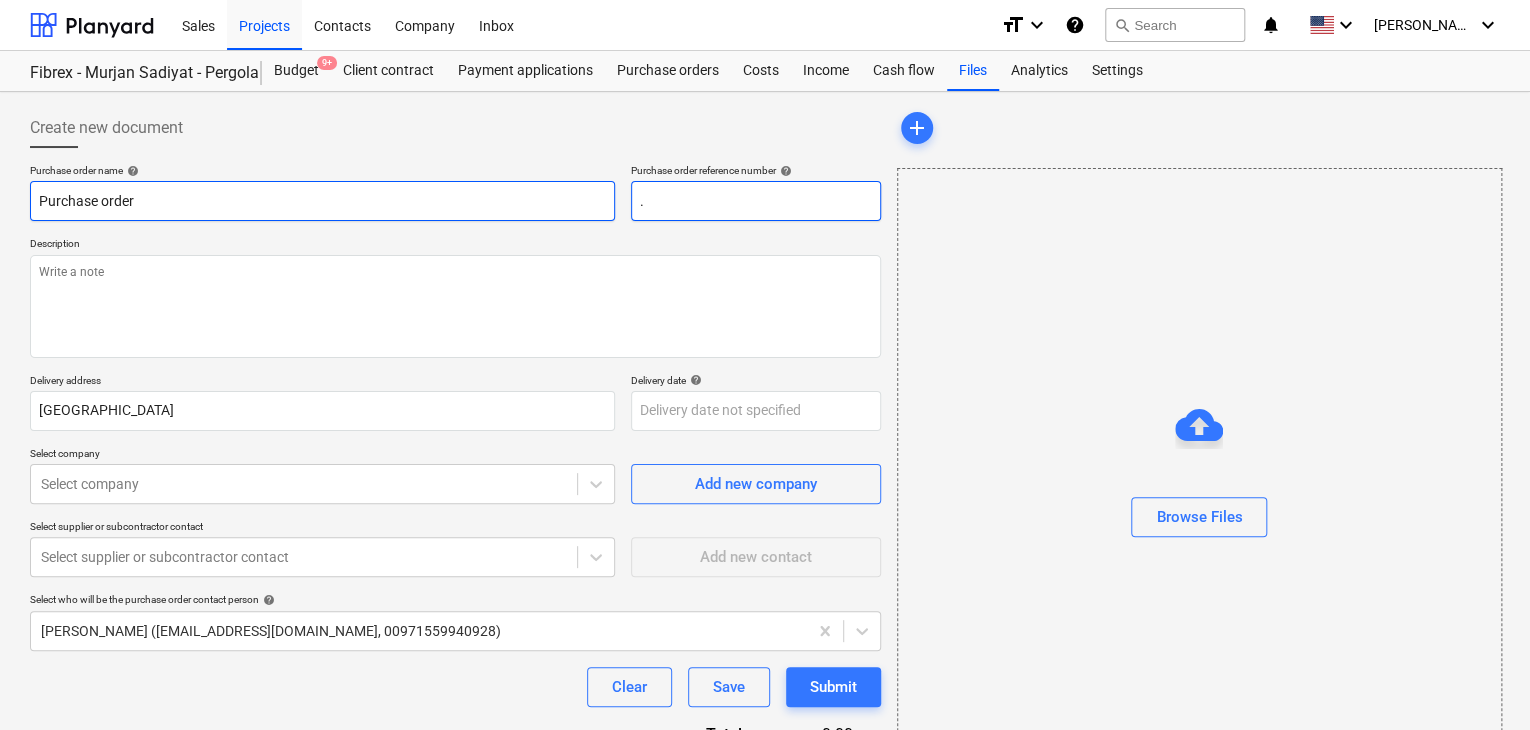 type on "x" 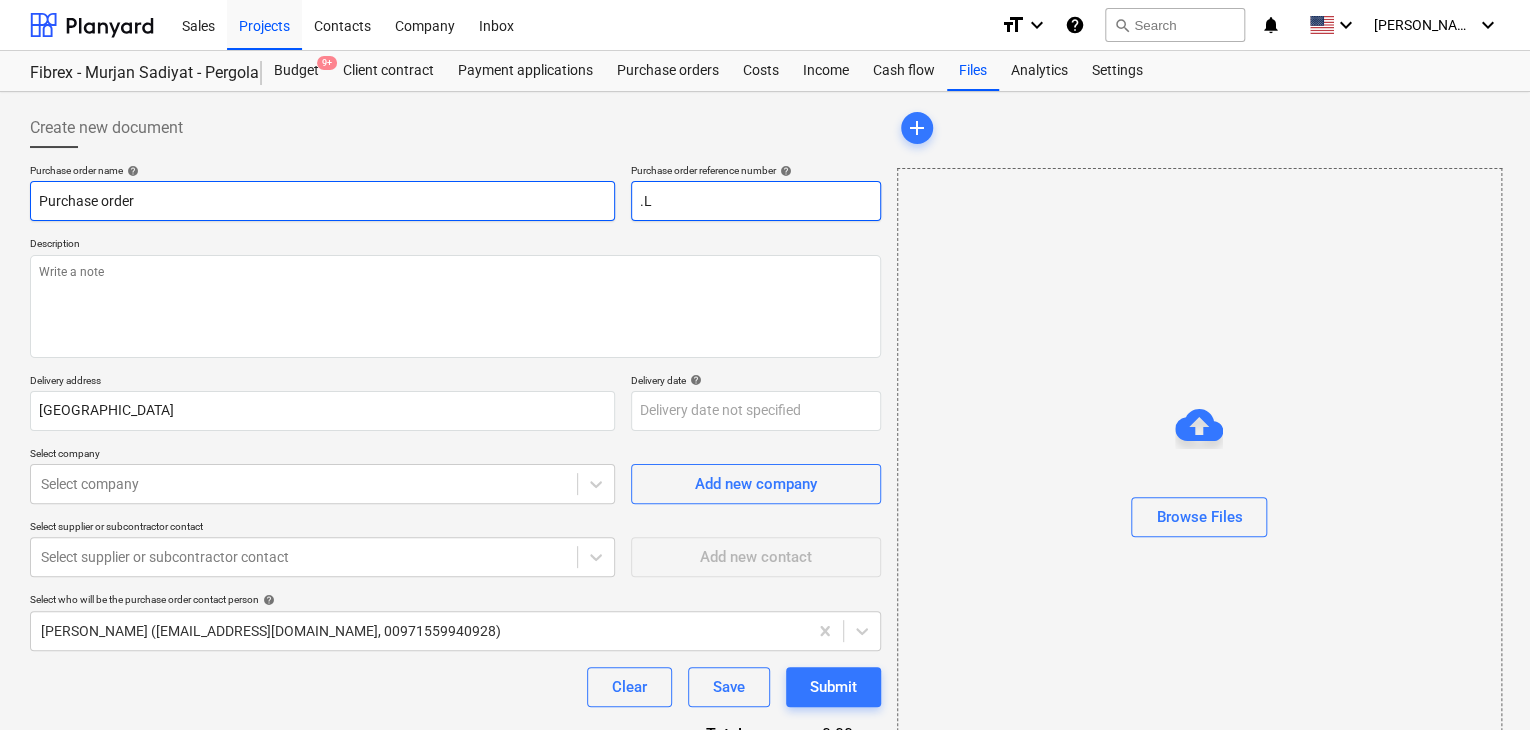 type on "x" 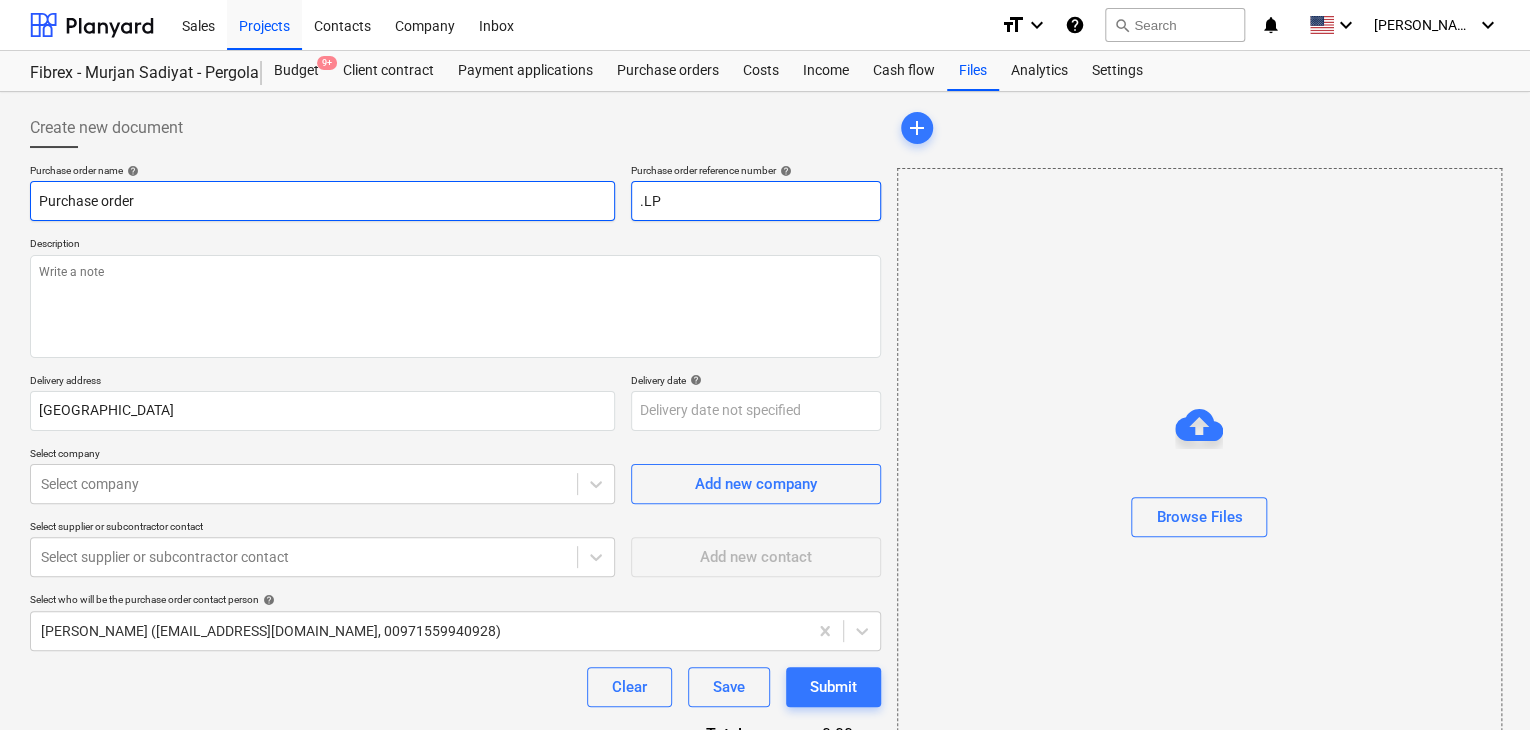 type on "x" 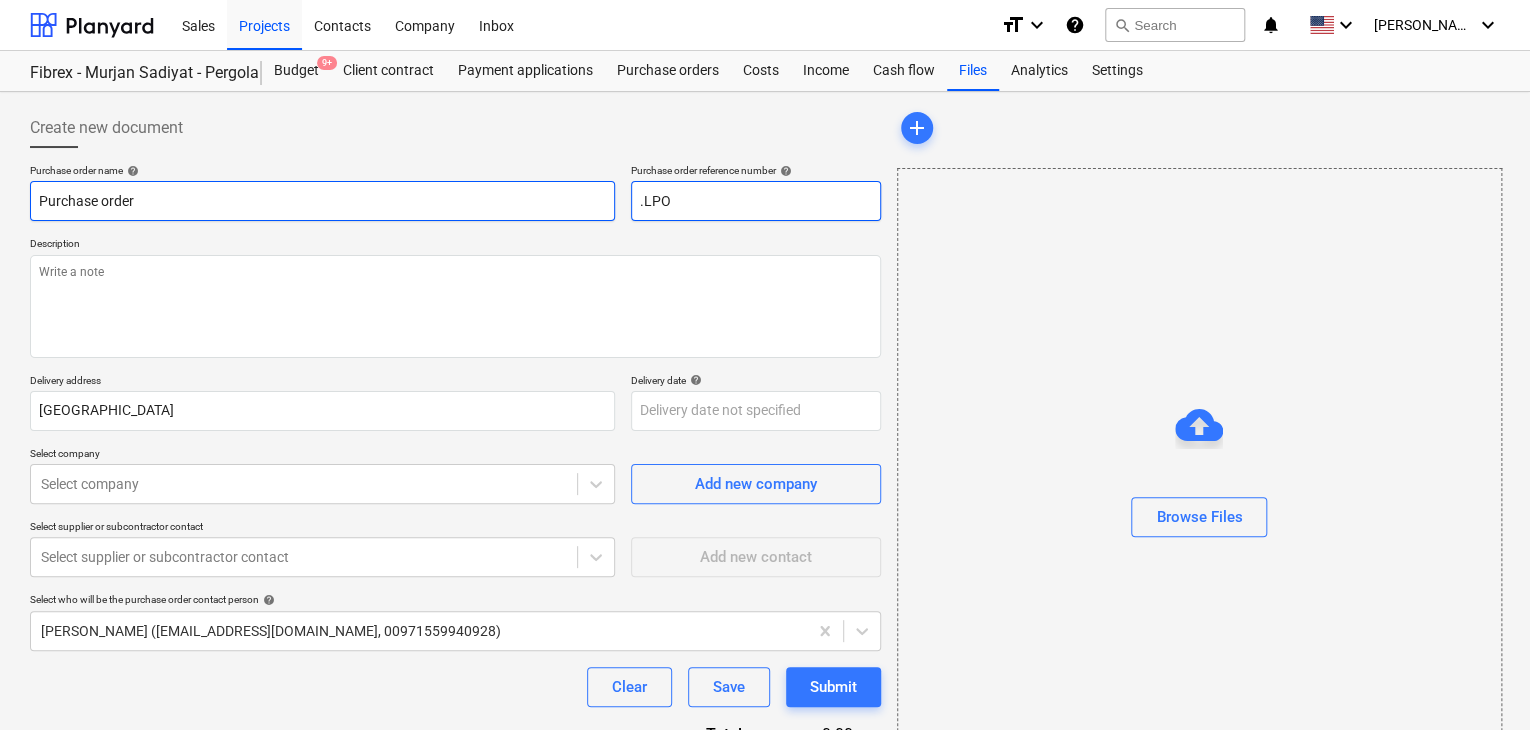 type on "x" 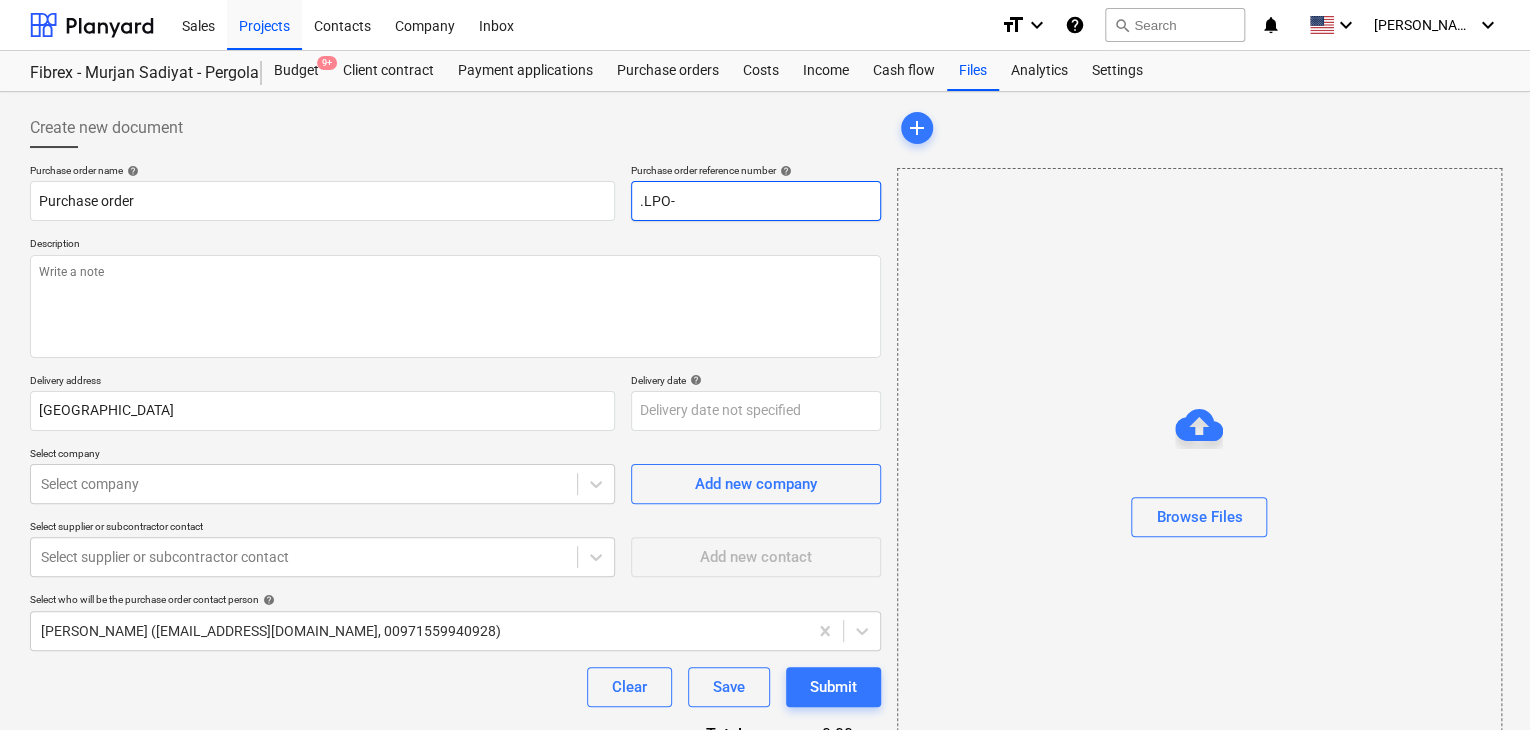 type on "x" 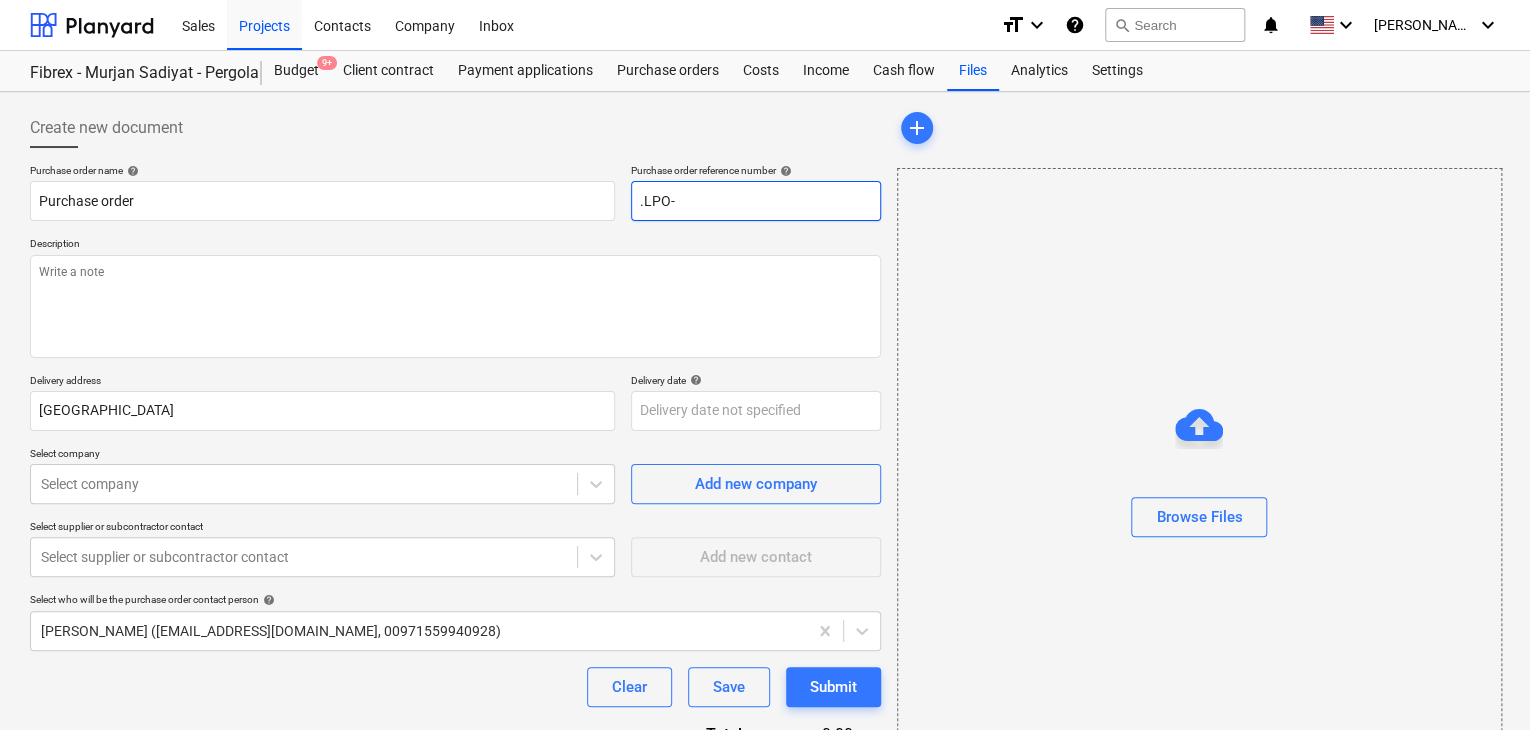 type on ".LPO-1" 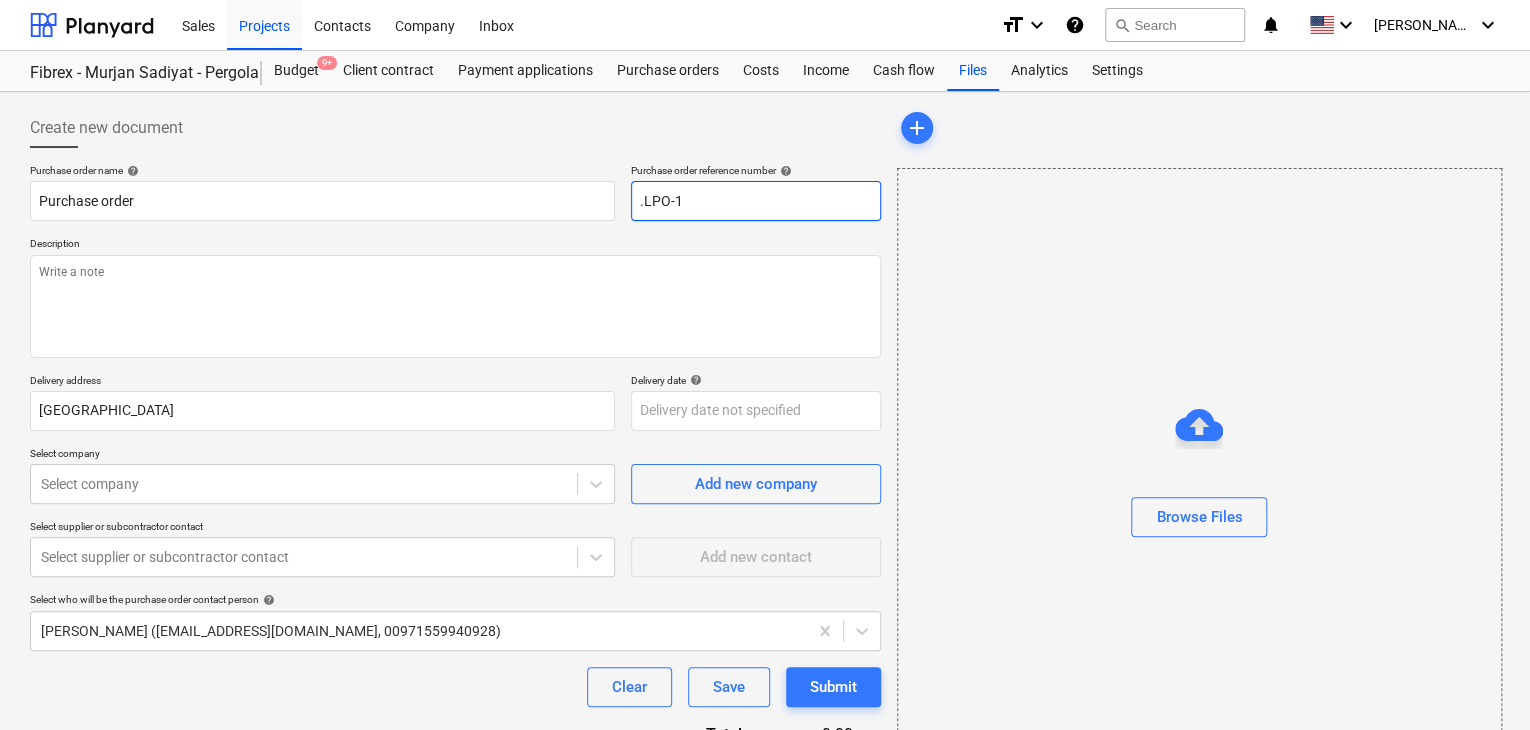 type on "x" 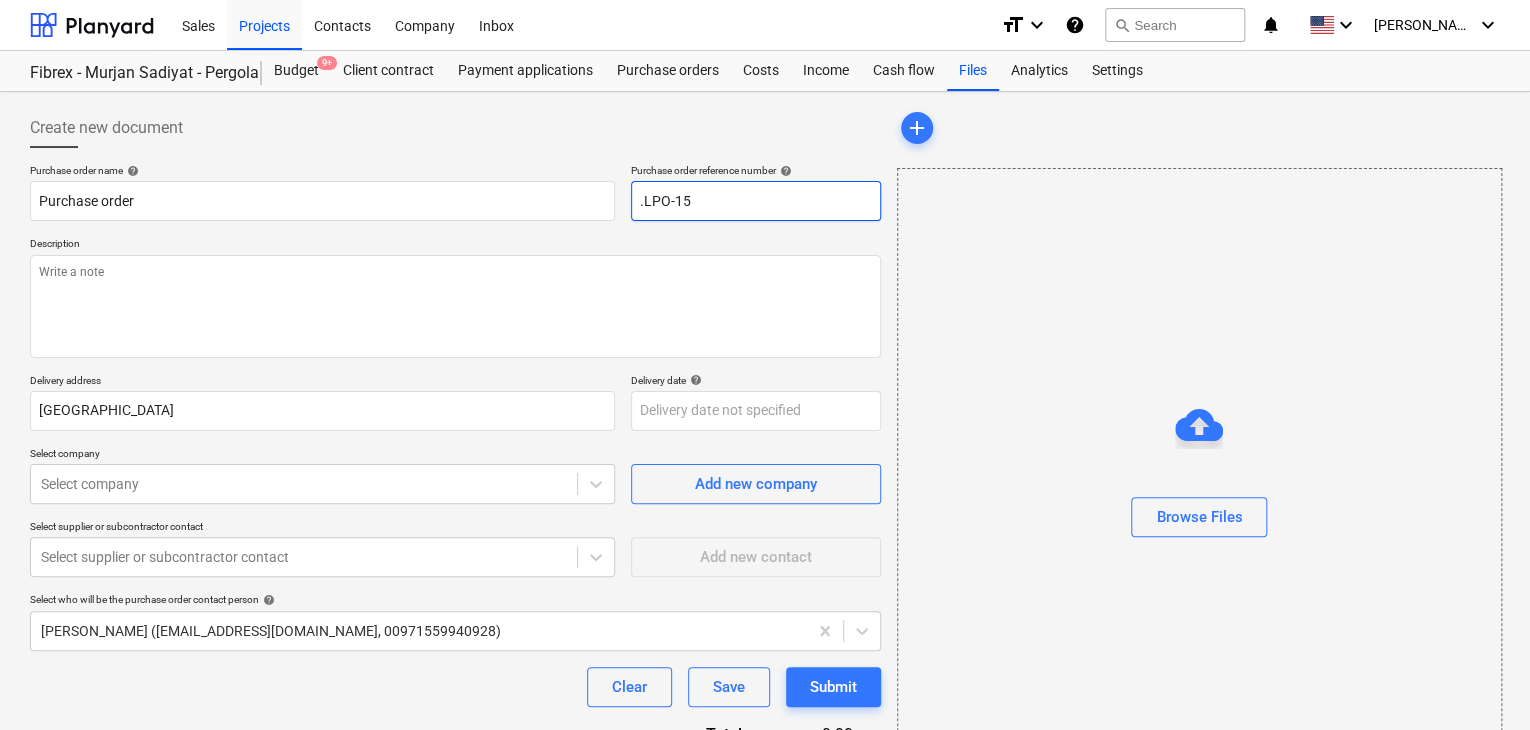 type on "x" 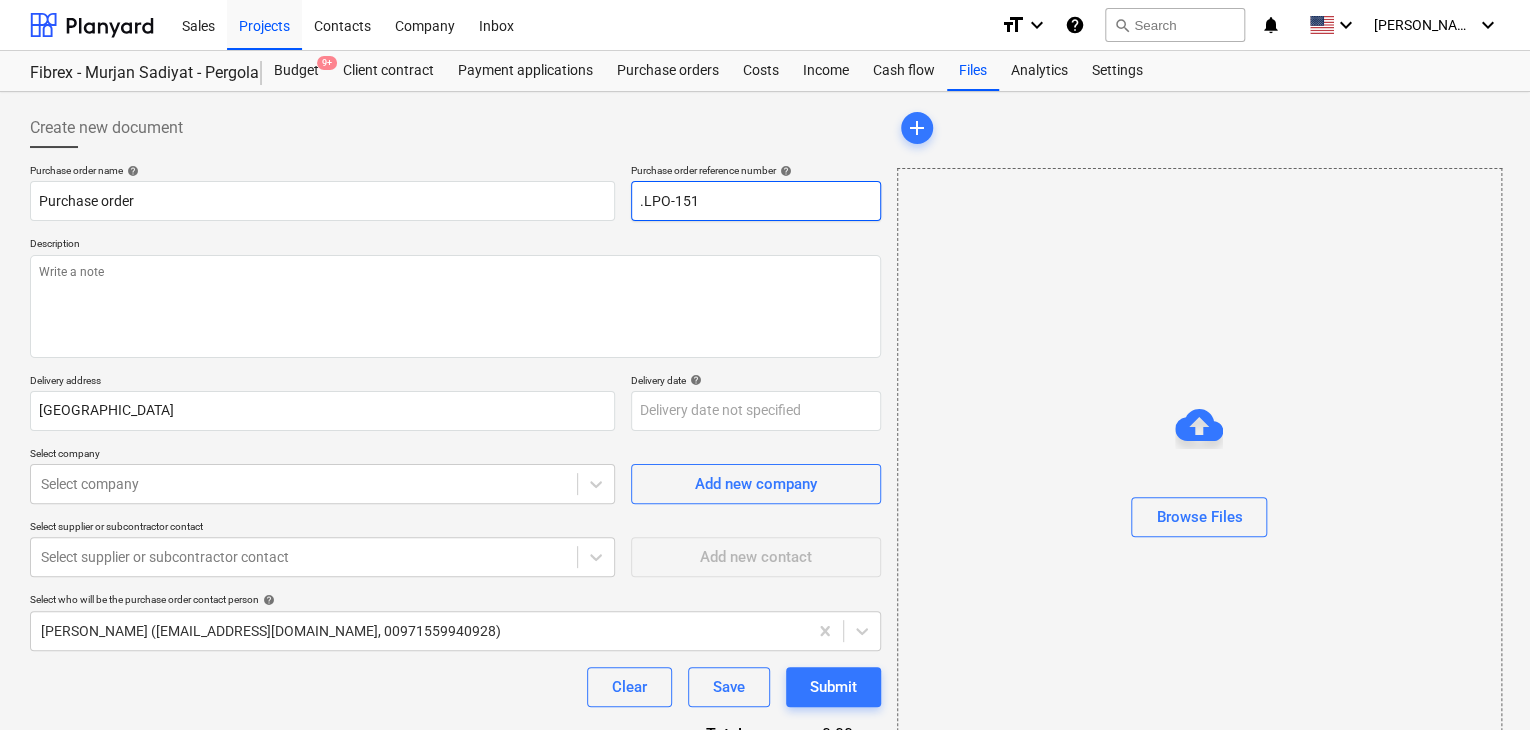 type on "x" 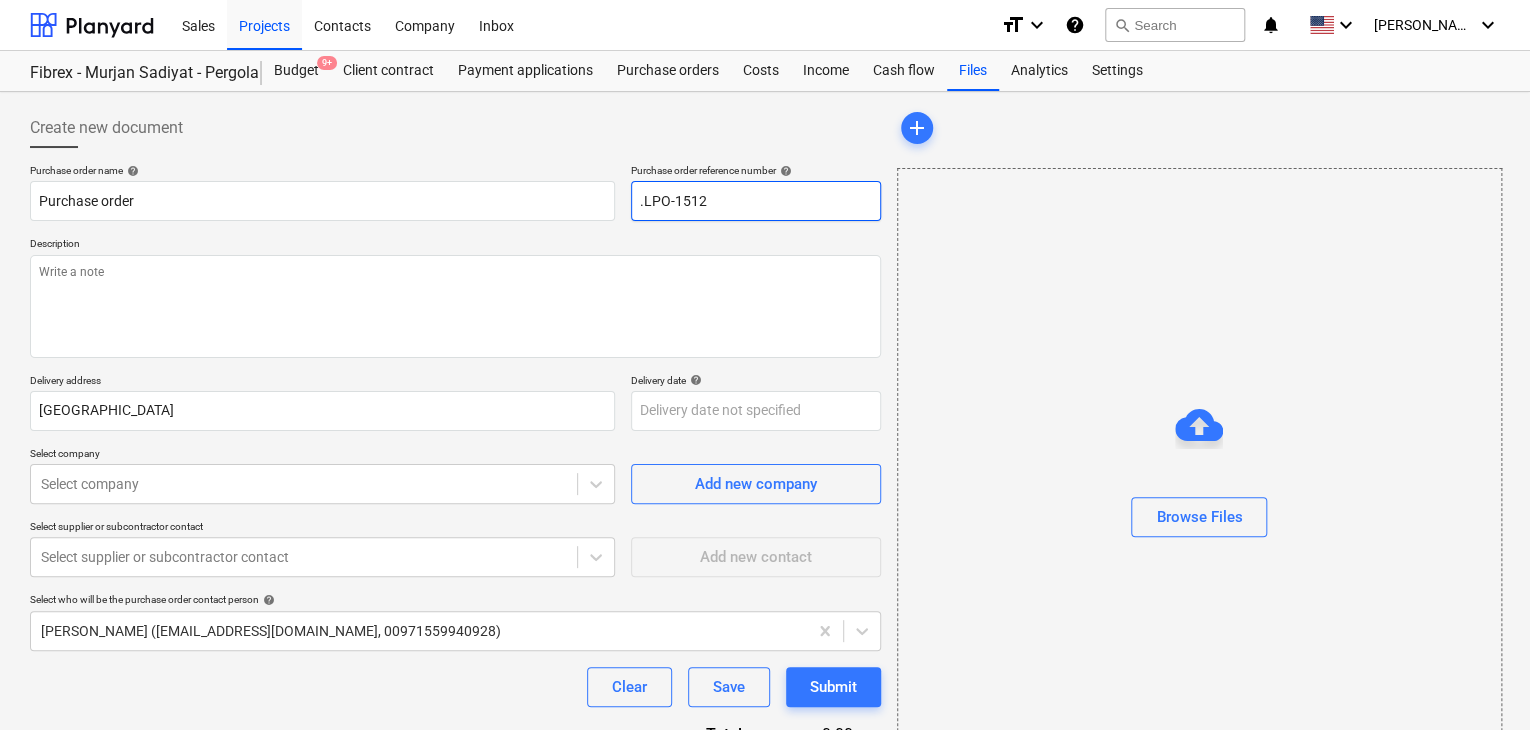 type on "x" 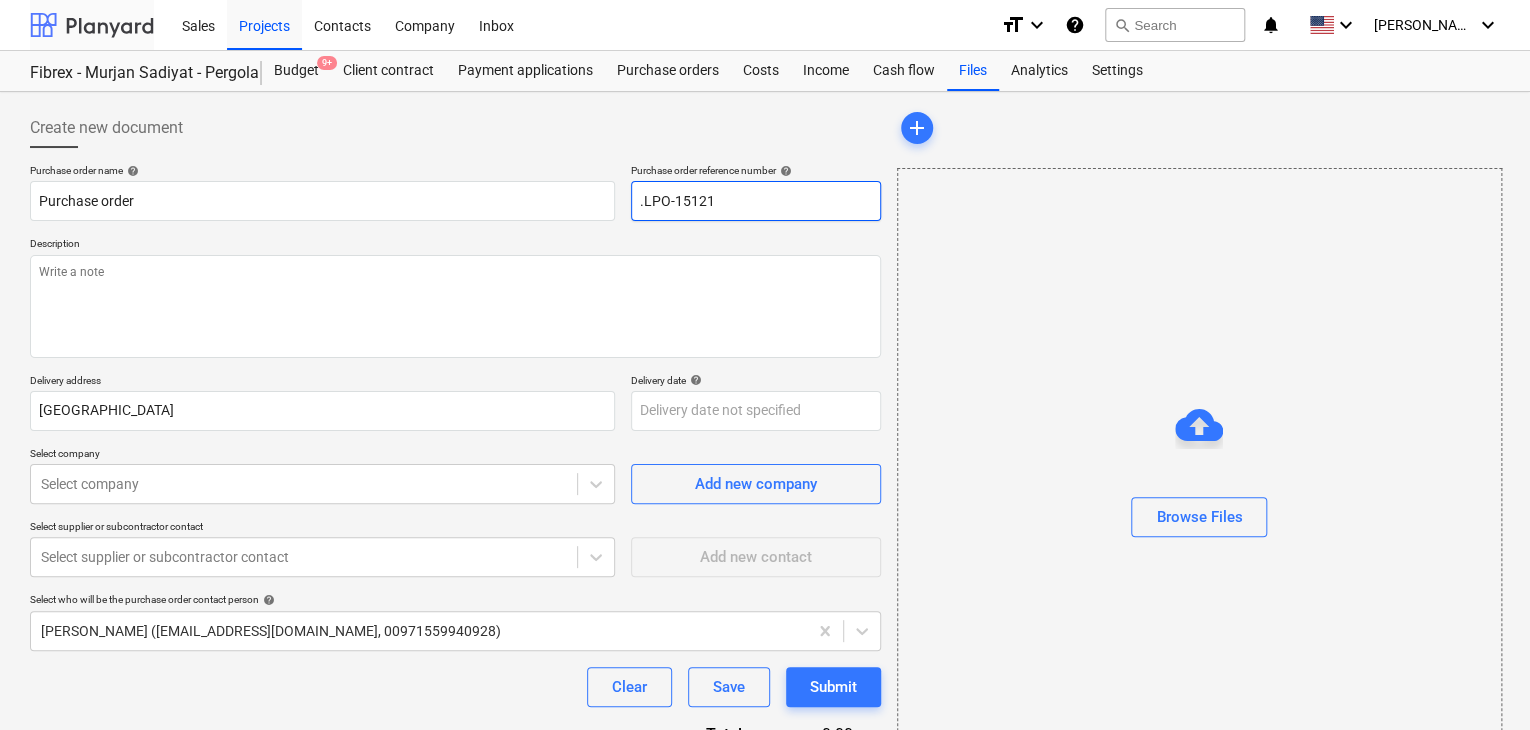 type on ".LPO-15121" 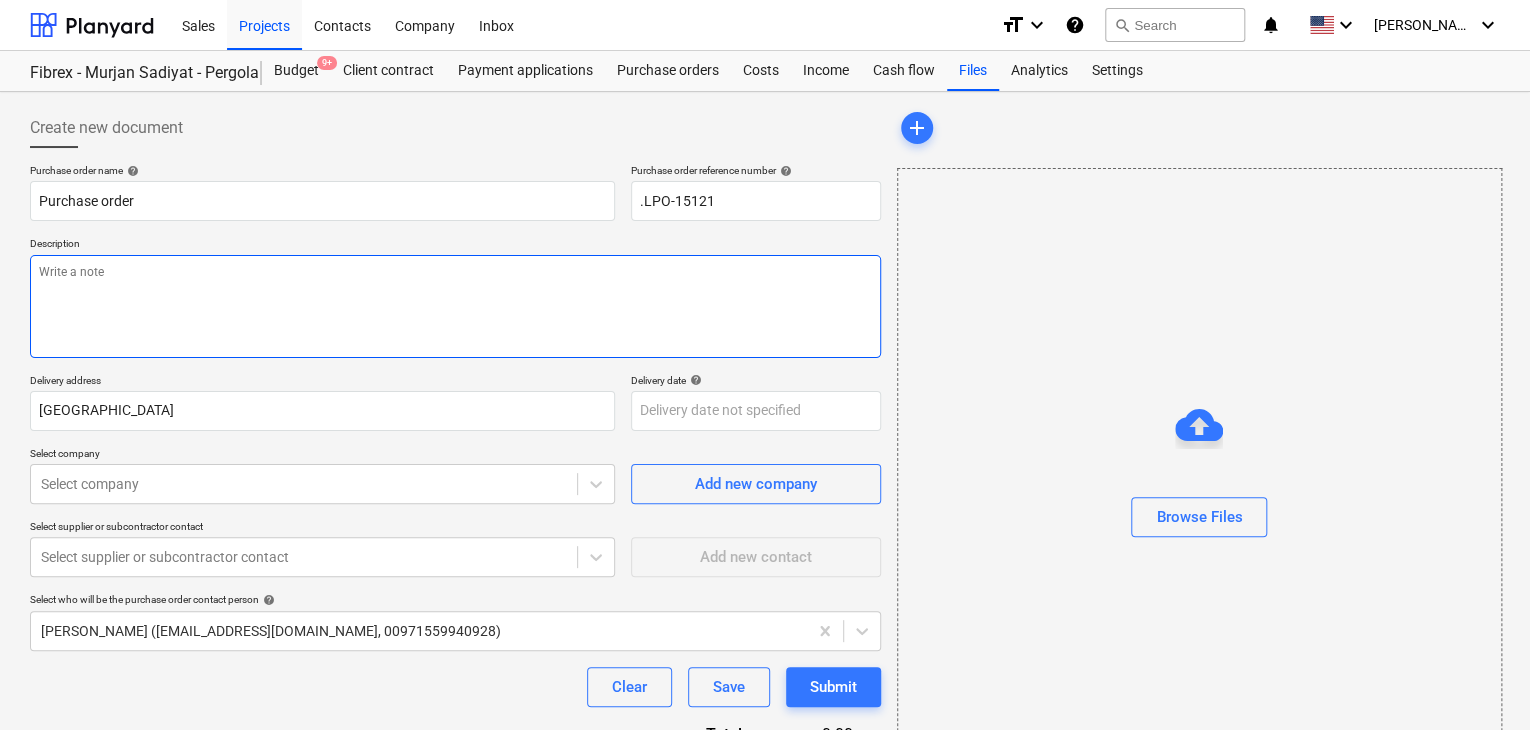 click at bounding box center (455, 306) 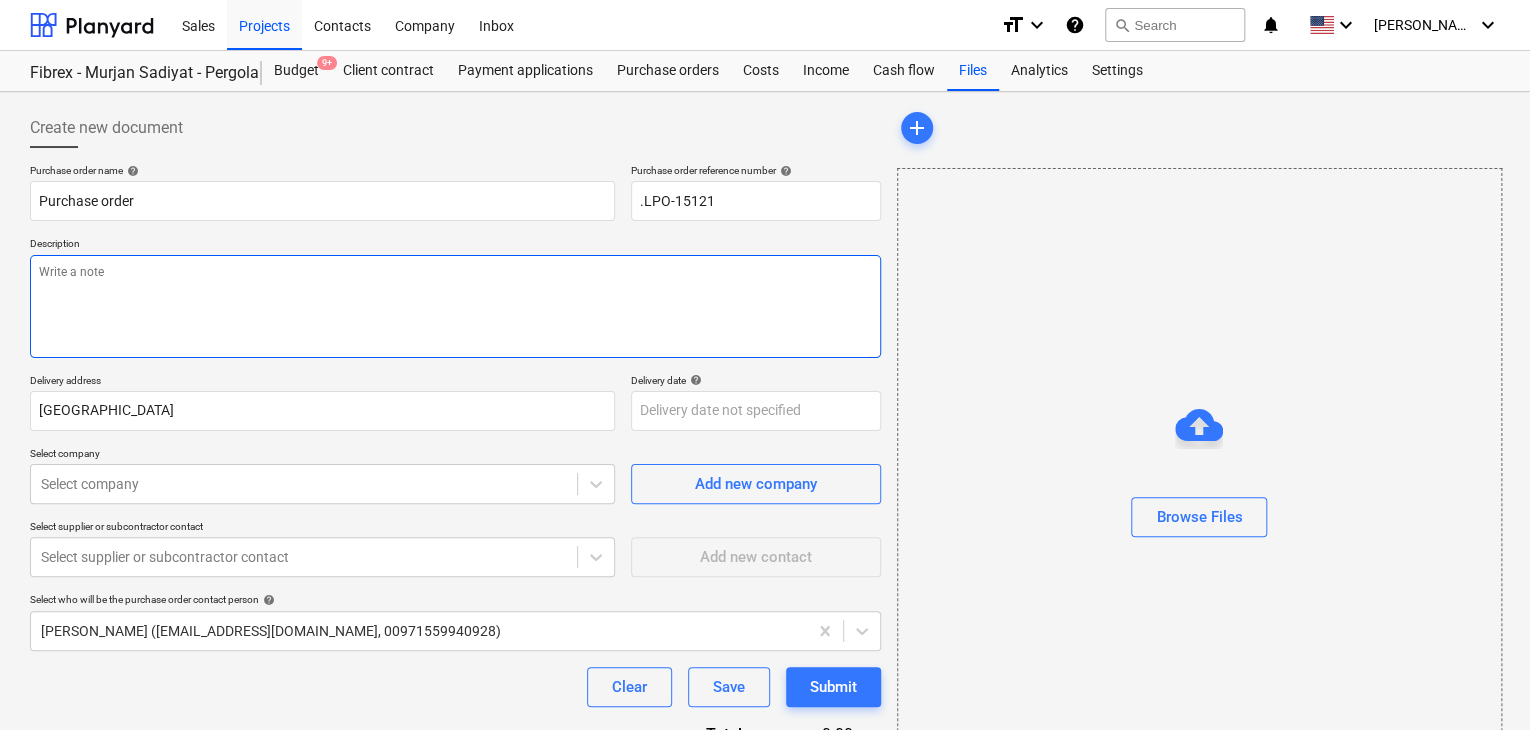 type on "x" 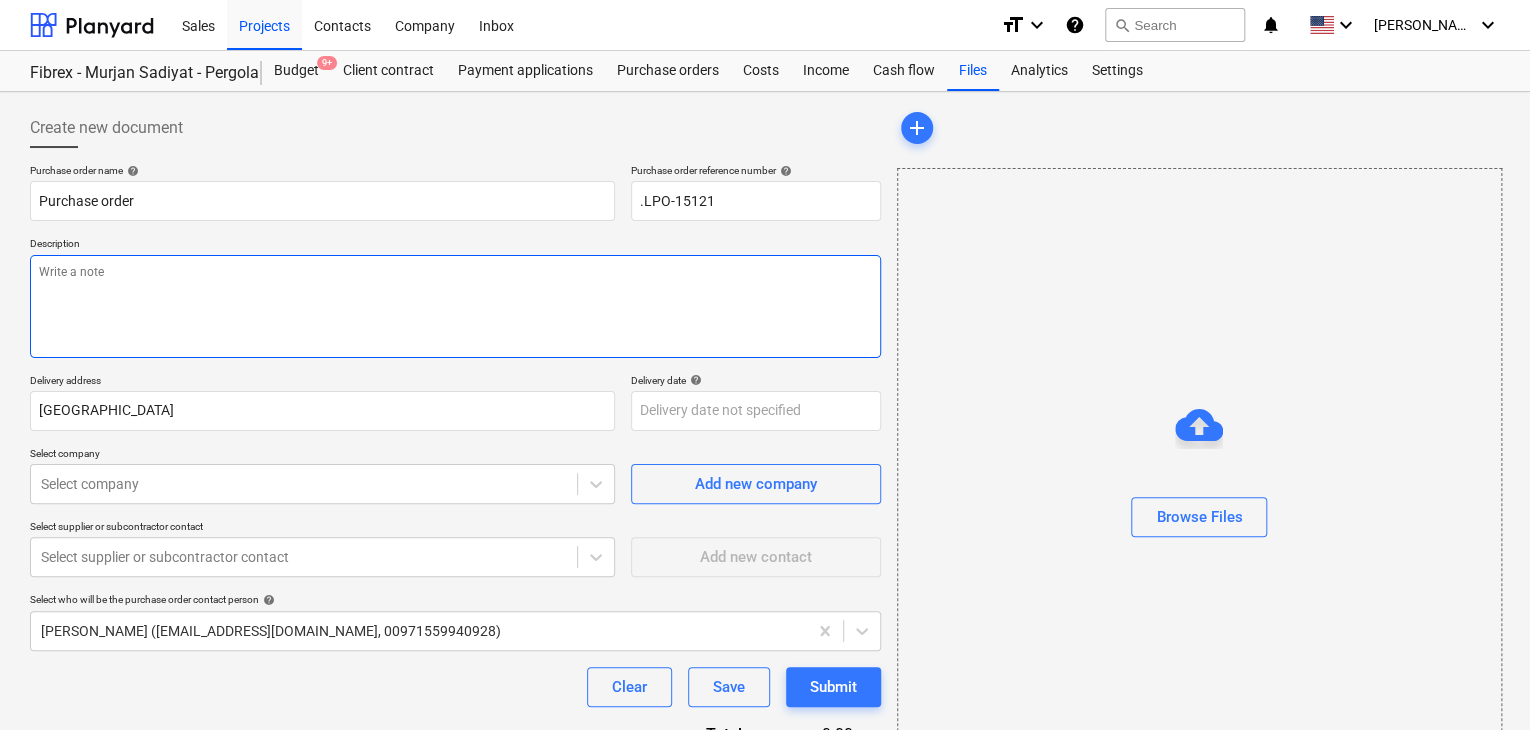 type on "C" 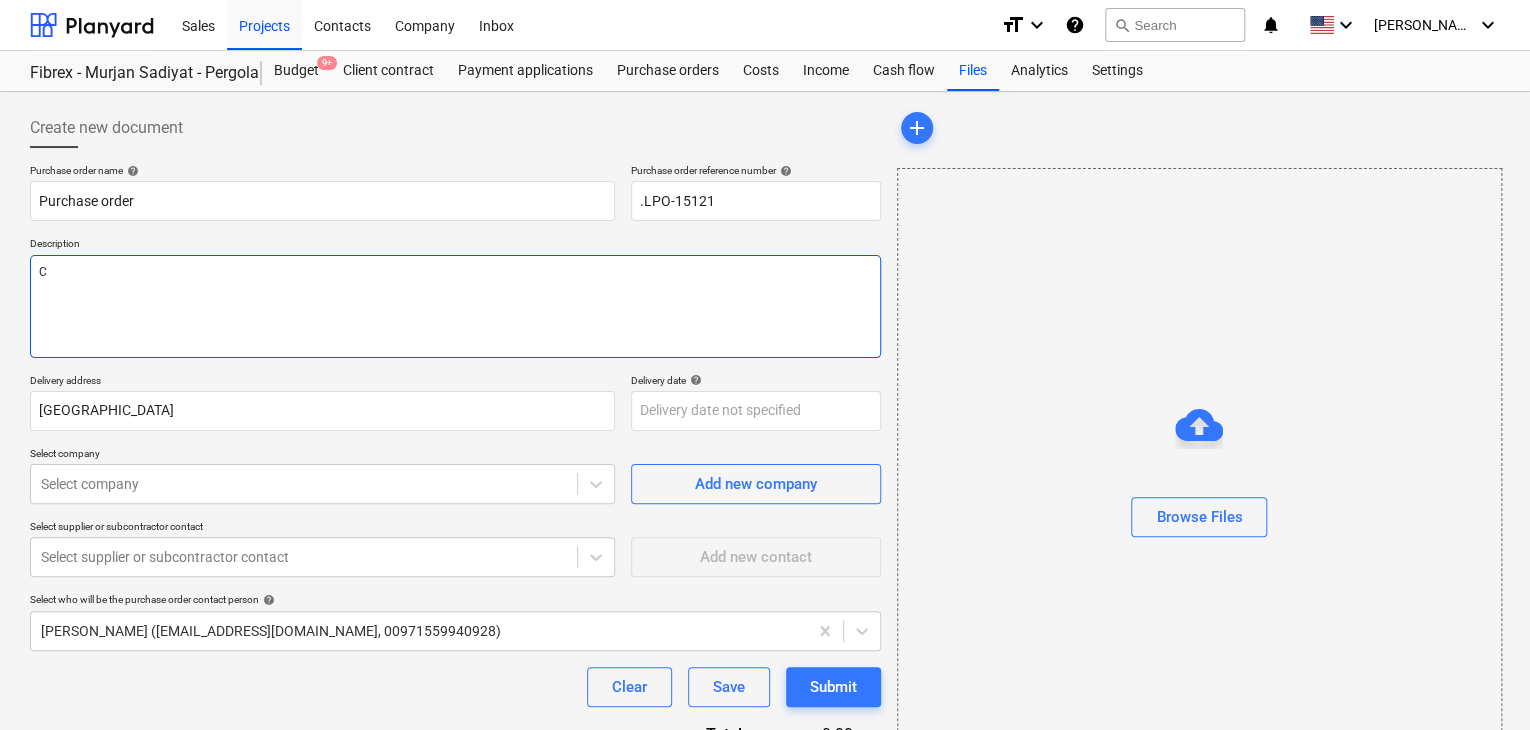 type on "x" 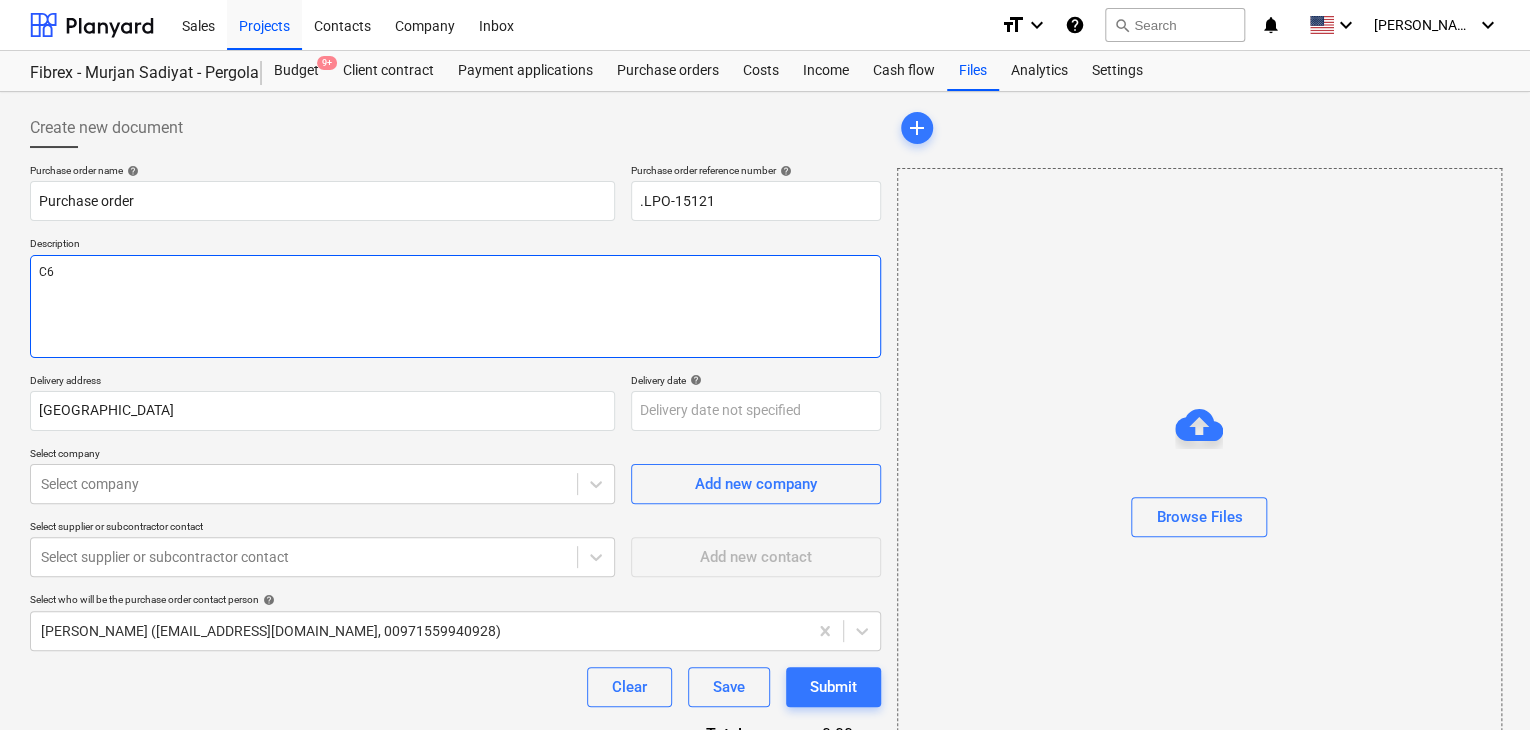 type on "x" 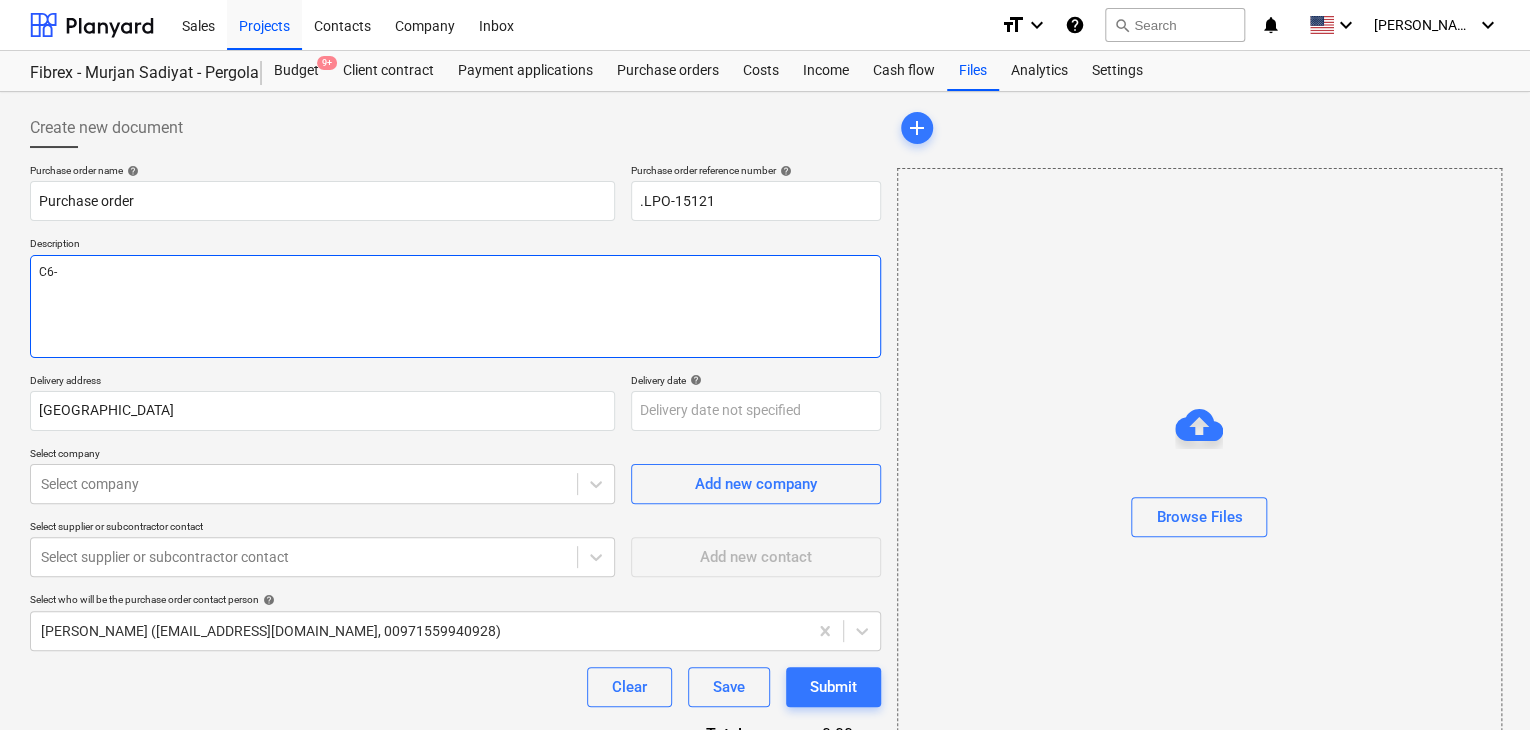 type on "x" 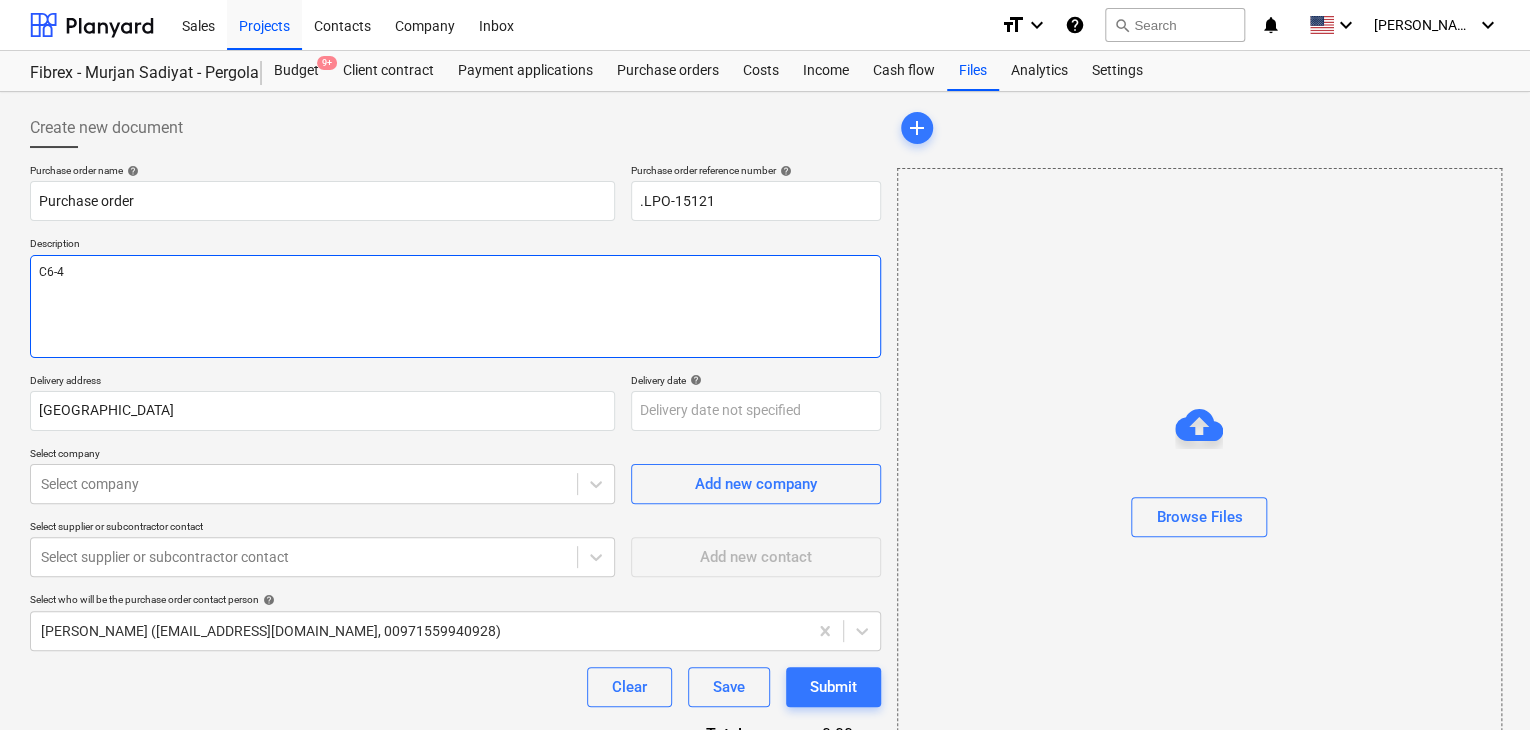 type on "x" 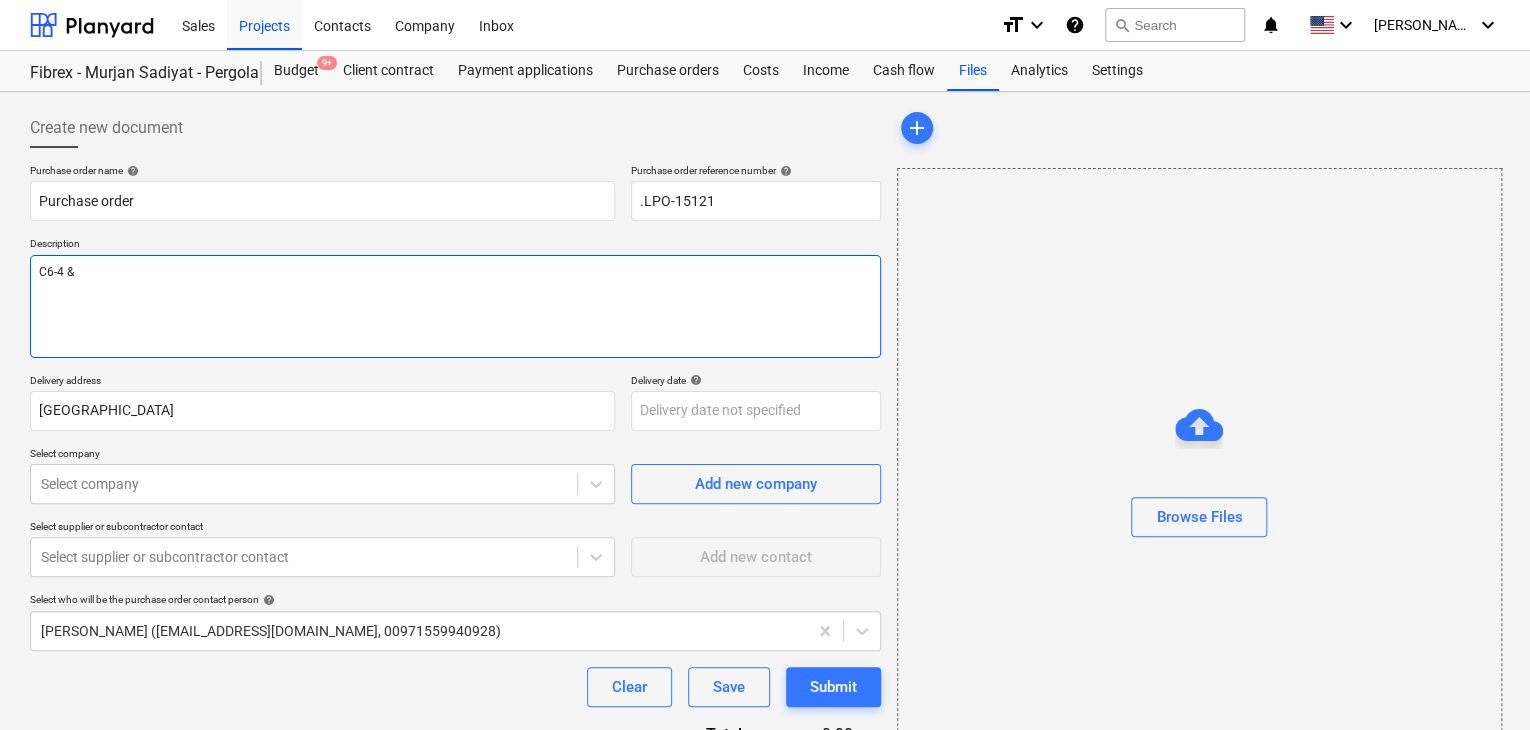 type on "x" 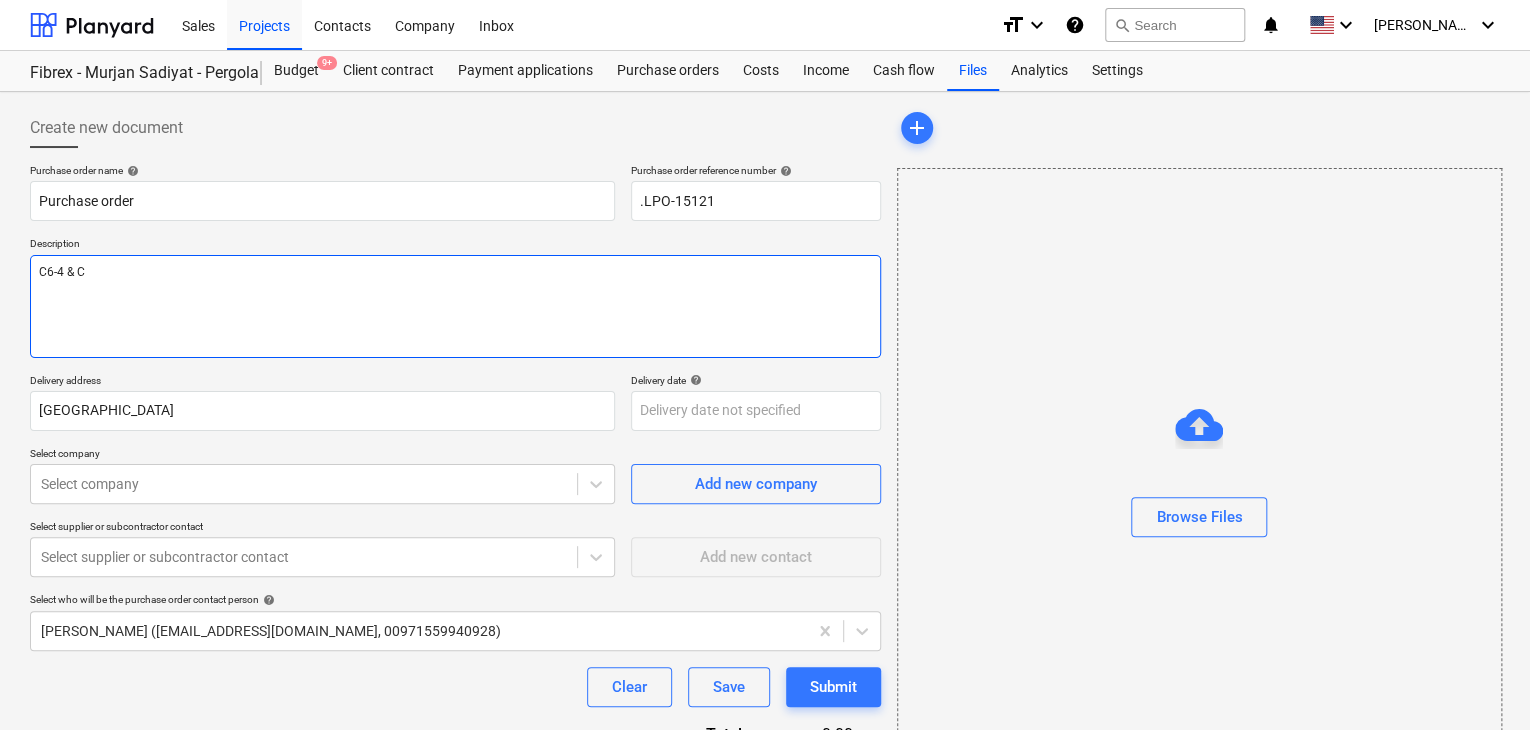 type on "x" 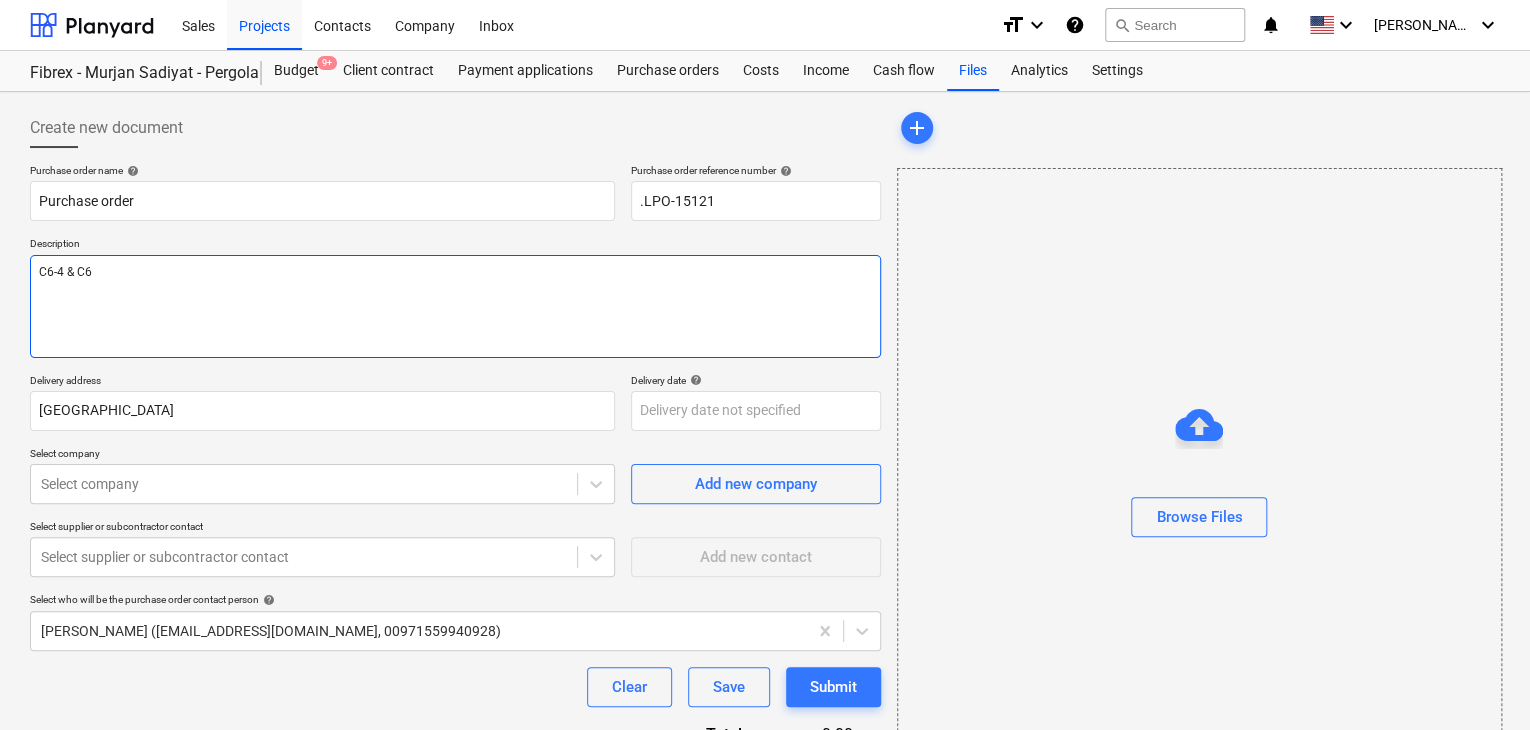 type on "x" 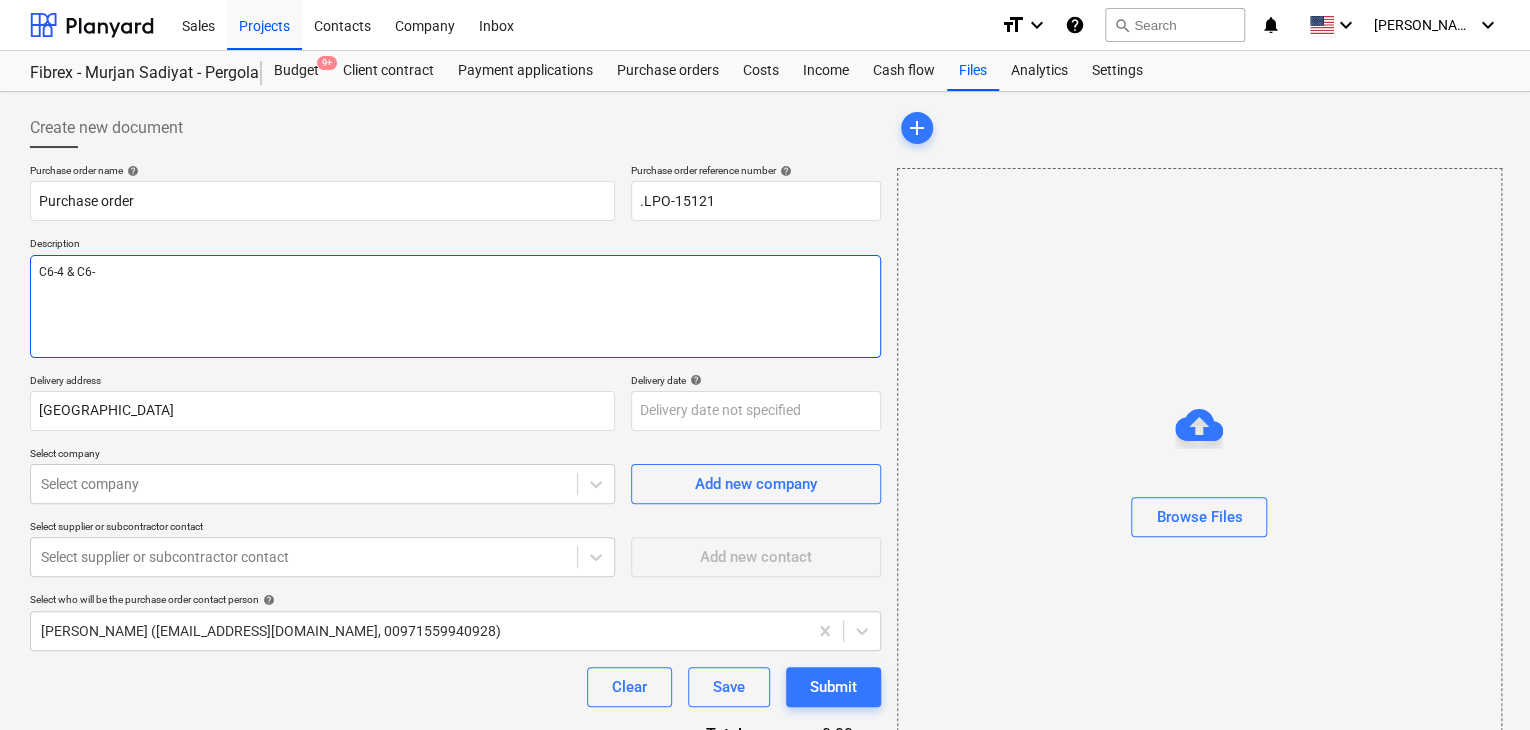 type on "x" 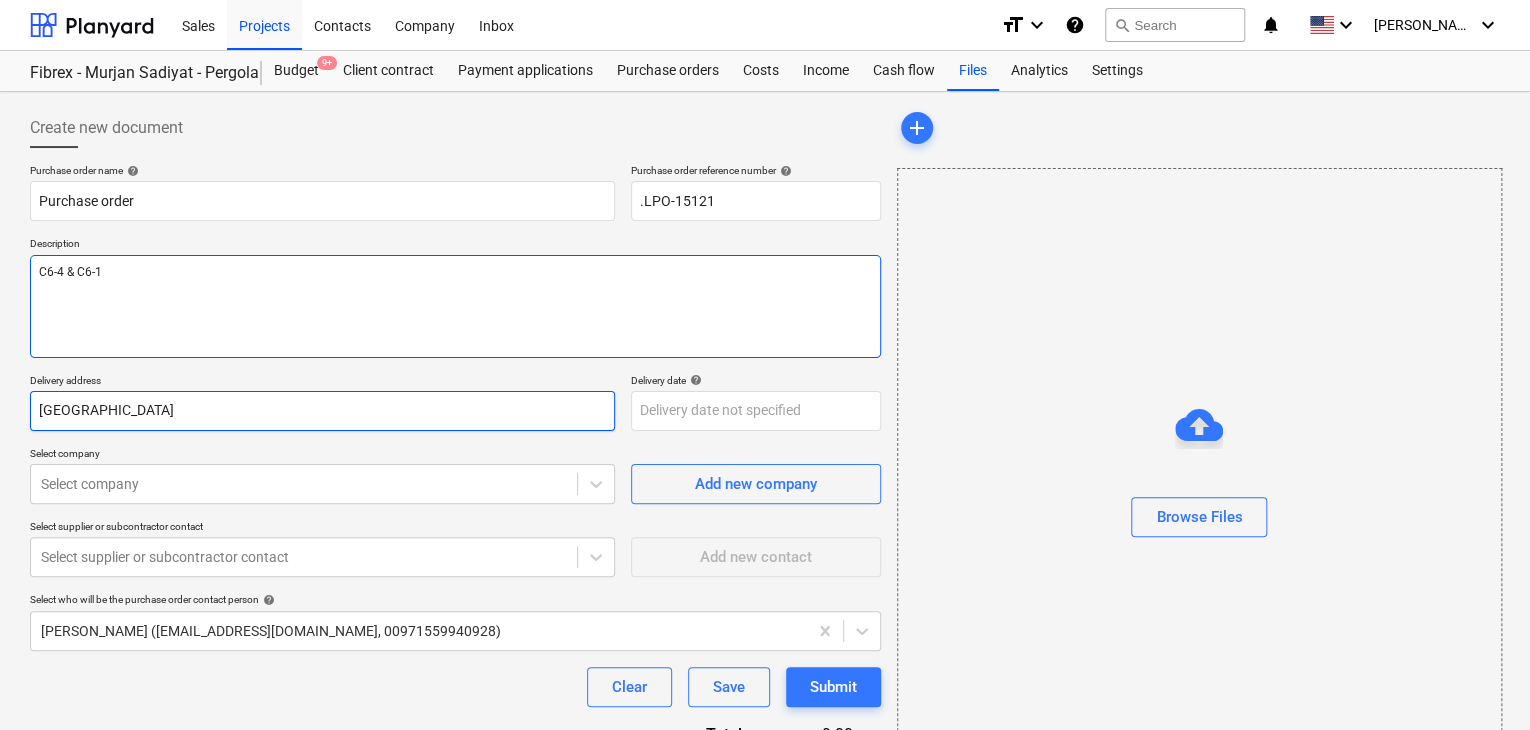 type on "C6-4 & C6-1" 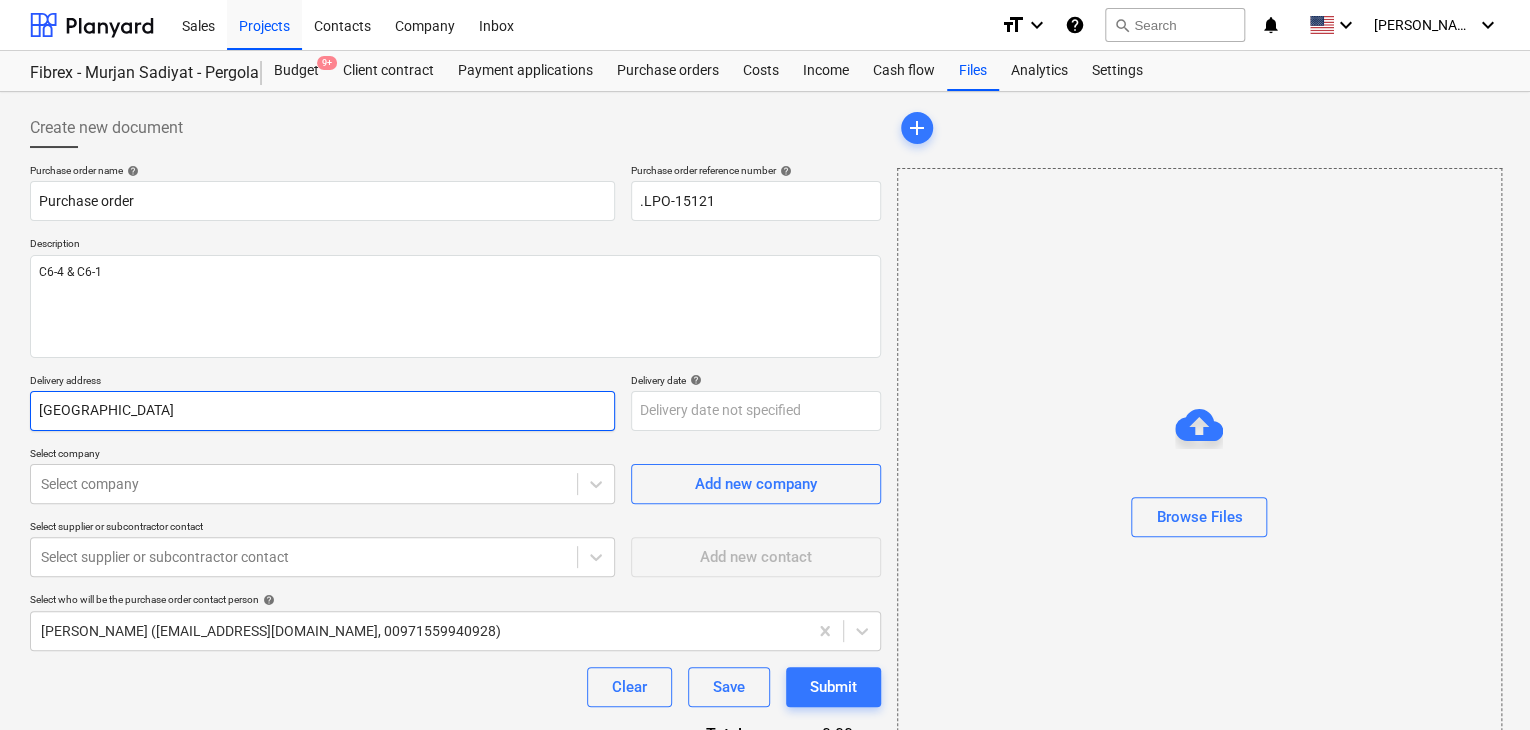 click on "[GEOGRAPHIC_DATA]" at bounding box center (322, 411) 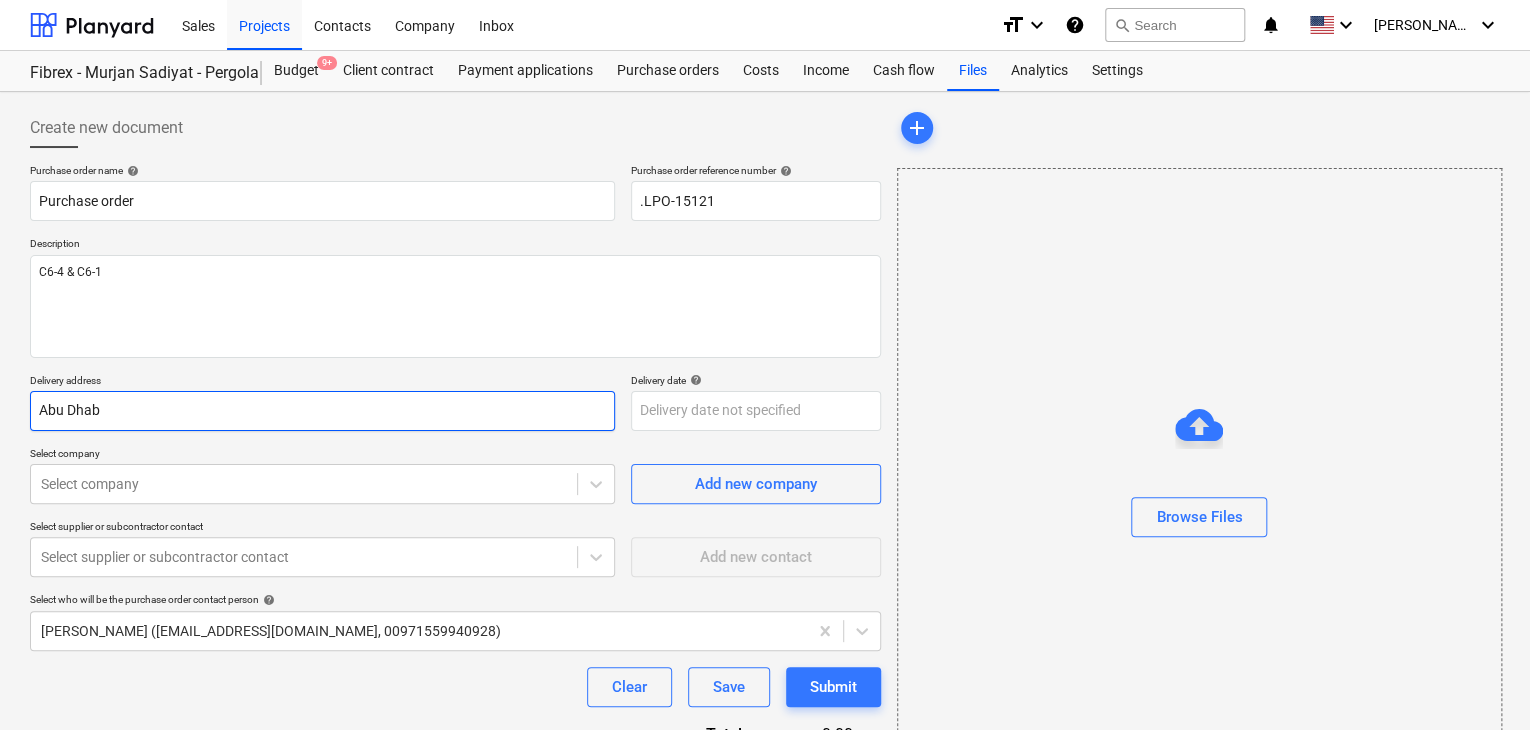 type on "Abu Dha" 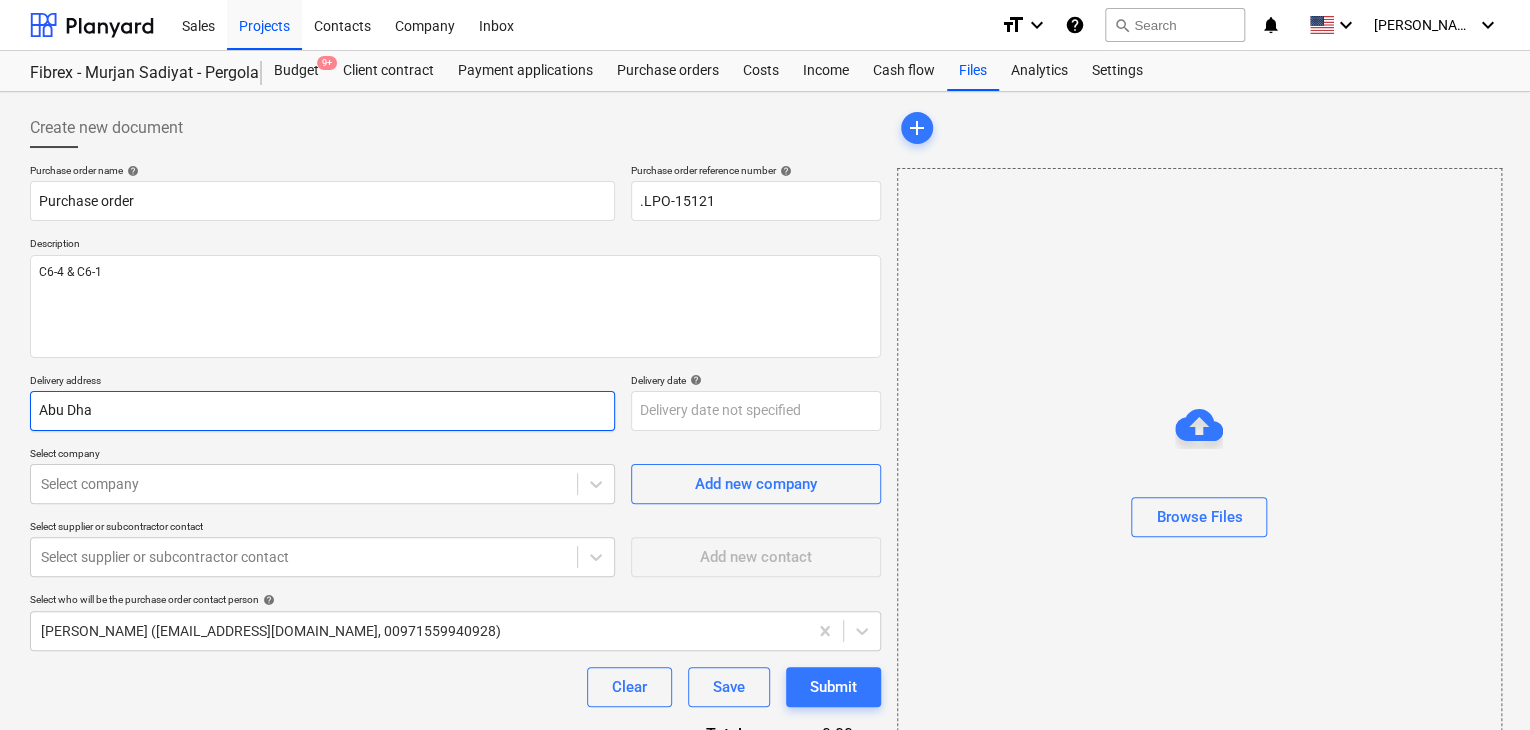 type on "x" 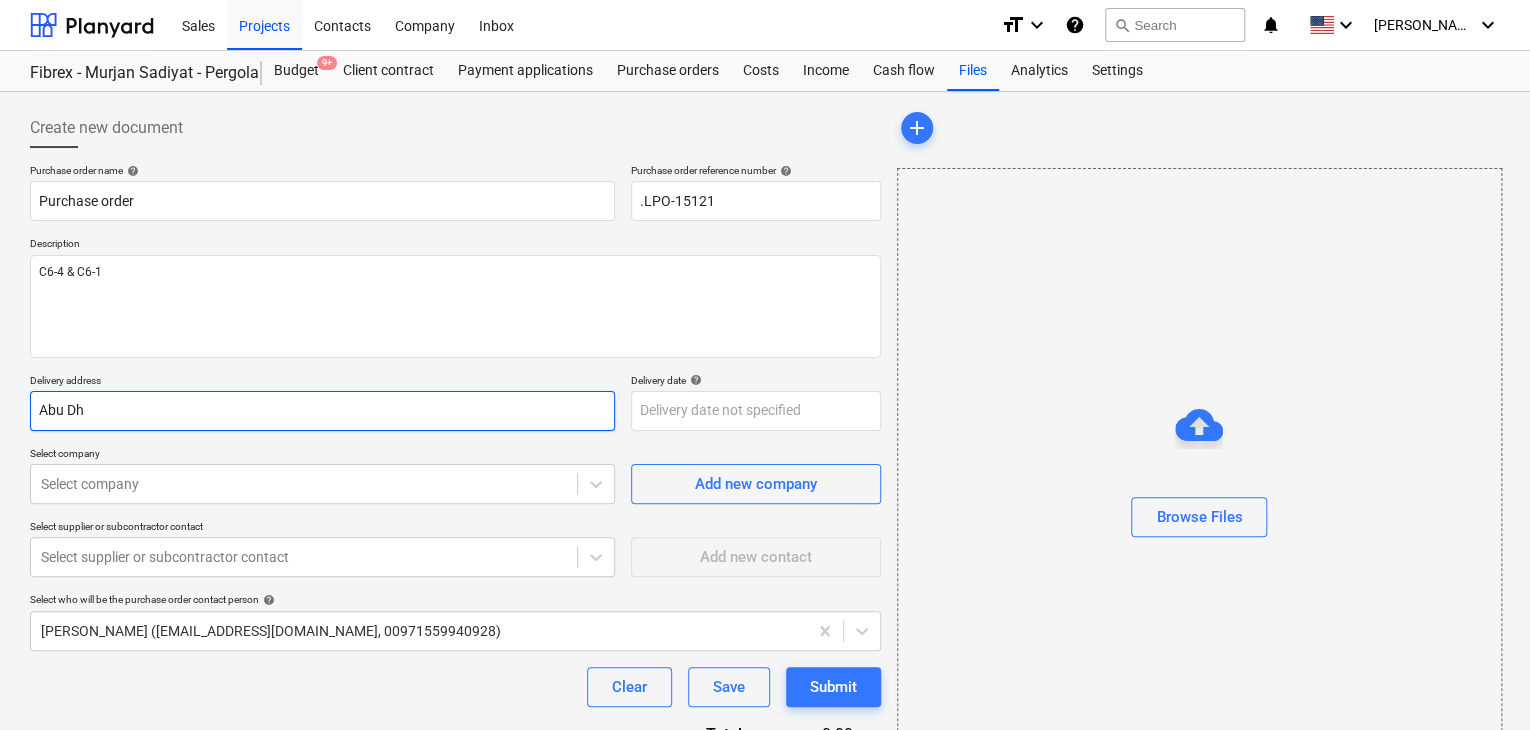 type on "x" 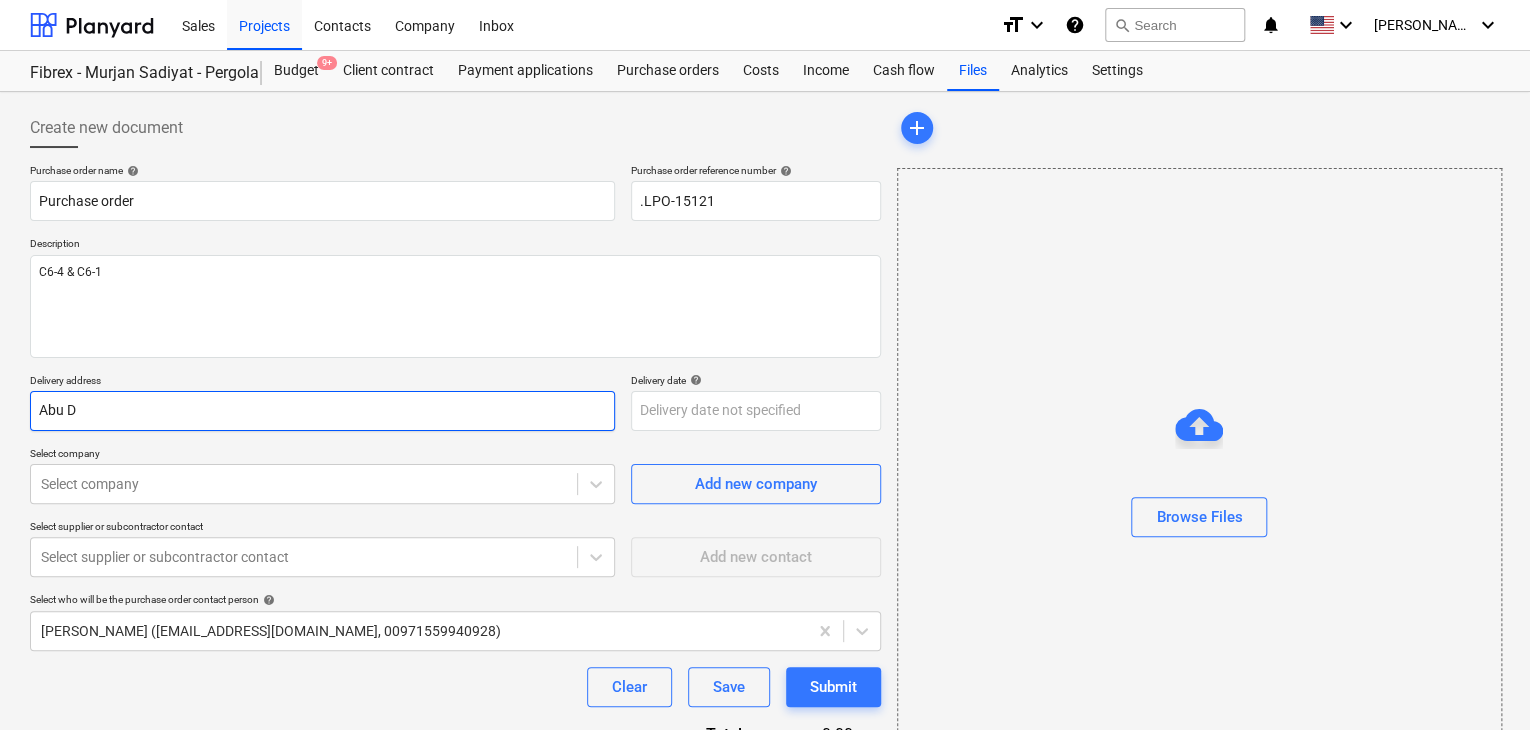 type on "x" 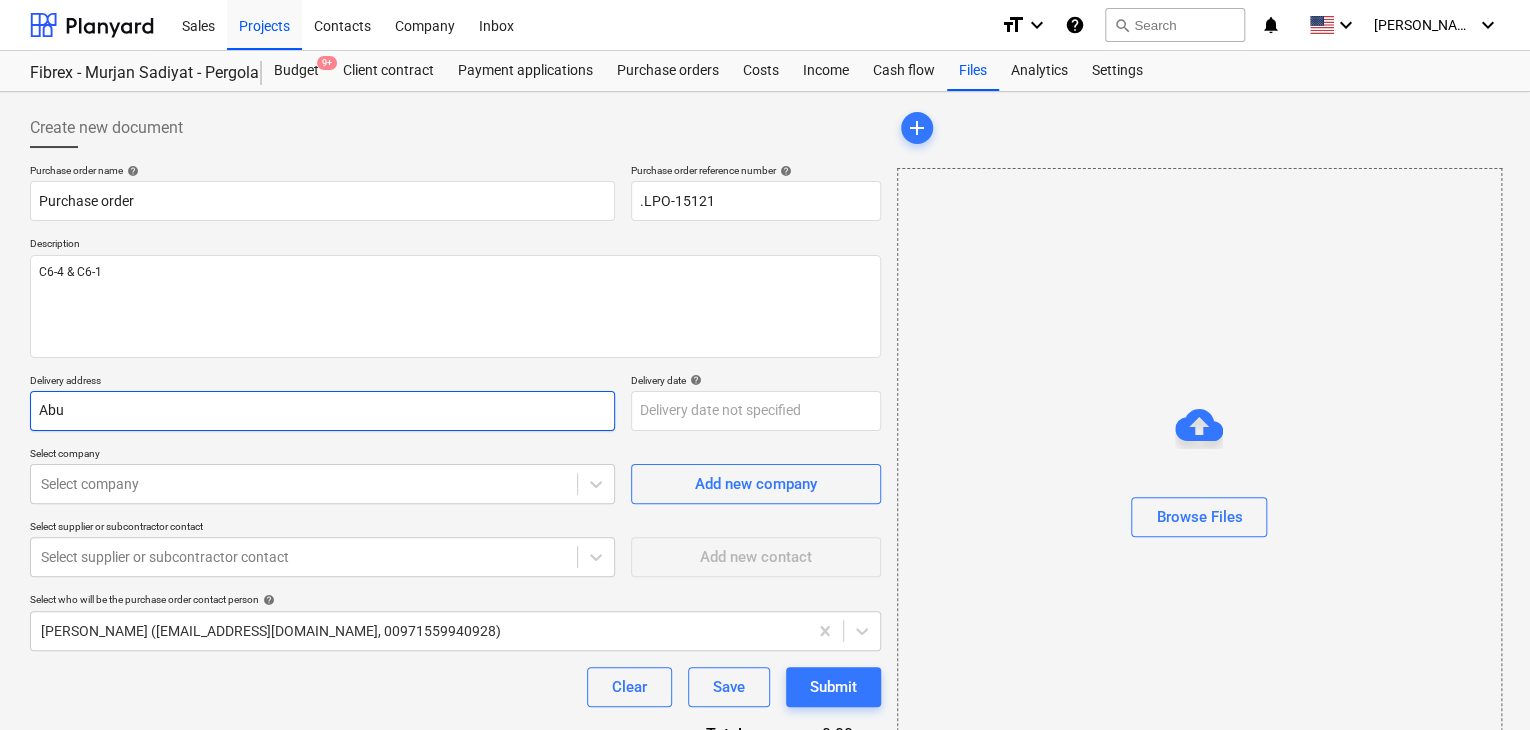 type on "Abu" 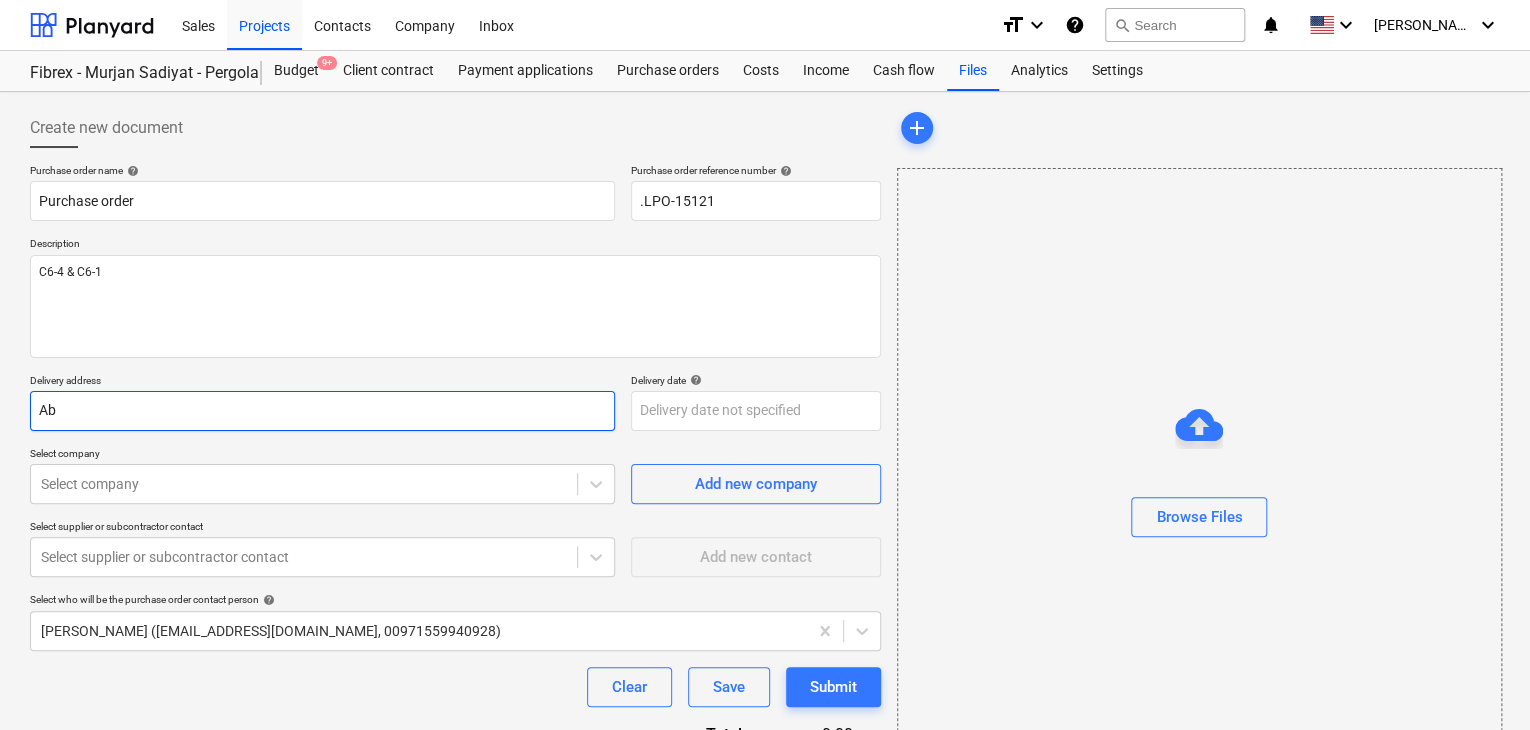 type on "x" 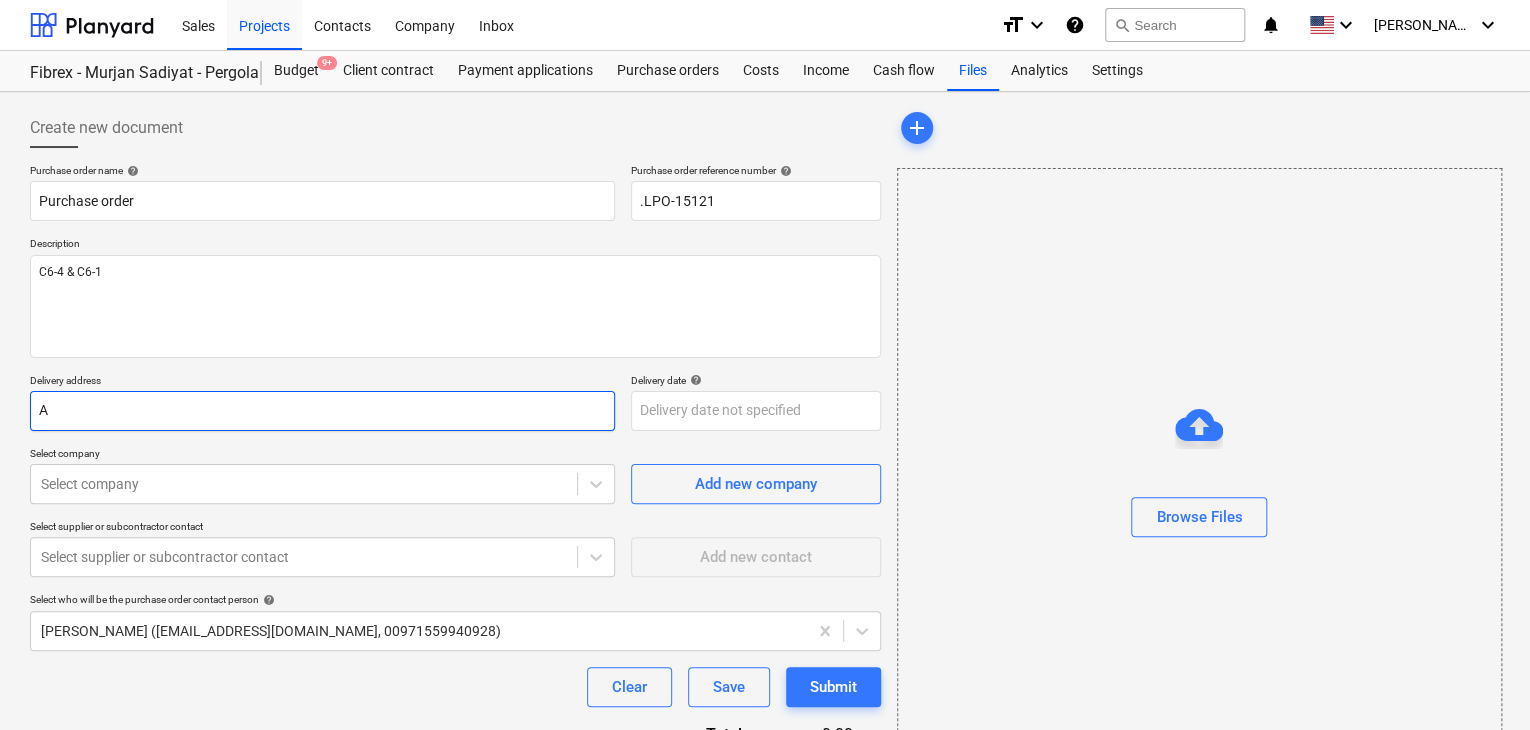 type on "x" 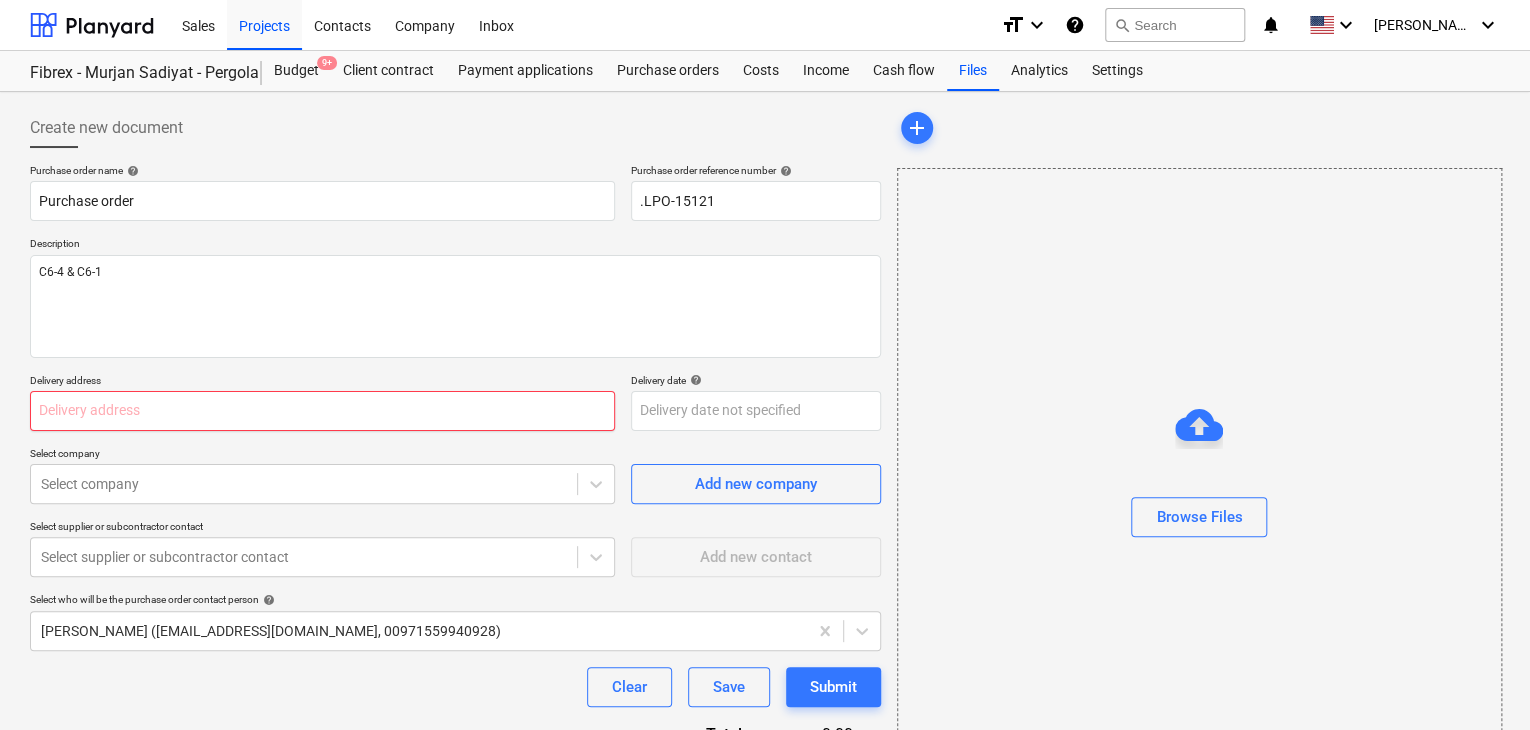 type on "x" 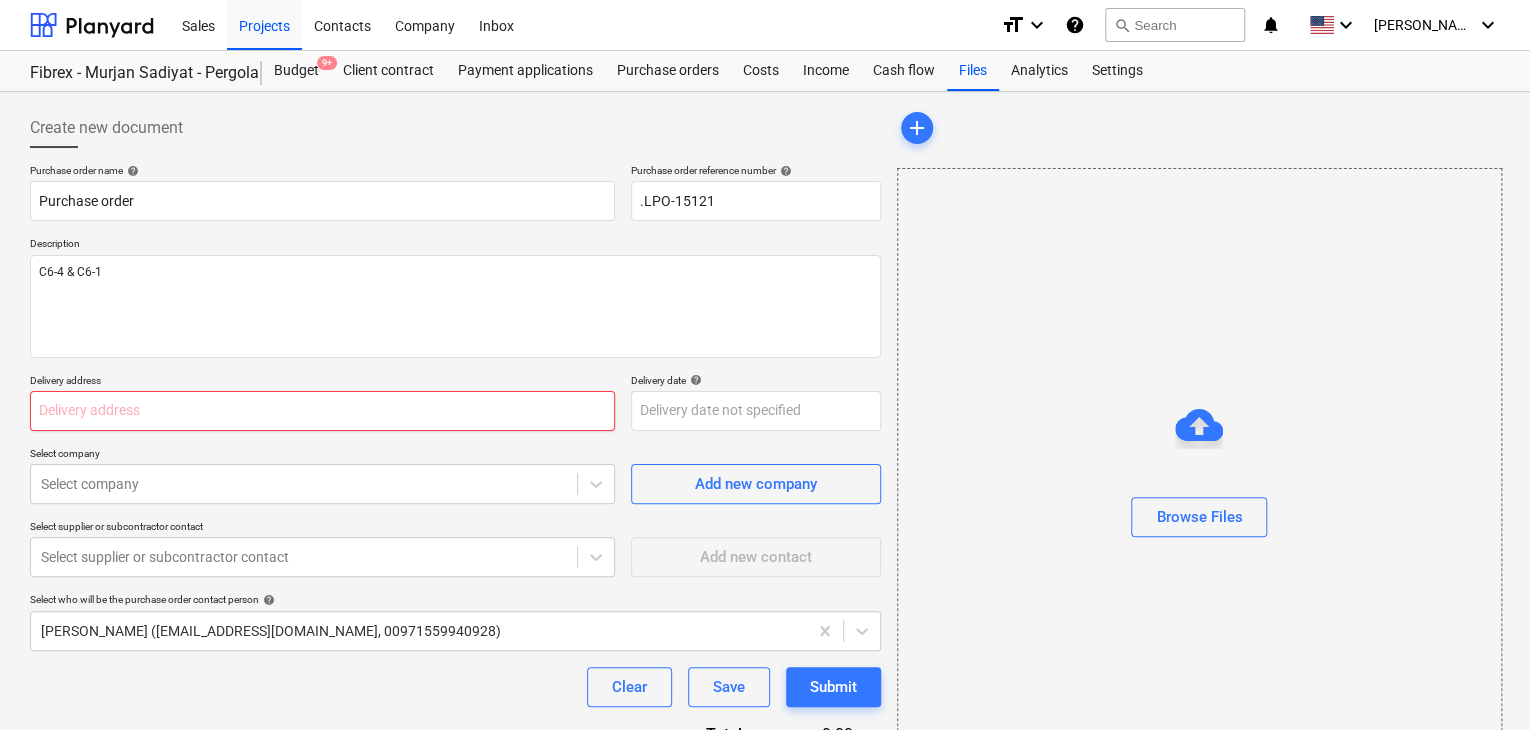type on "L" 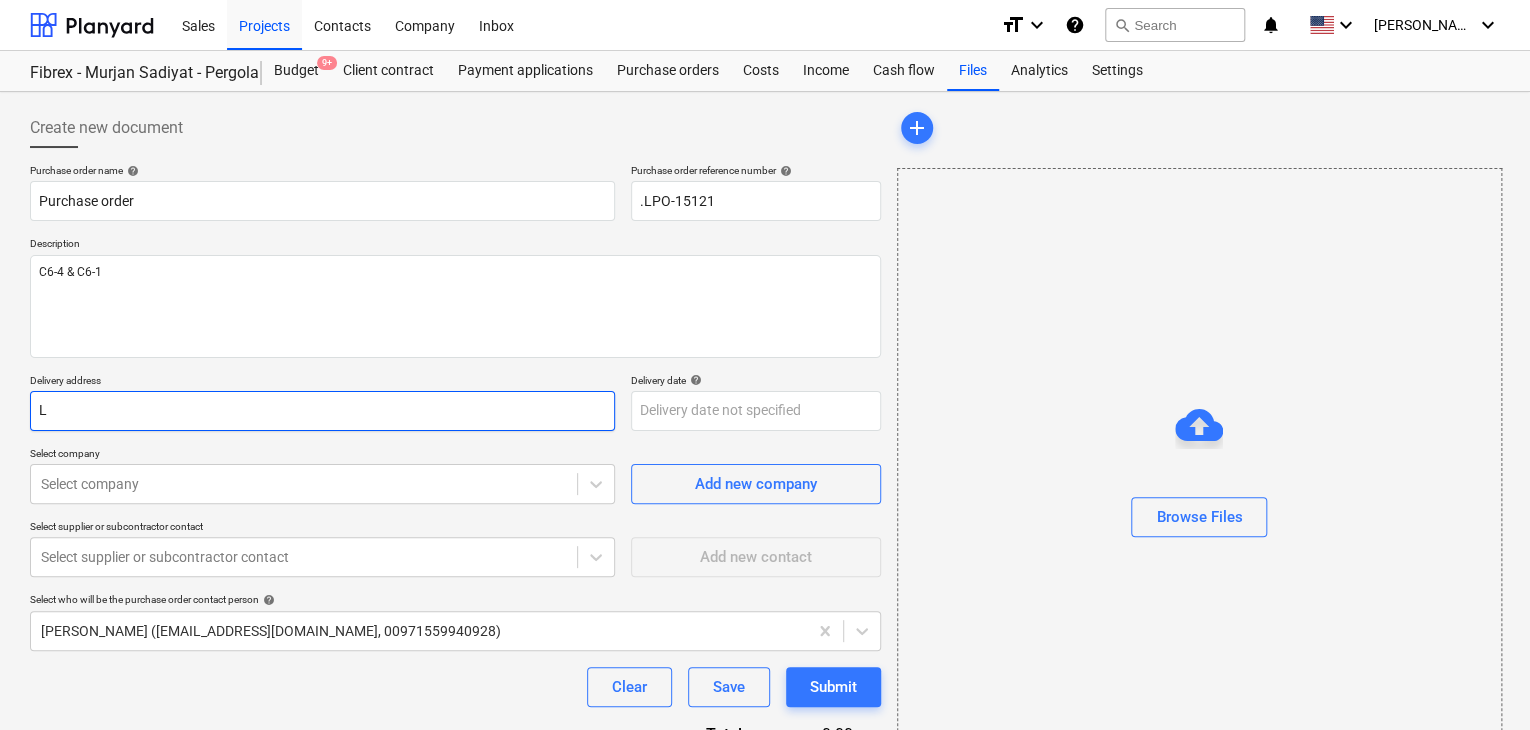 type on "x" 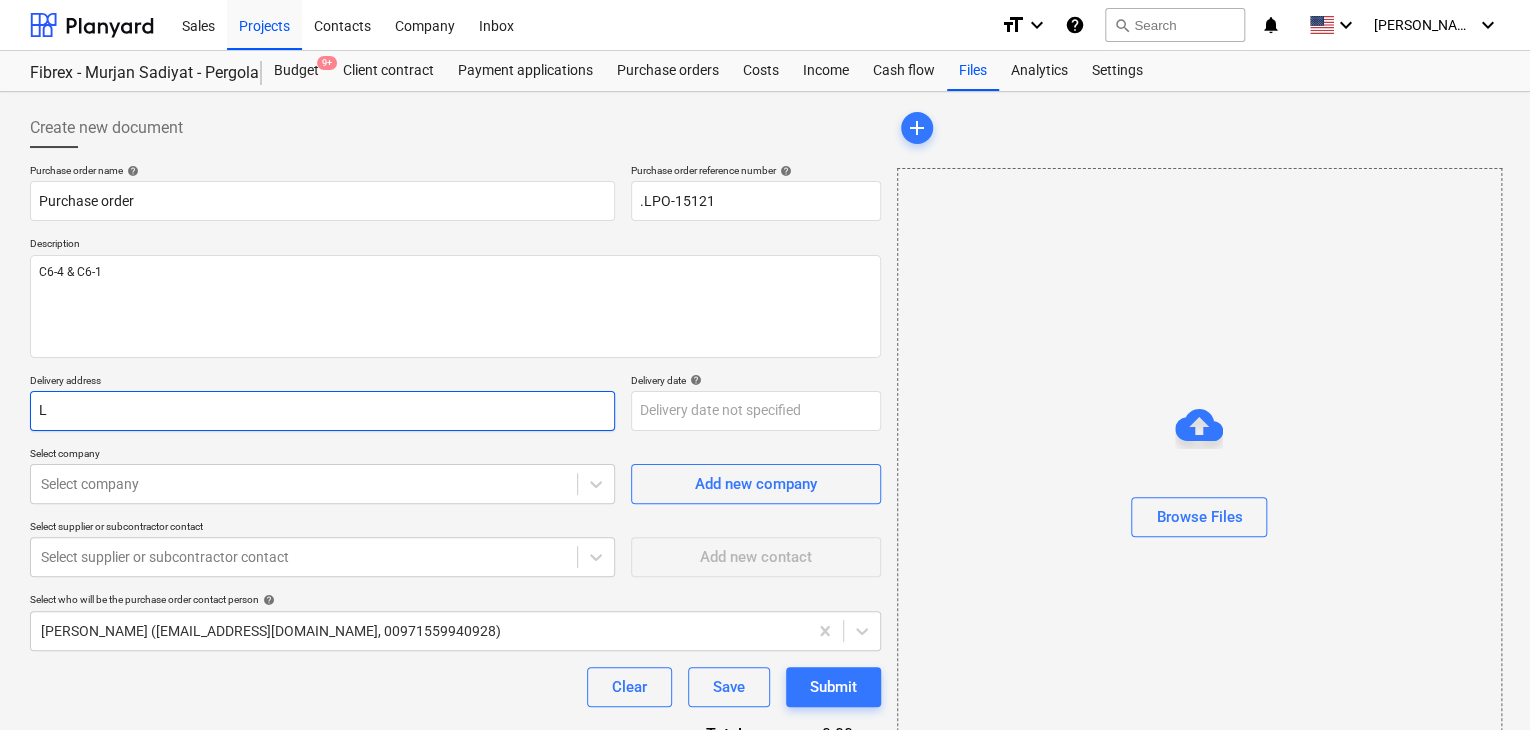 type on "LU" 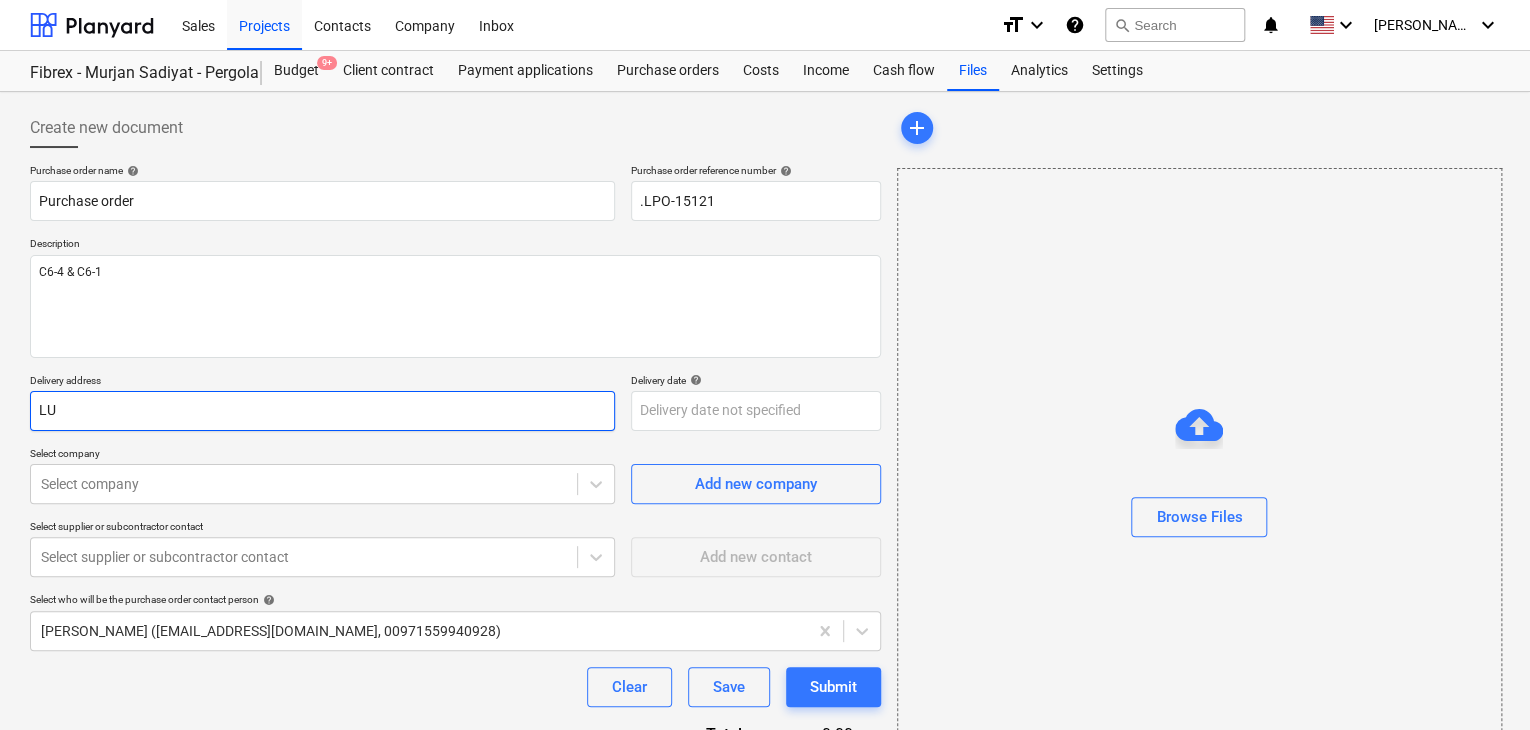type on "x" 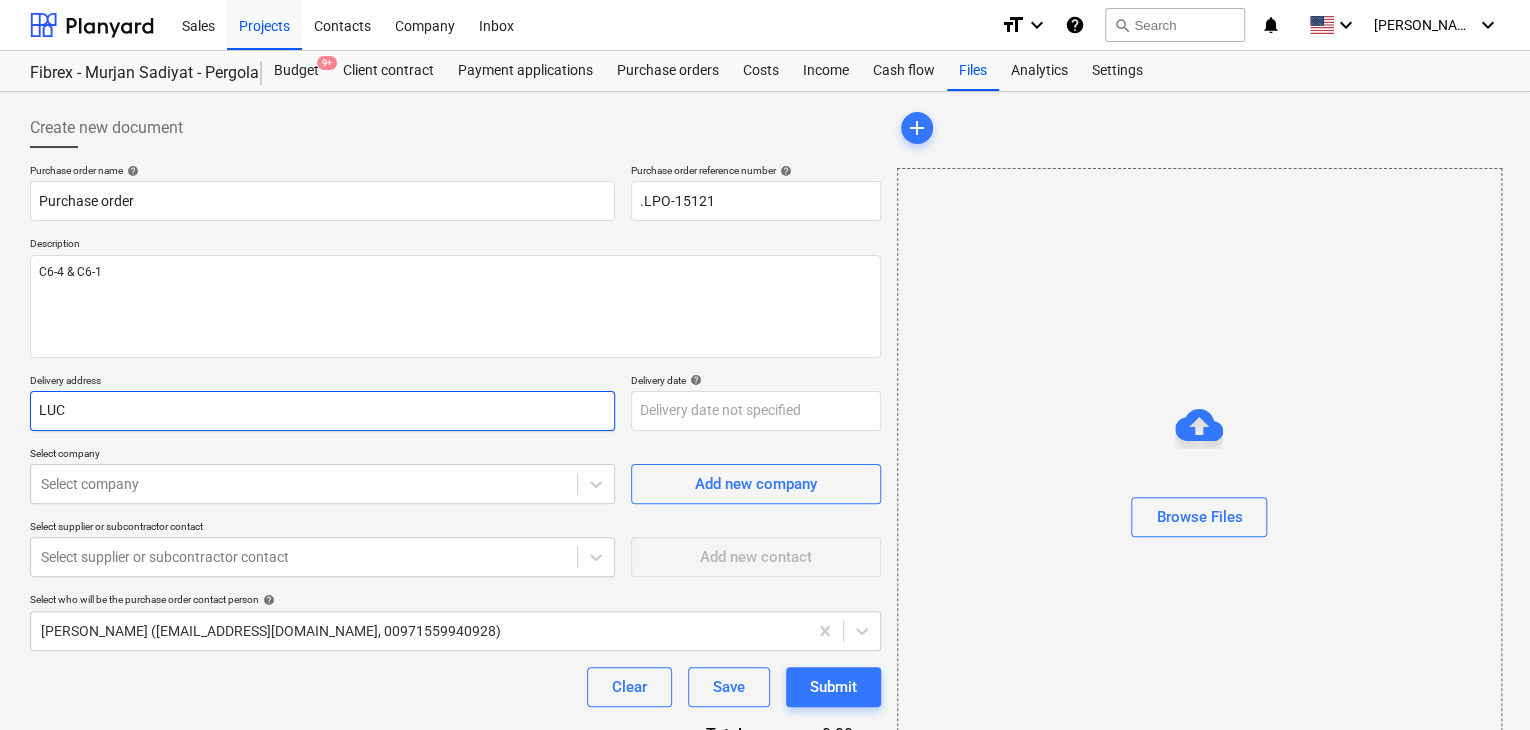 type on "x" 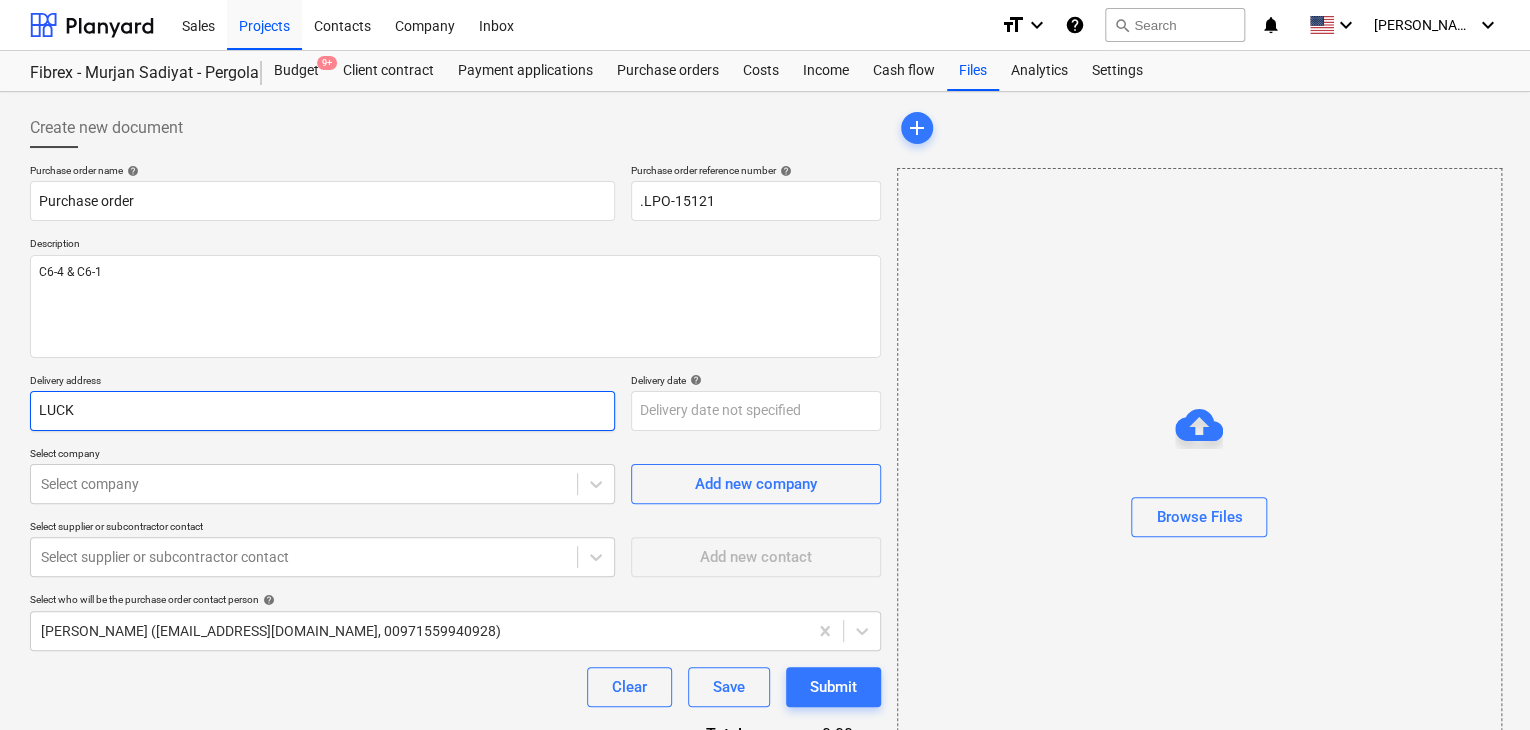type on "x" 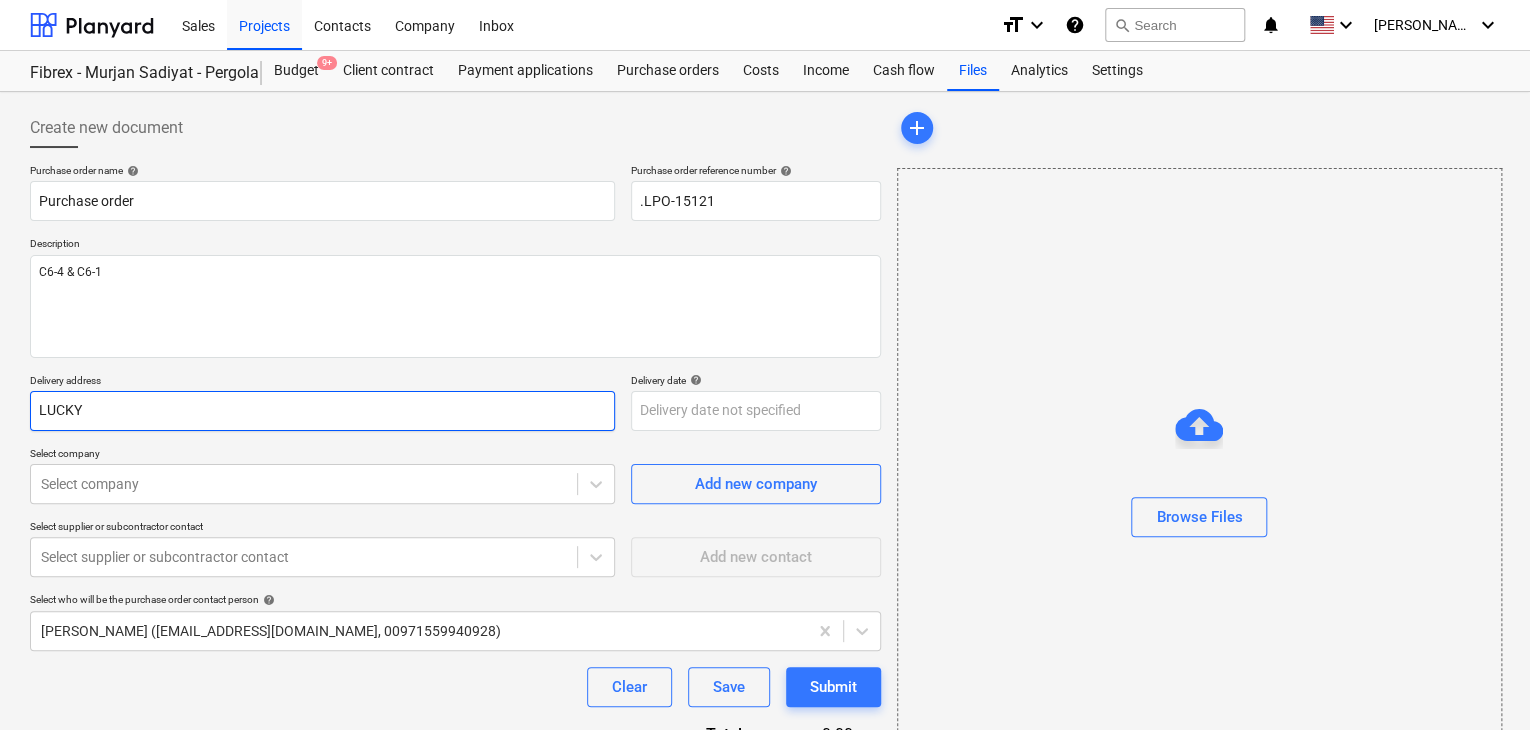 type on "x" 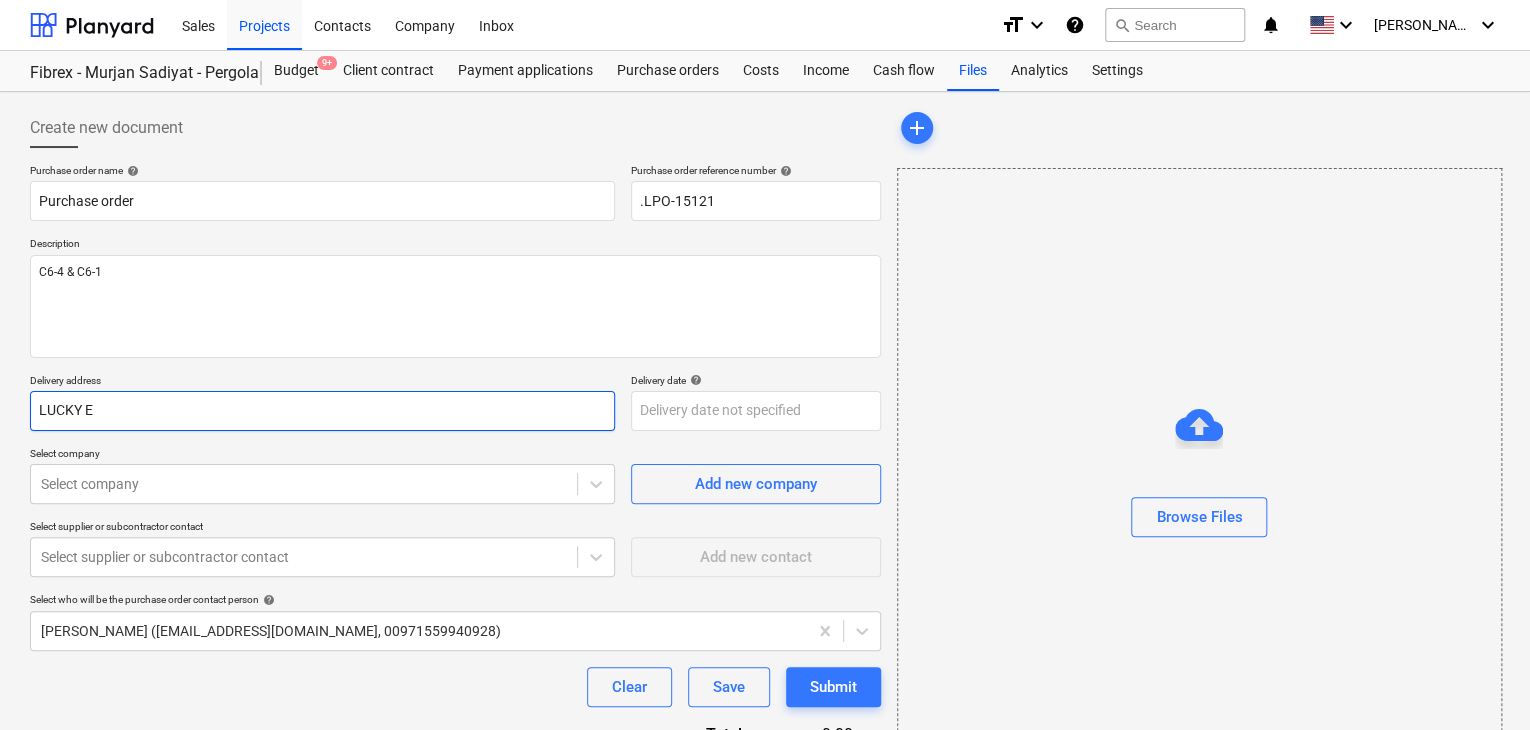 type on "x" 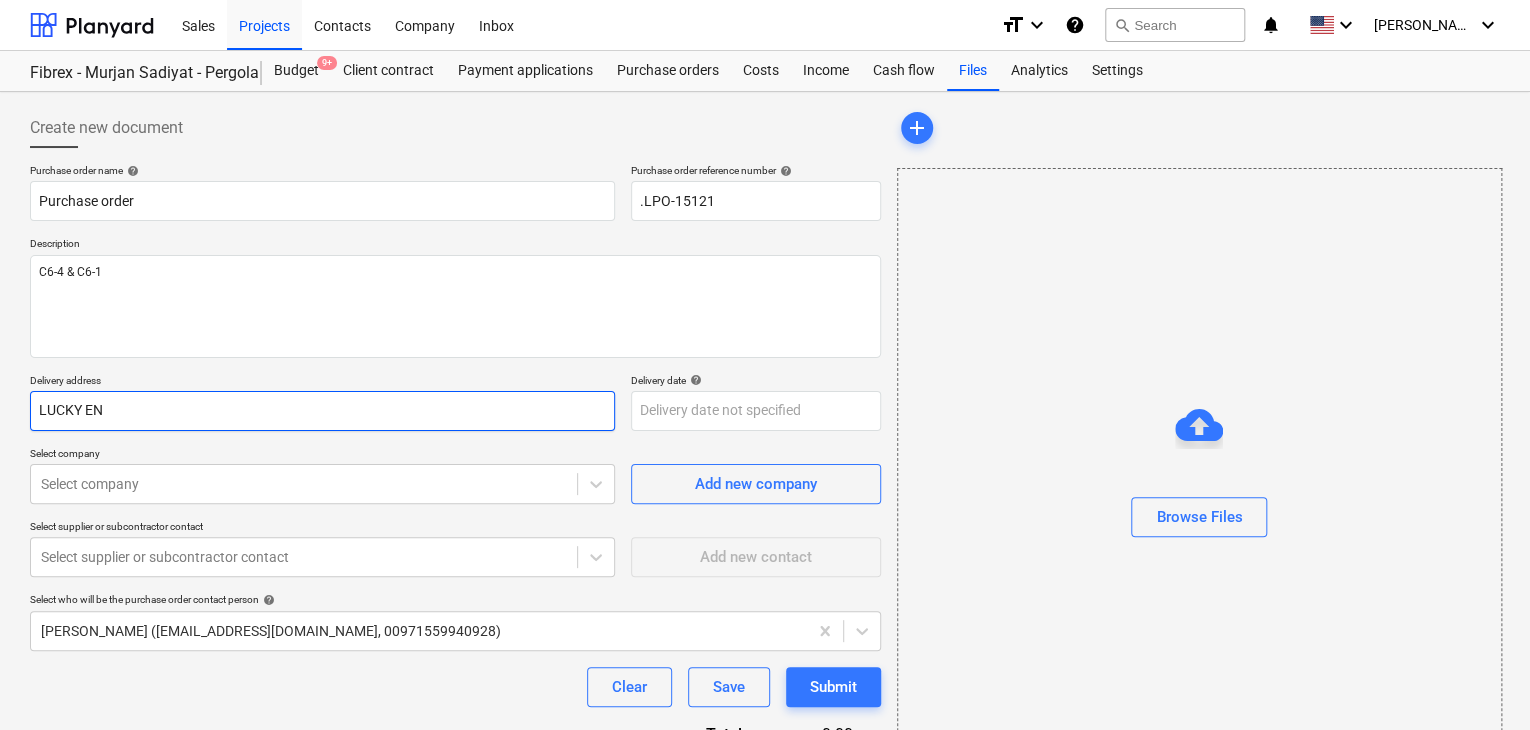 type on "x" 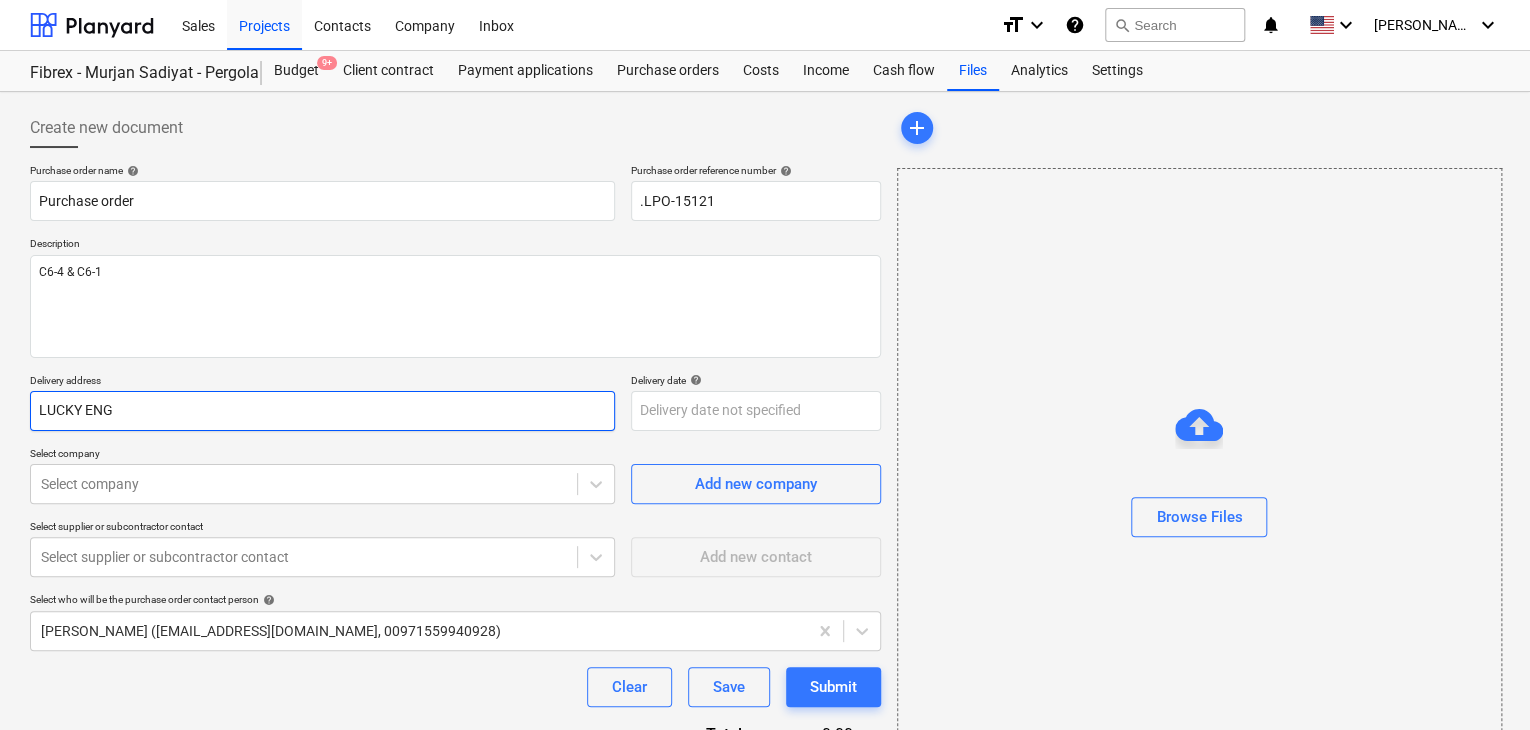 type on "x" 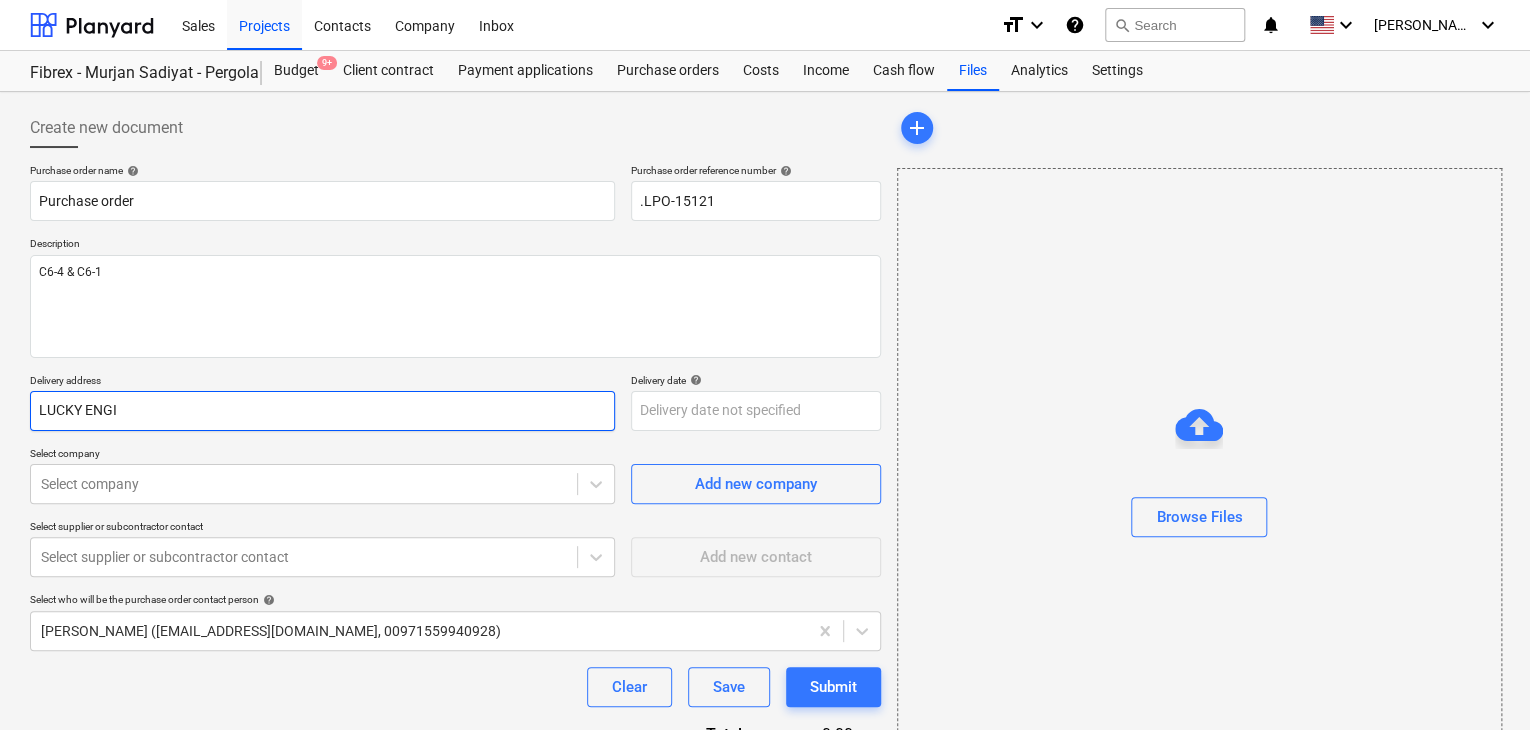 type on "x" 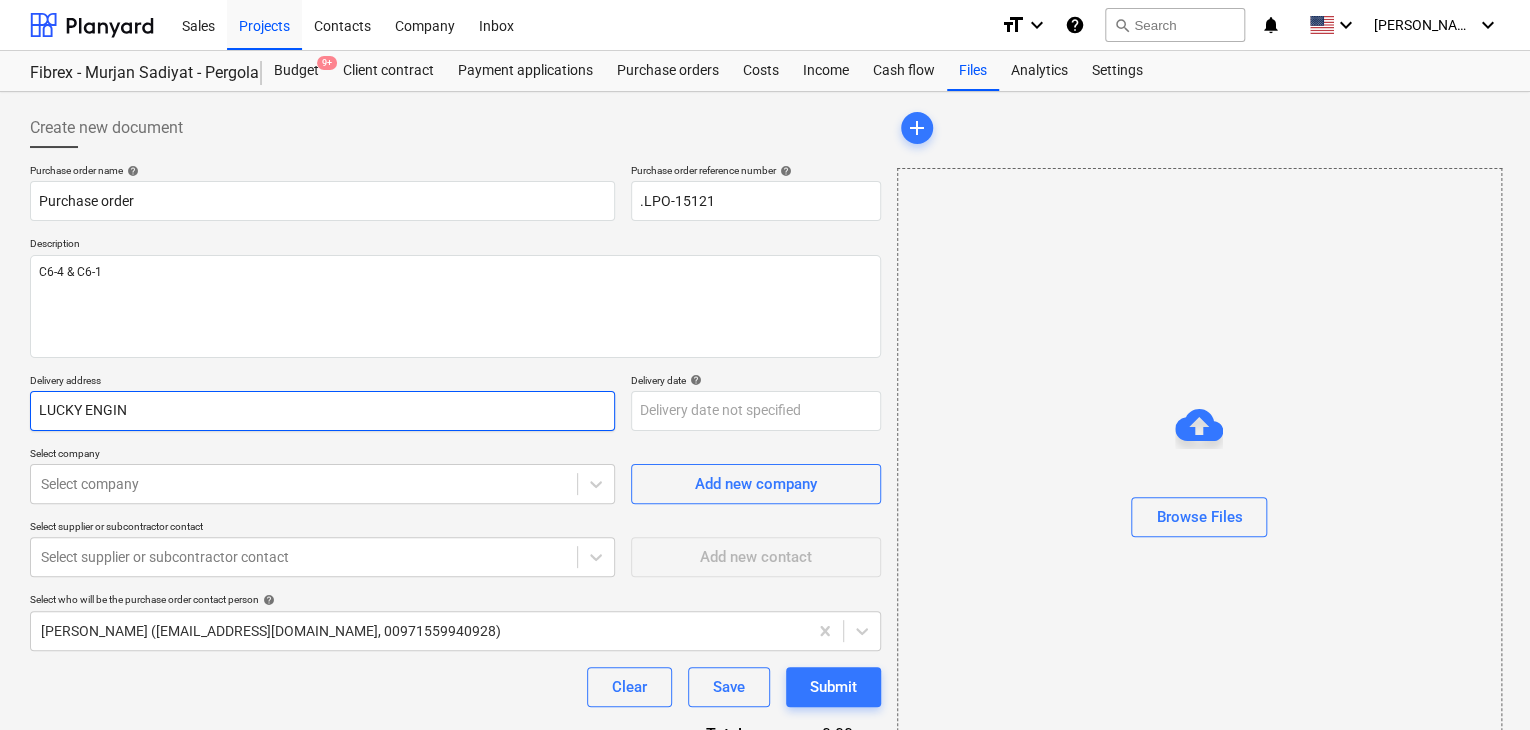 type on "x" 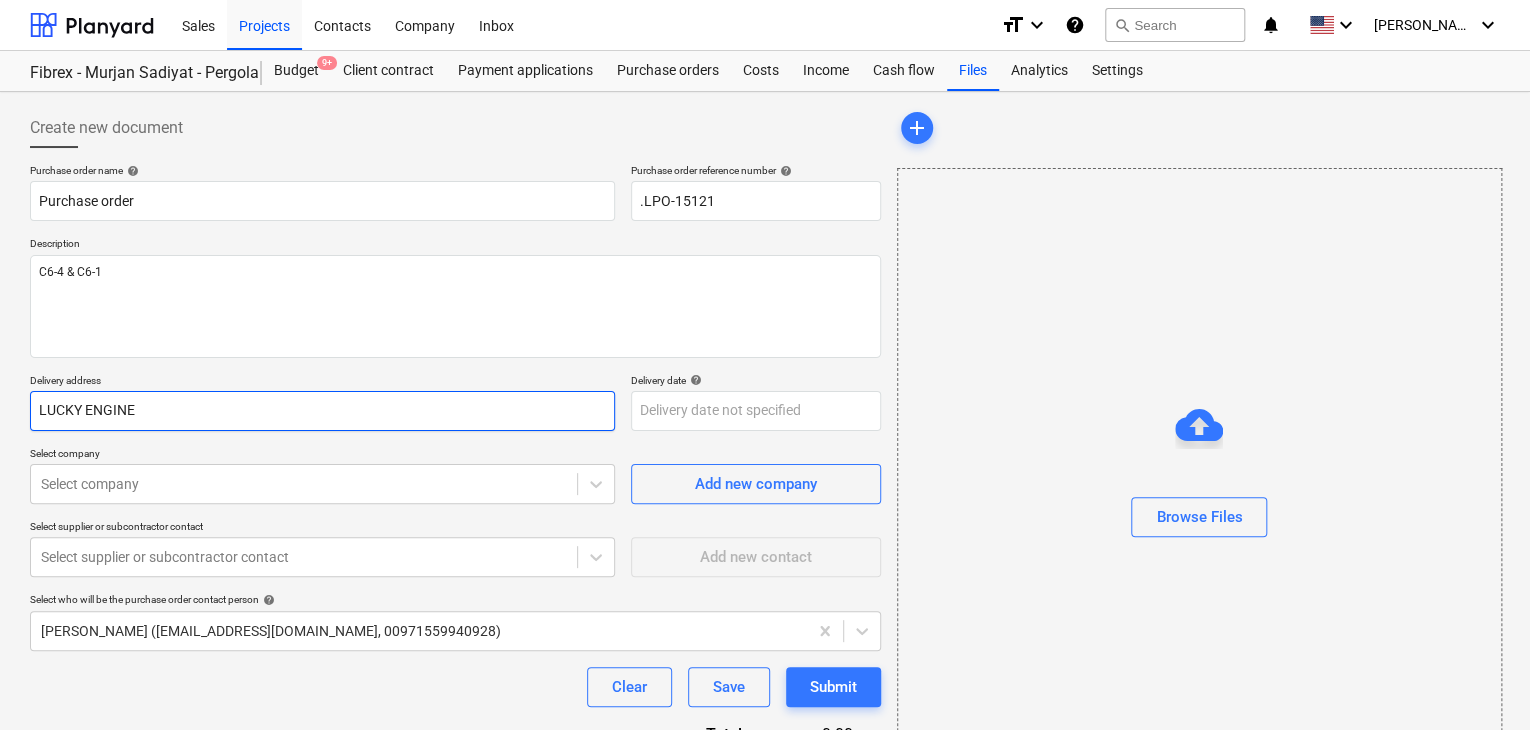 type on "x" 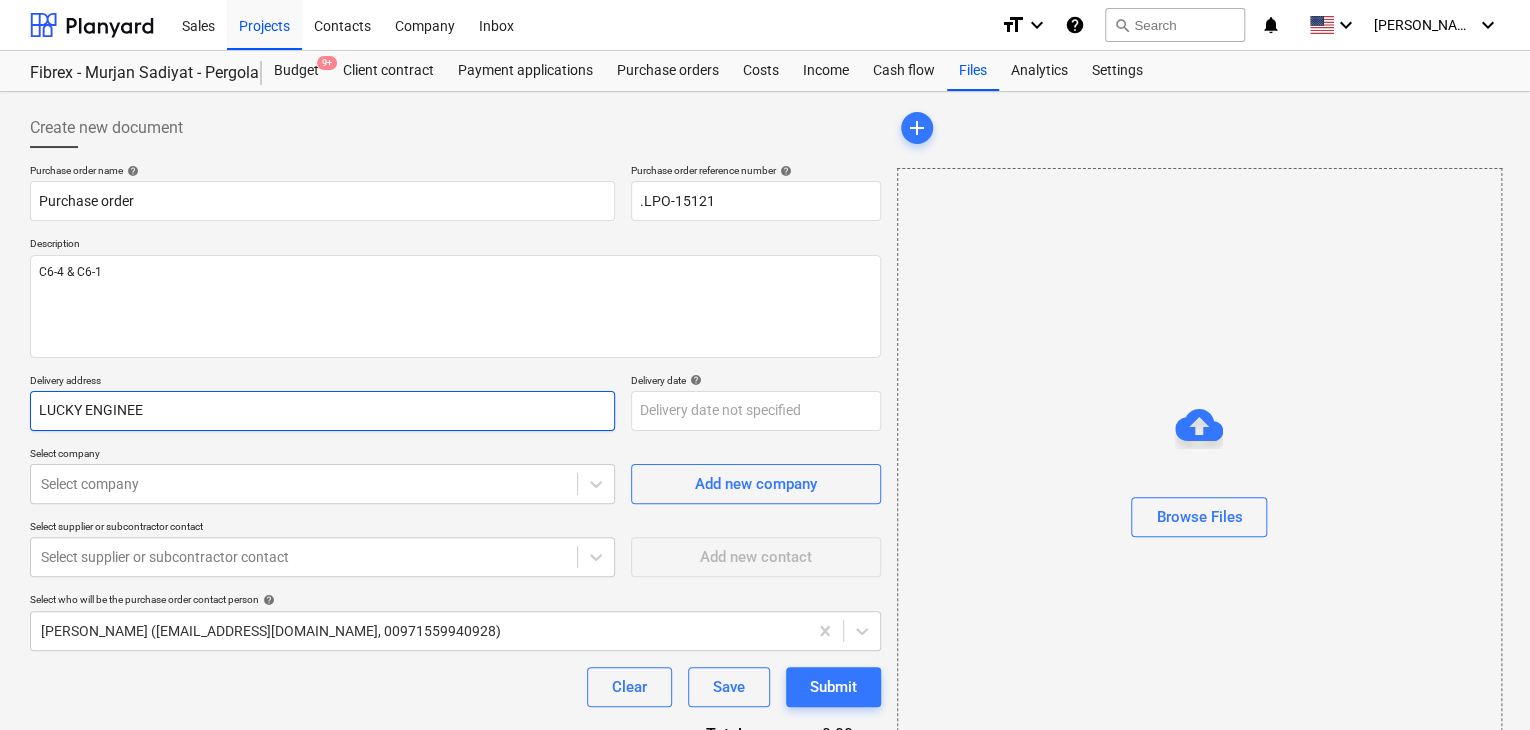 type on "x" 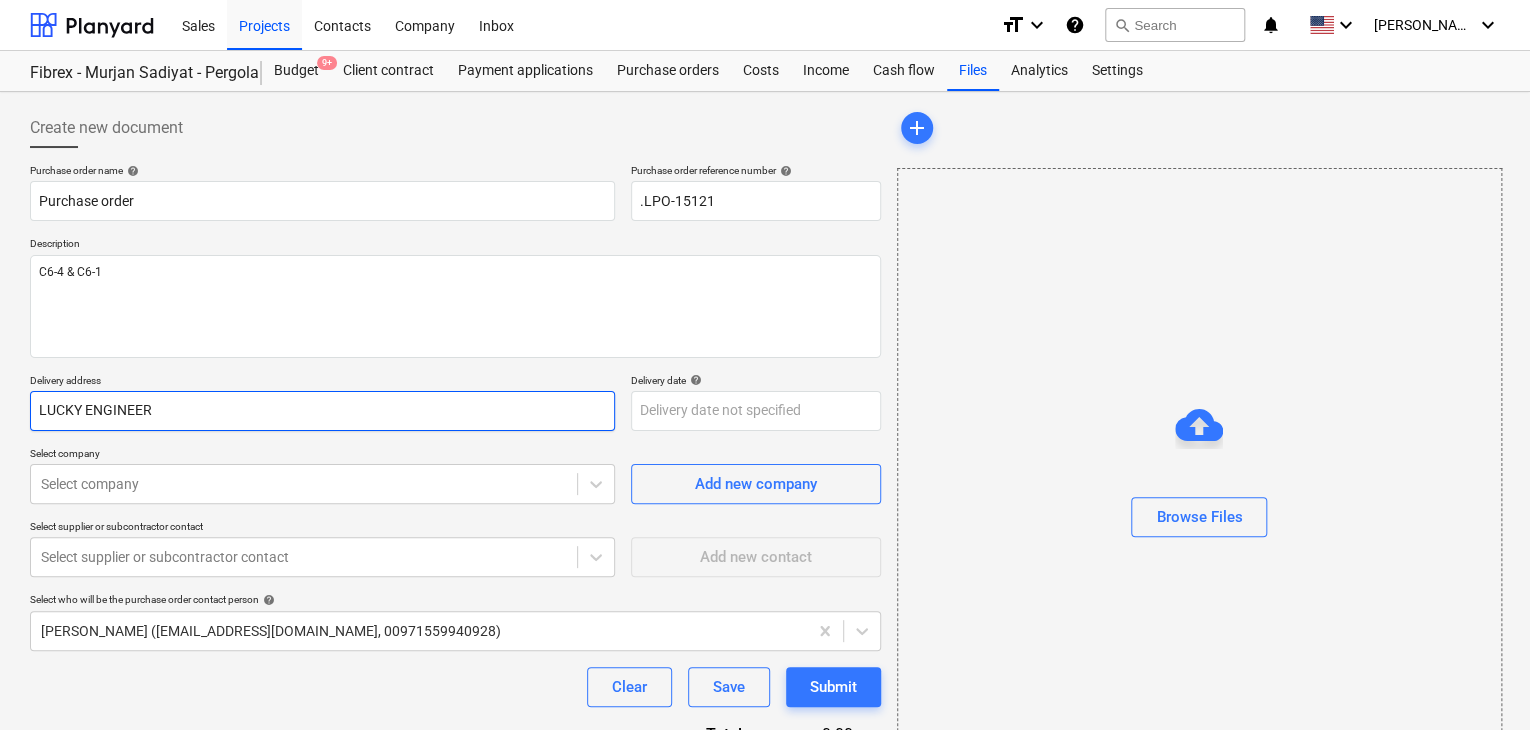 type on "x" 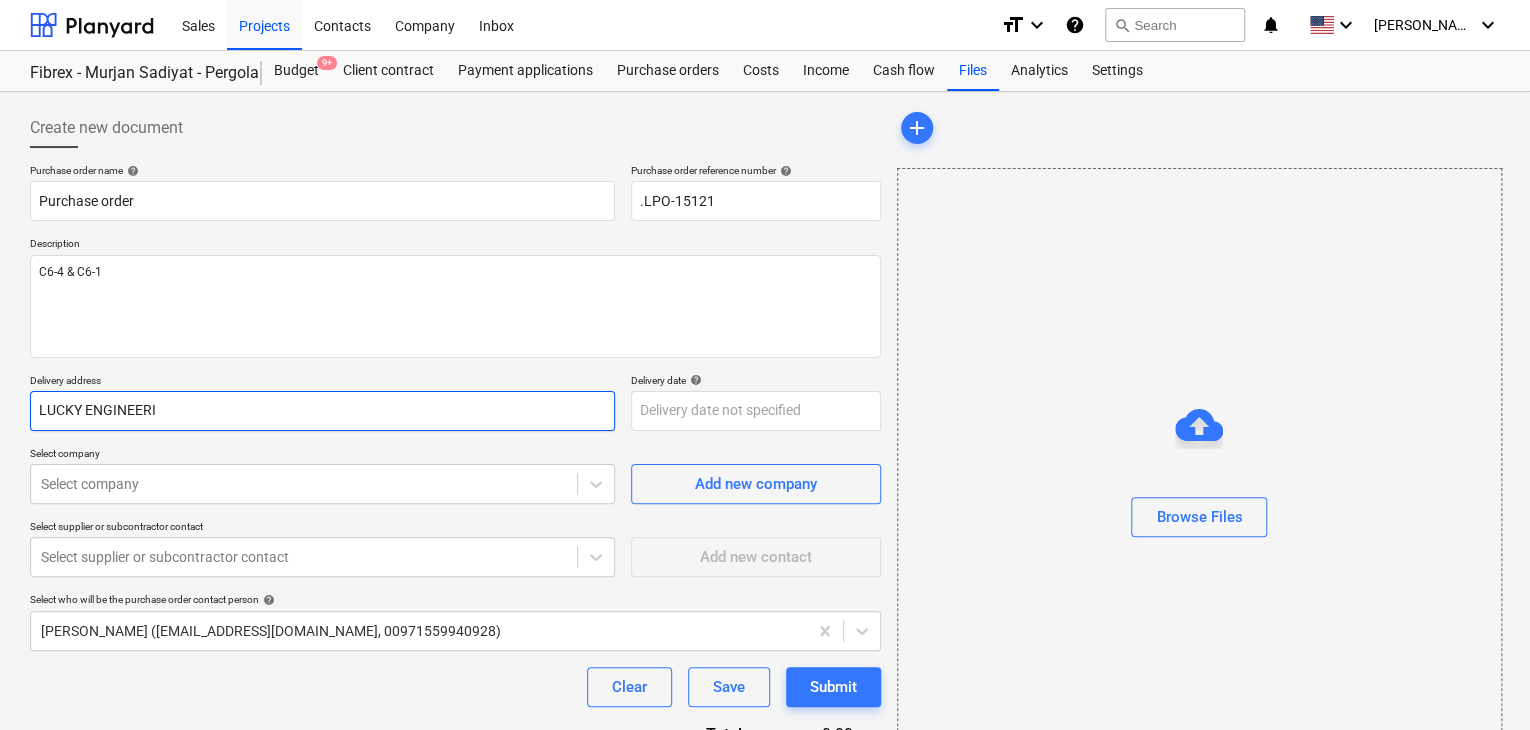 type on "x" 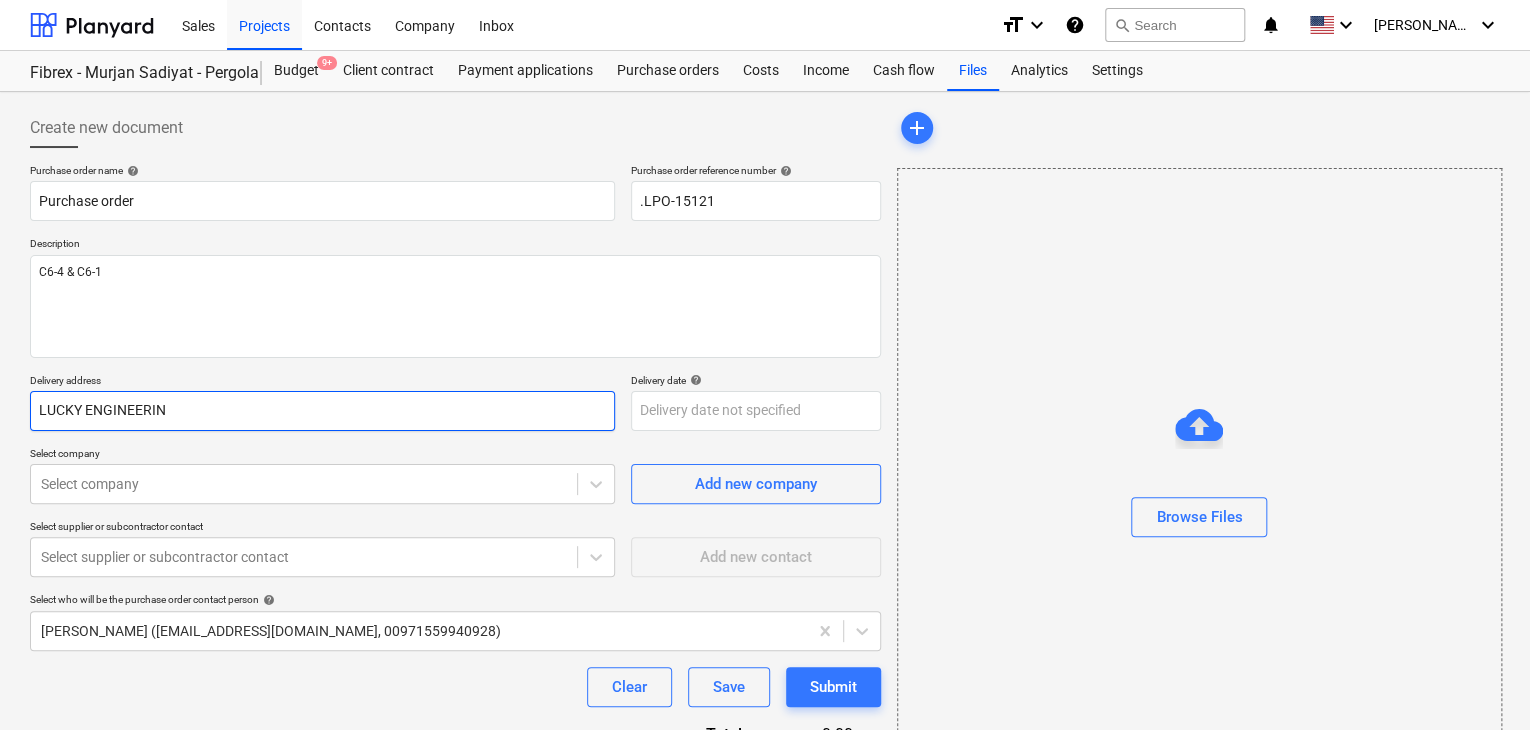 type on "x" 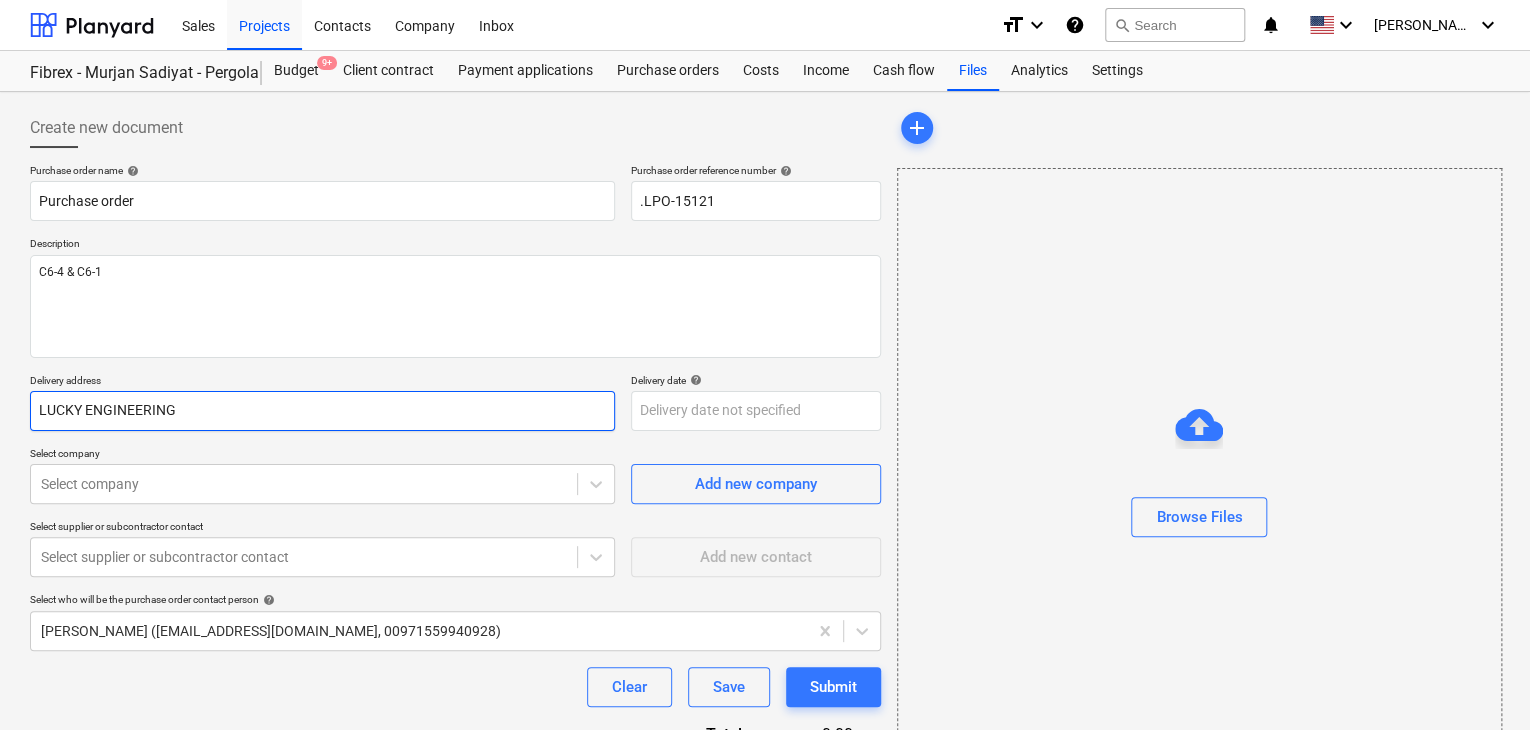 type on "x" 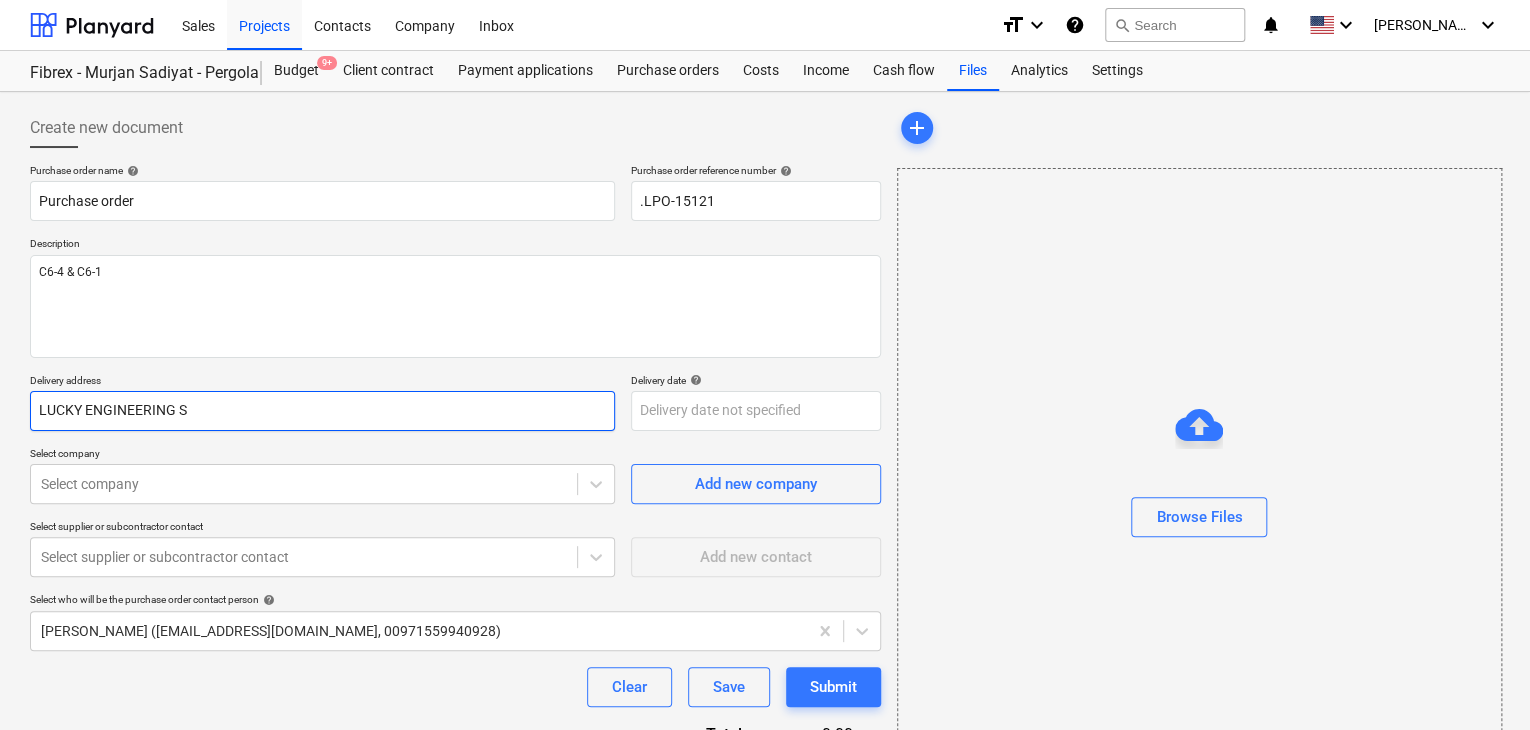 type on "x" 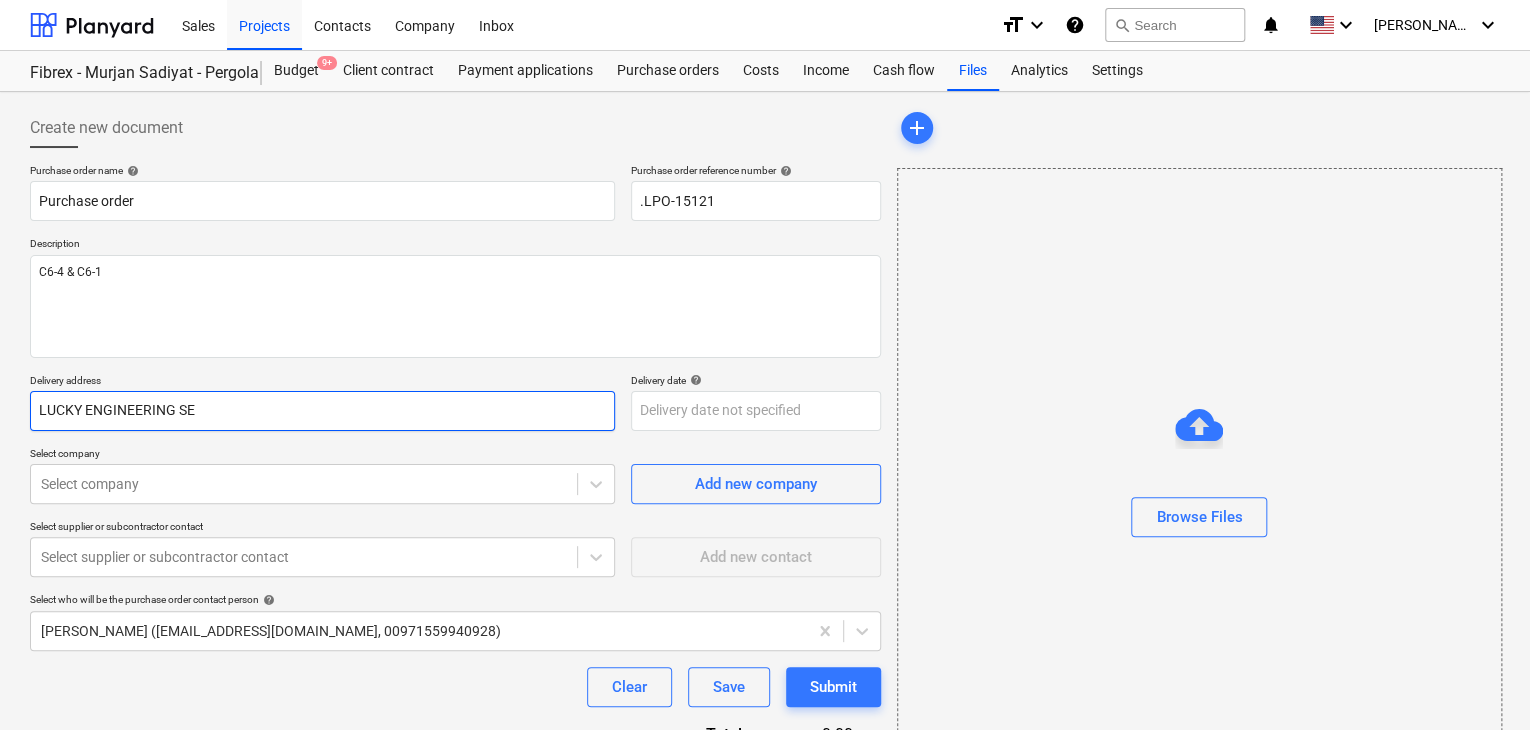 type on "x" 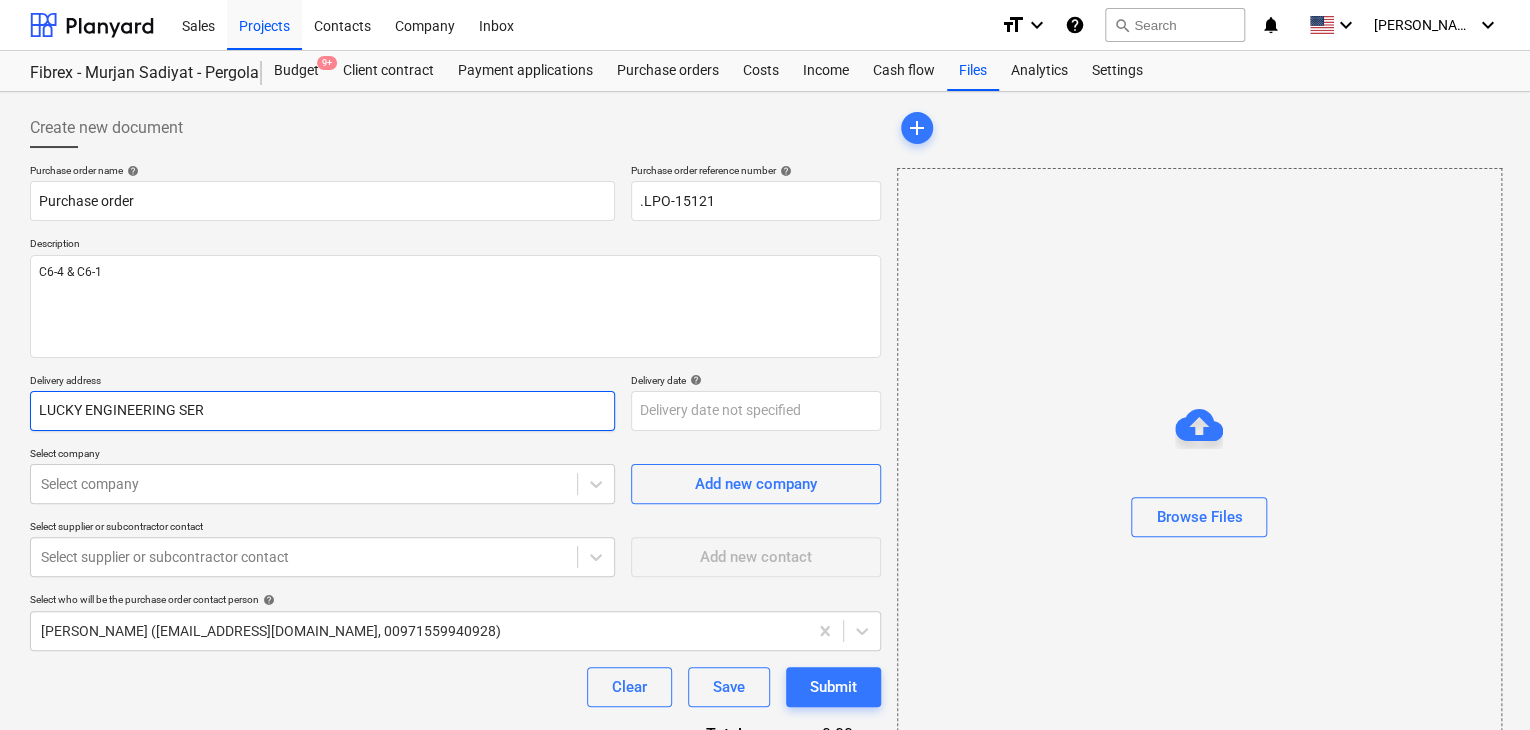 type on "x" 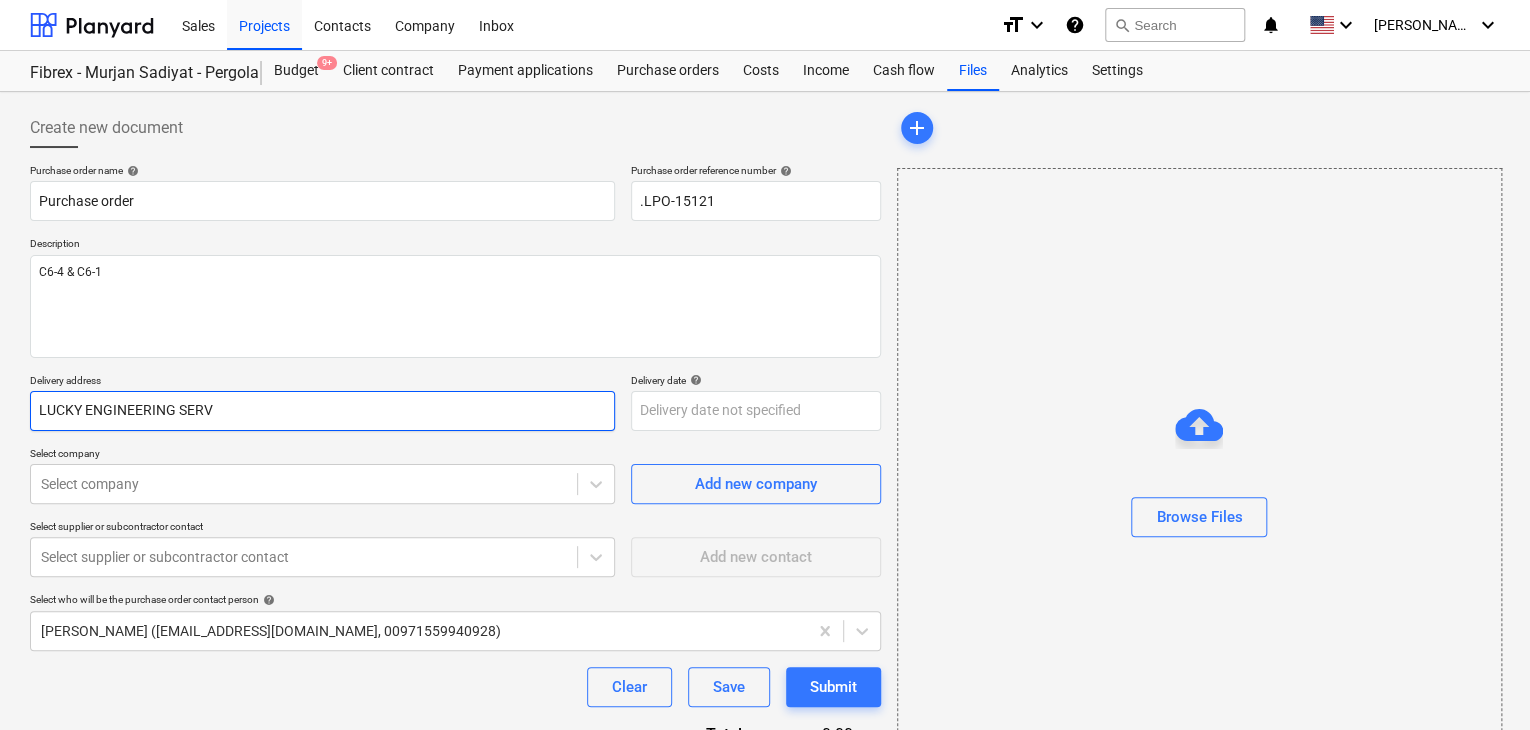 type on "x" 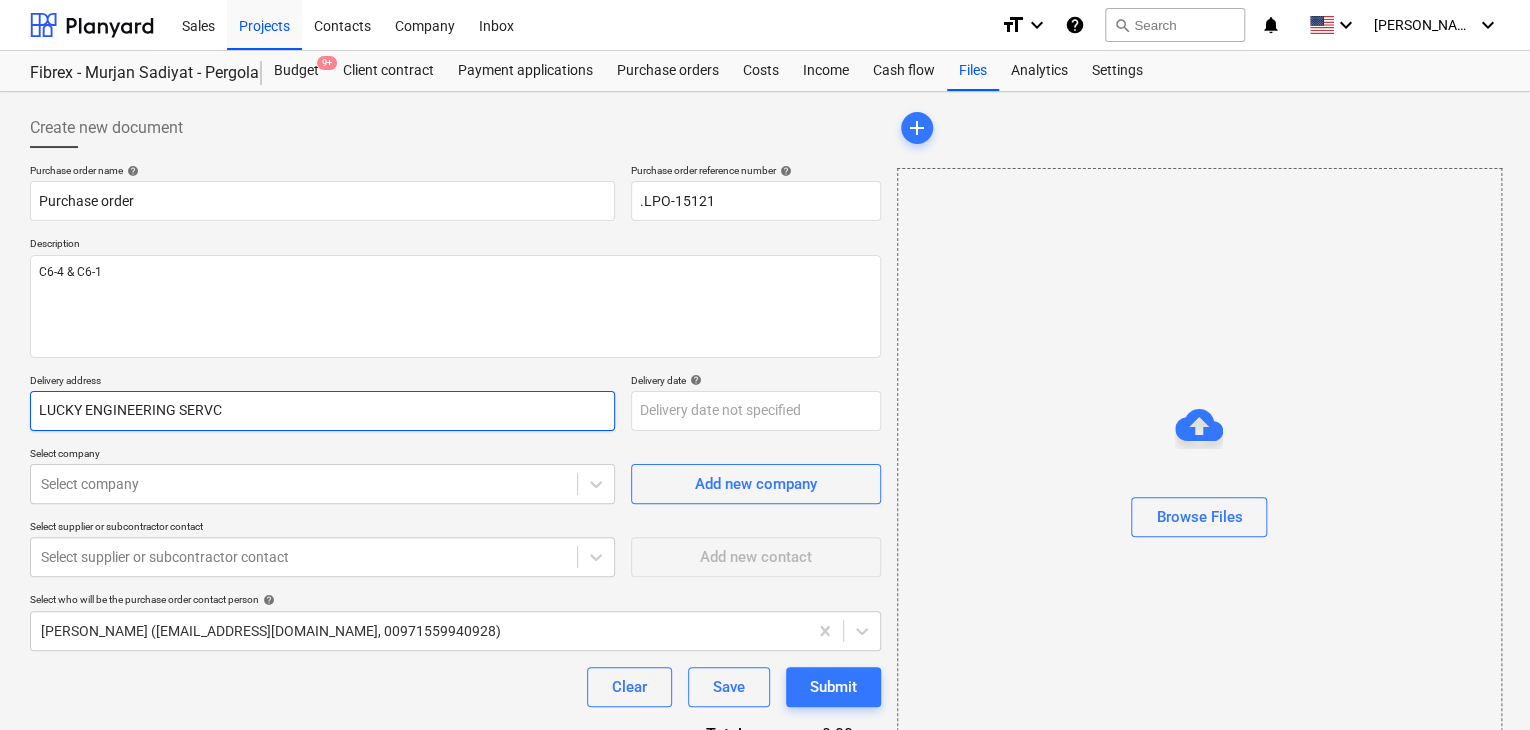 type on "x" 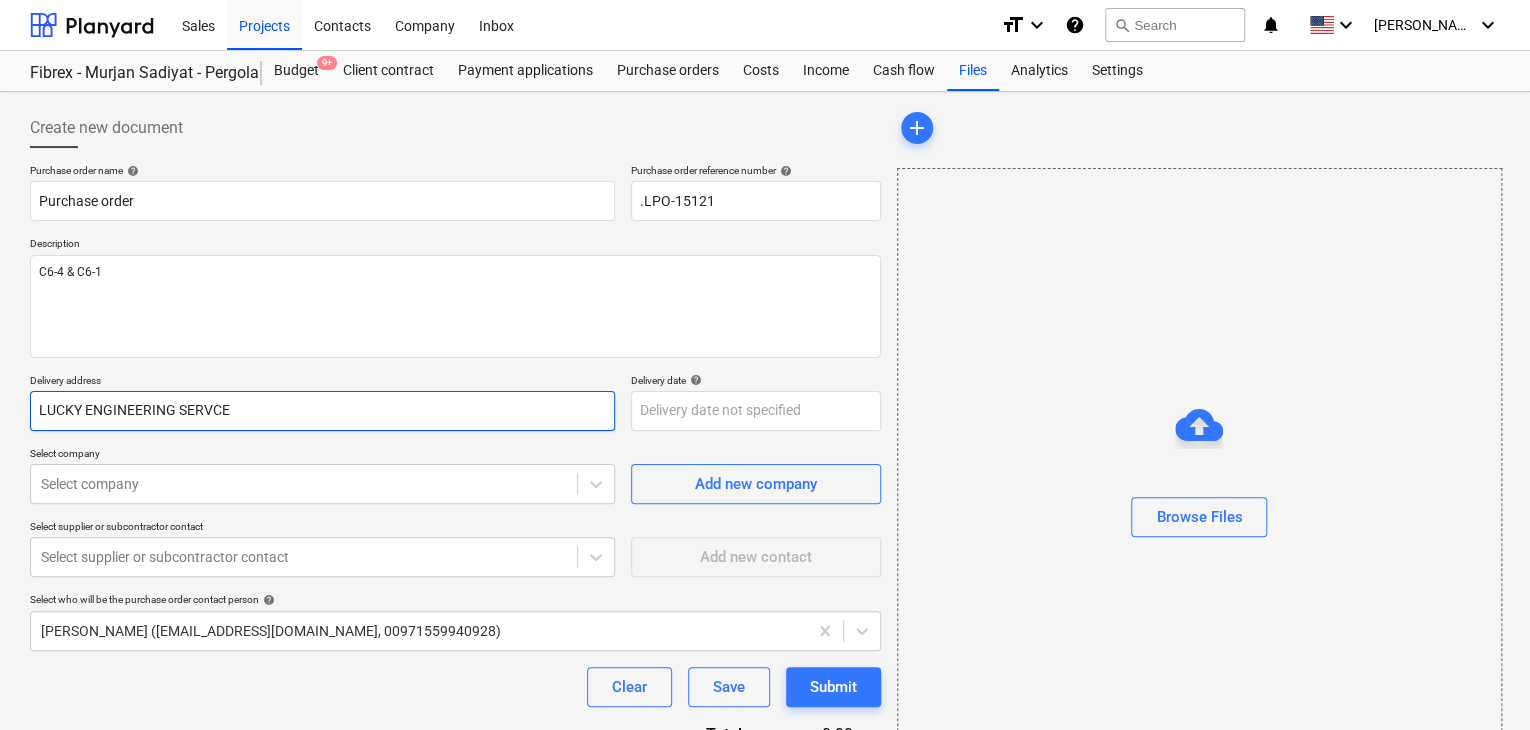 type on "x" 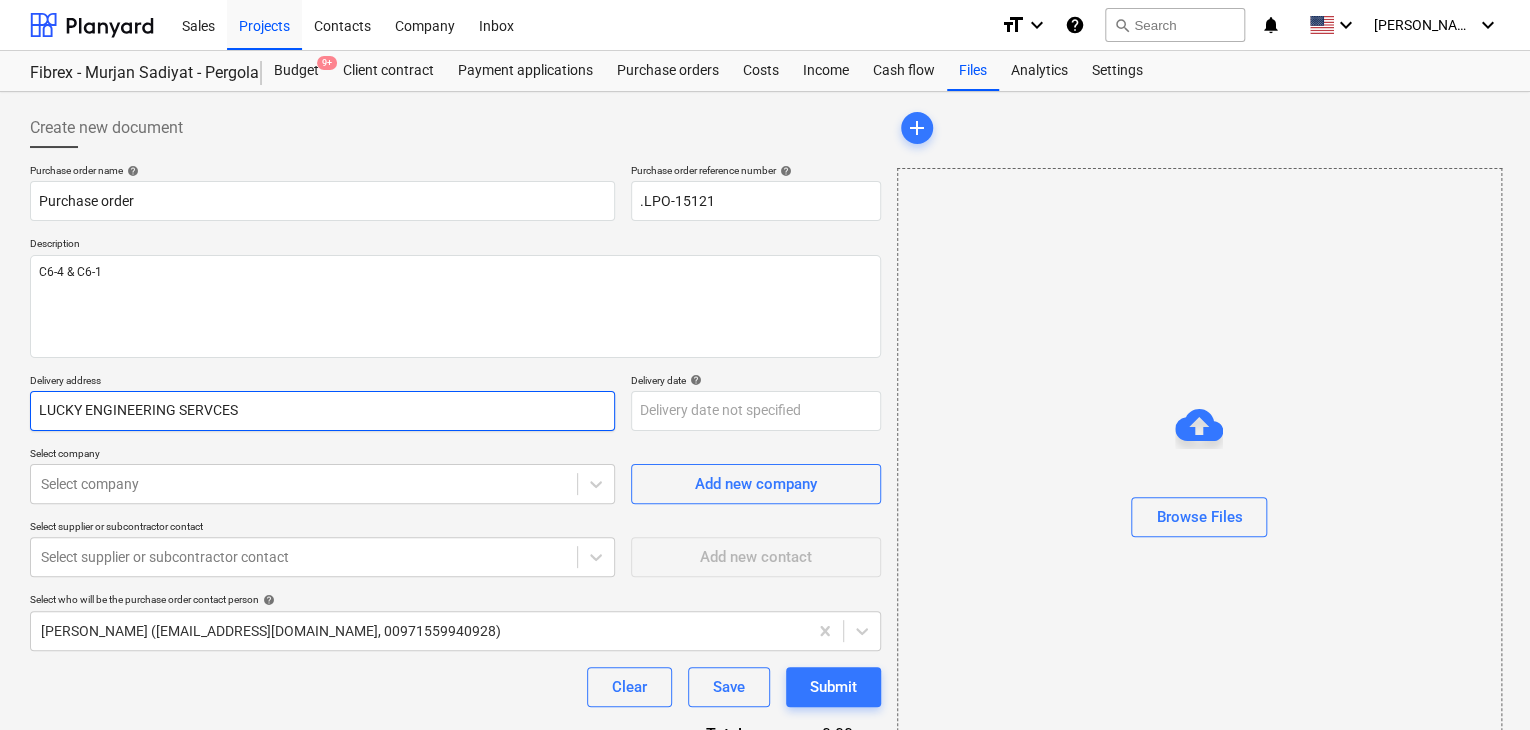 click on "LUCKY ENGINEERING SERVCES" at bounding box center (322, 411) 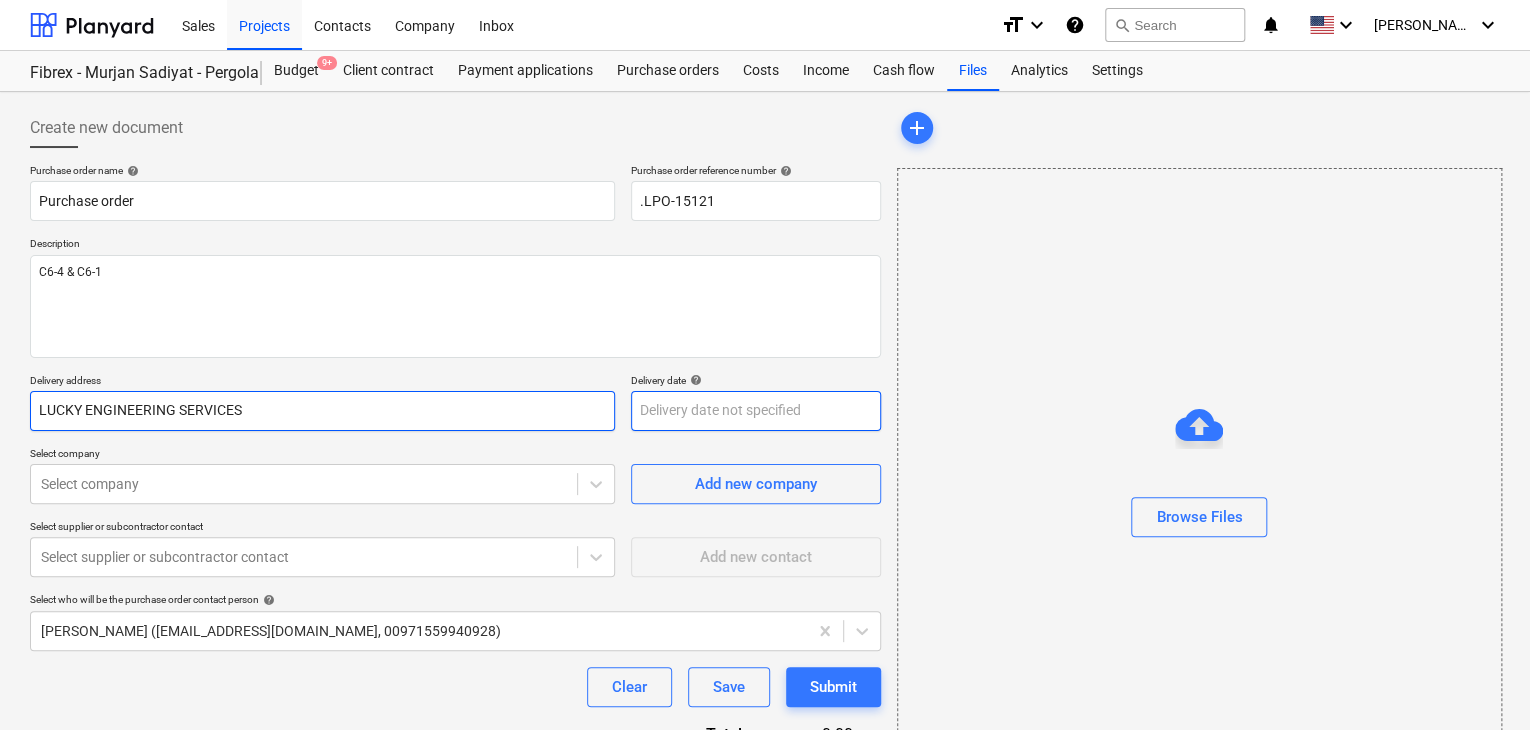 type on "LUCKY ENGINEERING SERVICES" 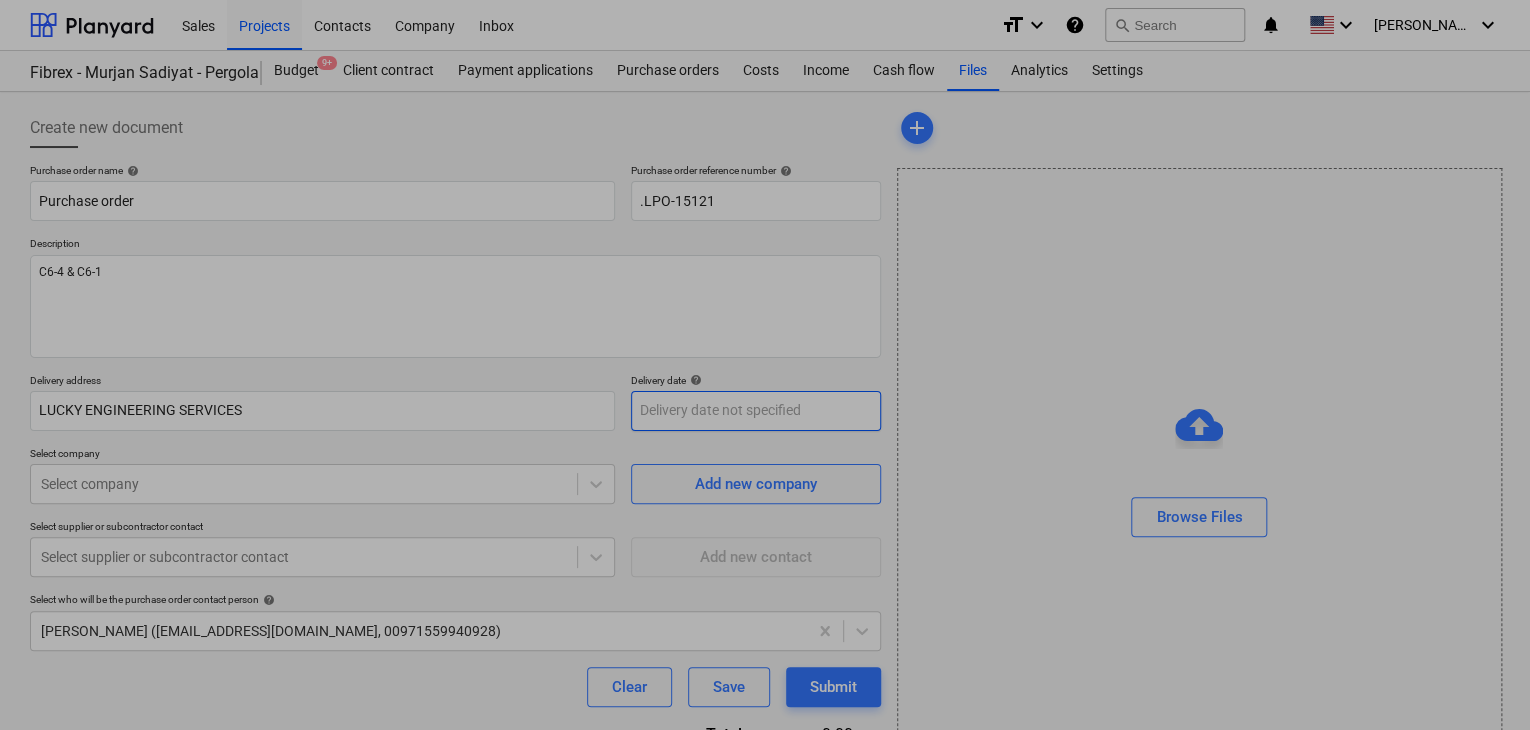 click on "Sales Projects Contacts Company Inbox format_size keyboard_arrow_down help search Search notifications 0 keyboard_arrow_down [PERSON_NAME] keyboard_arrow_down Fibrex - Murjan Sadiyat - Pergola & Canopies Budget 9+ Client contract Payment applications Purchase orders Costs Income Cash flow Files Analytics Settings Create new document Purchase order name help Purchase order Purchase order reference number help .LPO-15121 Description C6-4 & C6-1 Delivery address LUCKY ENGINEERING SERVICES Delivery date help Press the down arrow key to interact with the calendar and
select a date. Press the question mark key to get the keyboard shortcuts for changing dates. Select company Select company Add new company Select supplier or subcontractor contact Select supplier or subcontractor contact Add new contact Select who will be the purchase order contact person help [PERSON_NAME] ([EMAIL_ADDRESS][DOMAIN_NAME], 00971559940928) Clear Save Submit Total 0.00د.إ.‏ Select line-items to add help Search or select a line-item add" at bounding box center (765, 365) 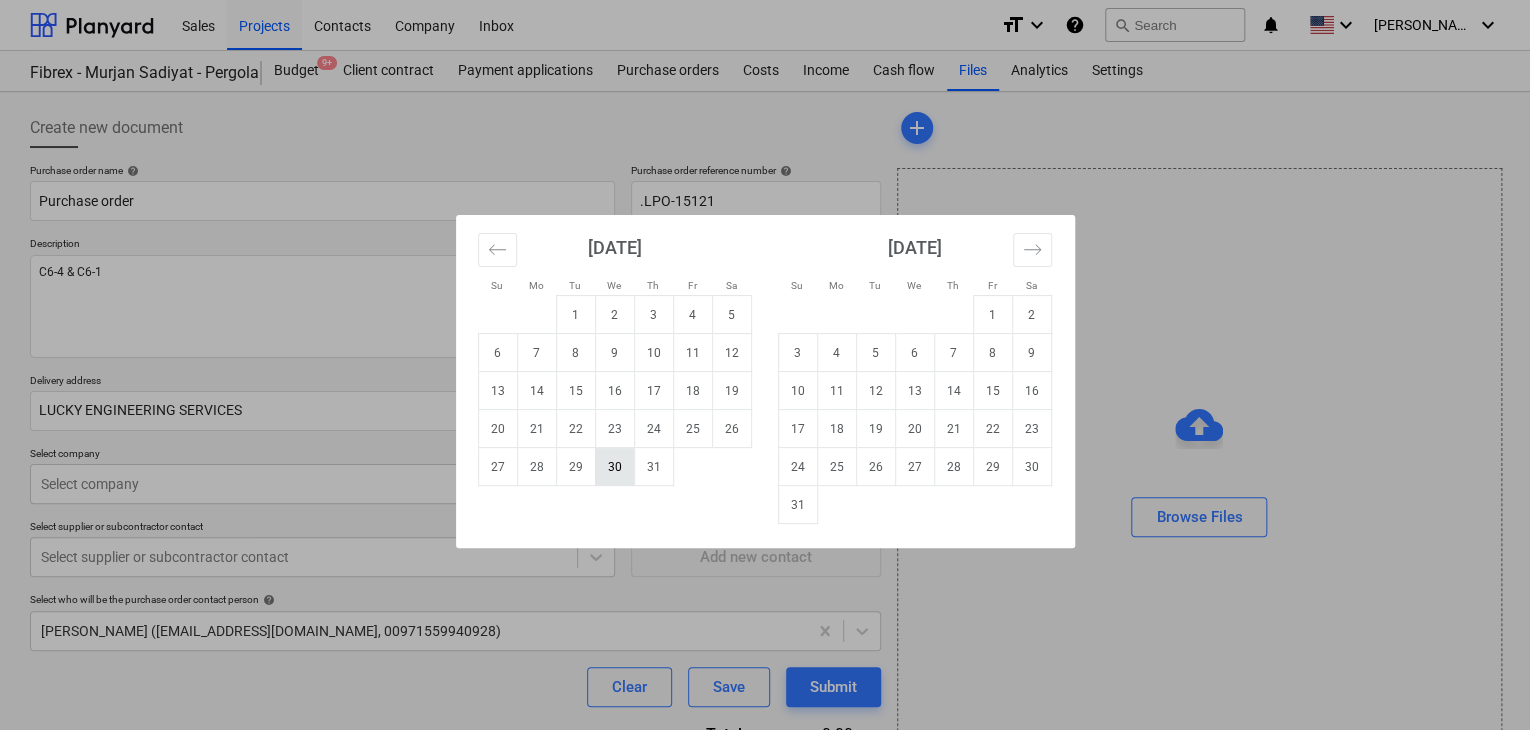 click on "30" at bounding box center [614, 467] 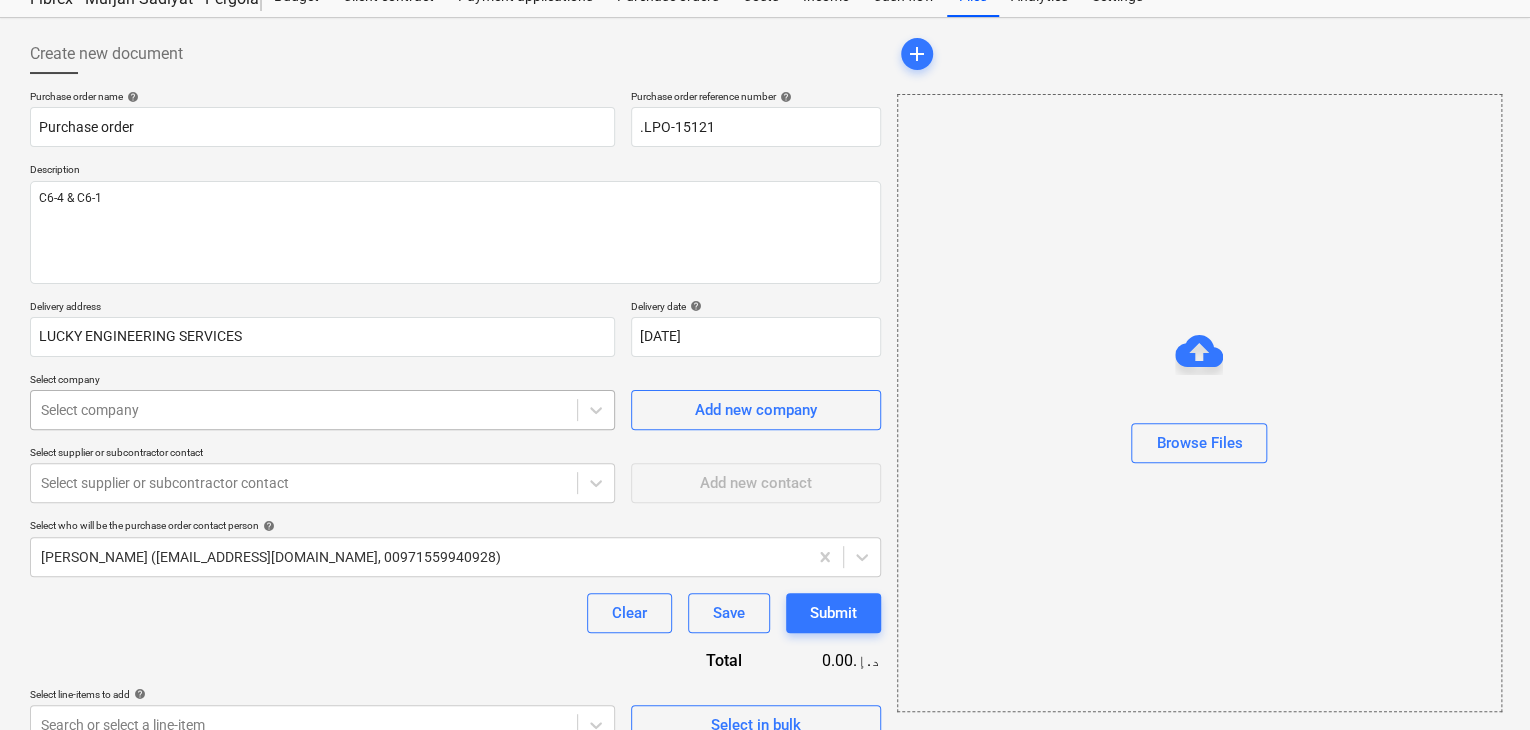 click on "Sales Projects Contacts Company Inbox format_size keyboard_arrow_down help search Search notifications 0 keyboard_arrow_down [PERSON_NAME] keyboard_arrow_down Fibrex - Murjan Sadiyat - Pergola & Canopies Budget 9+ Client contract Payment applications Purchase orders Costs Income Cash flow Files Analytics Settings Create new document Purchase order name help Purchase order Purchase order reference number help .LPO-15121 Description C6-4 & C6-1 Delivery address LUCKY ENGINEERING SERVICES Delivery date help [DATE] [DATE] Press the down arrow key to interact with the calendar and
select a date. Press the question mark key to get the keyboard shortcuts for changing dates. Select company Select company Add new company Select supplier or subcontractor contact Select supplier or subcontractor contact Add new contact Select who will be the purchase order contact person help [PERSON_NAME] ([EMAIL_ADDRESS][DOMAIN_NAME], 00971559940928) Clear Save Submit Total 0.00د.إ.‏ Select line-items to add help add
x" at bounding box center [765, 291] 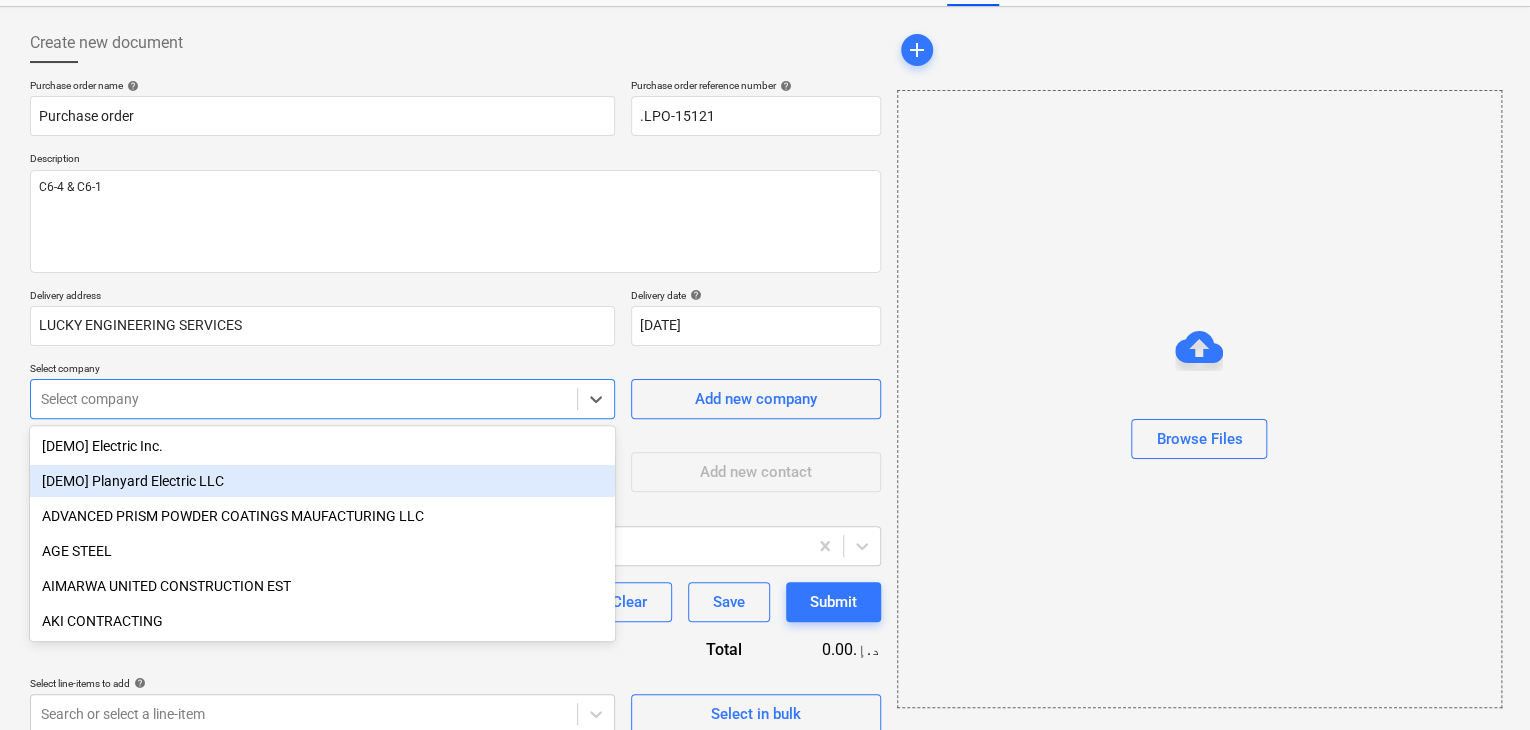 scroll, scrollTop: 93, scrollLeft: 0, axis: vertical 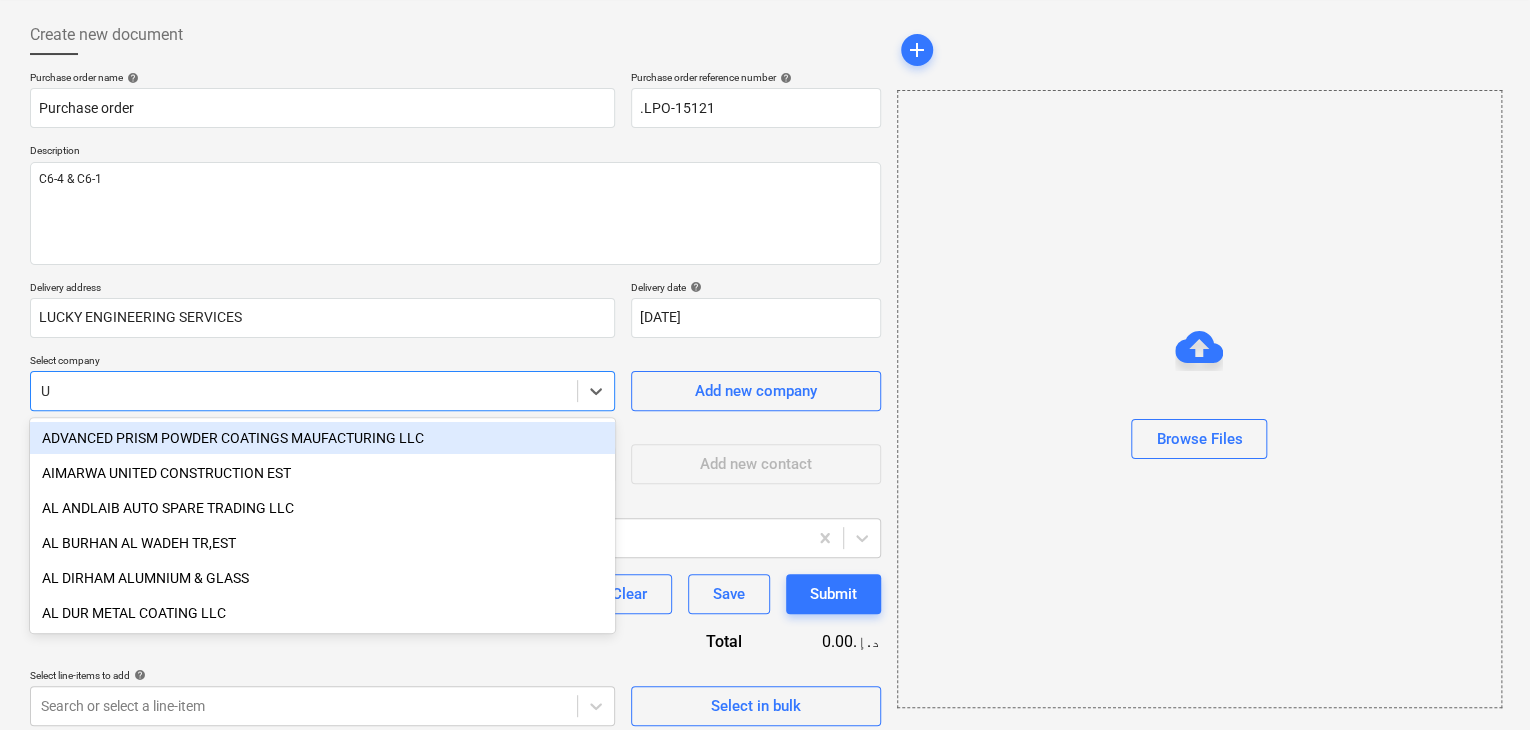 type on "U" 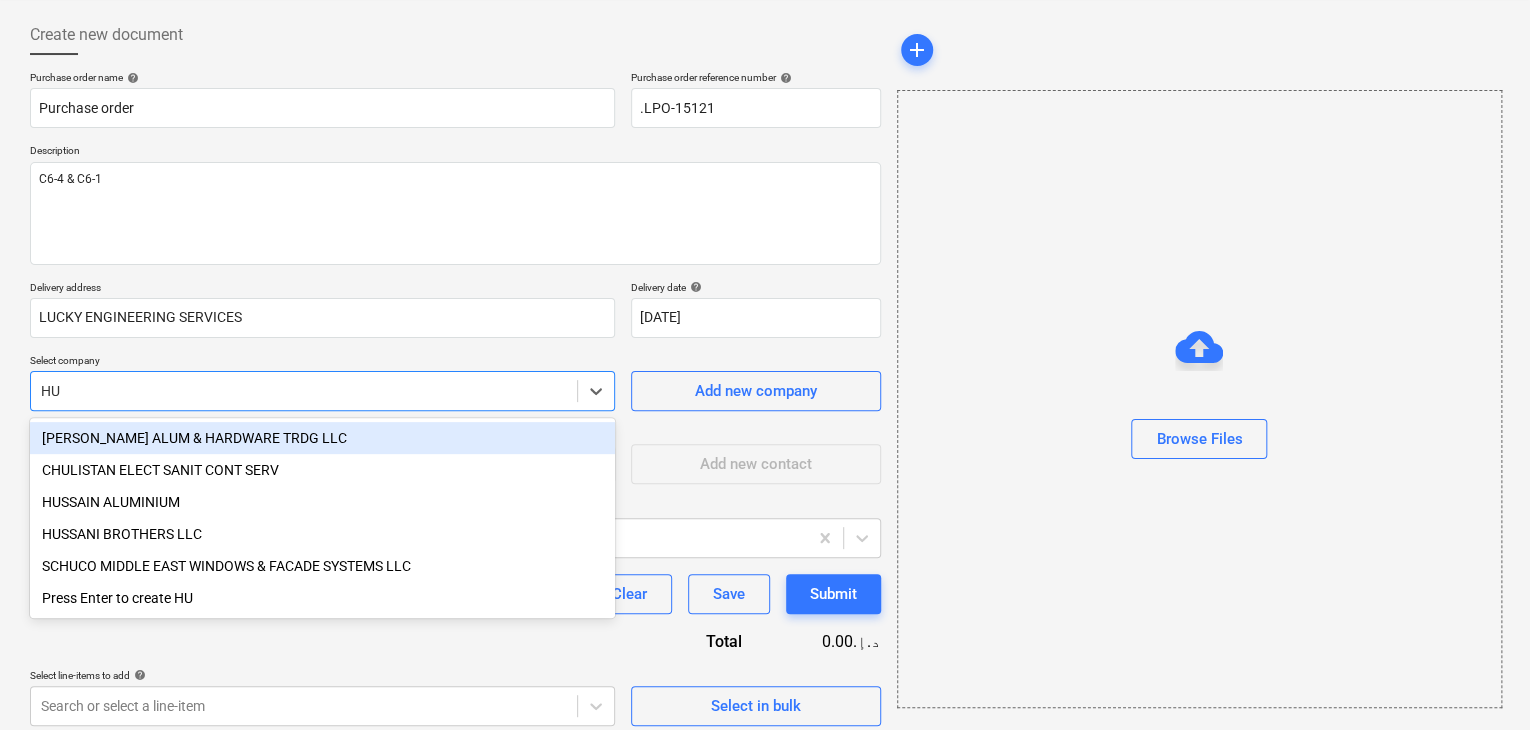 type on "HUS" 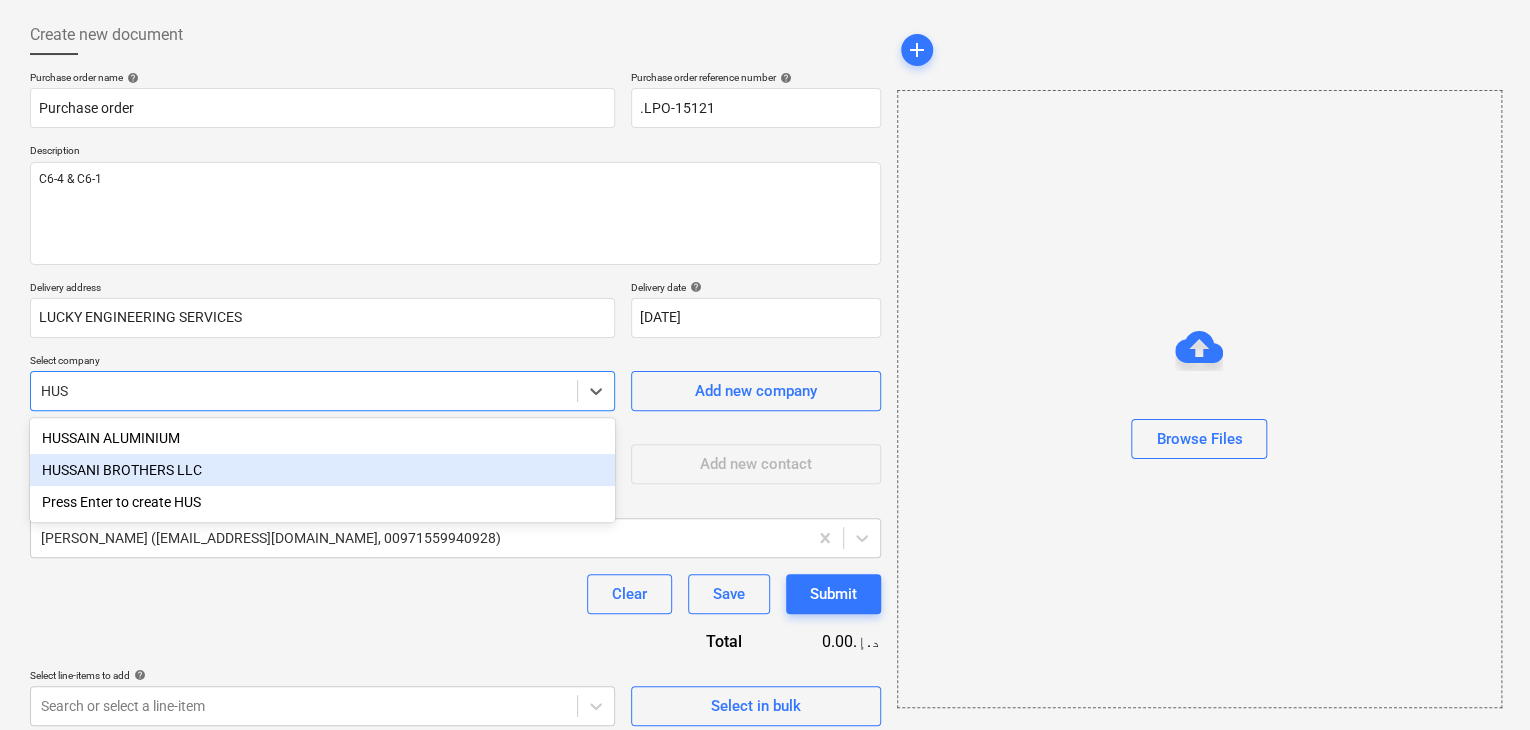 click on "HUSSANI BROTHERS LLC" at bounding box center [322, 470] 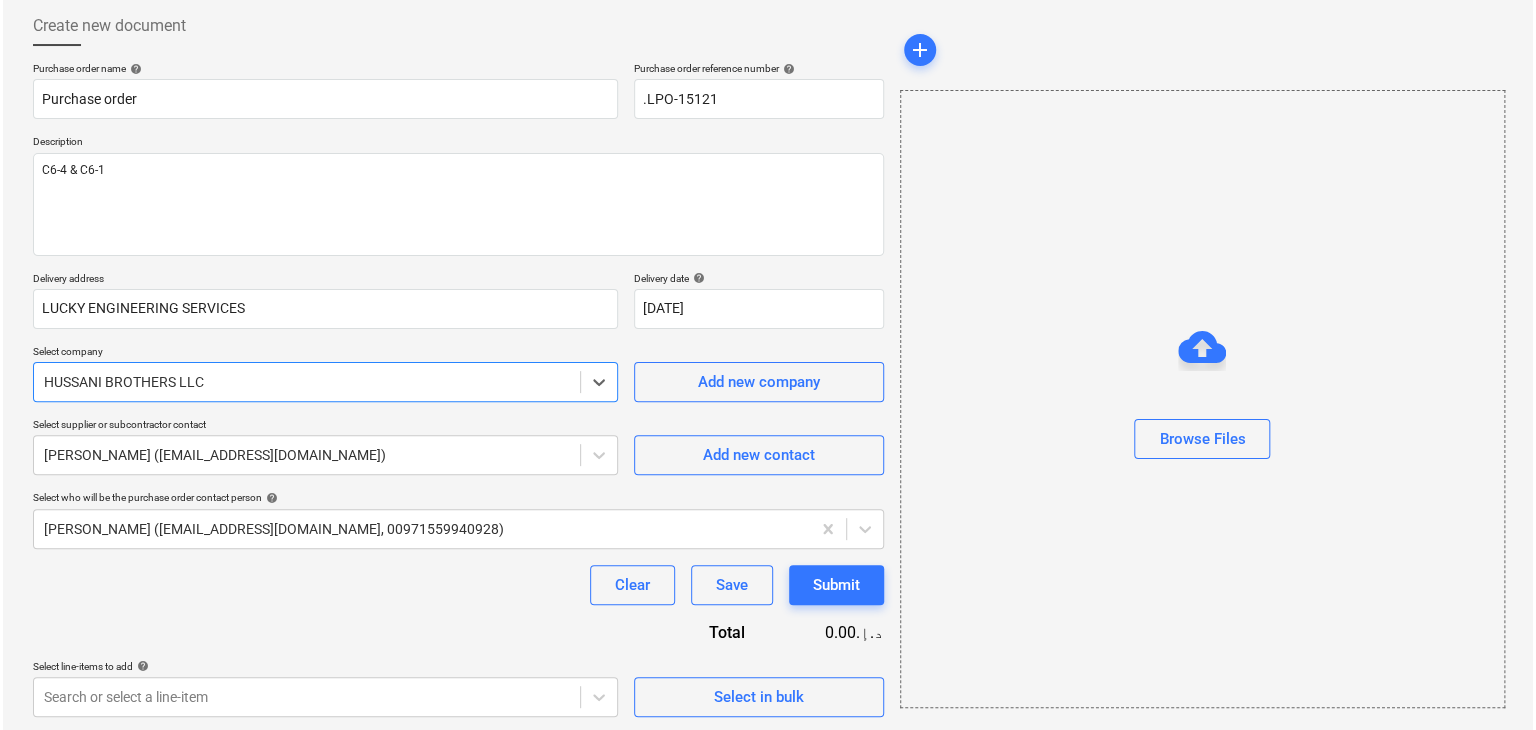 scroll, scrollTop: 104, scrollLeft: 0, axis: vertical 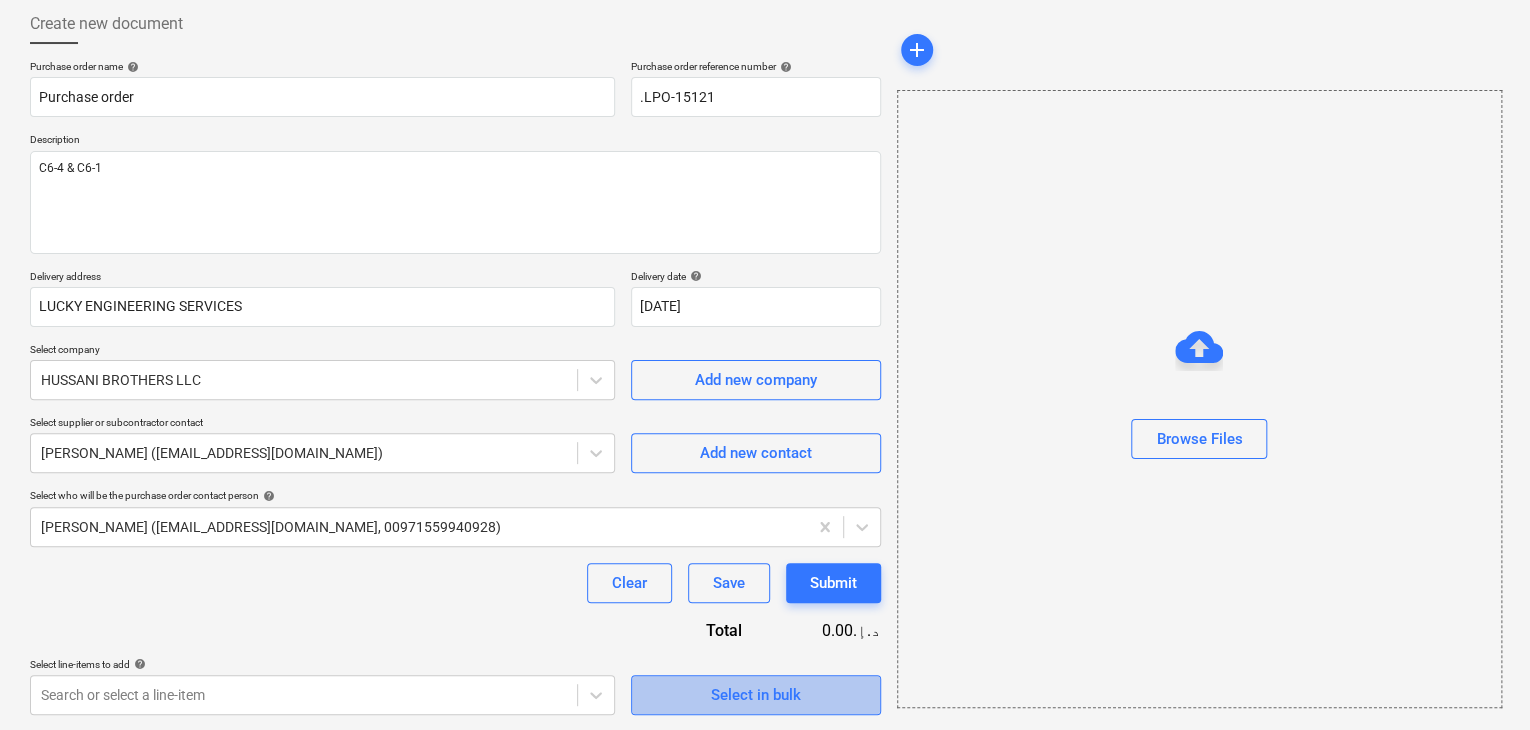 click on "Select in bulk" at bounding box center (756, 695) 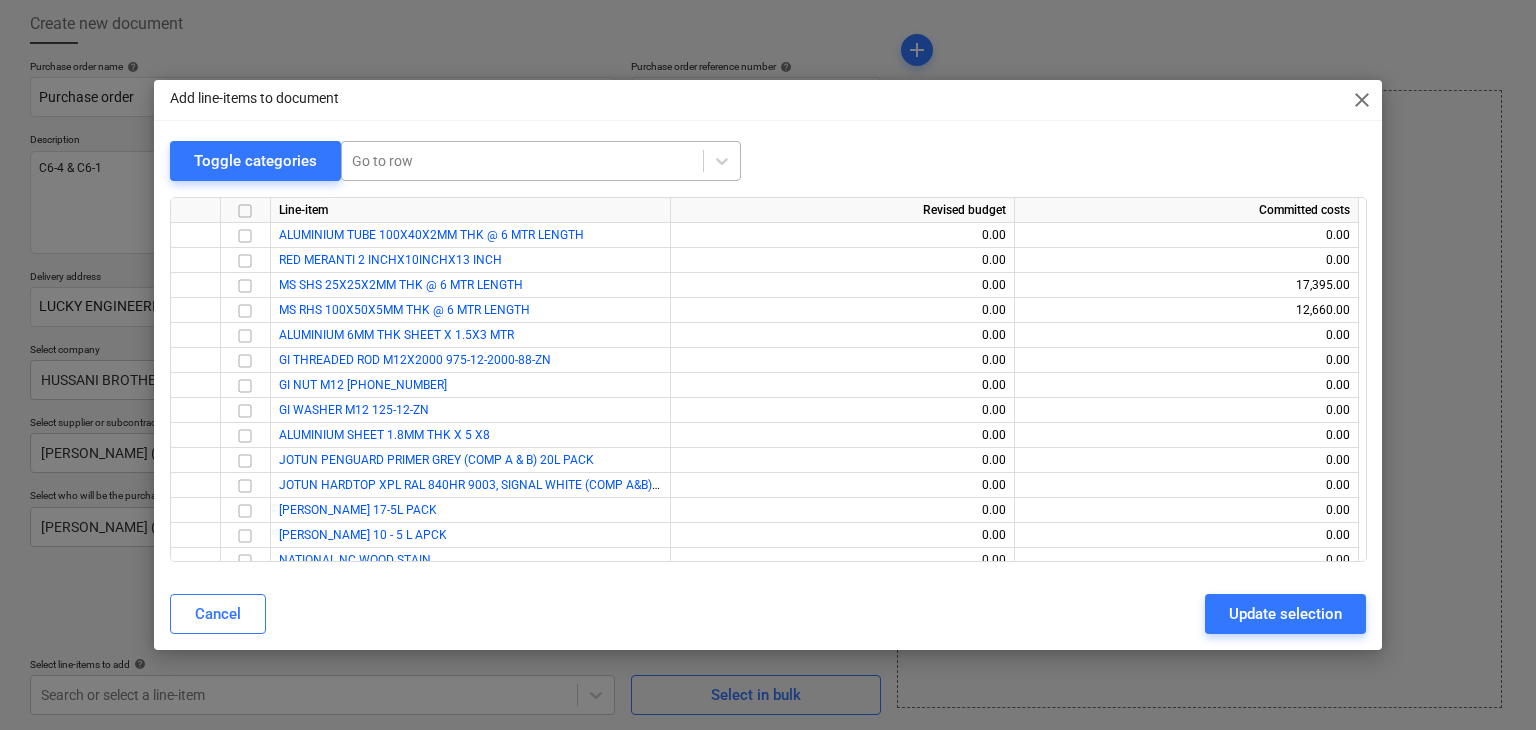 click on "Go to row" at bounding box center [522, 161] 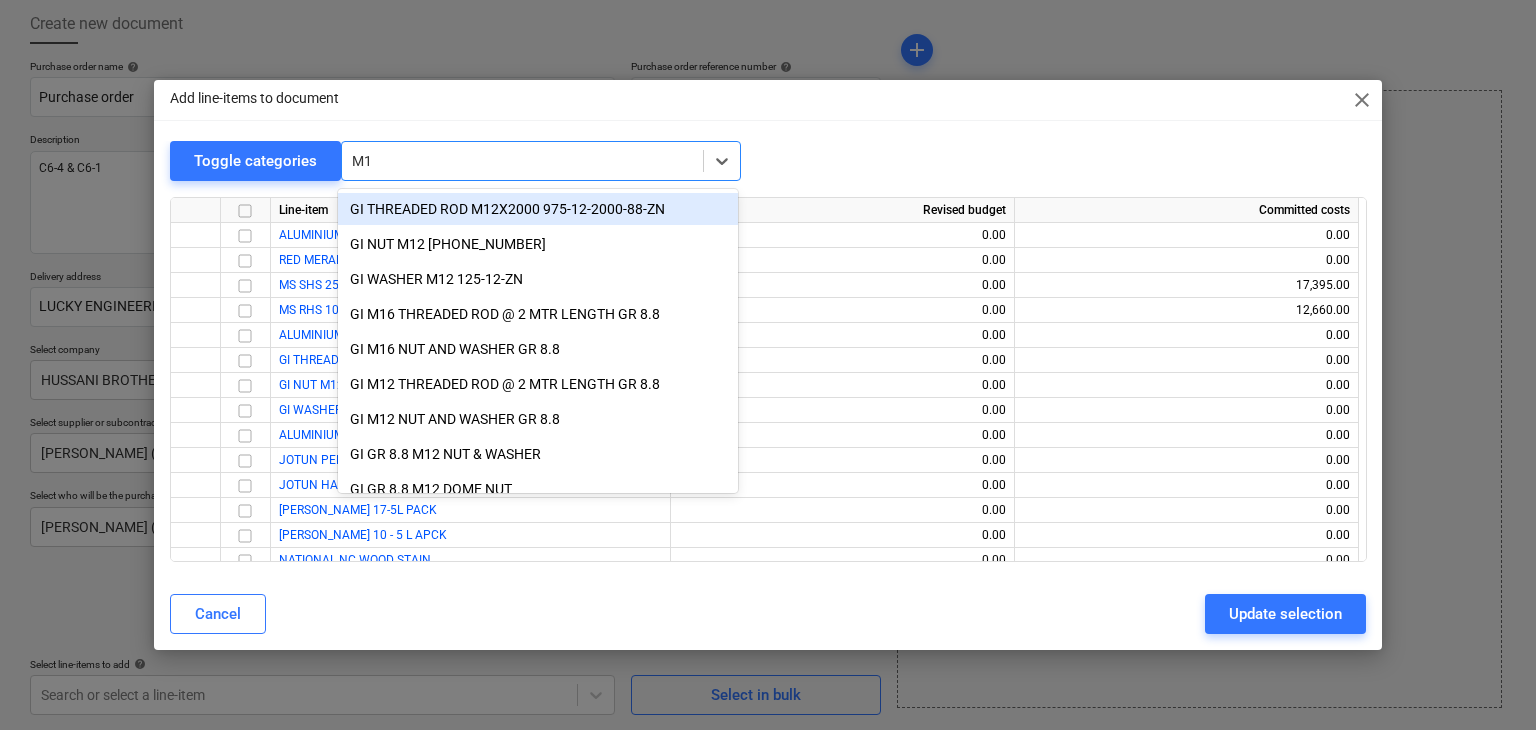 type on "M12" 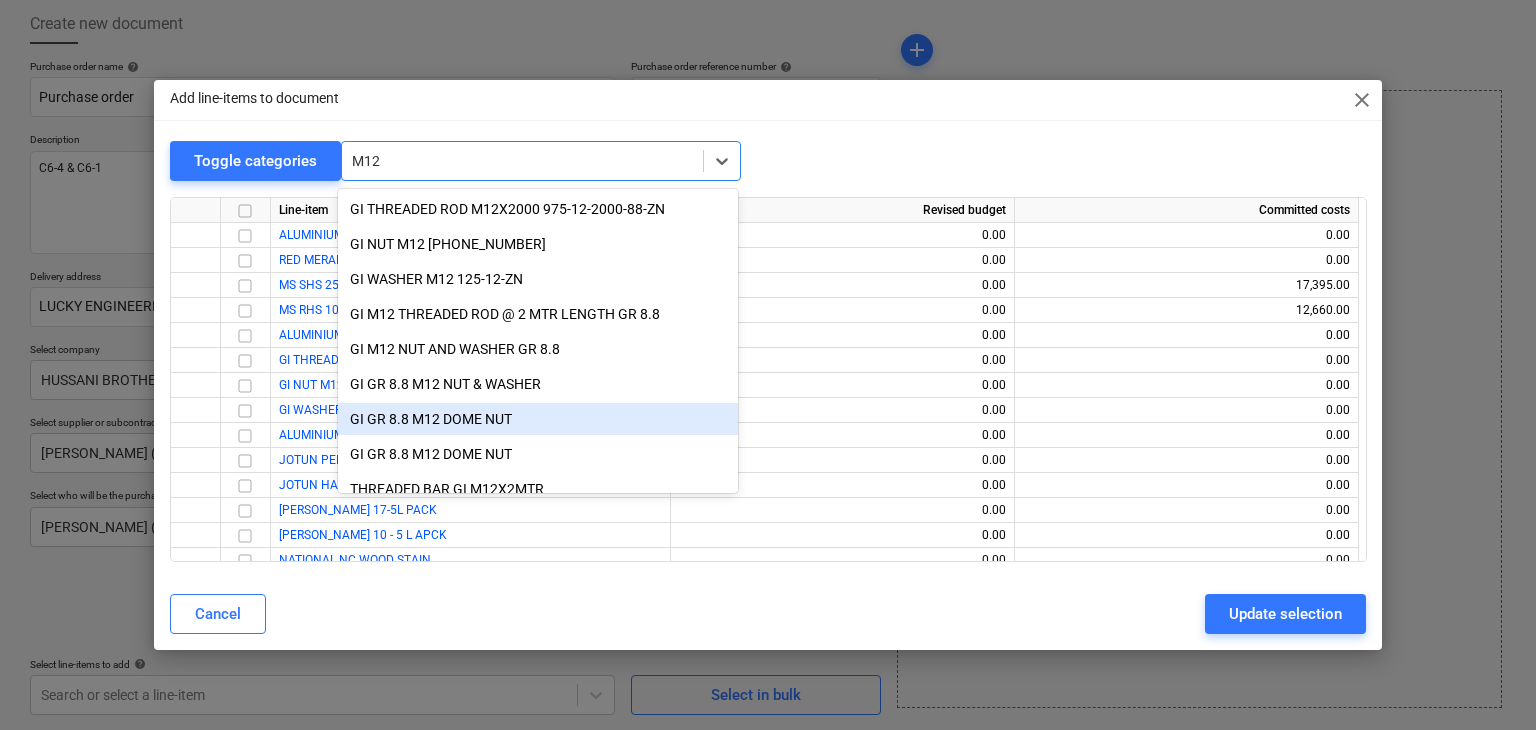 click on "GI GR 8.8 M12 DOME NUT" at bounding box center [538, 419] 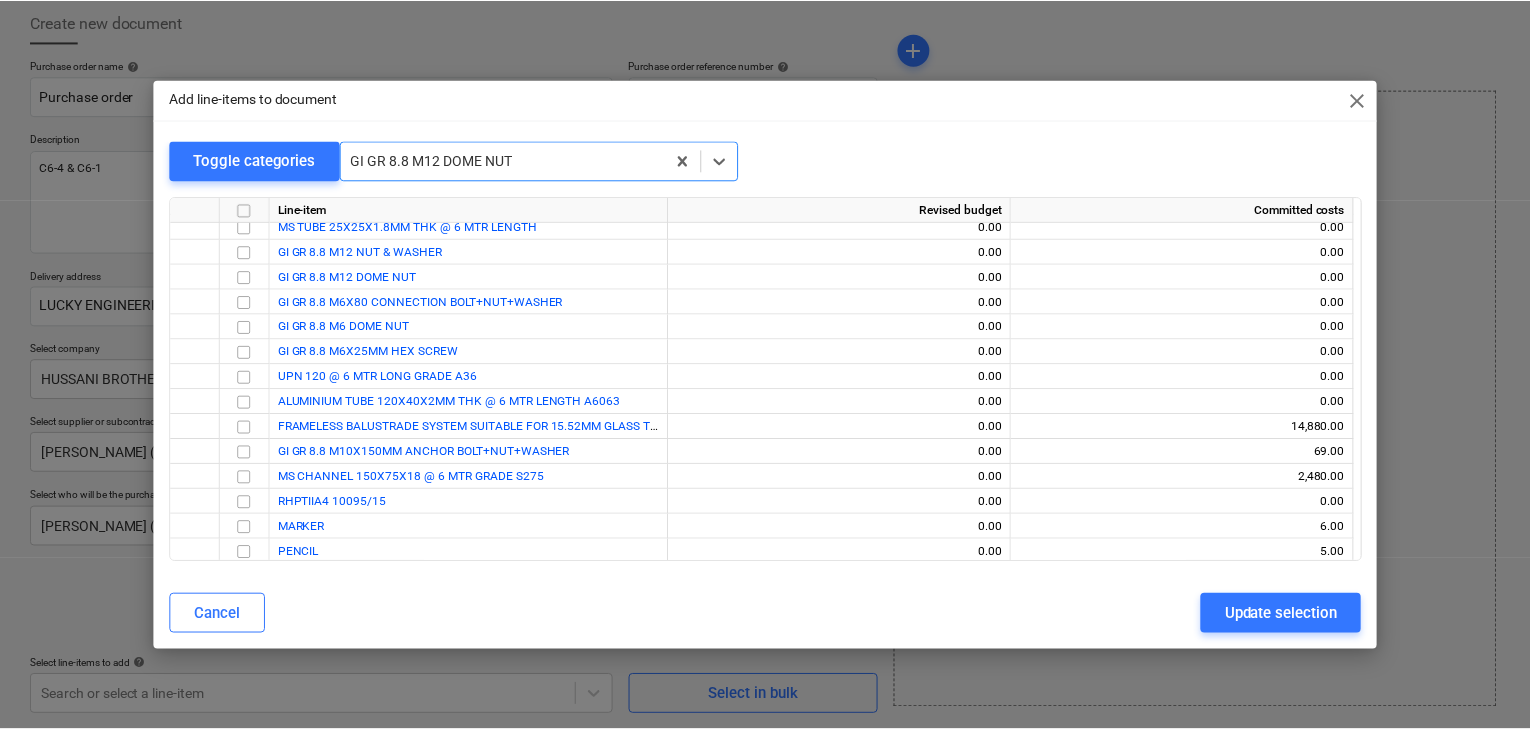 scroll, scrollTop: 824, scrollLeft: 0, axis: vertical 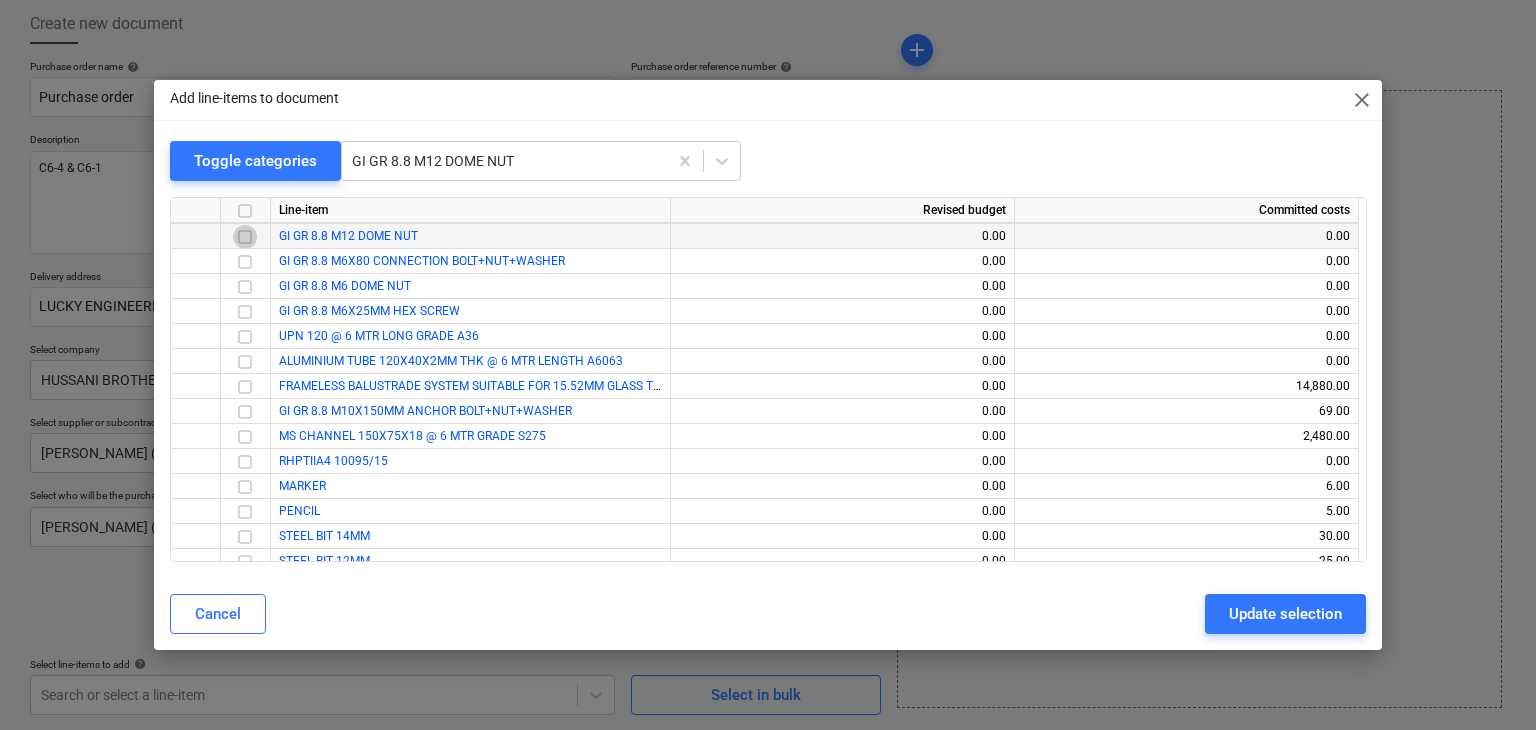 click at bounding box center (245, 237) 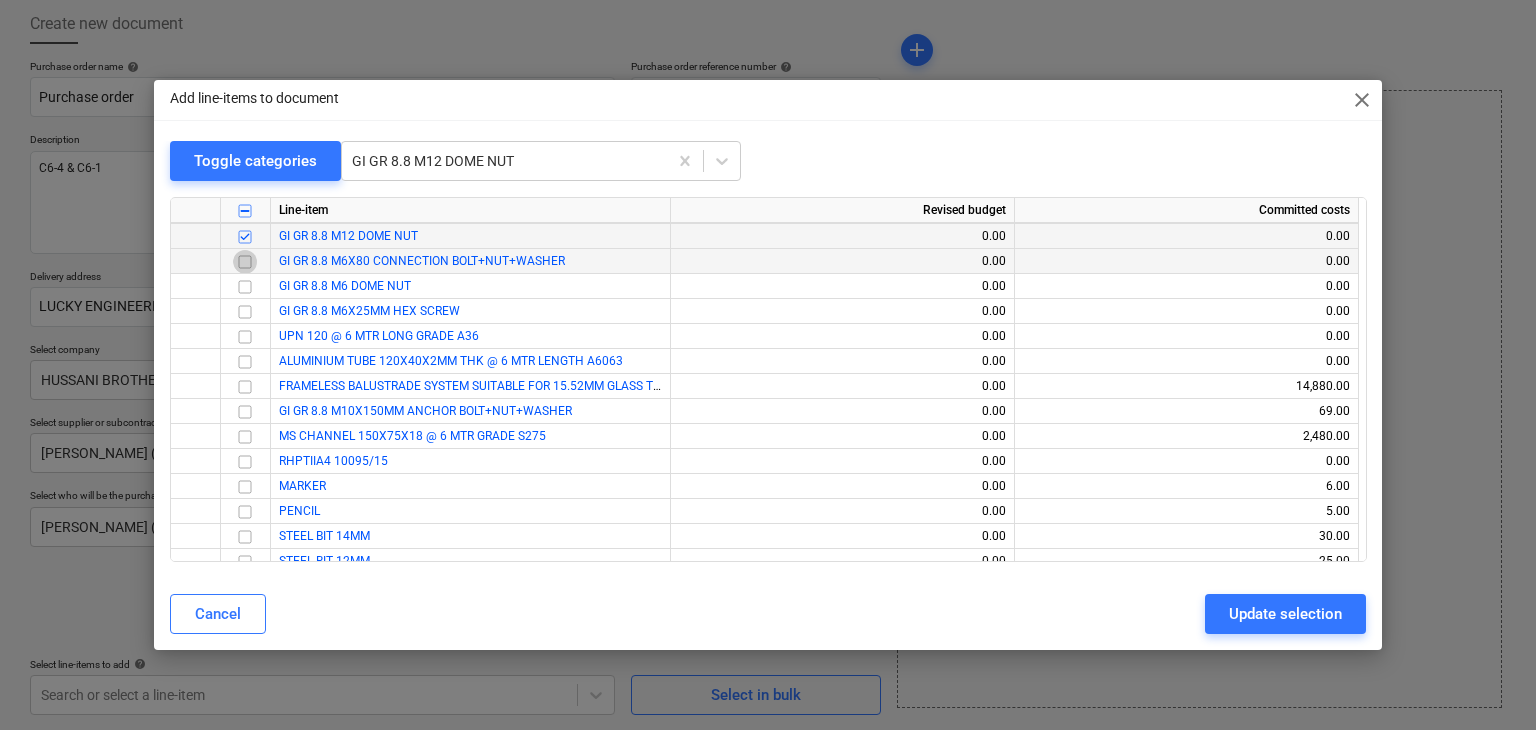 click at bounding box center [245, 262] 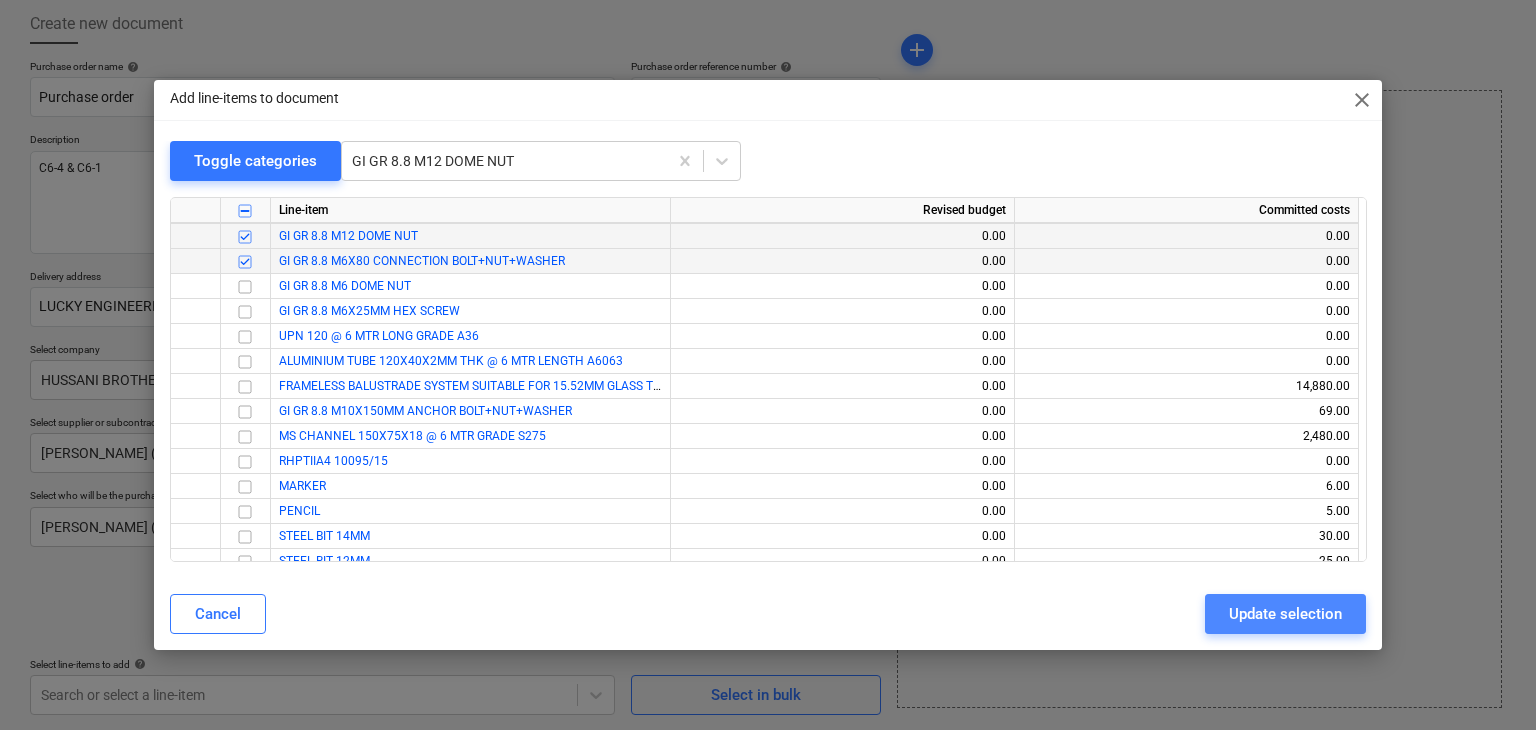 click on "Update selection" at bounding box center (1285, 614) 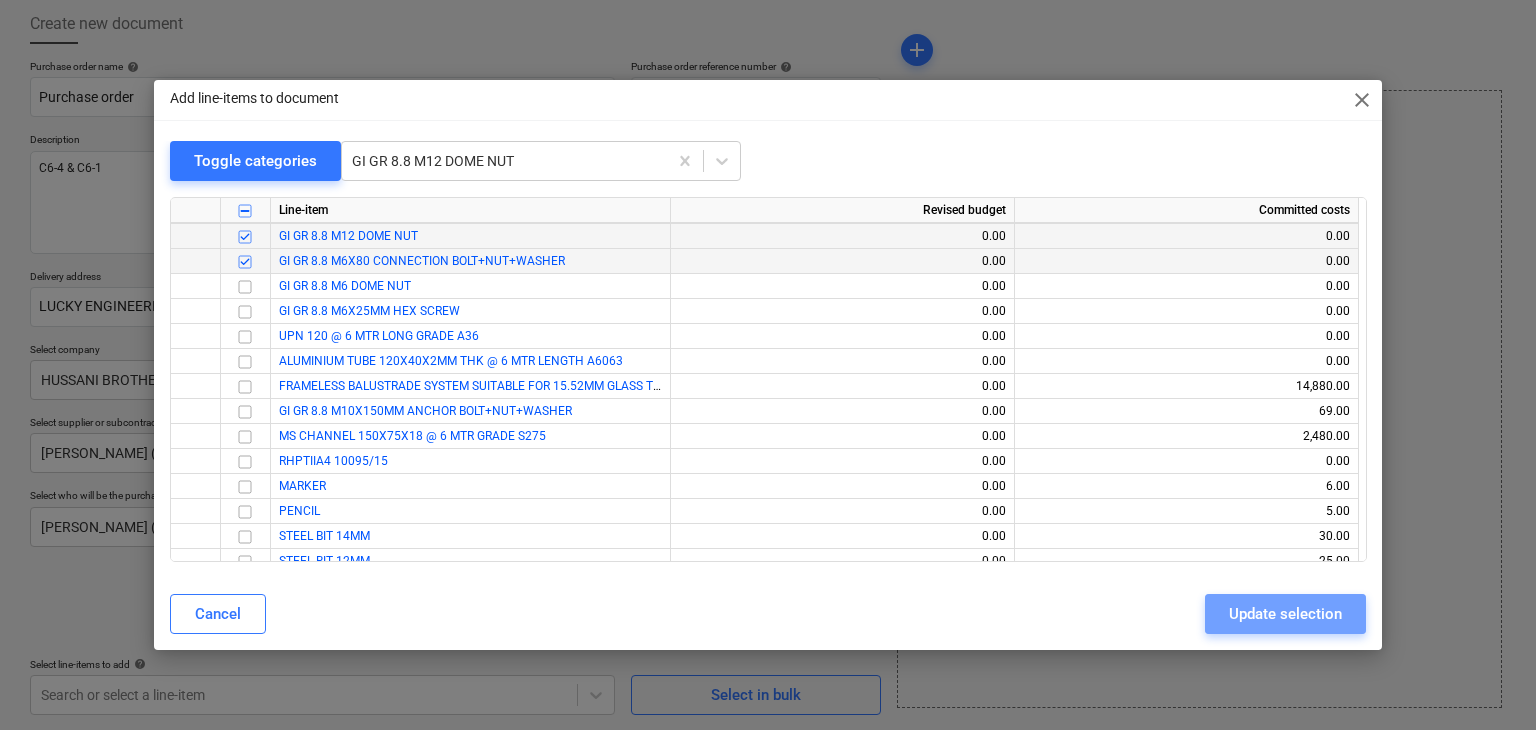 type on "x" 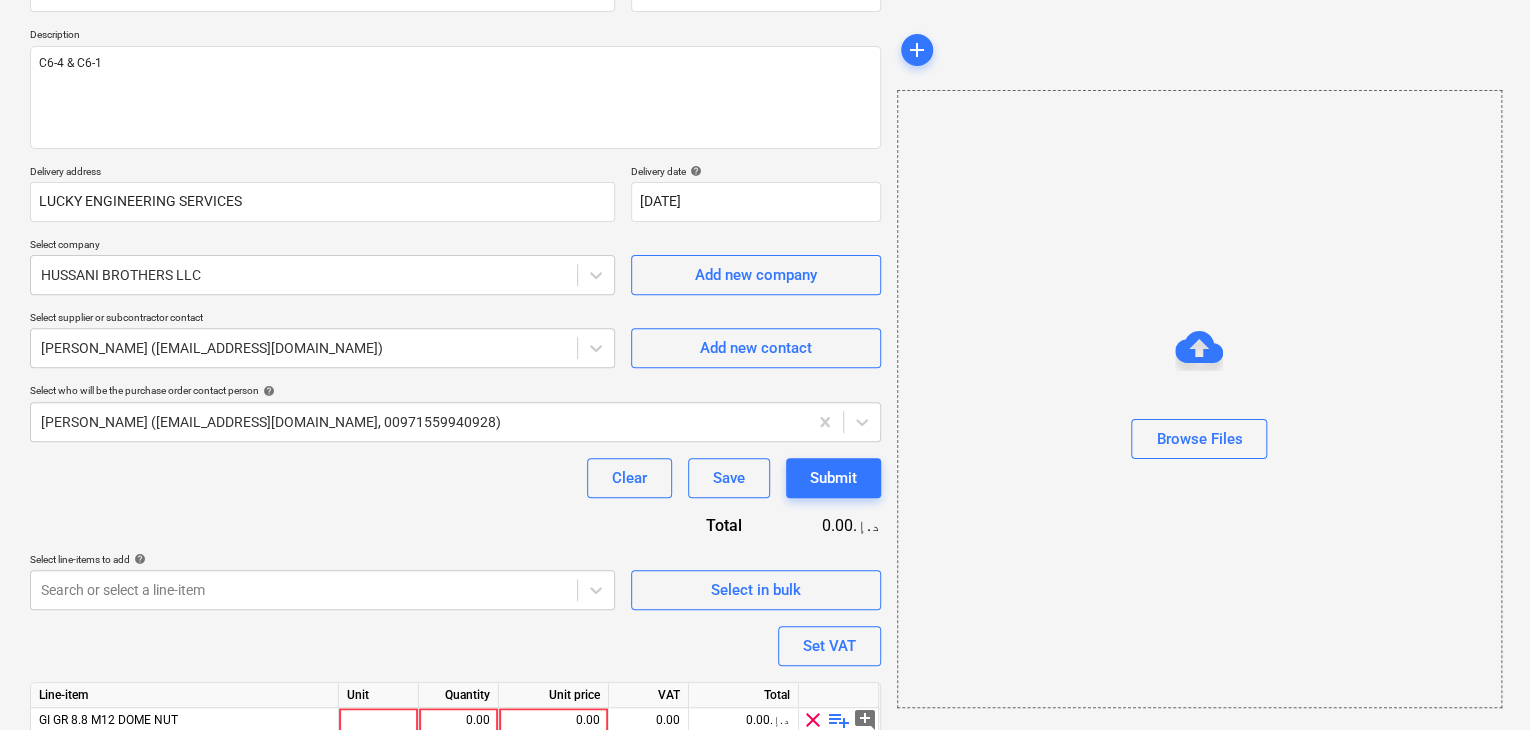 scroll, scrollTop: 317, scrollLeft: 0, axis: vertical 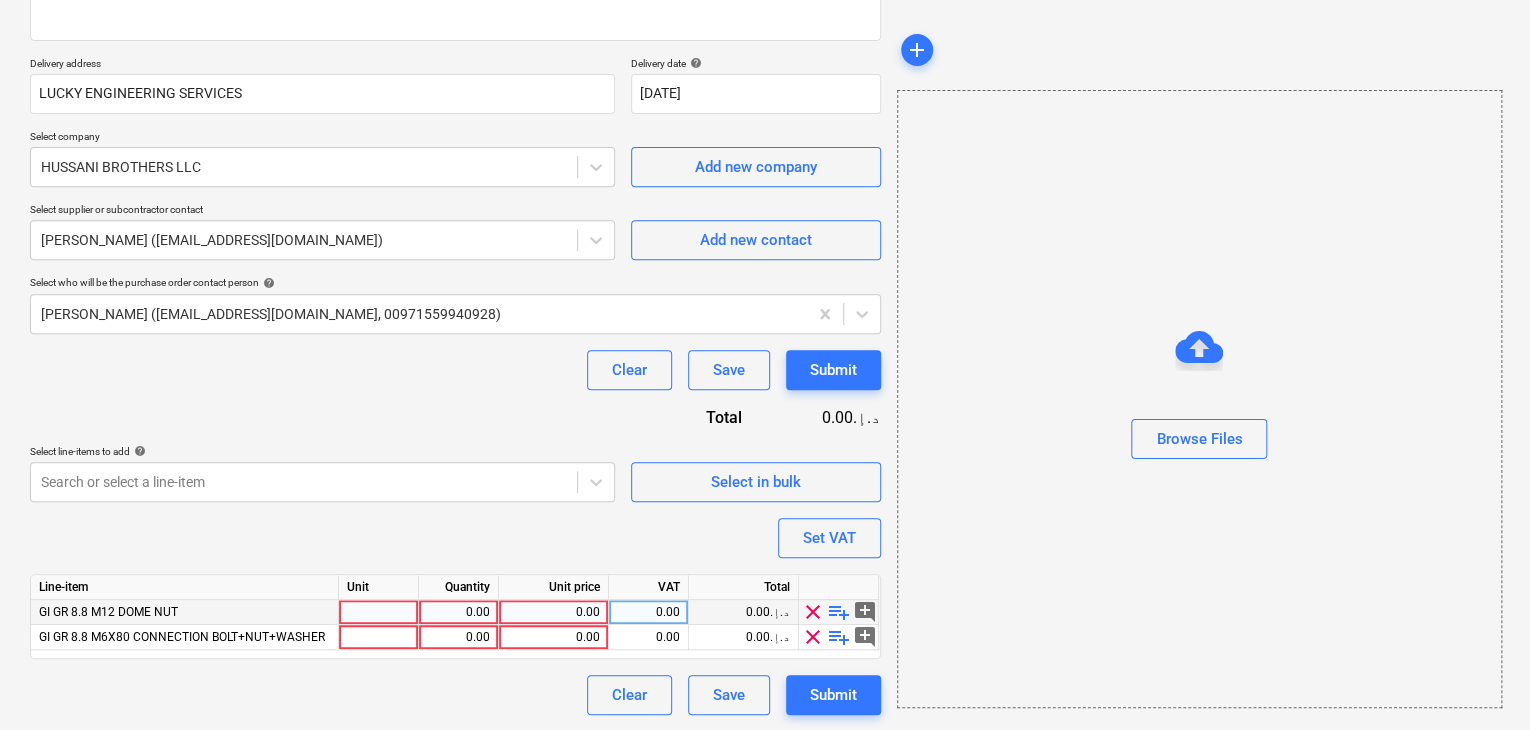 click at bounding box center (379, 612) 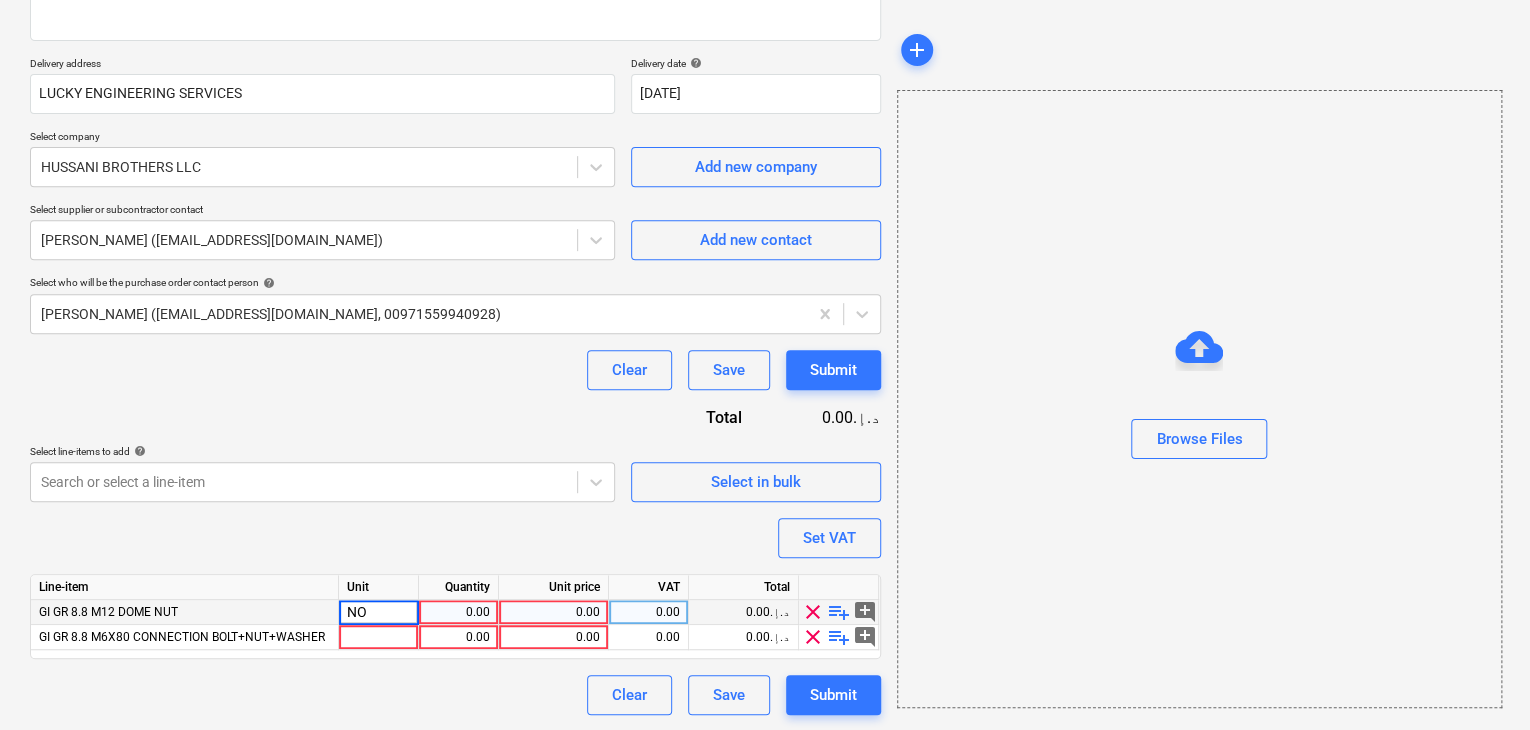 type on "NOS" 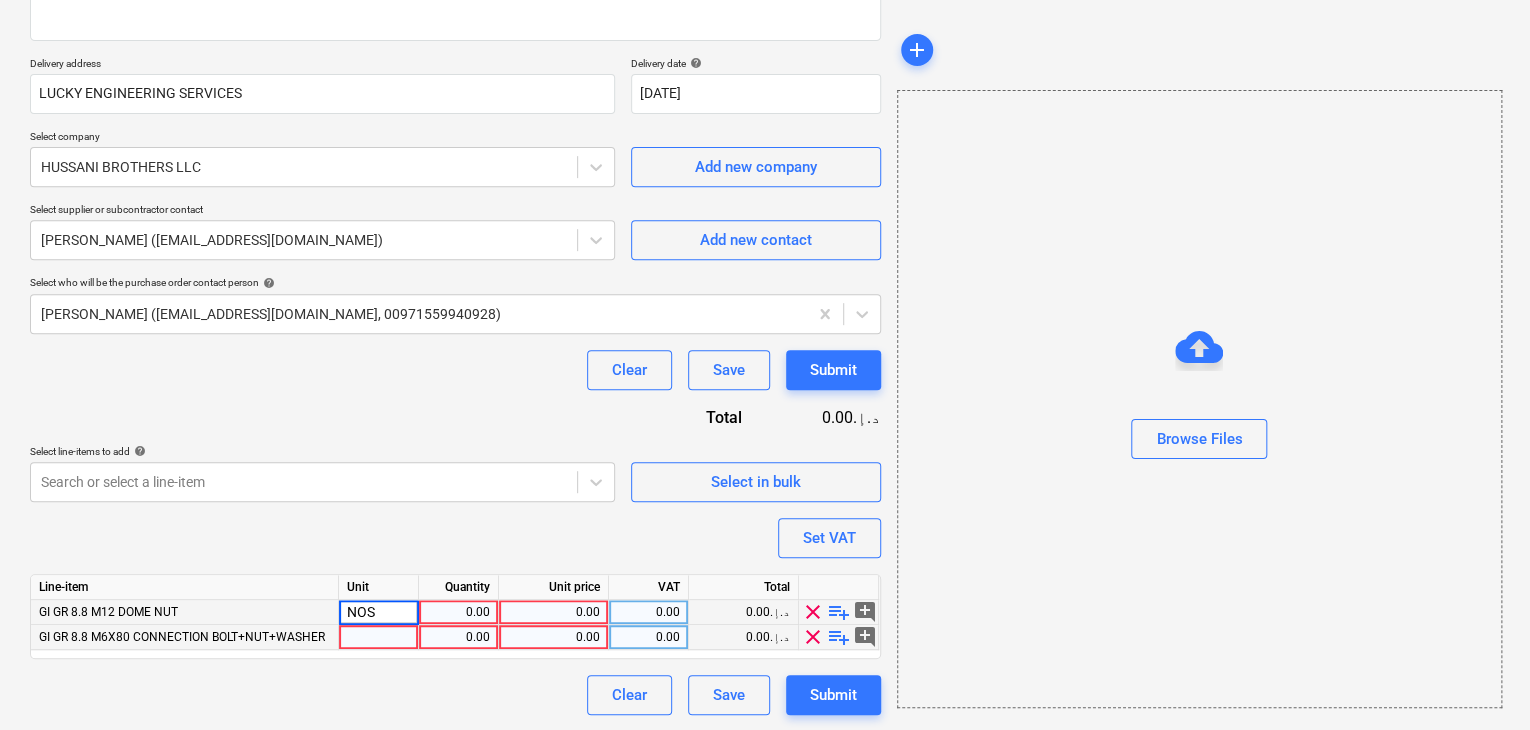 type on "x" 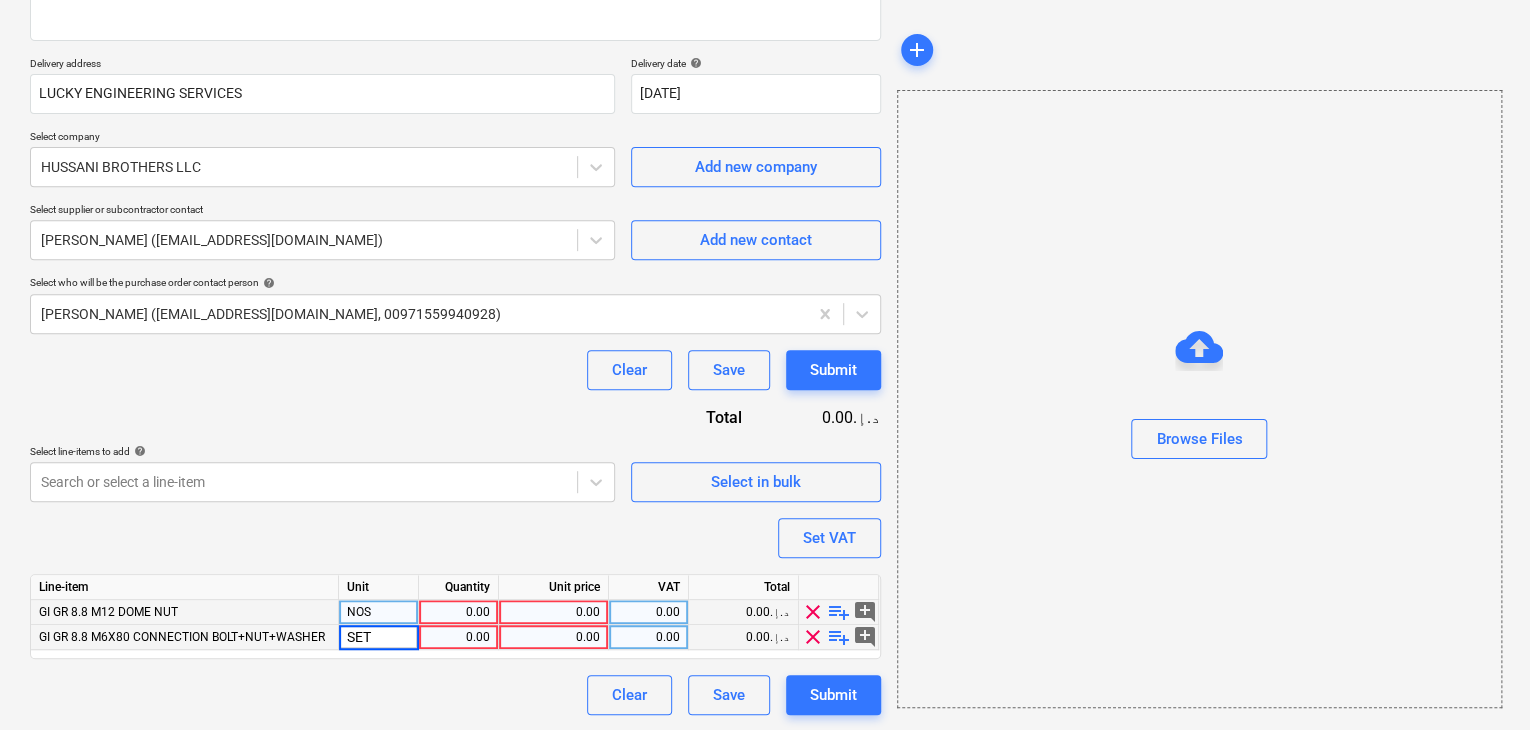 type on "SETS" 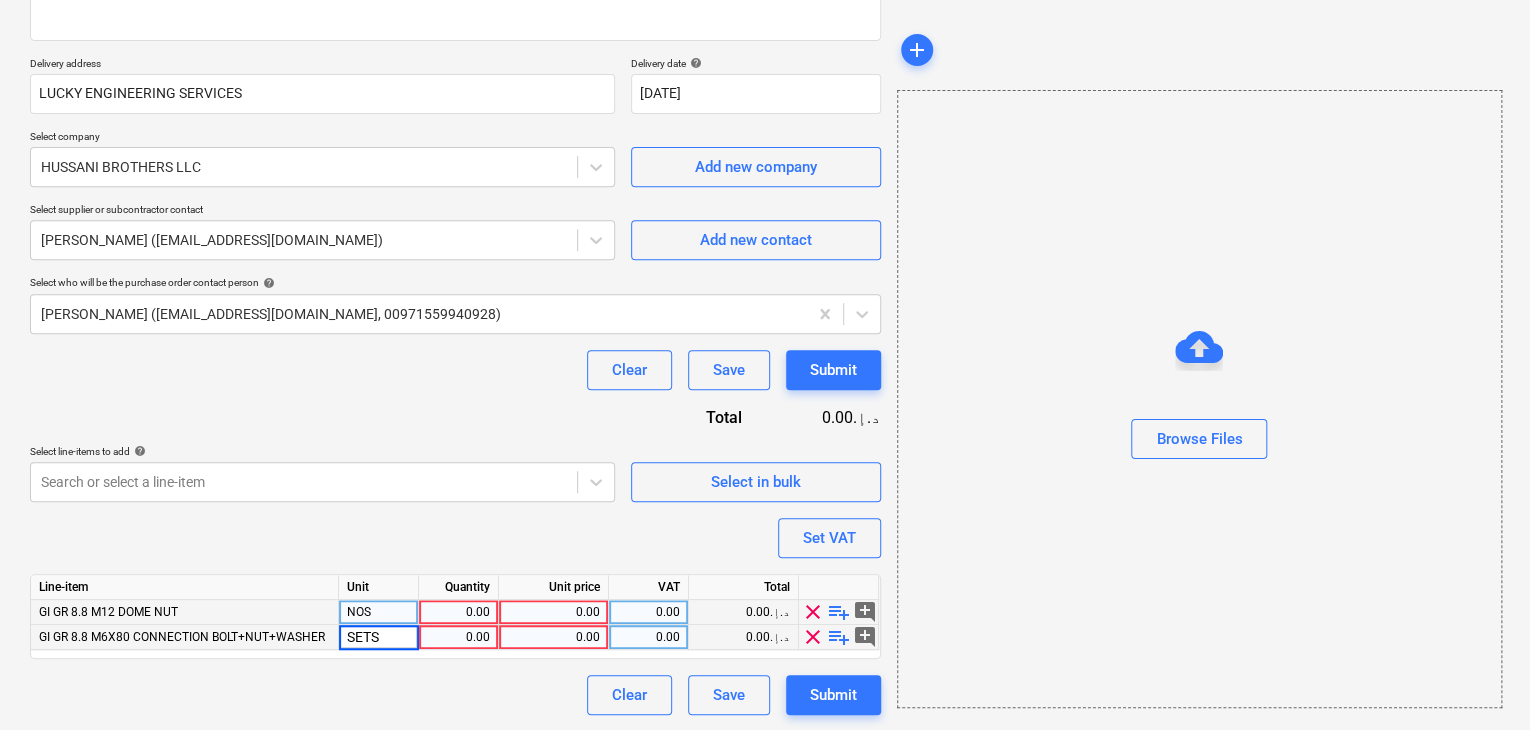 type on "x" 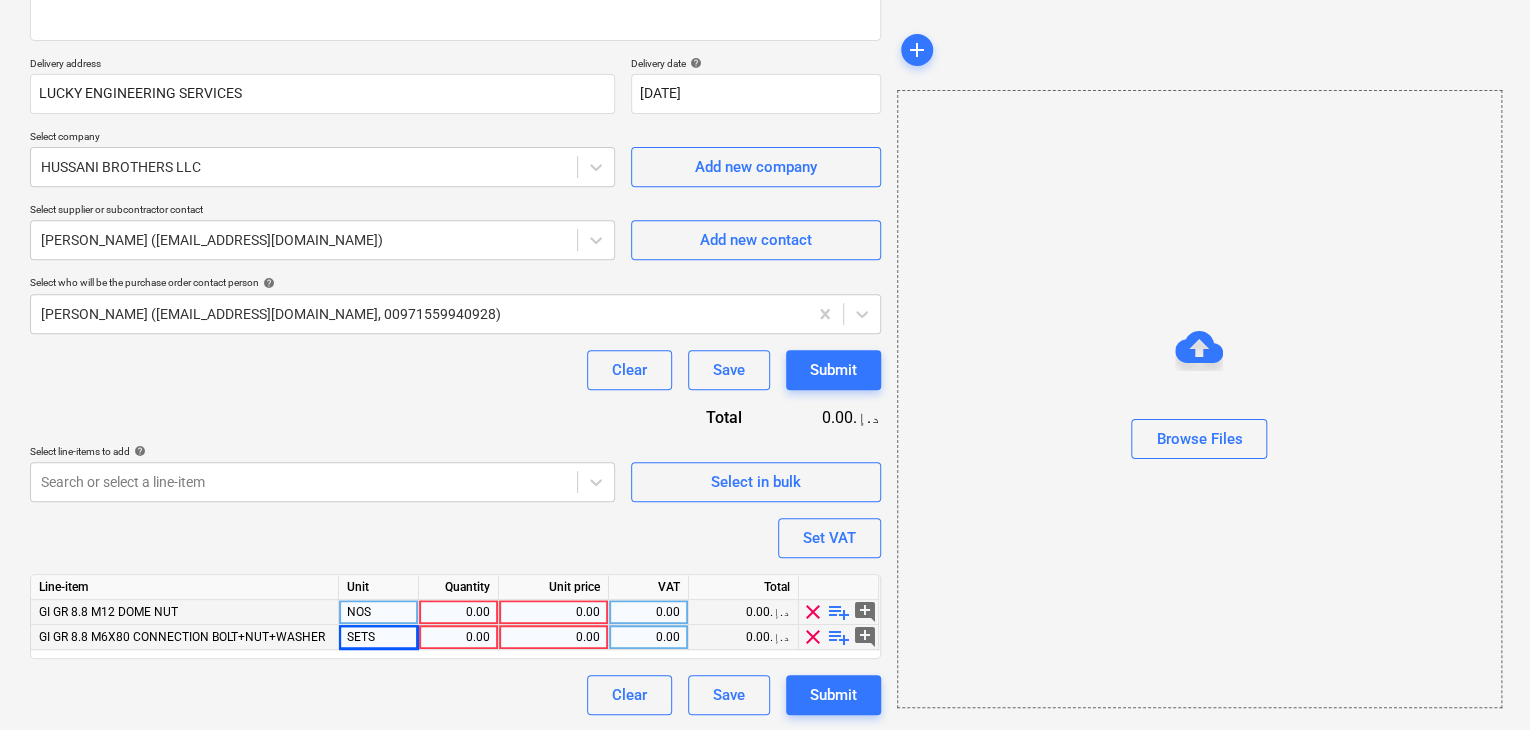 click on "0.00" at bounding box center [458, 612] 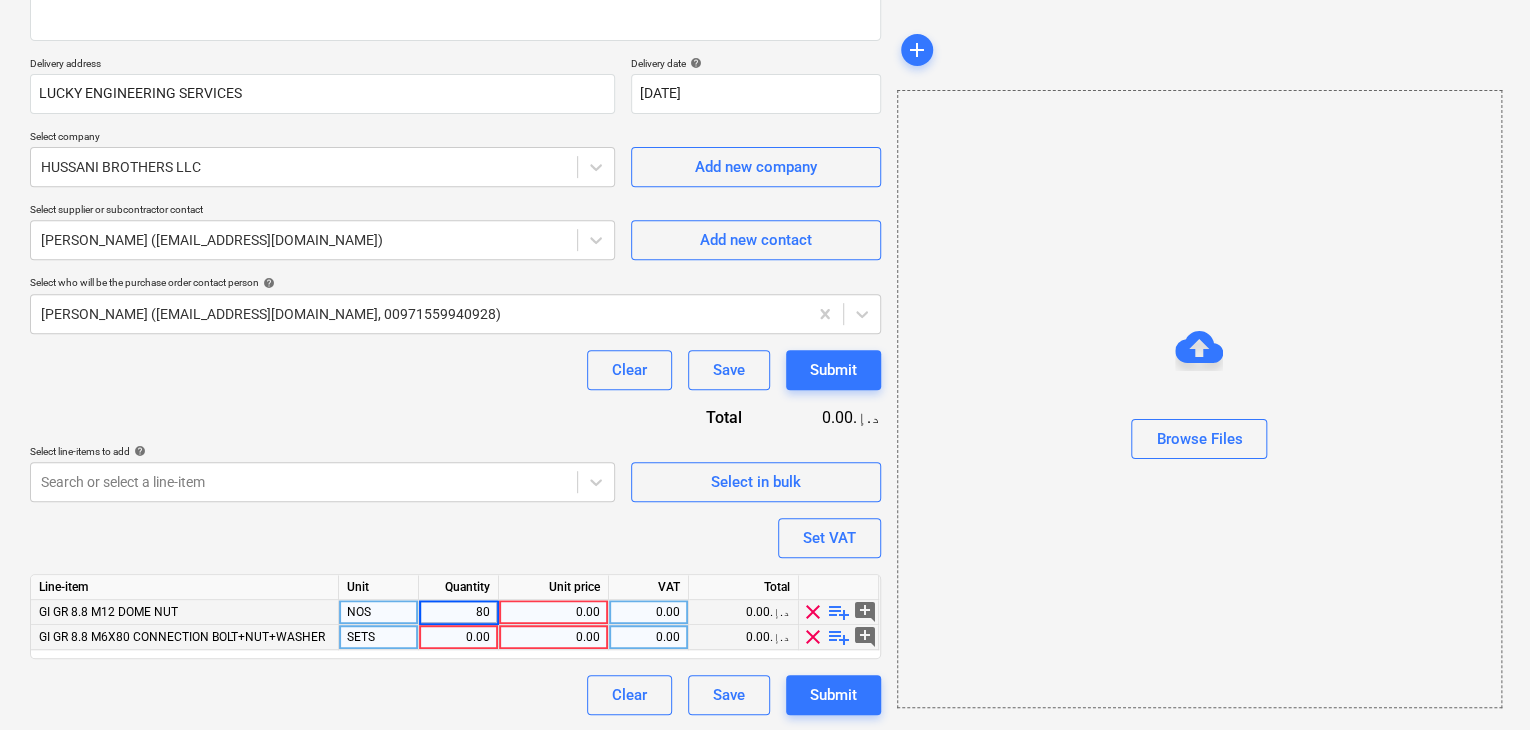 type on "800" 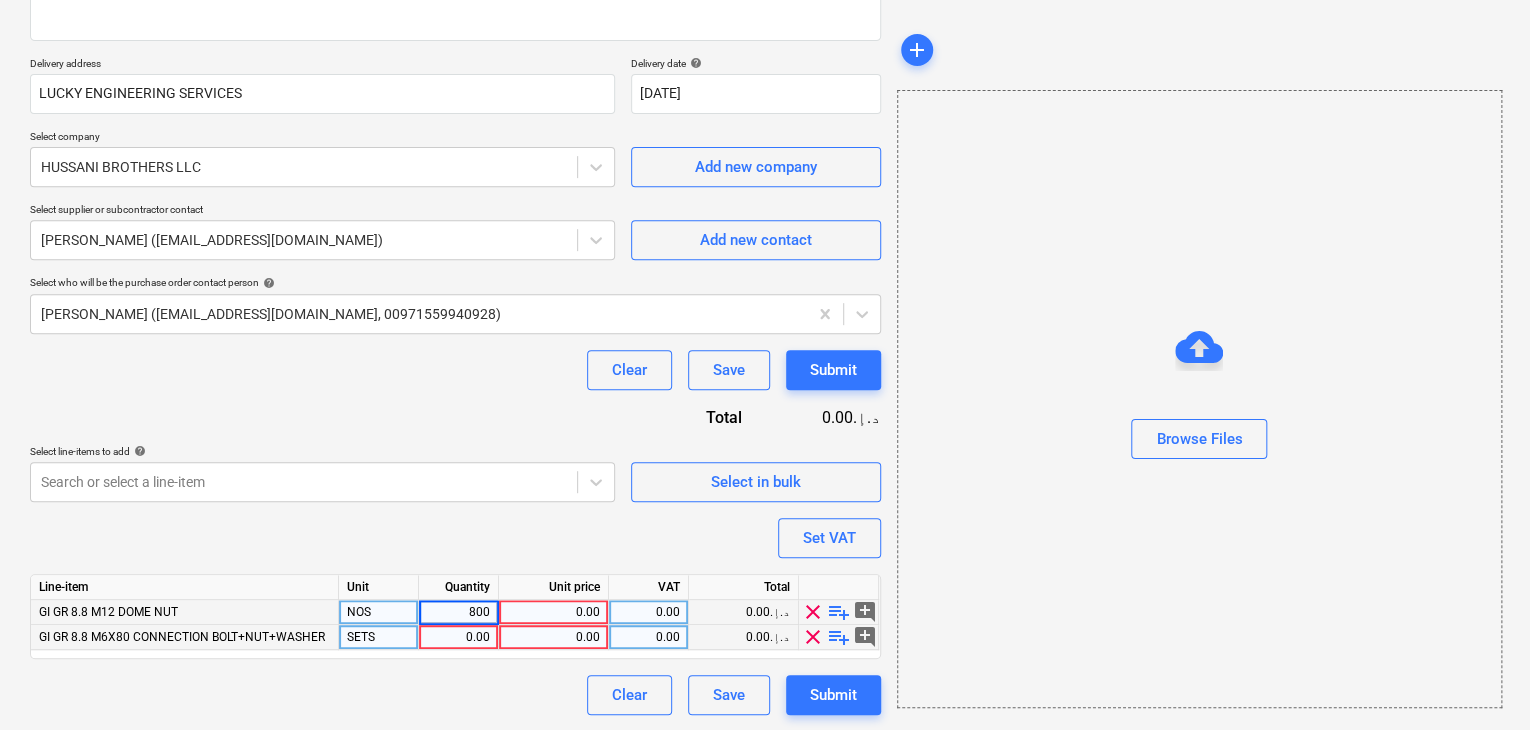 type on "x" 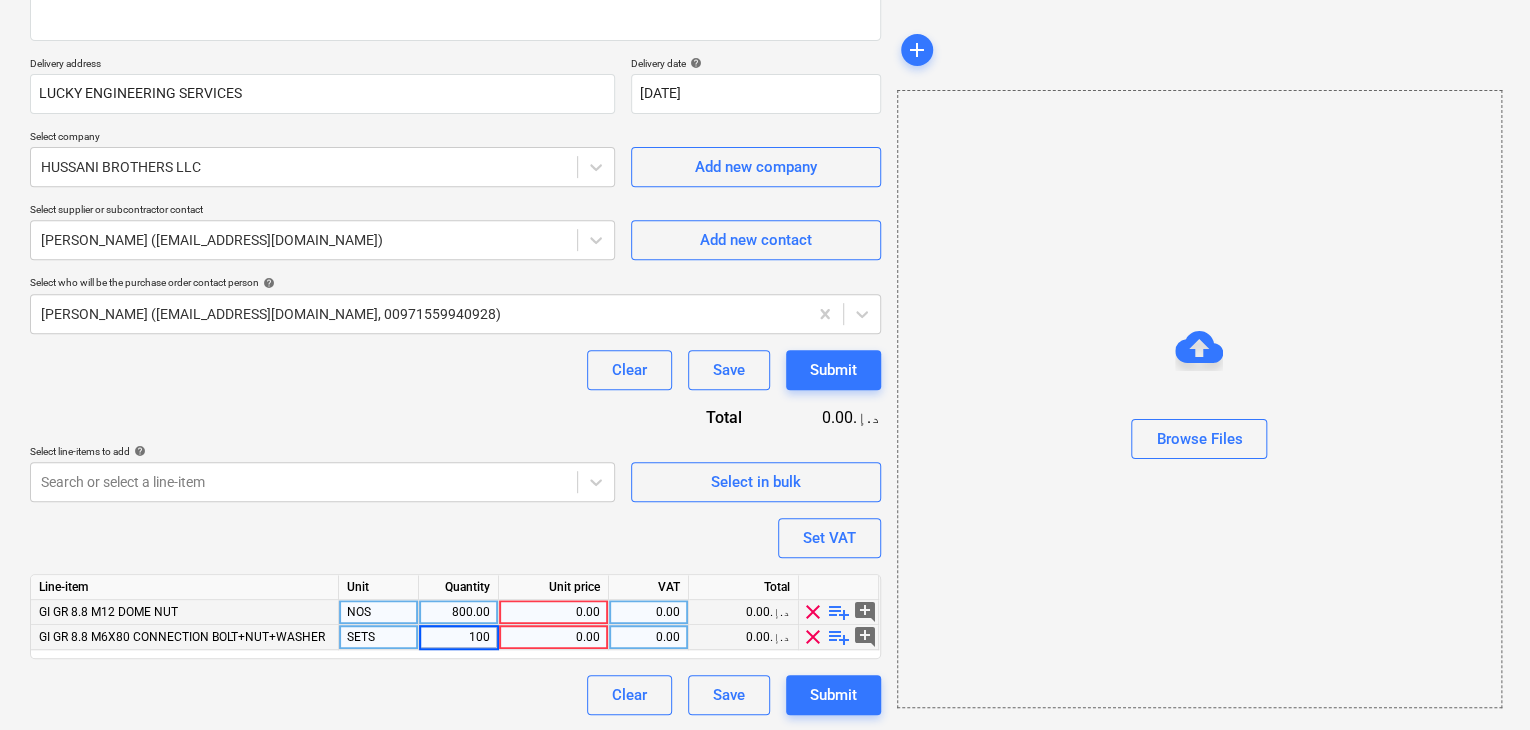 type on "1000" 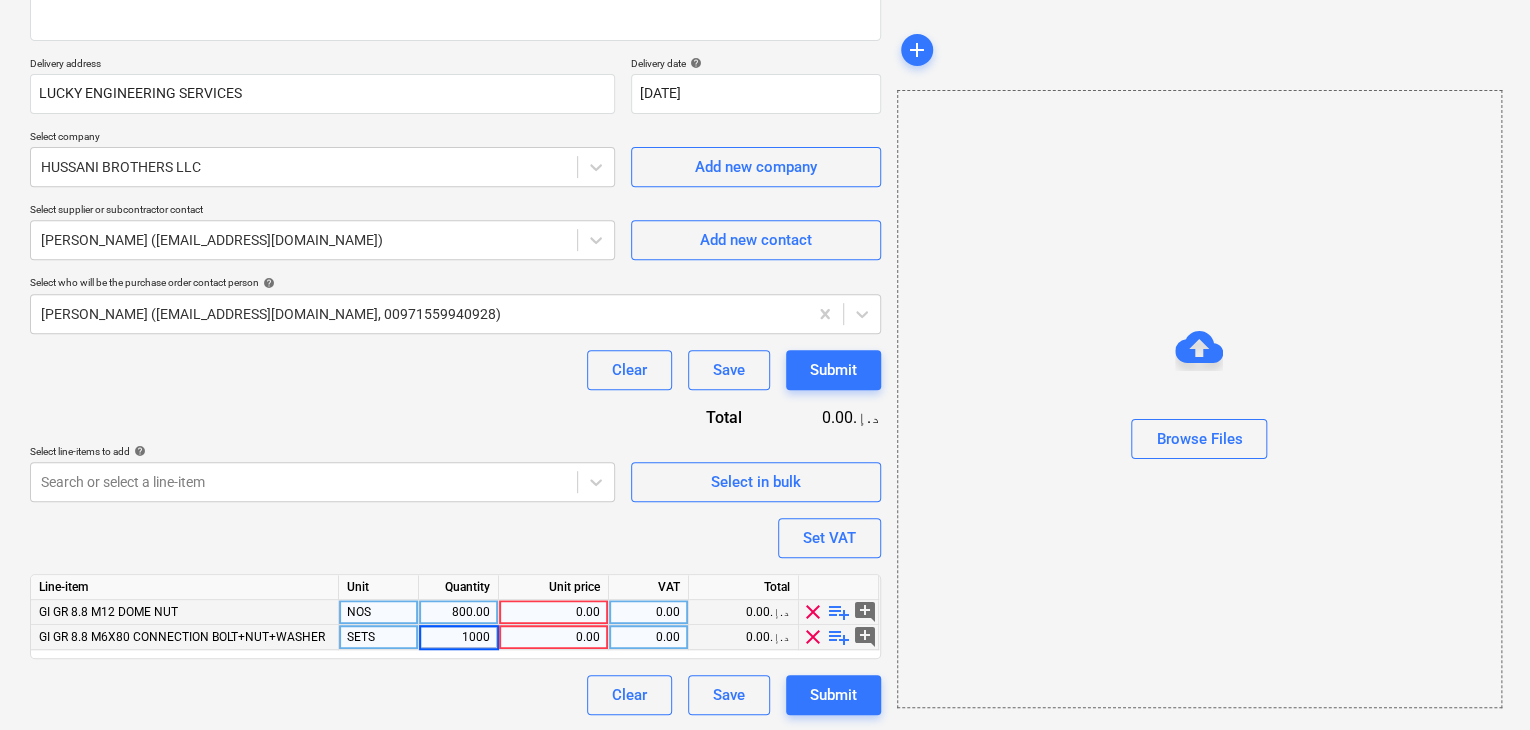 type on "x" 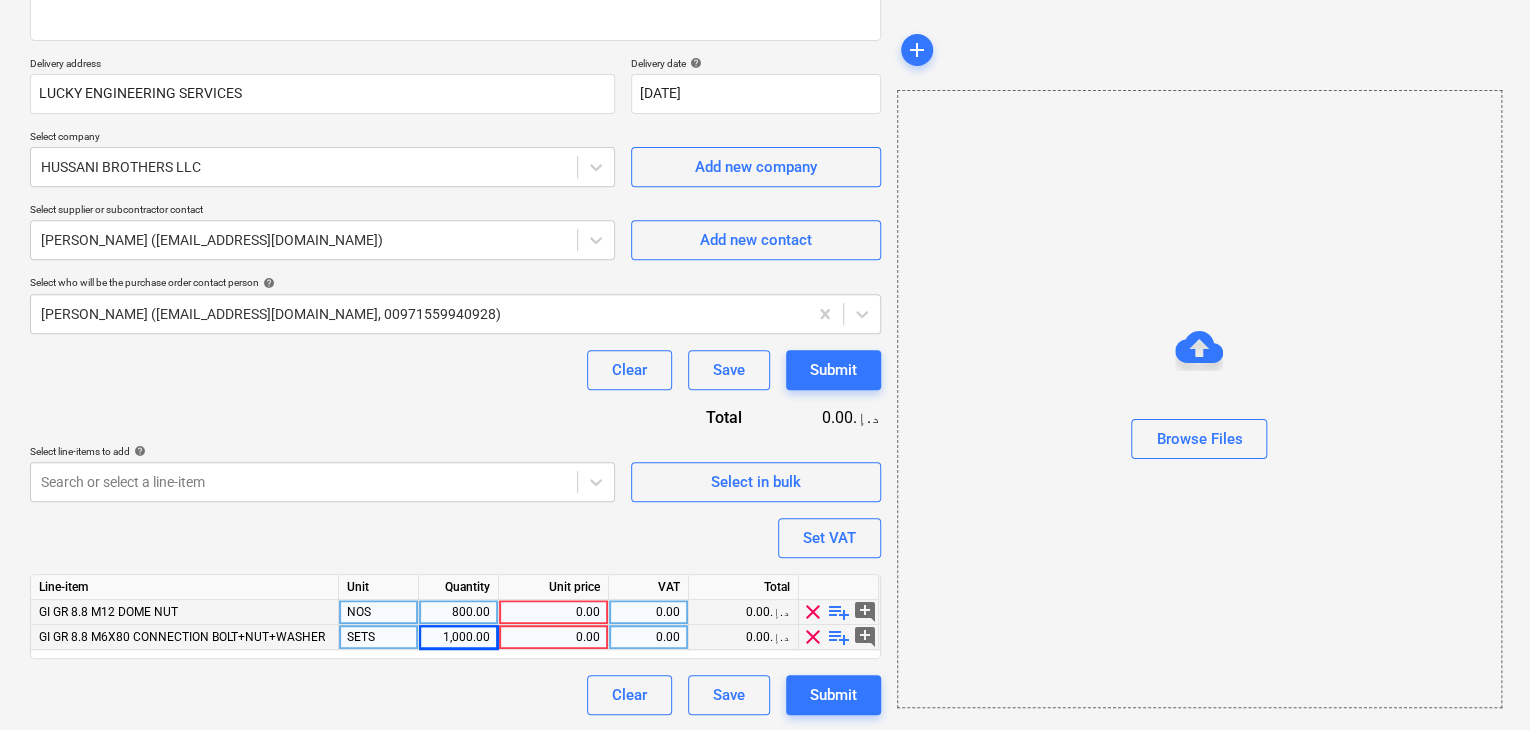 click on "0.00" at bounding box center [553, 612] 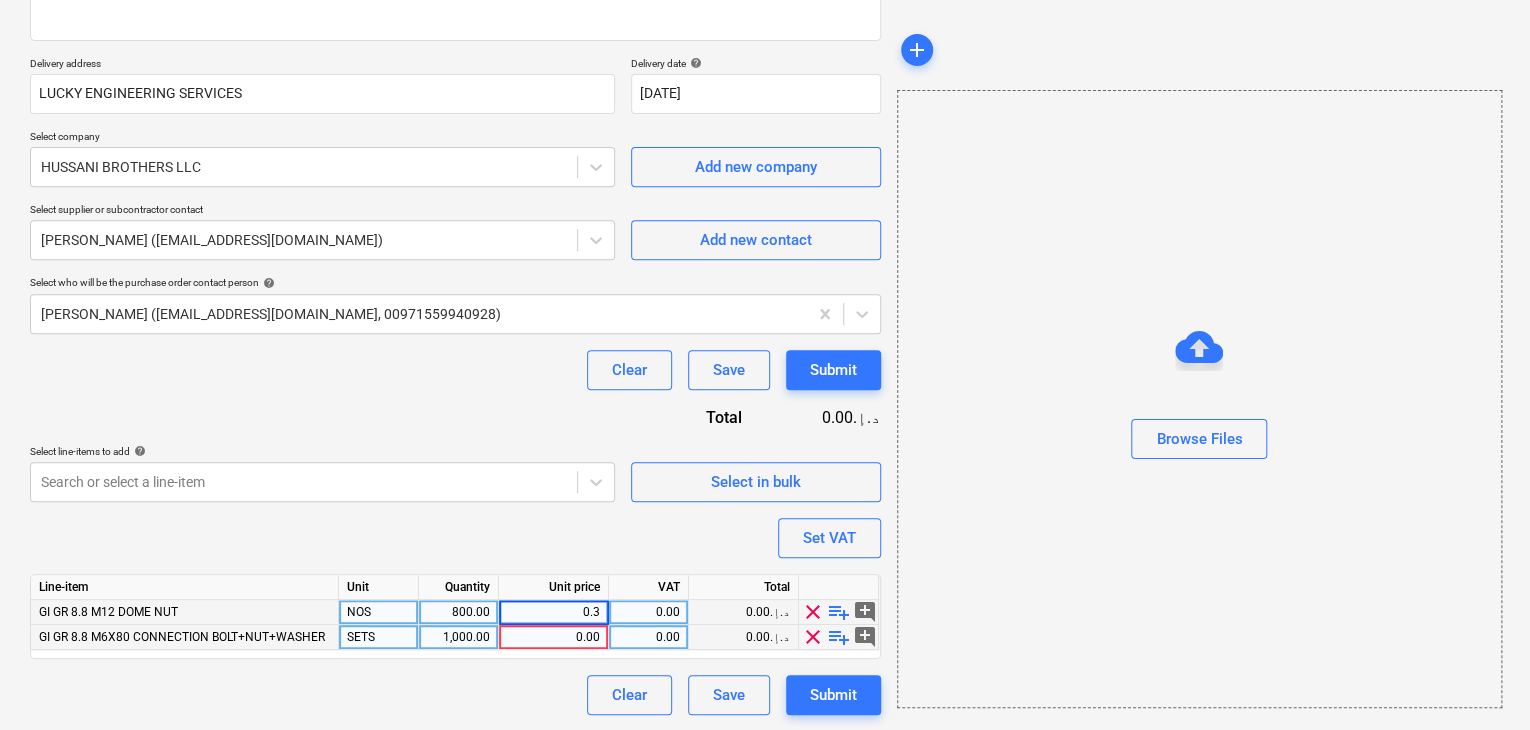 type on "0.30" 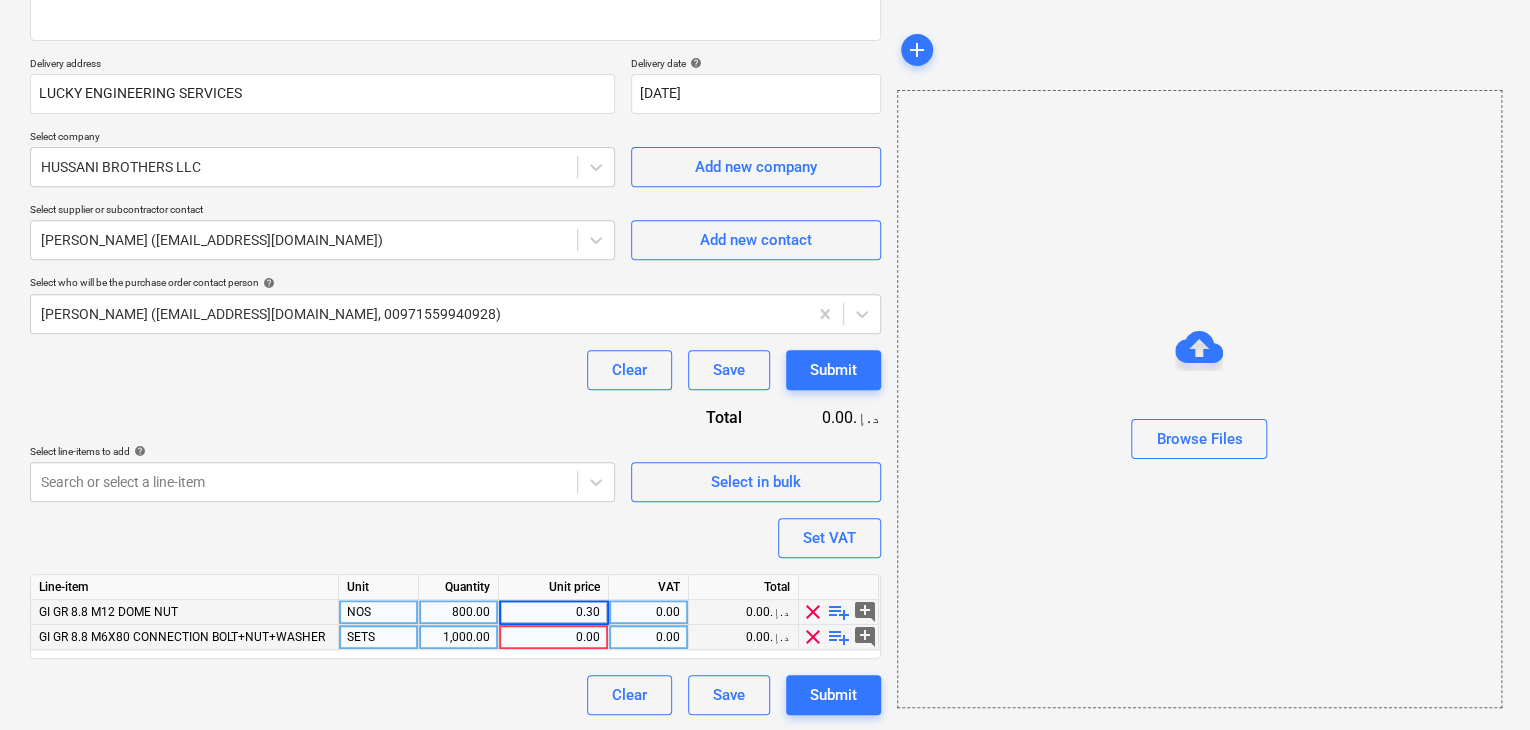 type on "x" 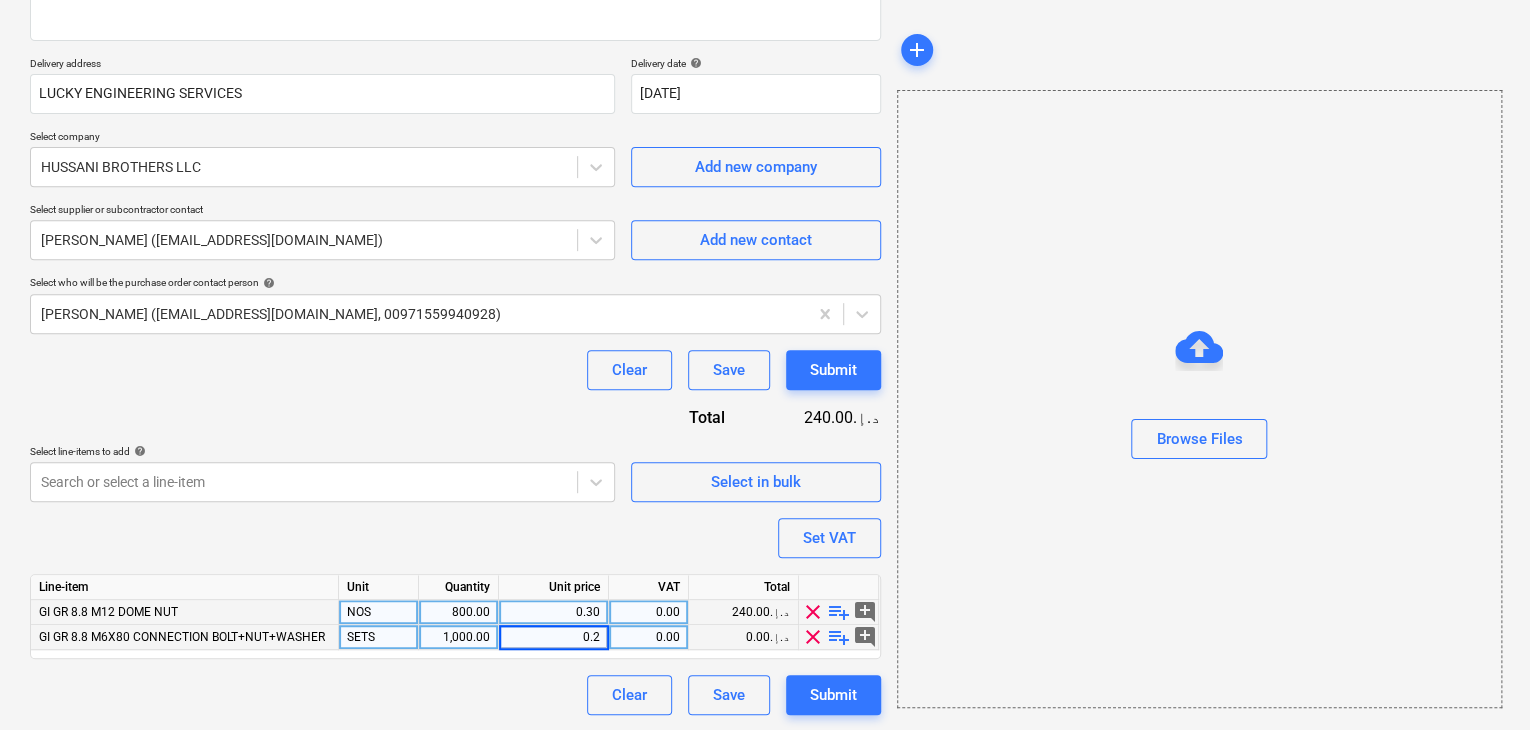type on "0.26" 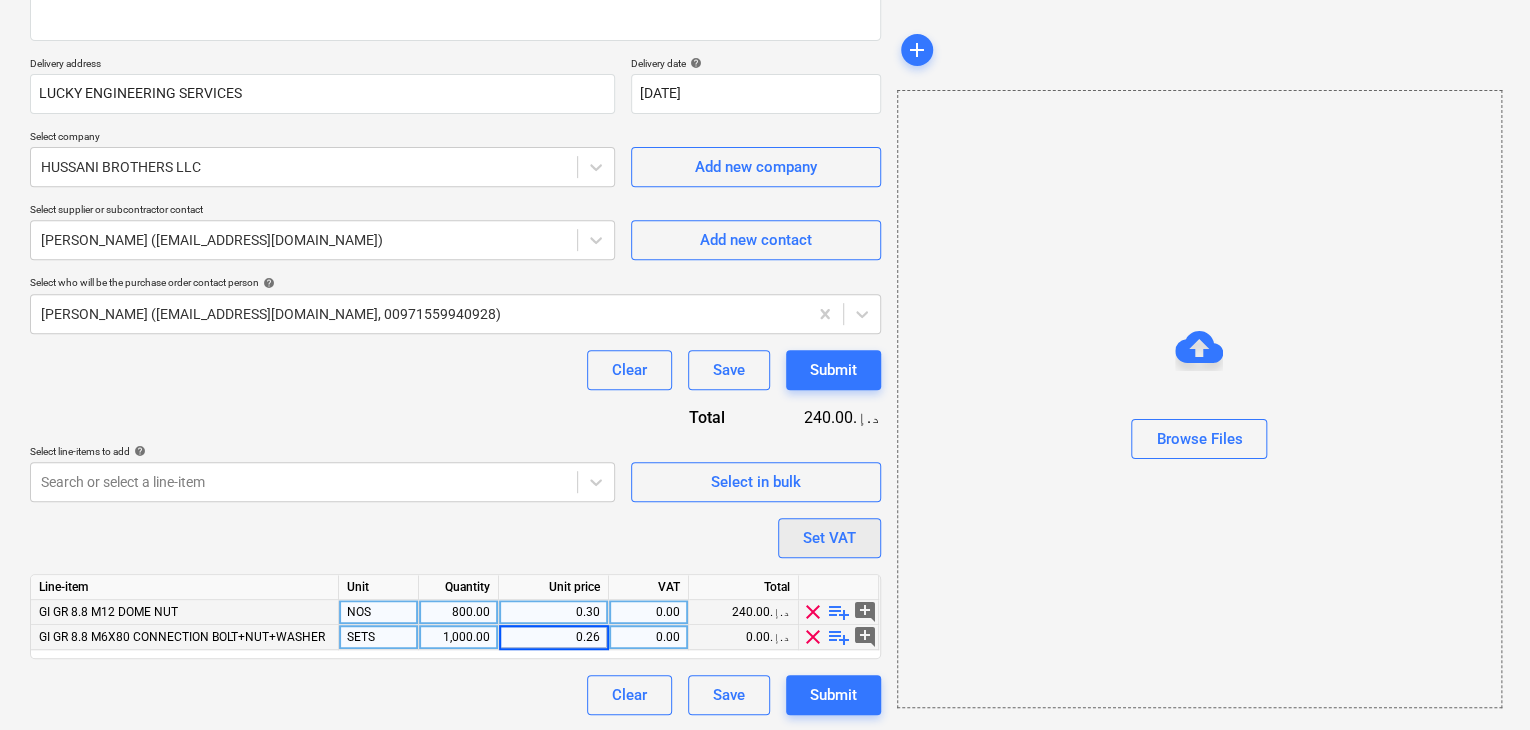 type on "x" 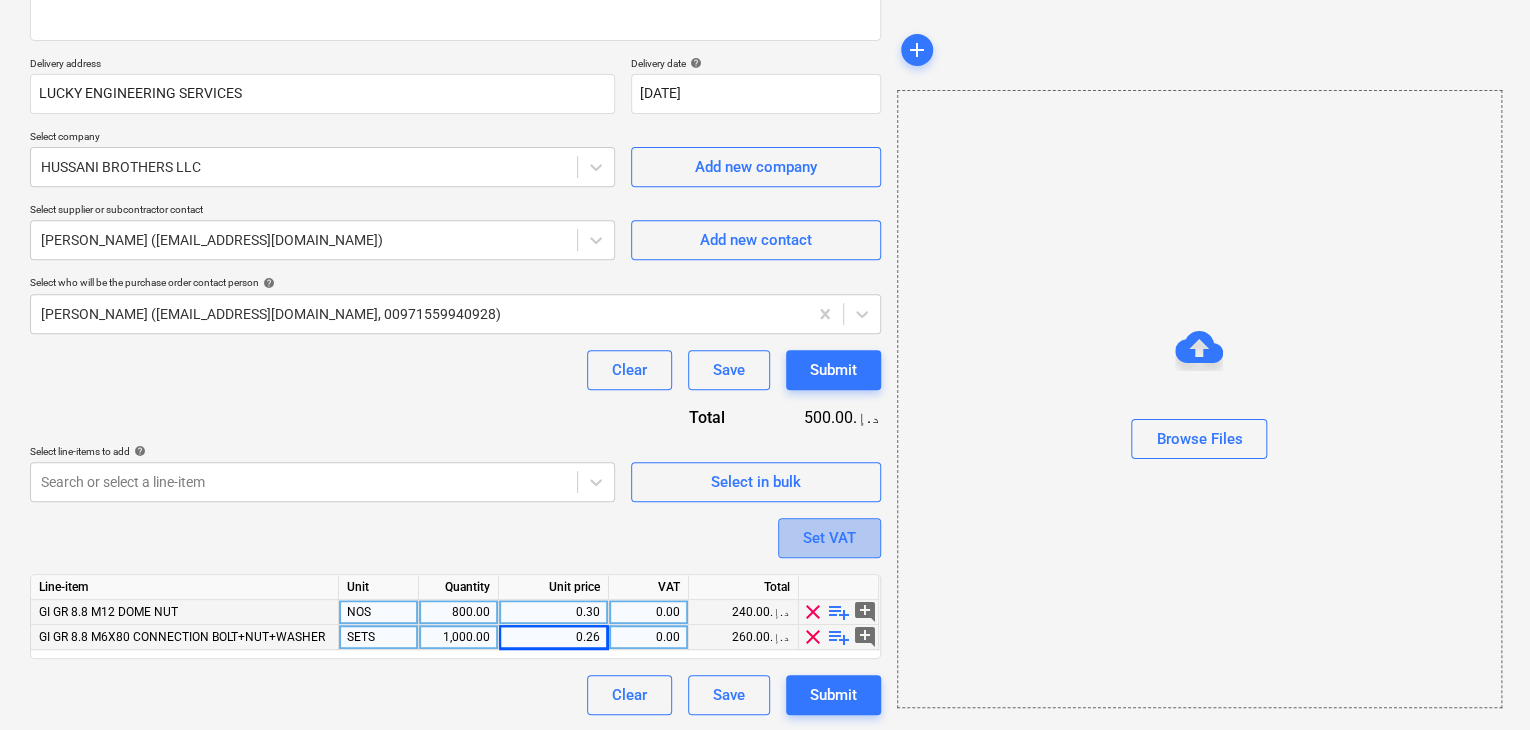 click on "Set VAT" at bounding box center [829, 538] 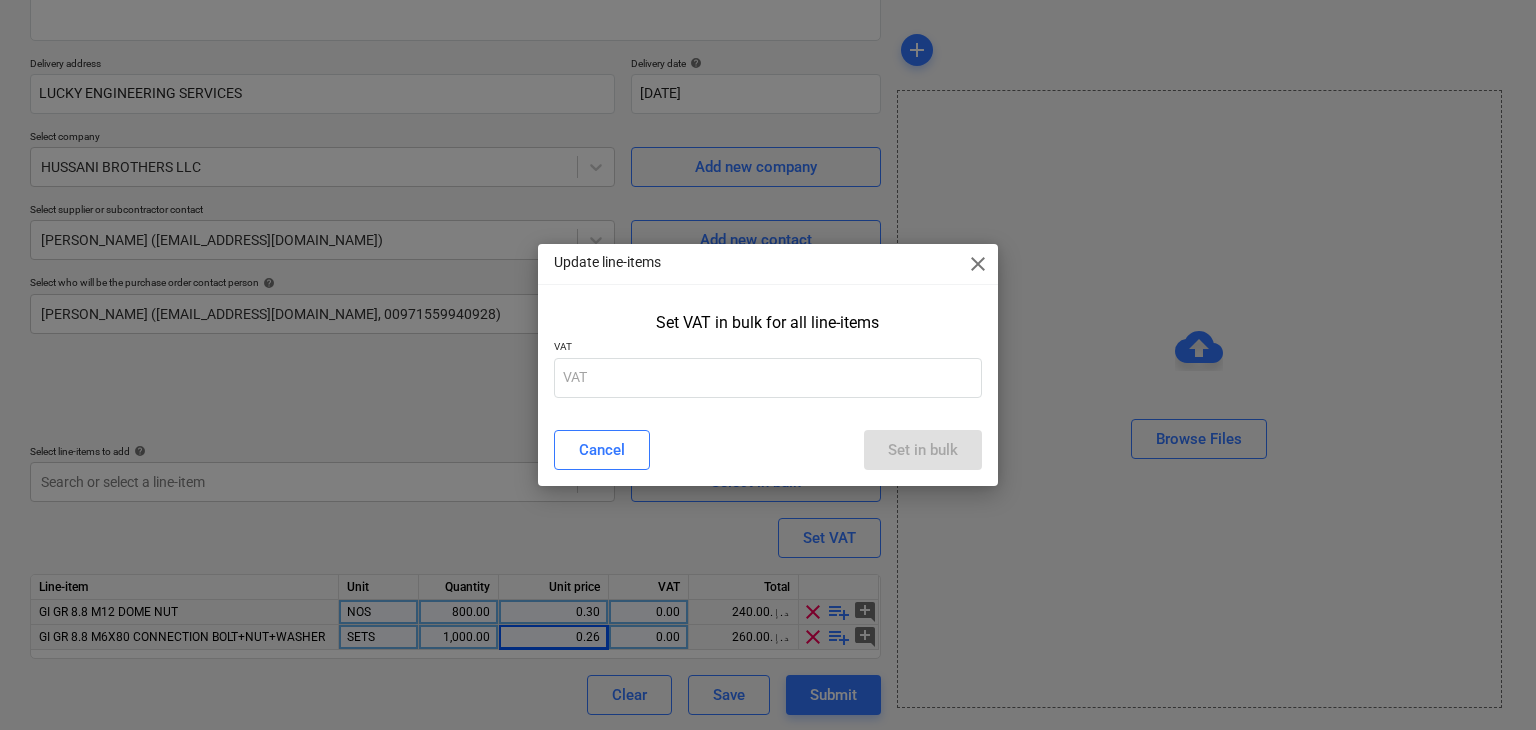 click on "Update line-items close" at bounding box center (768, 264) 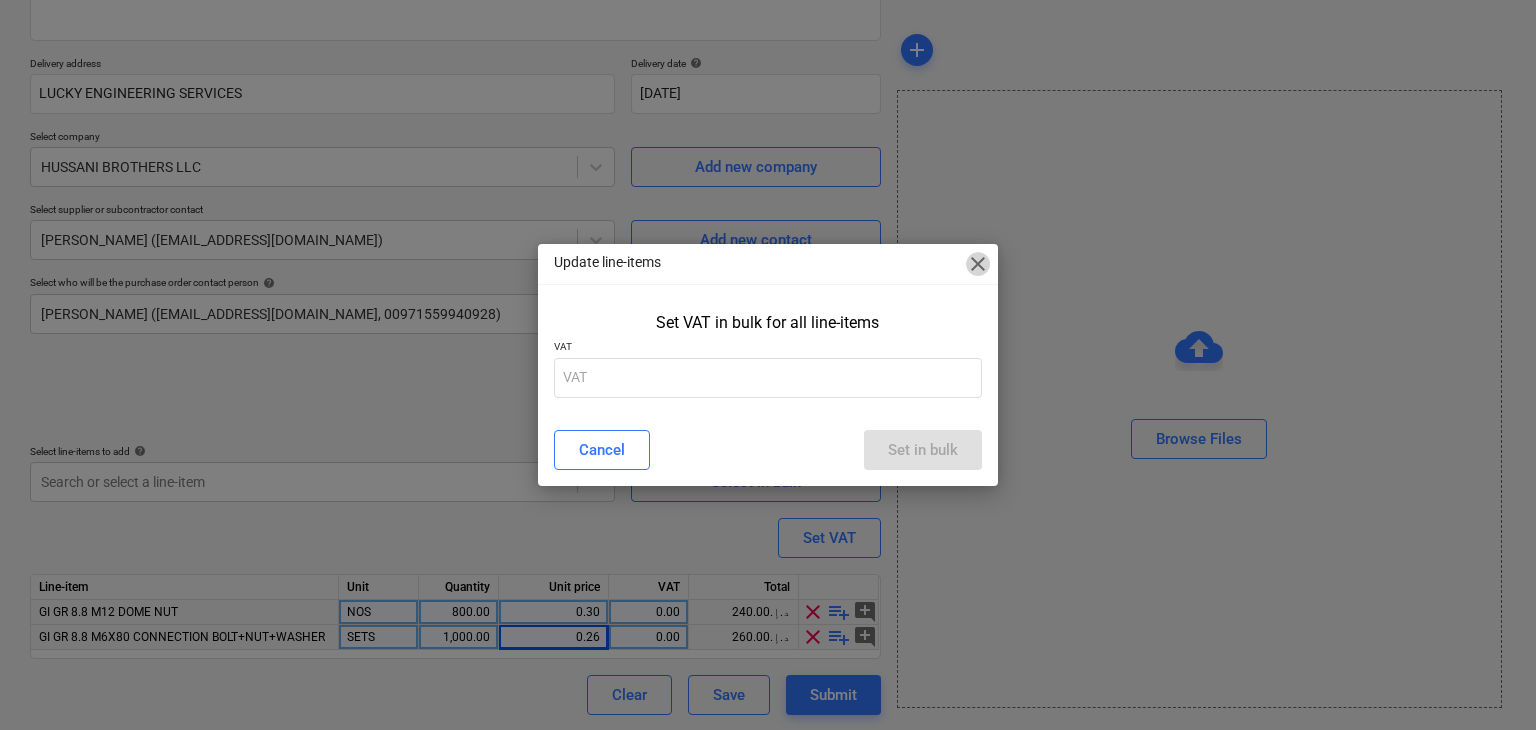 click on "close" at bounding box center (978, 264) 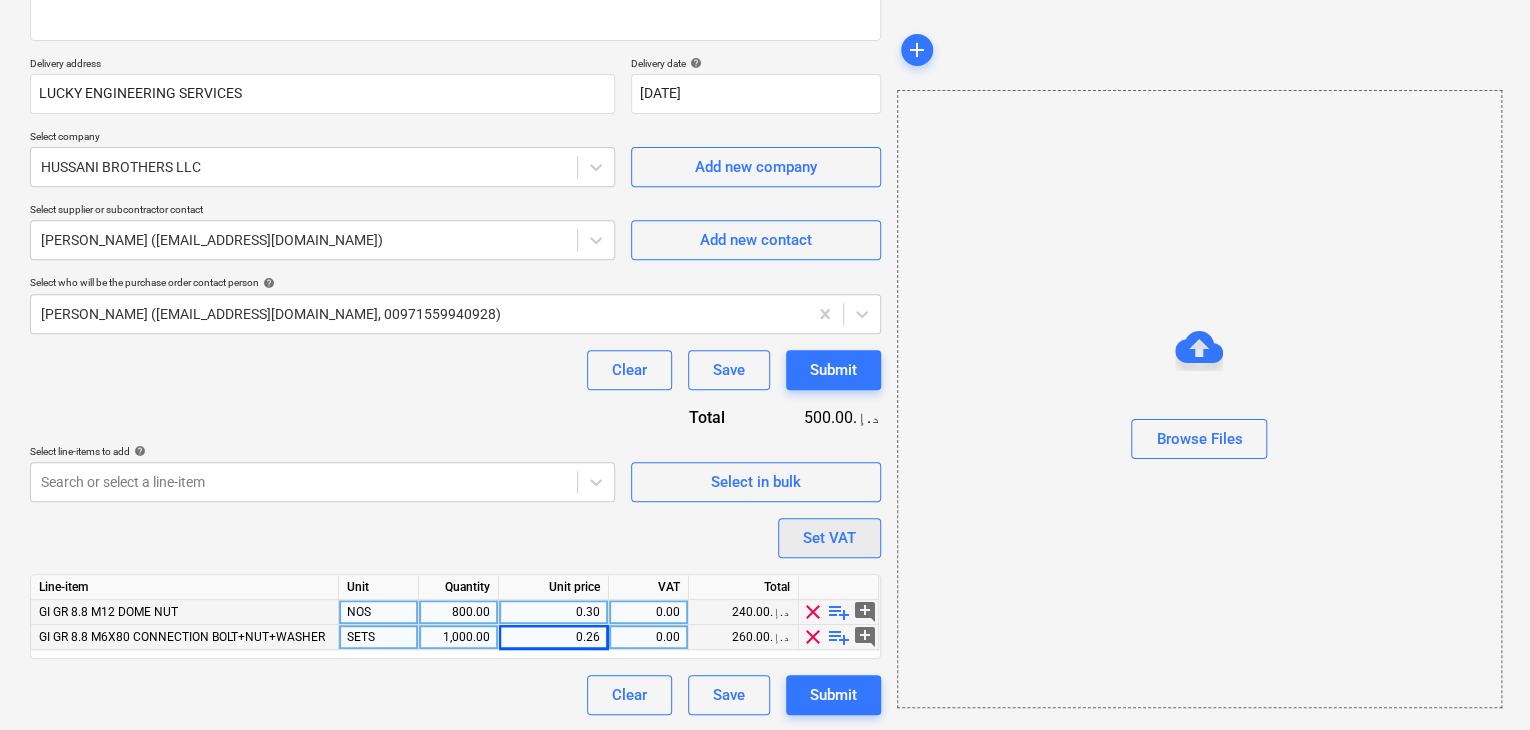 click on "Set VAT" at bounding box center (829, 538) 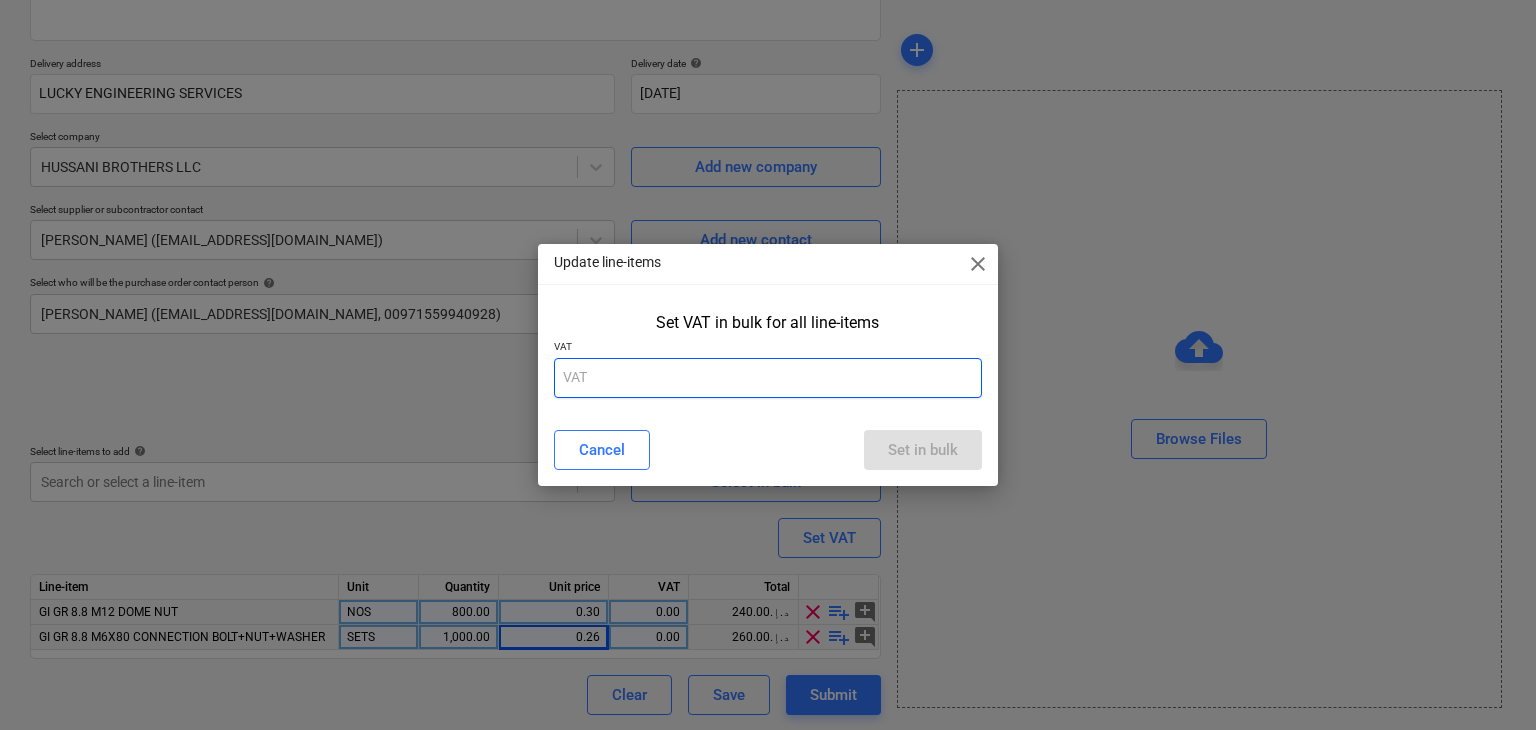 click at bounding box center [768, 378] 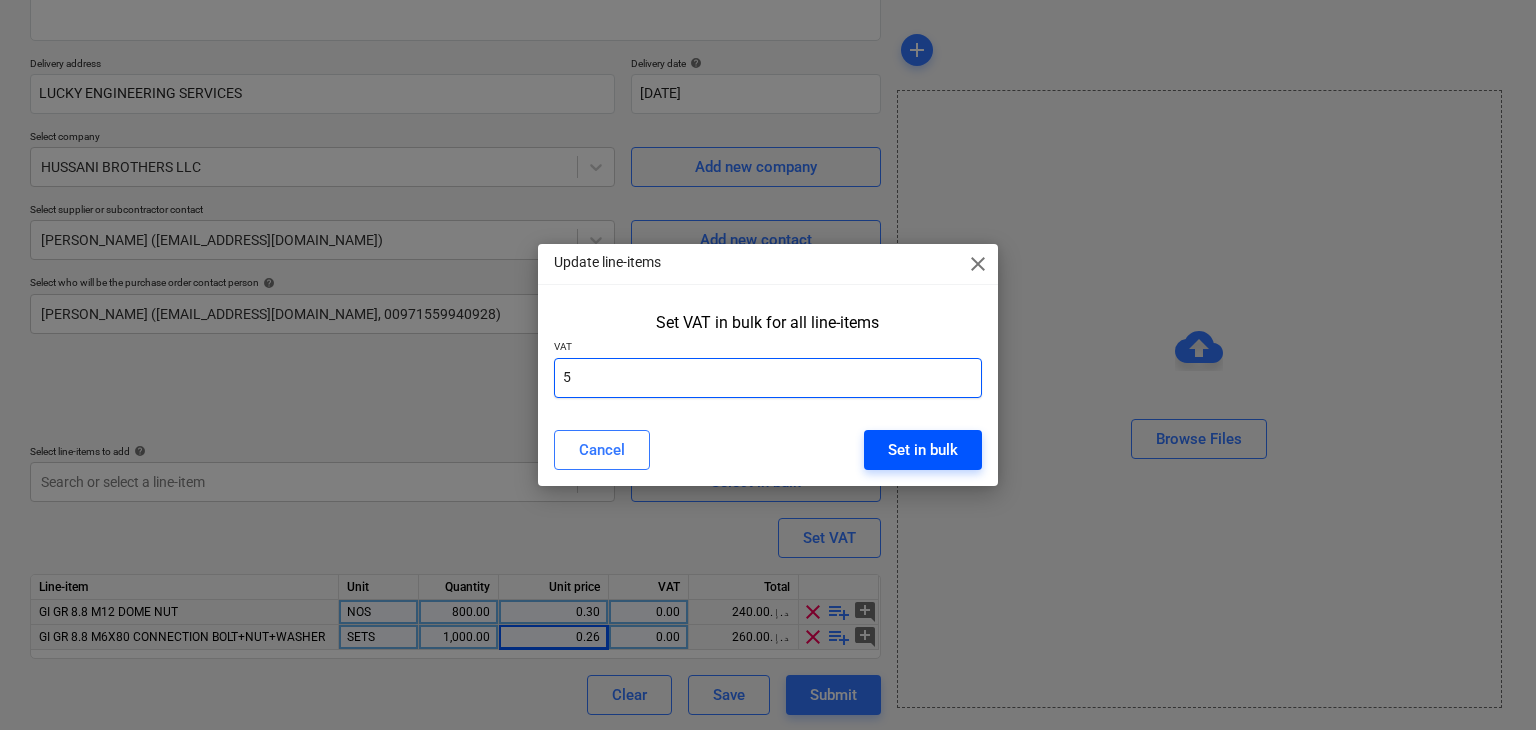 type on "5" 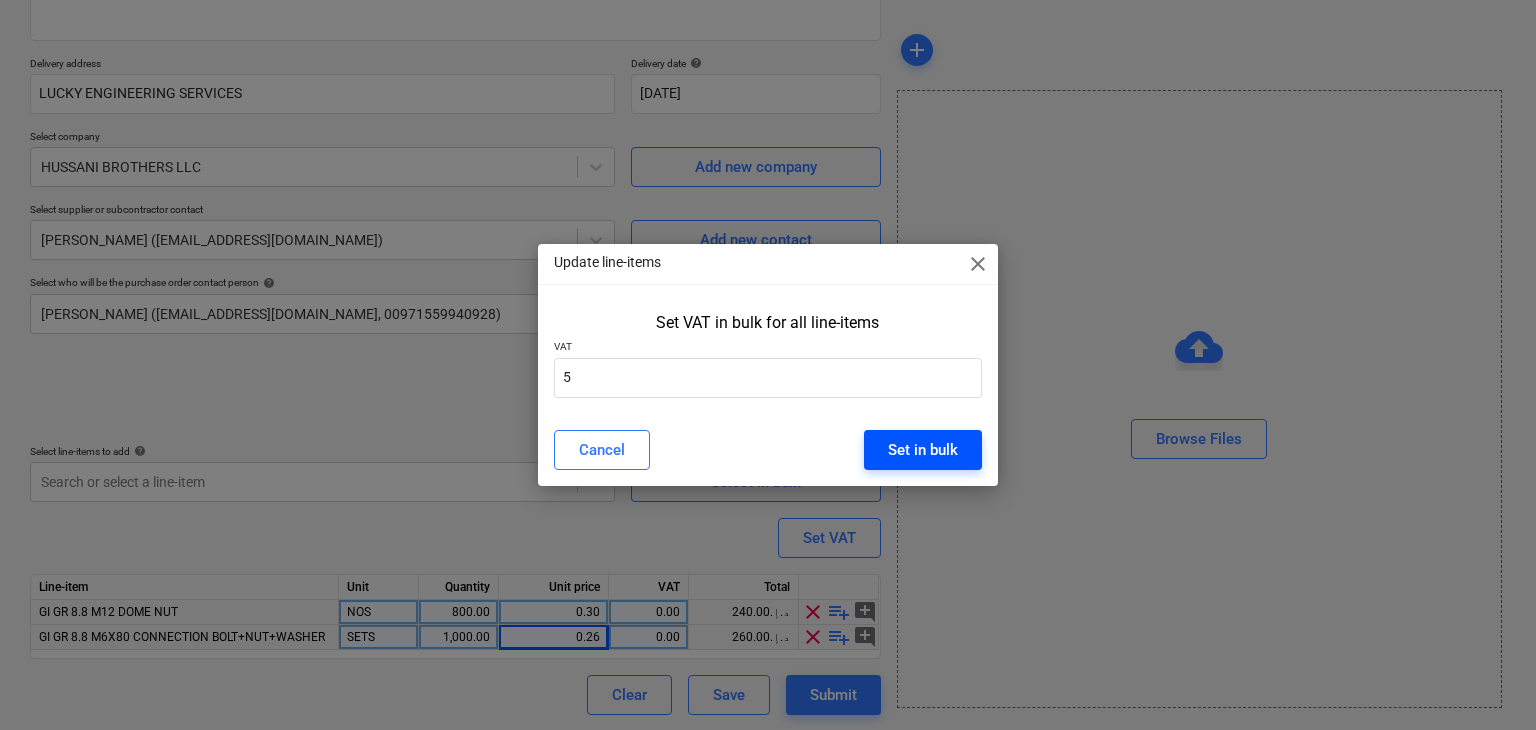 click on "Set in bulk" at bounding box center (923, 450) 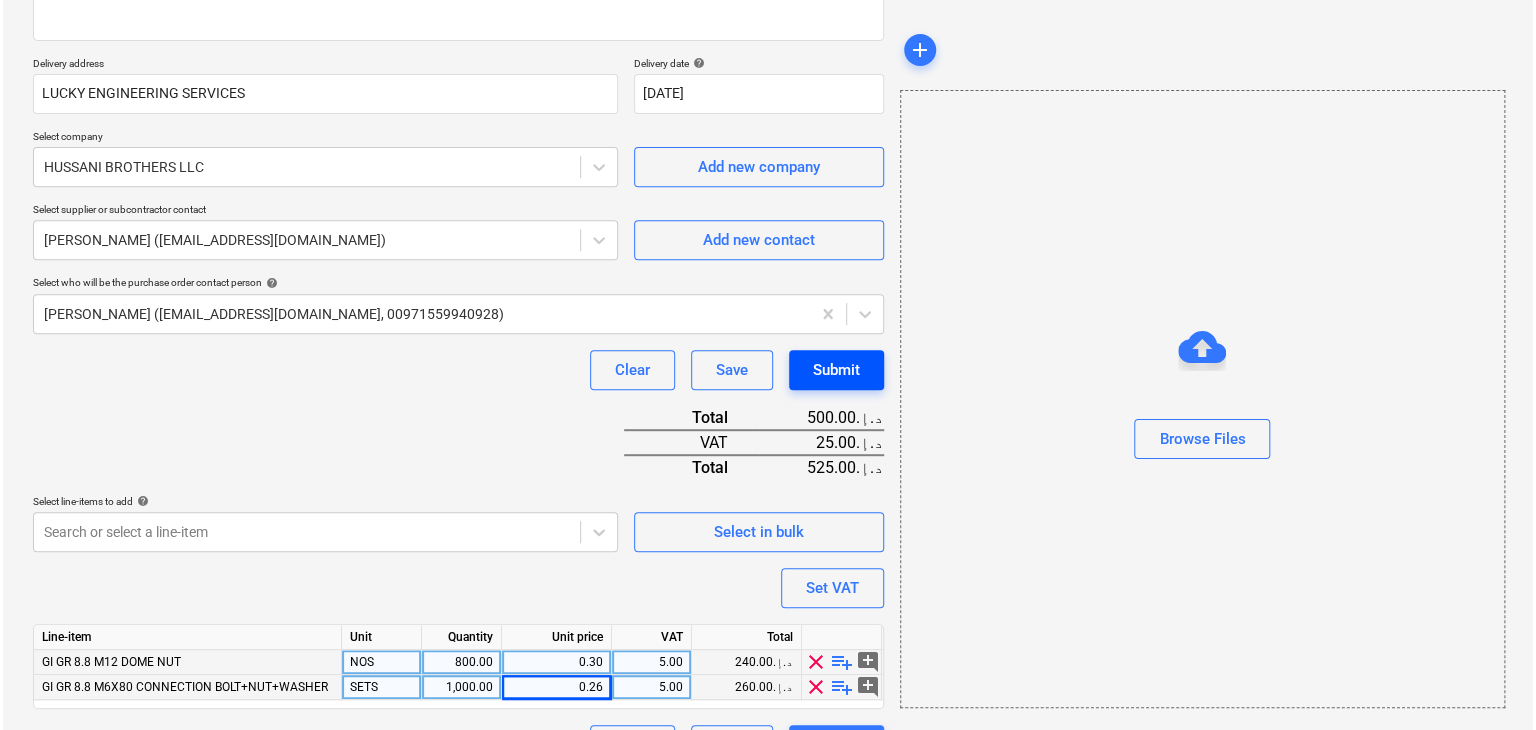 scroll, scrollTop: 367, scrollLeft: 0, axis: vertical 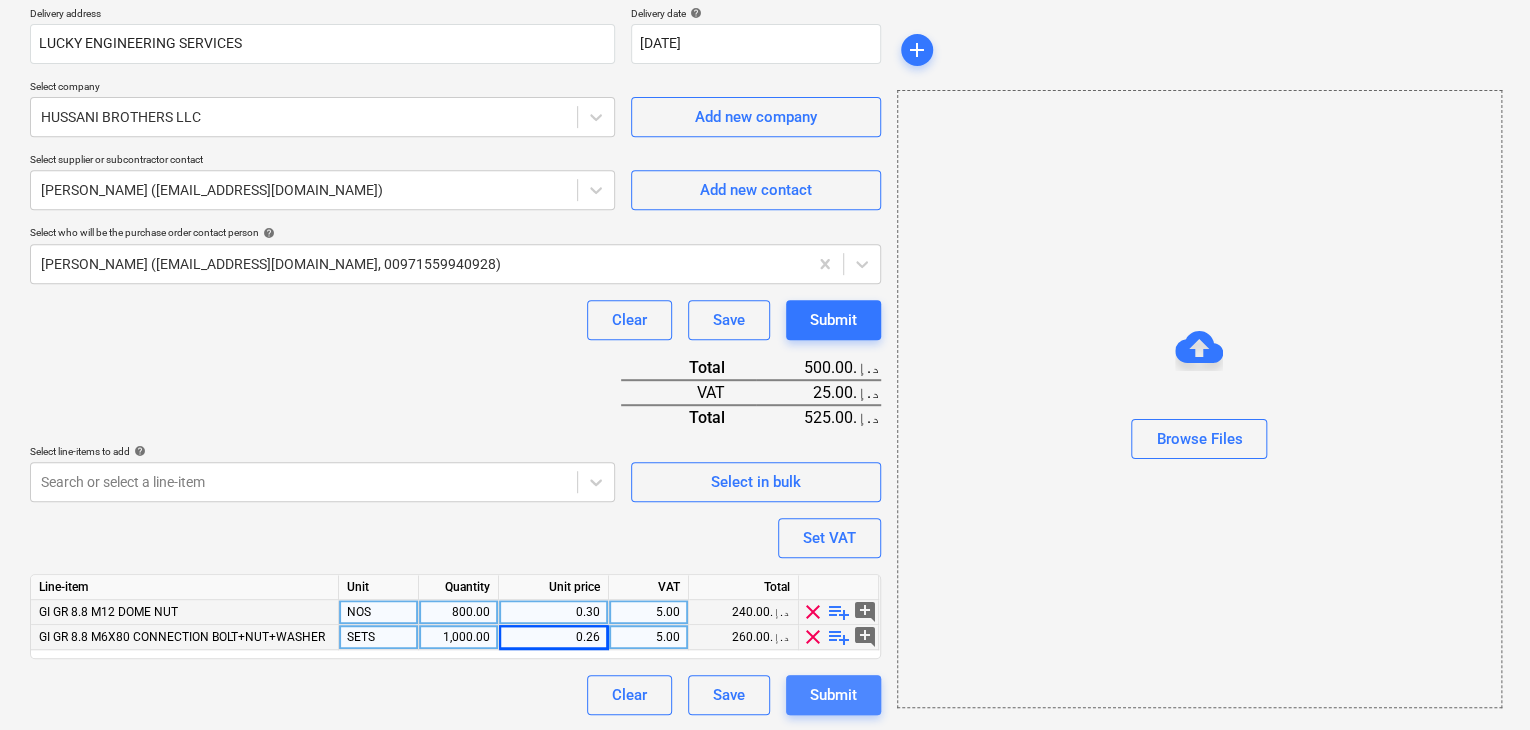 click on "Submit" at bounding box center (833, 695) 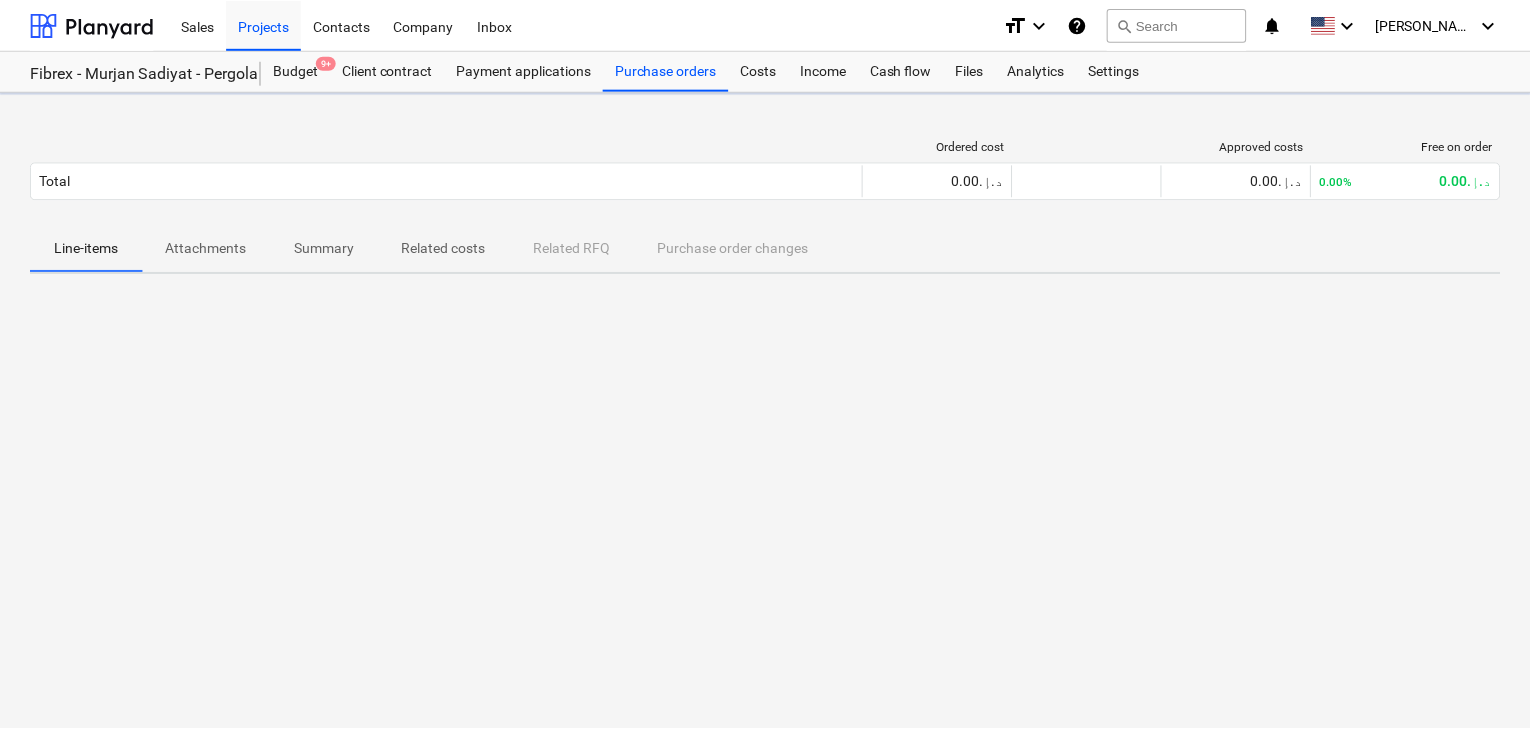 scroll, scrollTop: 0, scrollLeft: 0, axis: both 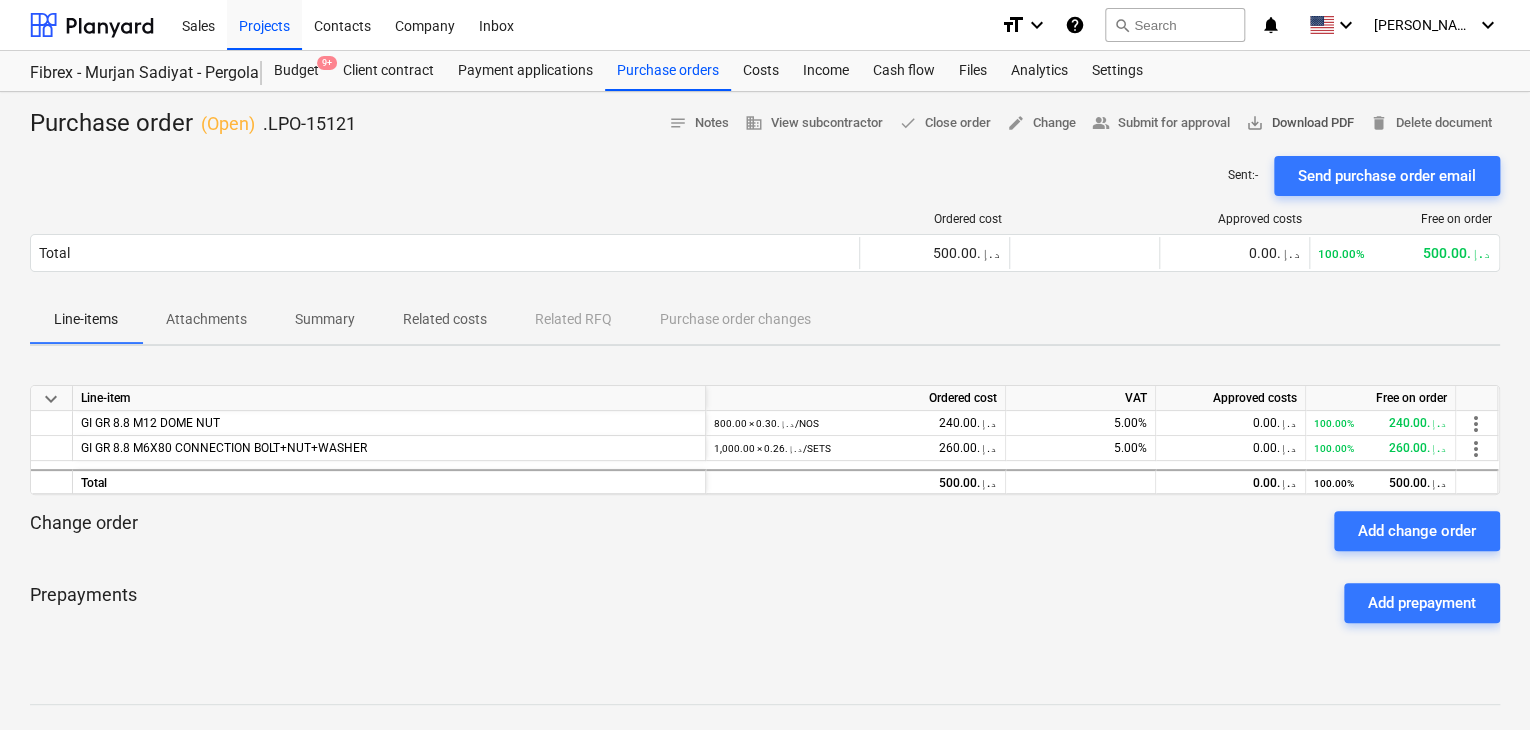 click on "save_alt Download PDF" at bounding box center [1300, 123] 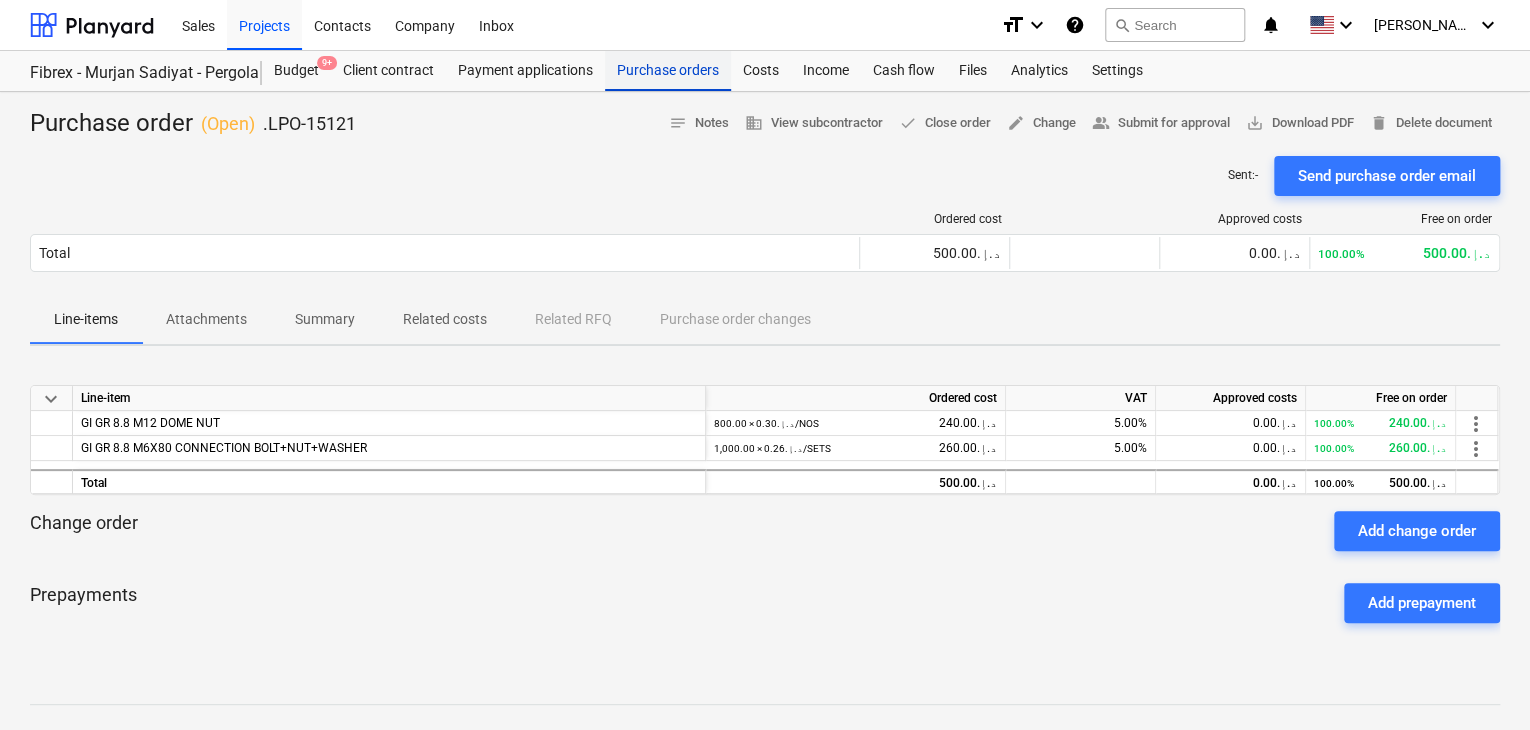 click on "Purchase orders" at bounding box center [668, 71] 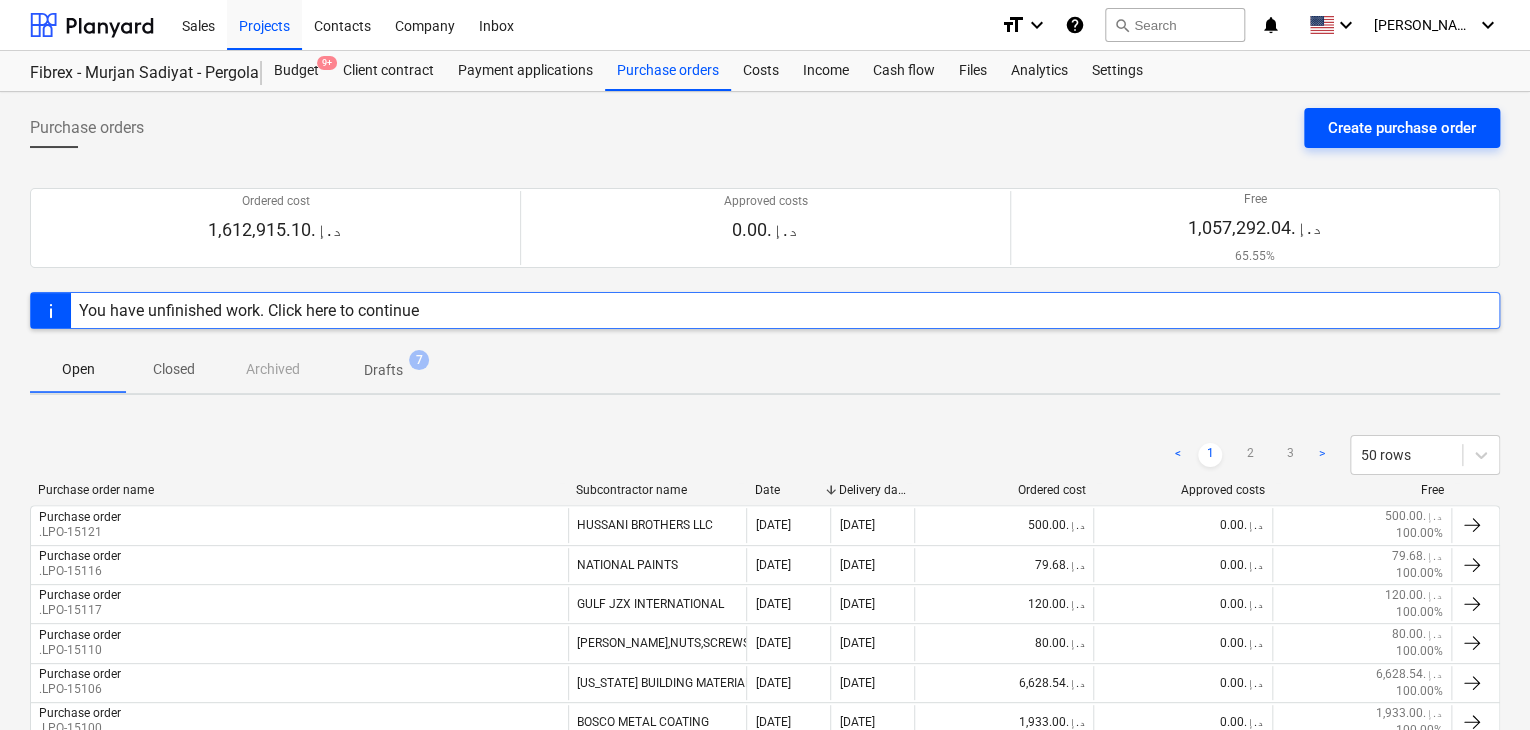 click on "Create purchase order" at bounding box center (1402, 128) 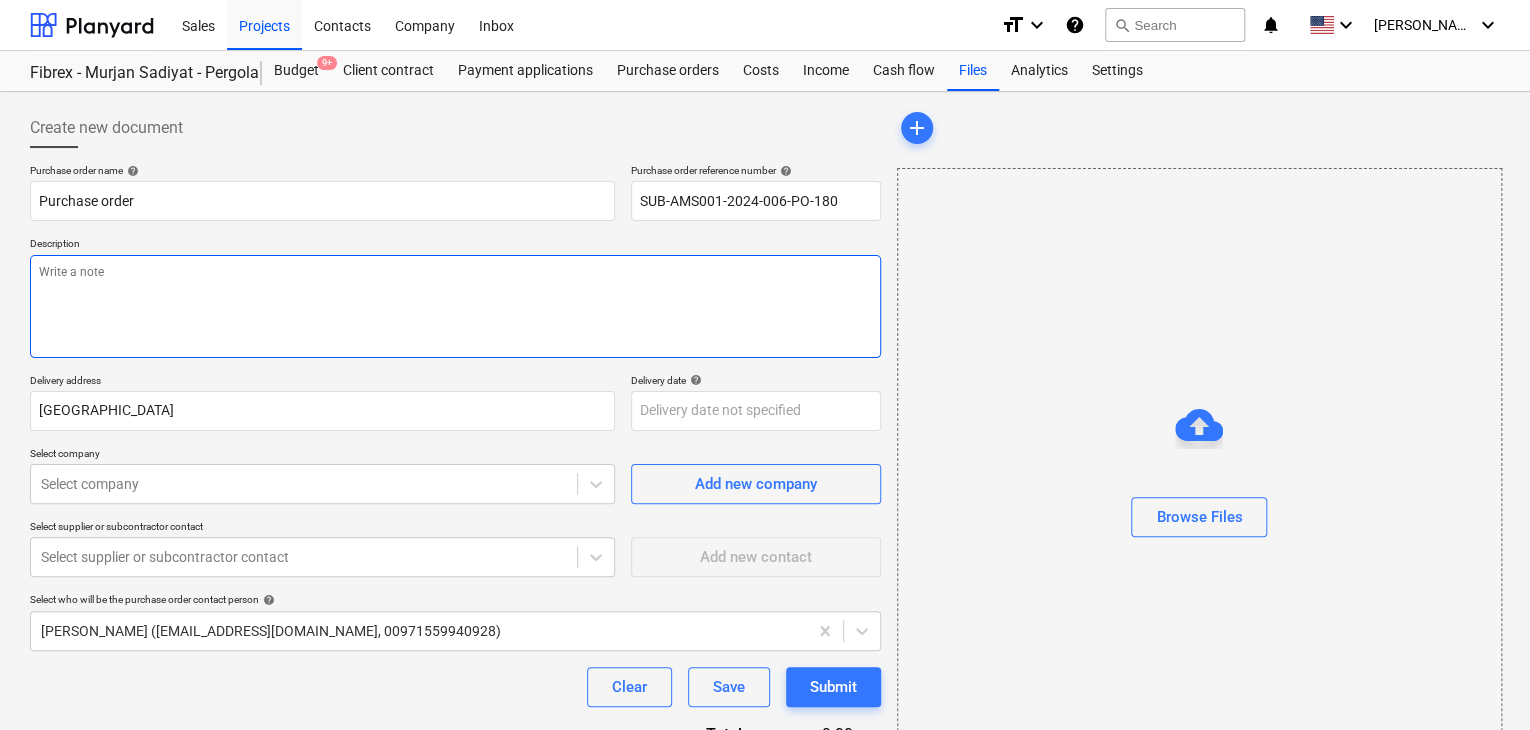 click at bounding box center (455, 306) 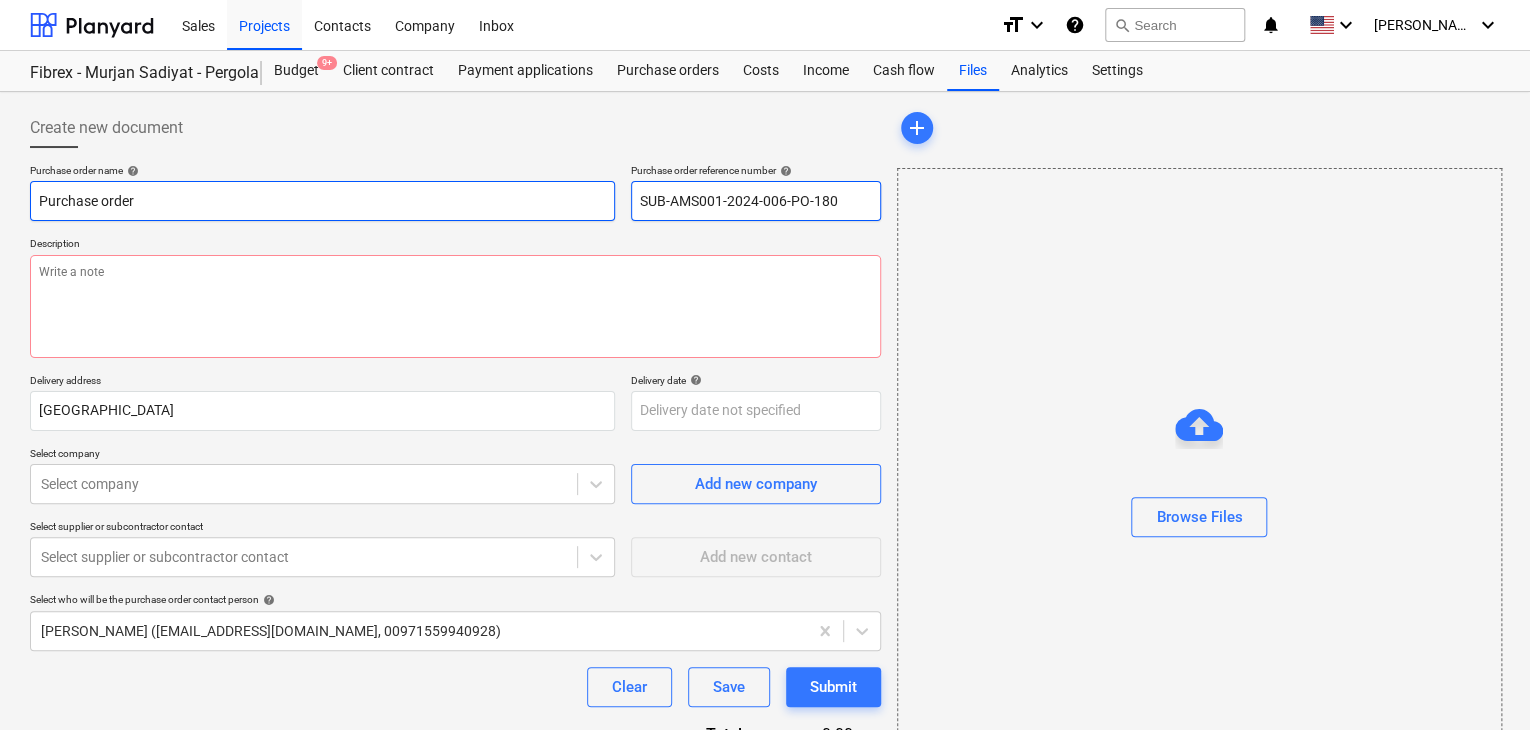 drag, startPoint x: 845, startPoint y: 202, endPoint x: 587, endPoint y: 190, distance: 258.27893 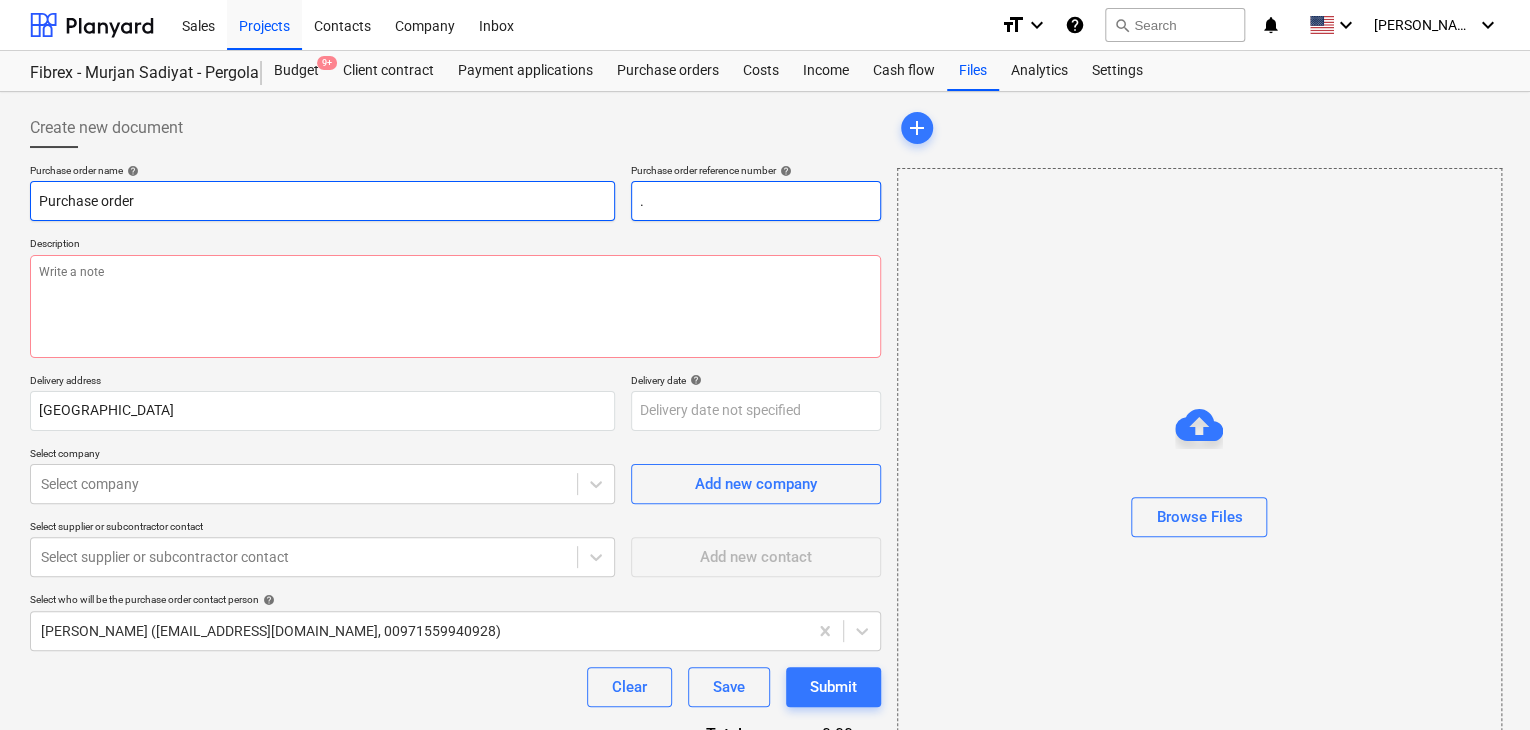 type on "x" 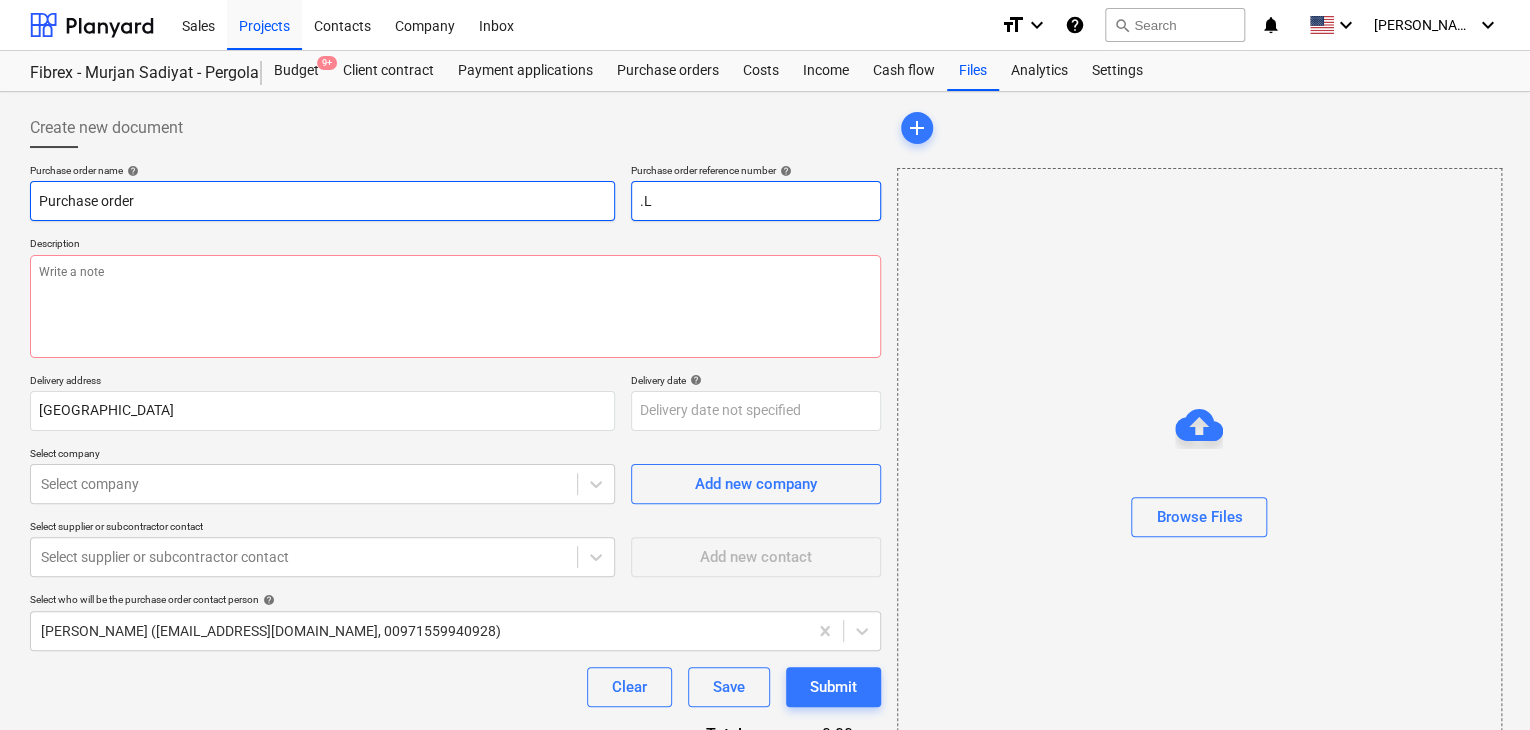 type on "x" 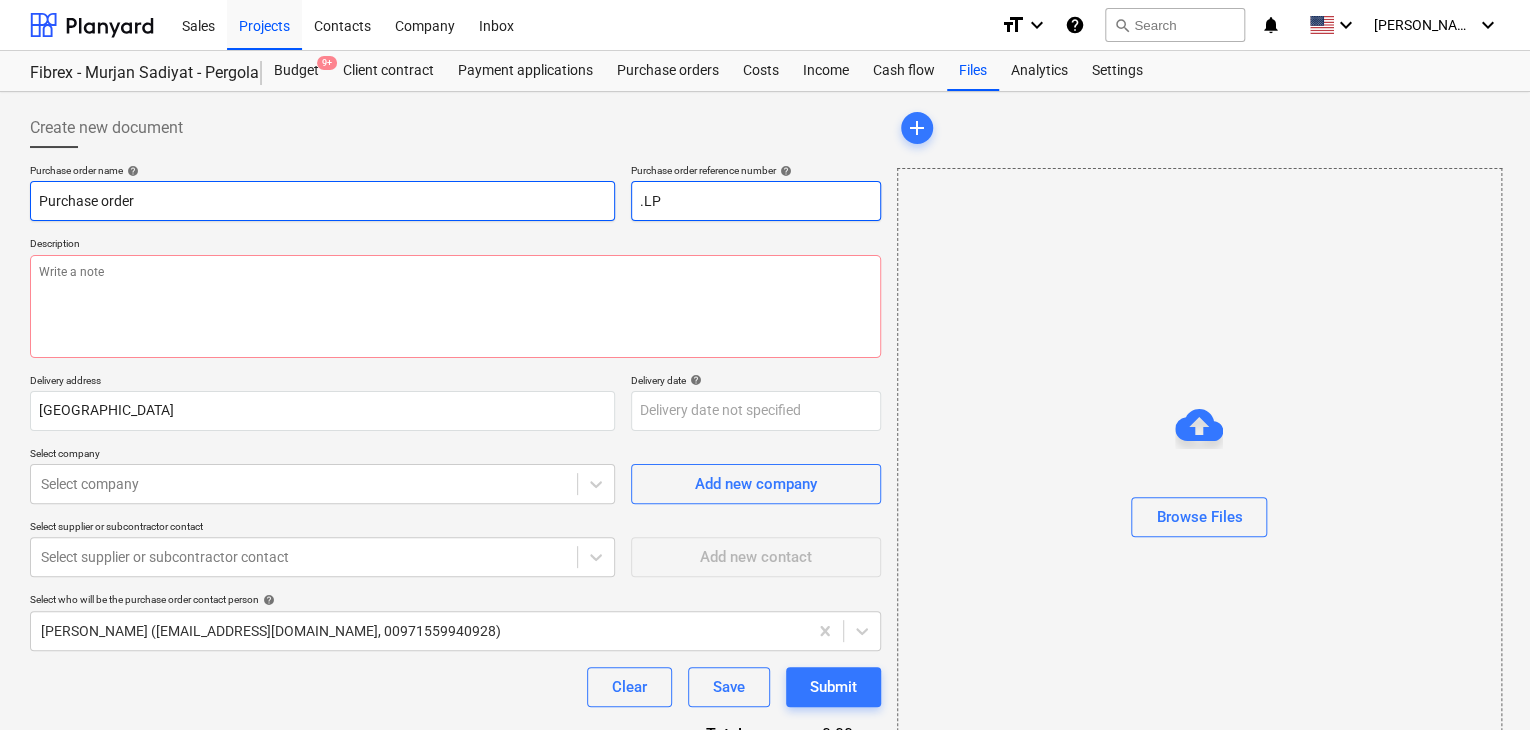 type on "x" 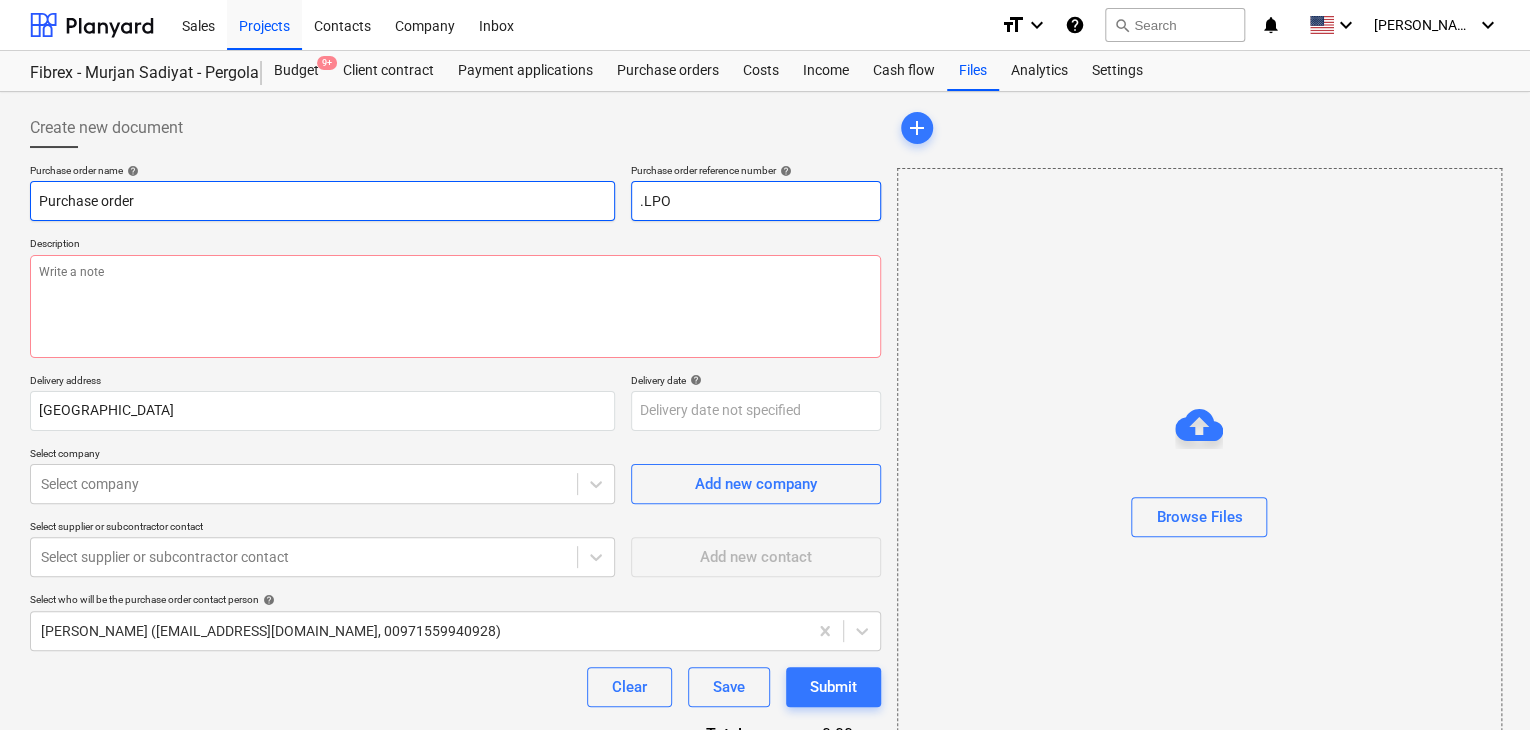 type on "x" 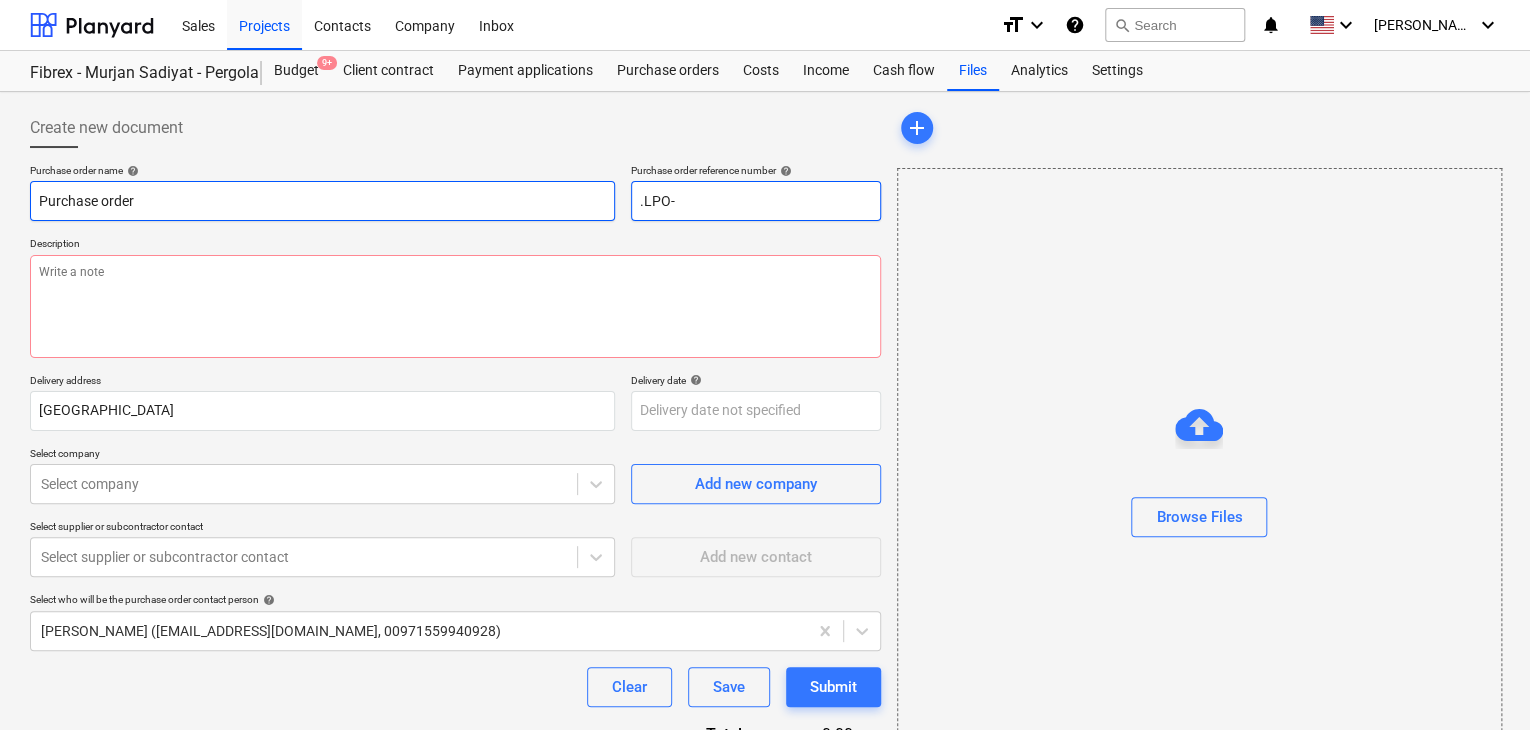 type on "x" 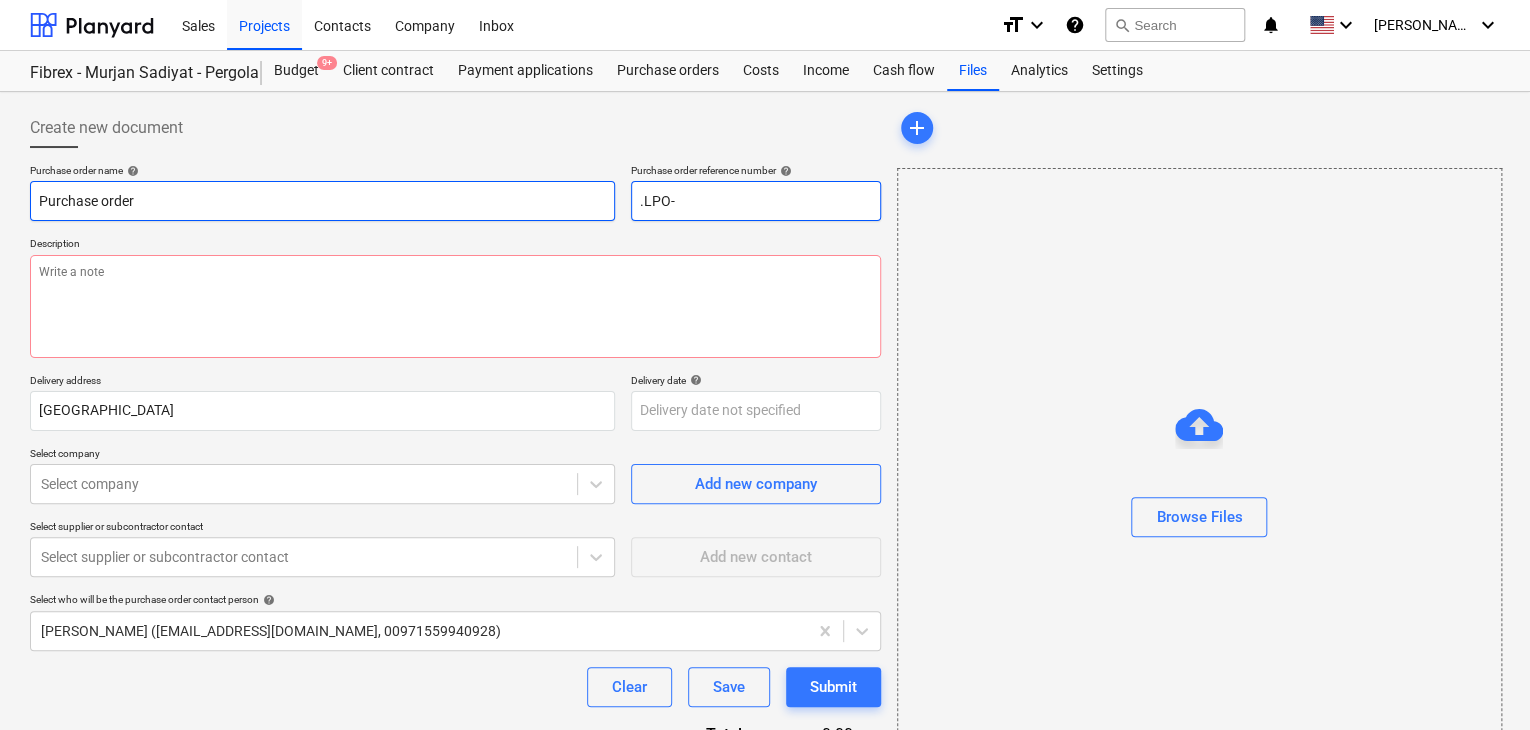 type on ".LPO-1" 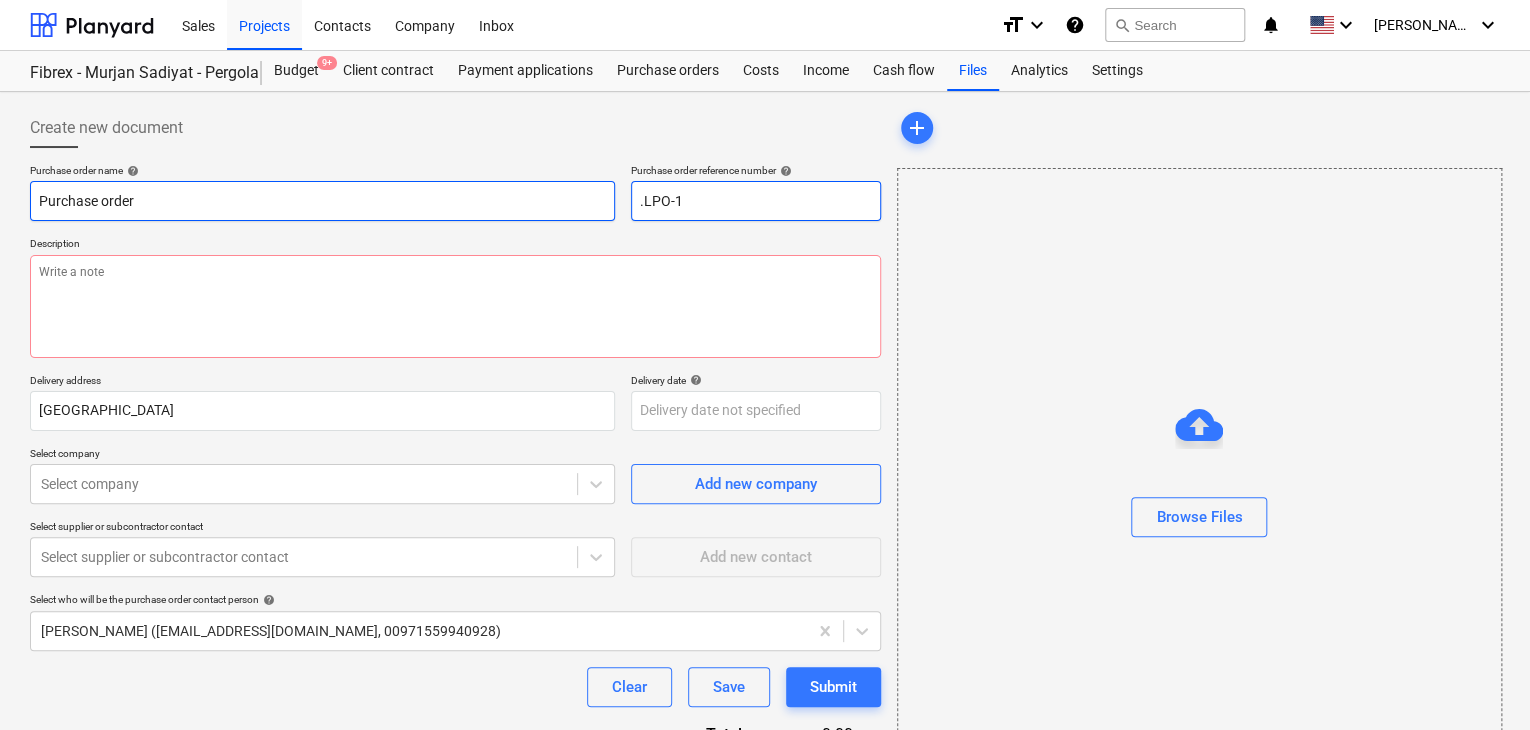 type on "x" 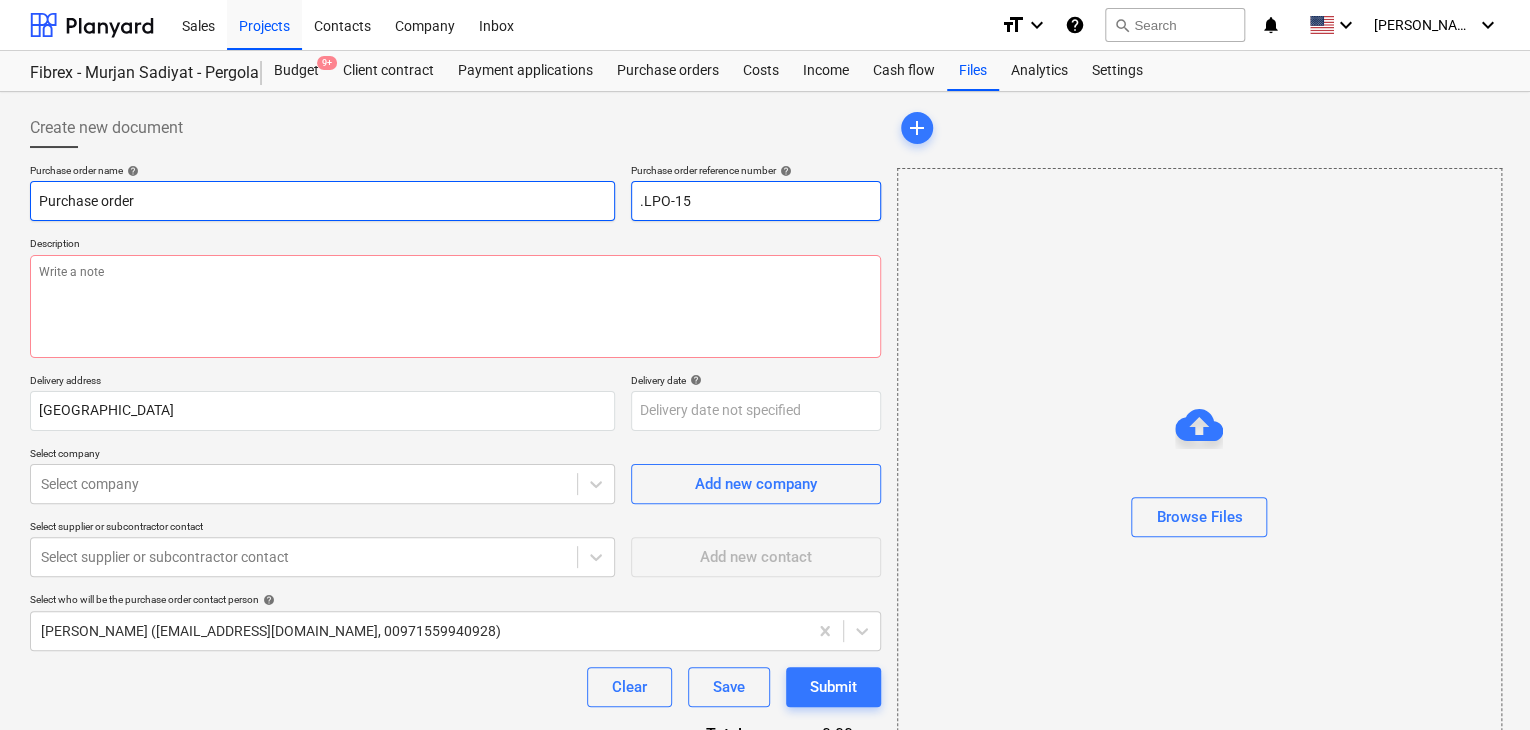 type on "x" 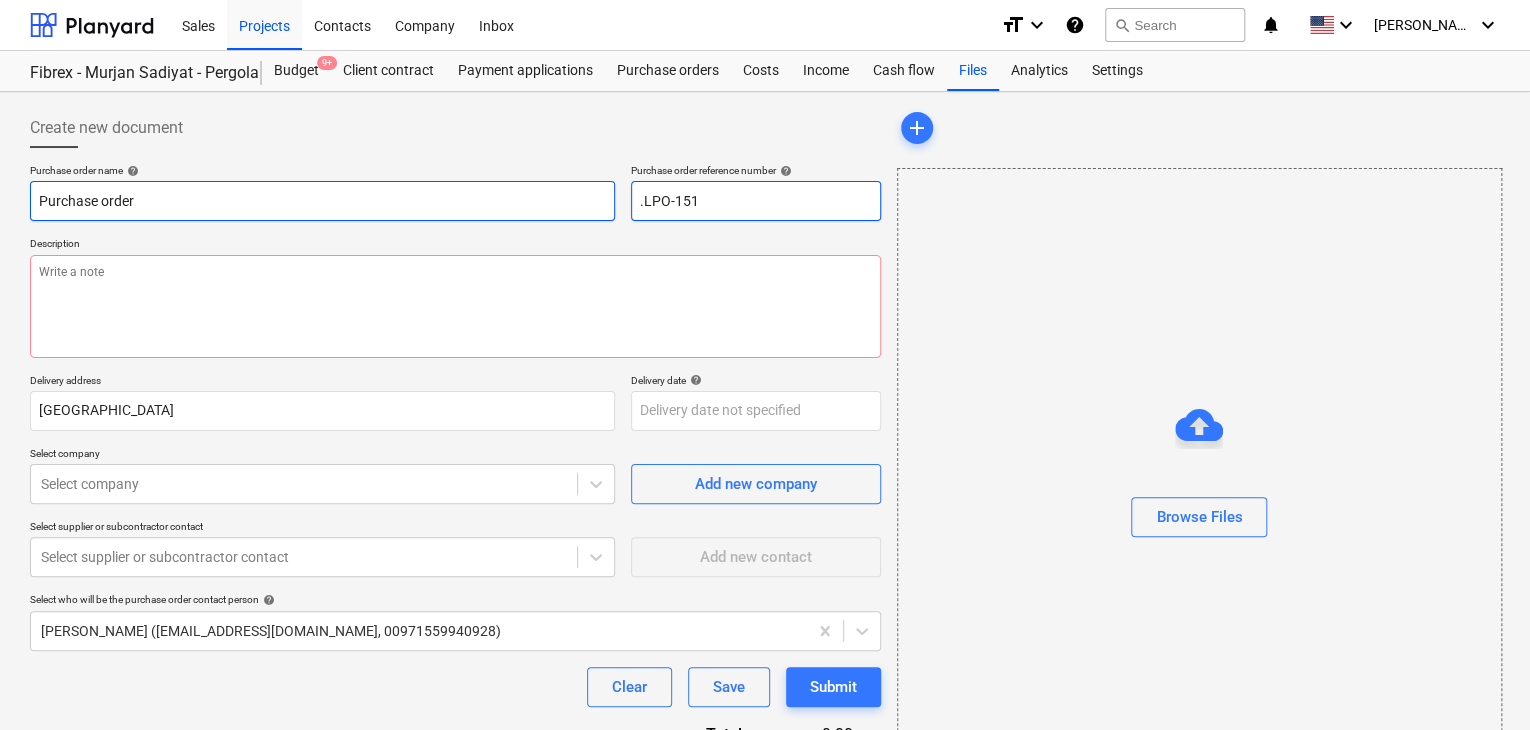 type on "x" 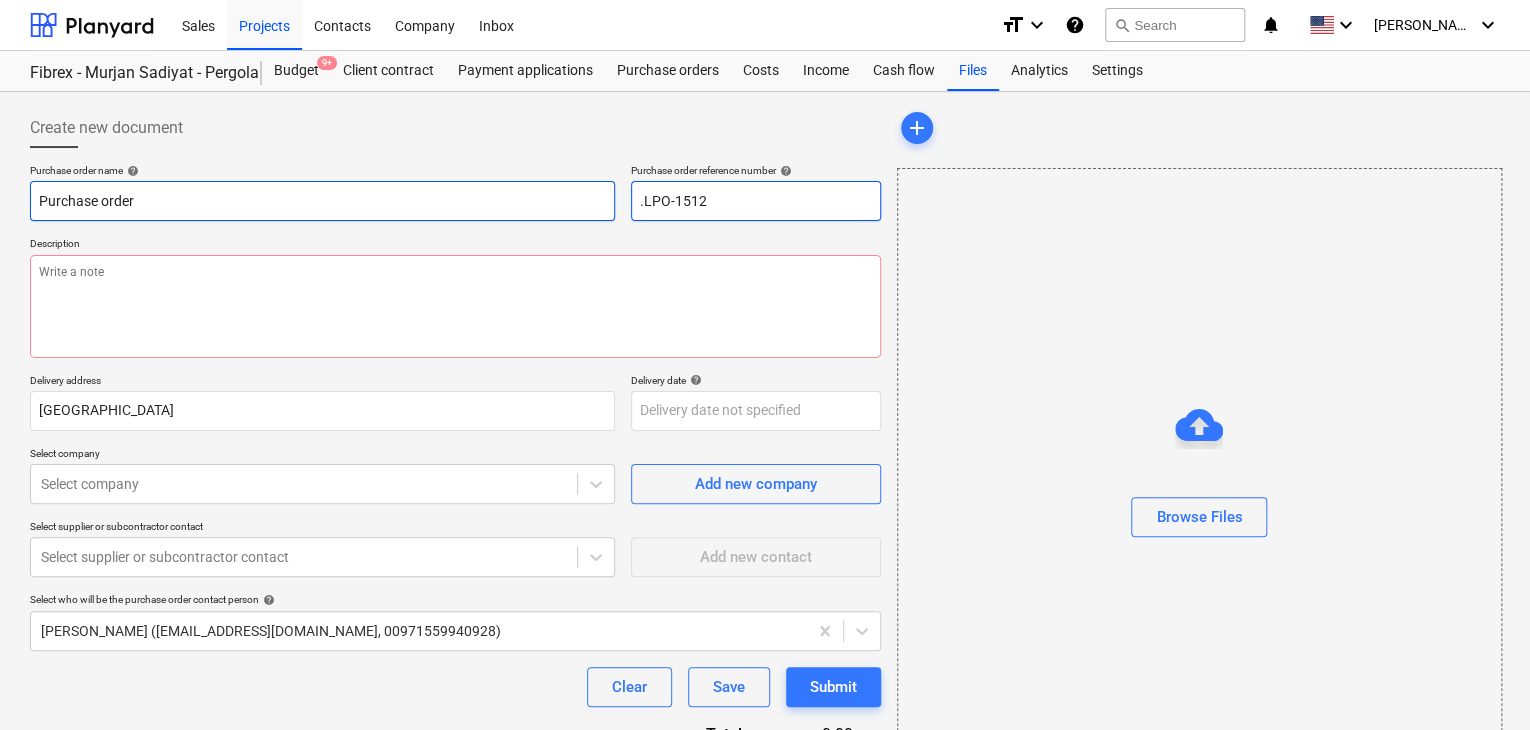 type on "x" 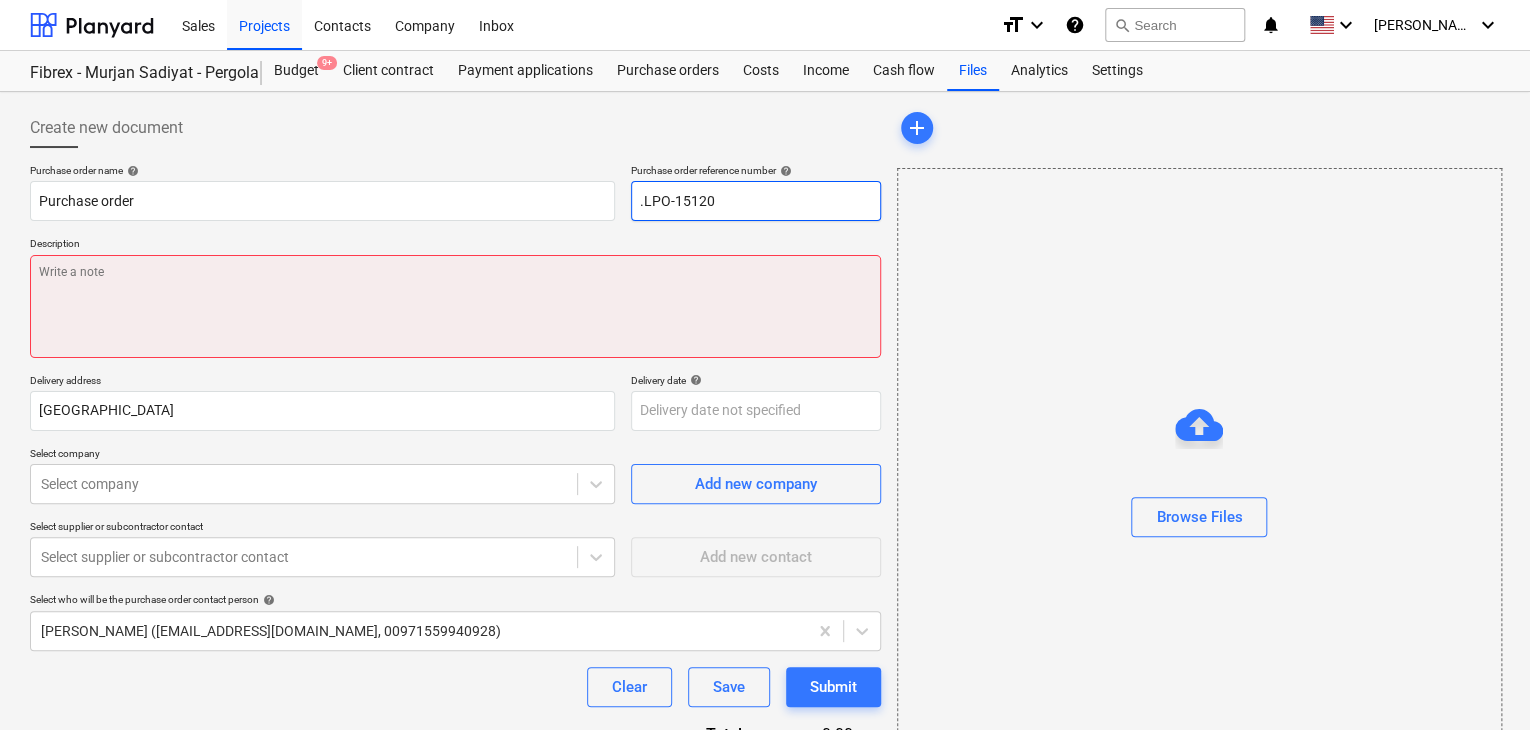 type on ".LPO-15120" 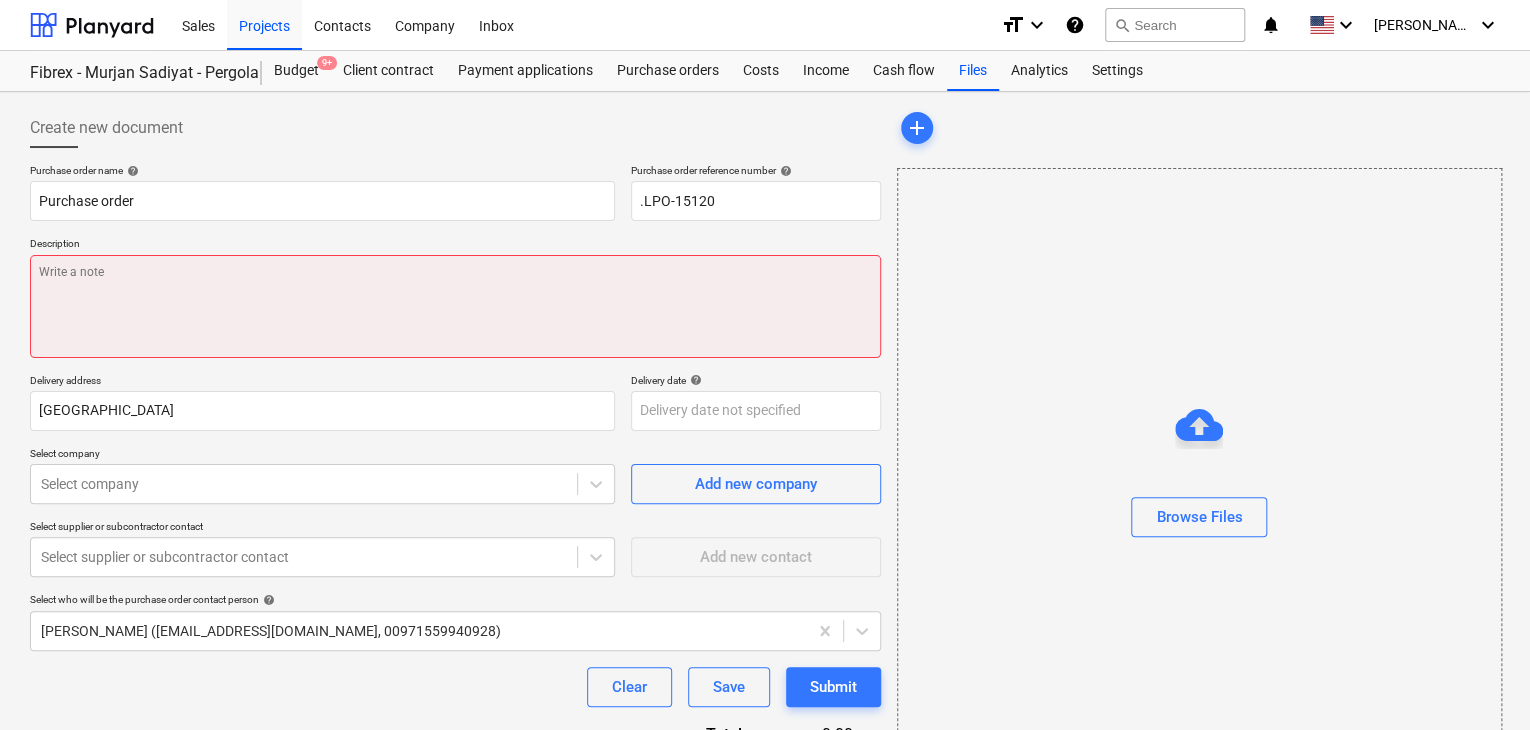 click at bounding box center [455, 306] 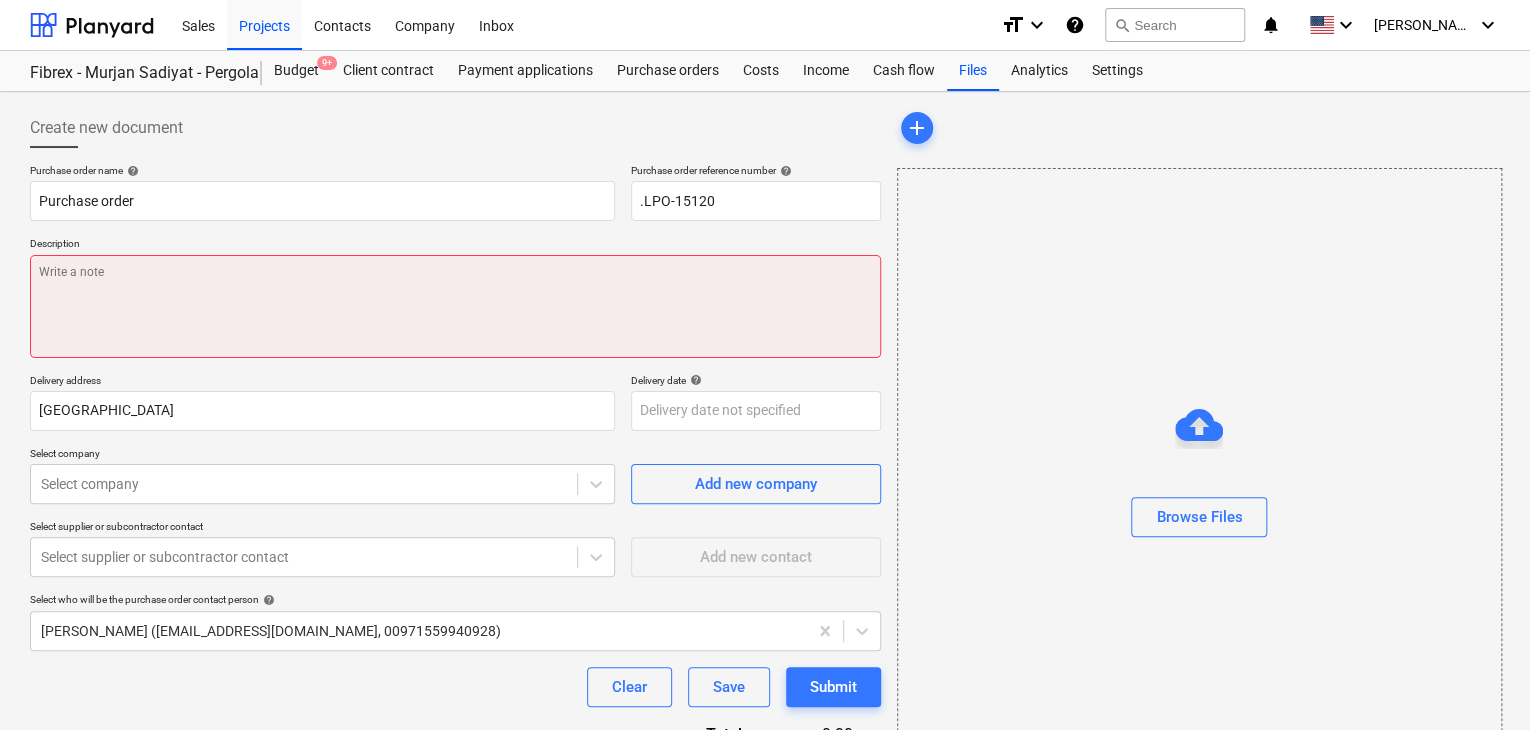 type on "x" 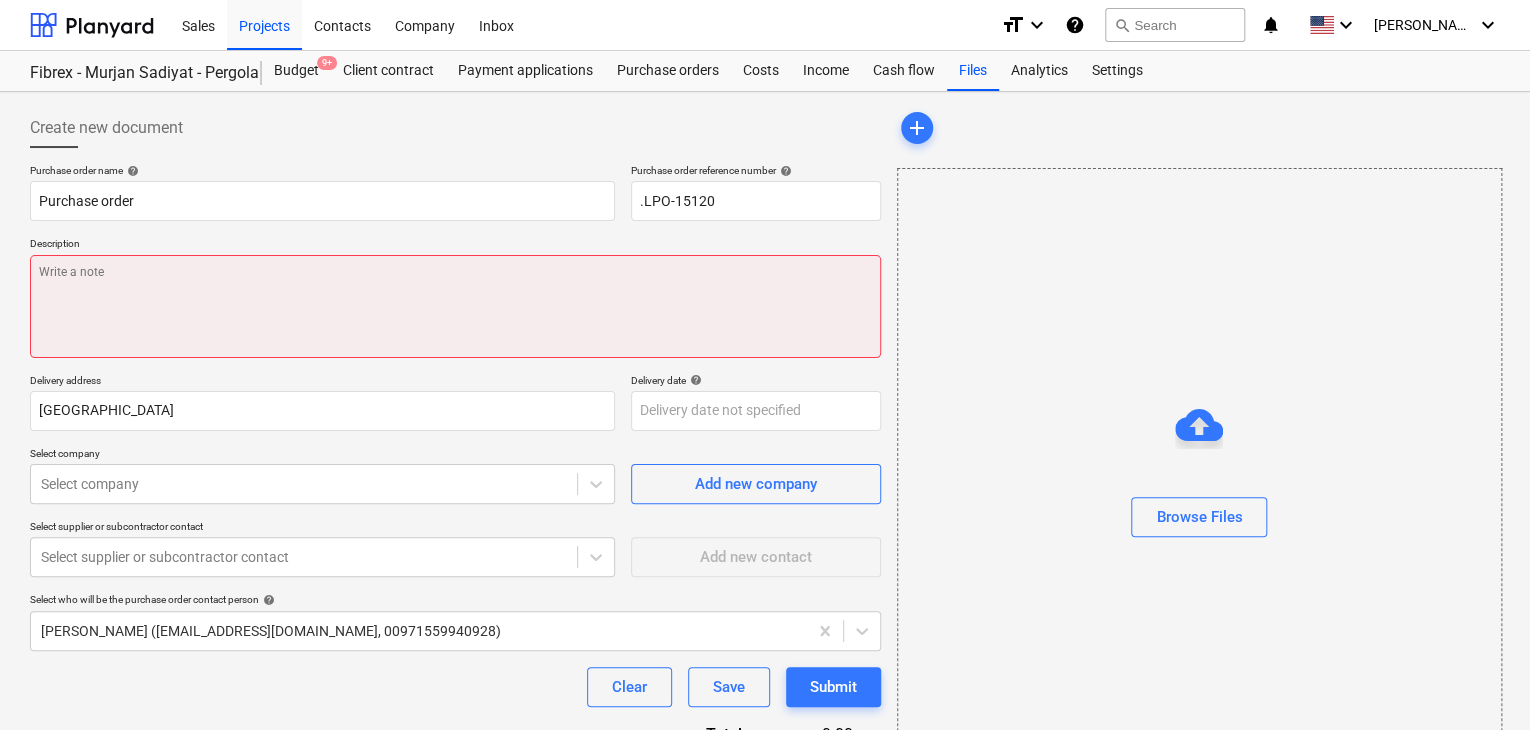 type on "1" 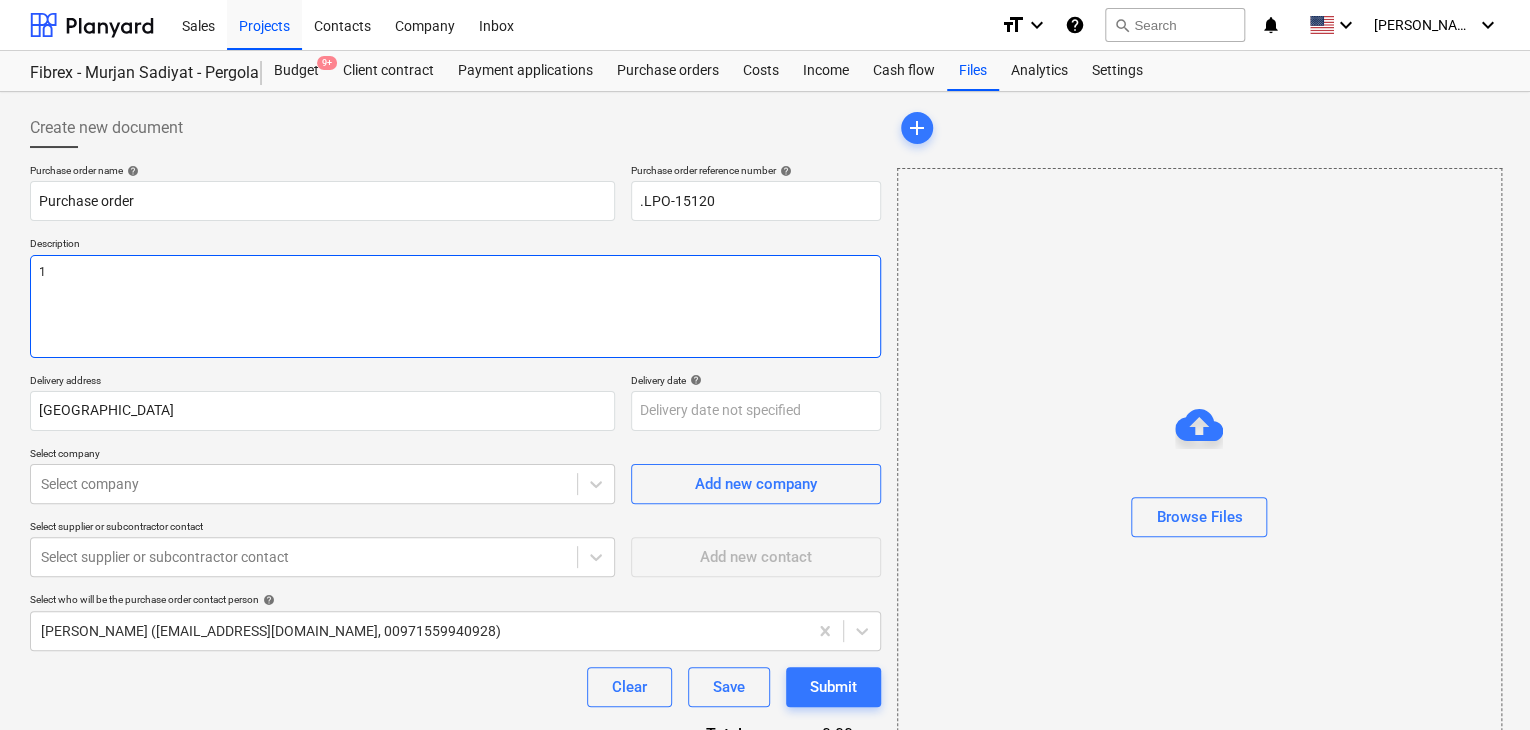 type on "x" 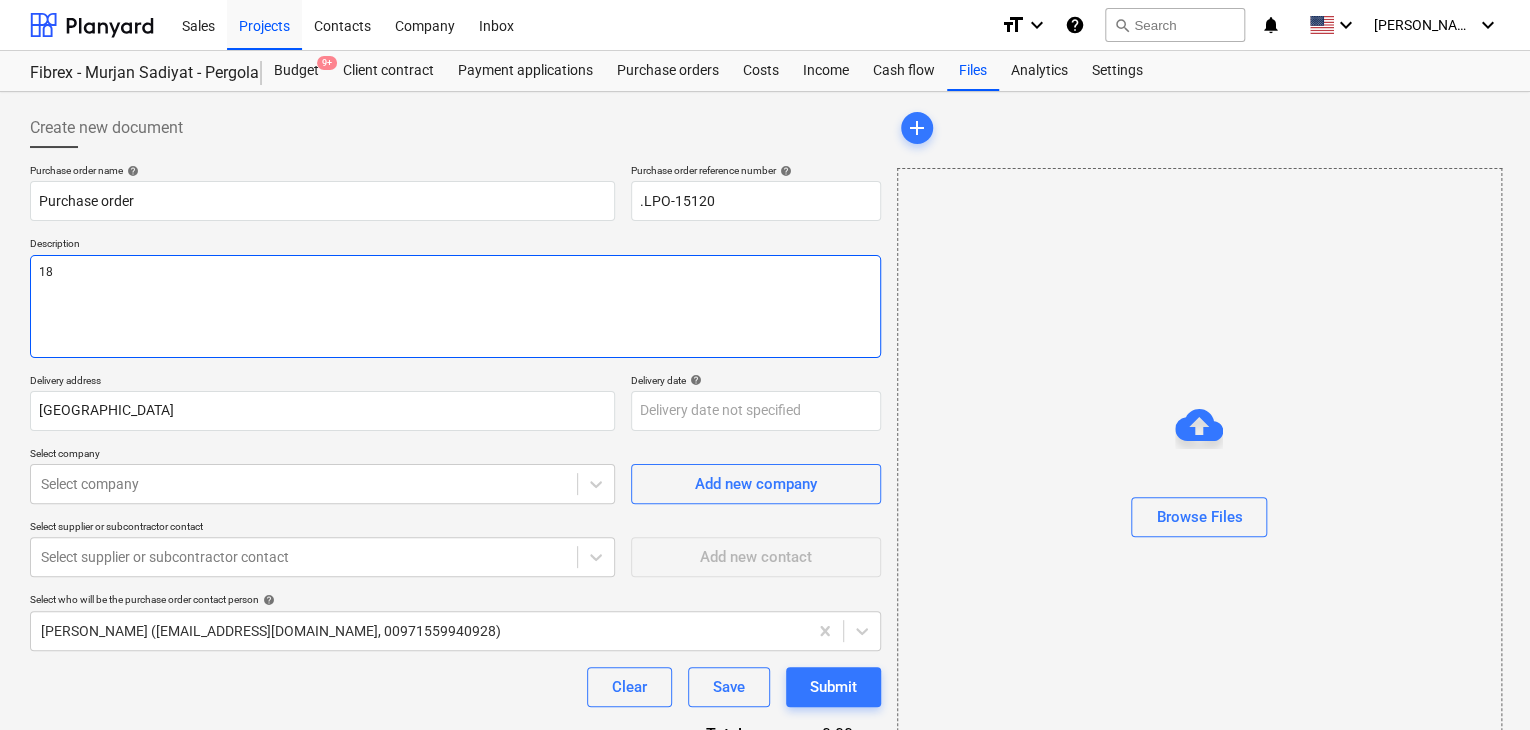 type on "x" 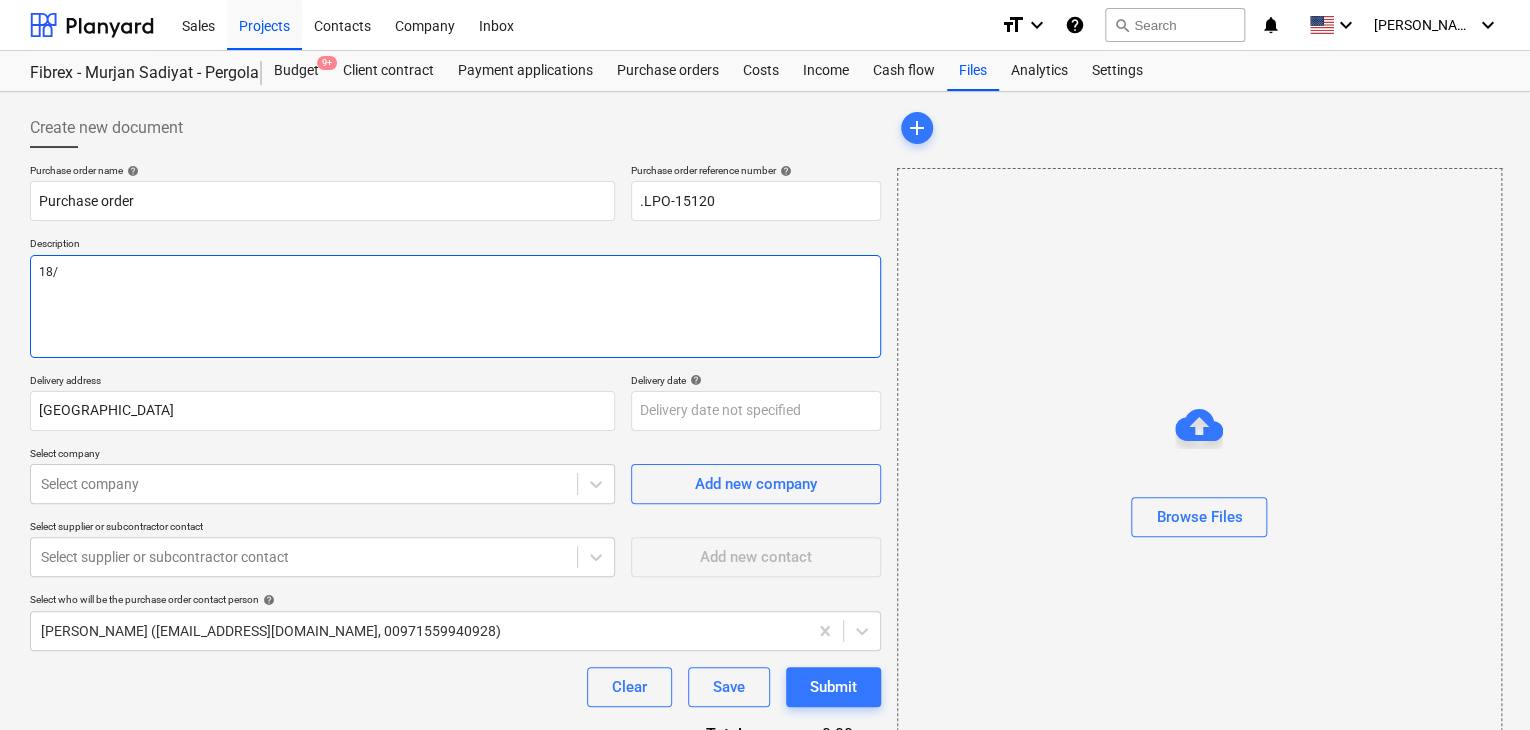 type on "x" 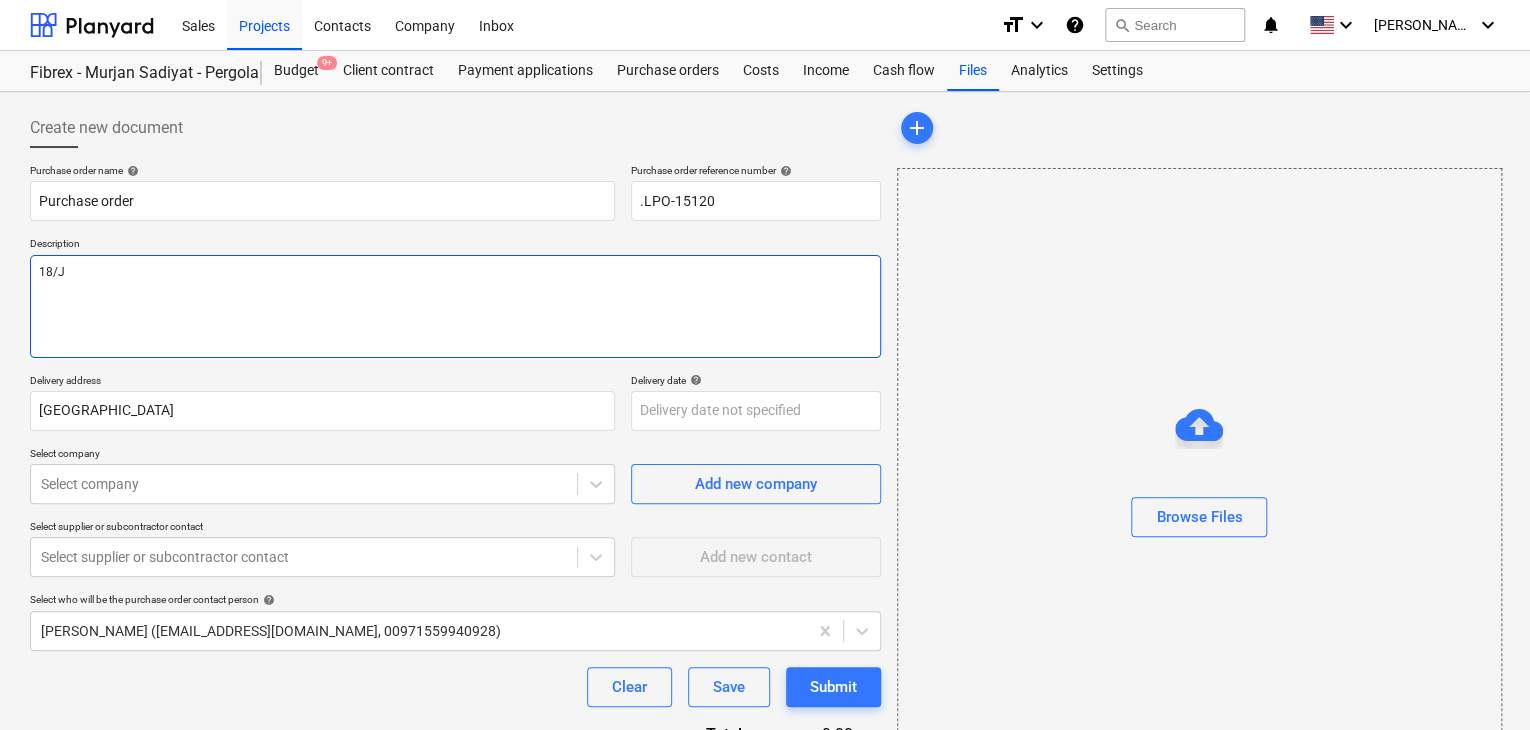 type on "x" 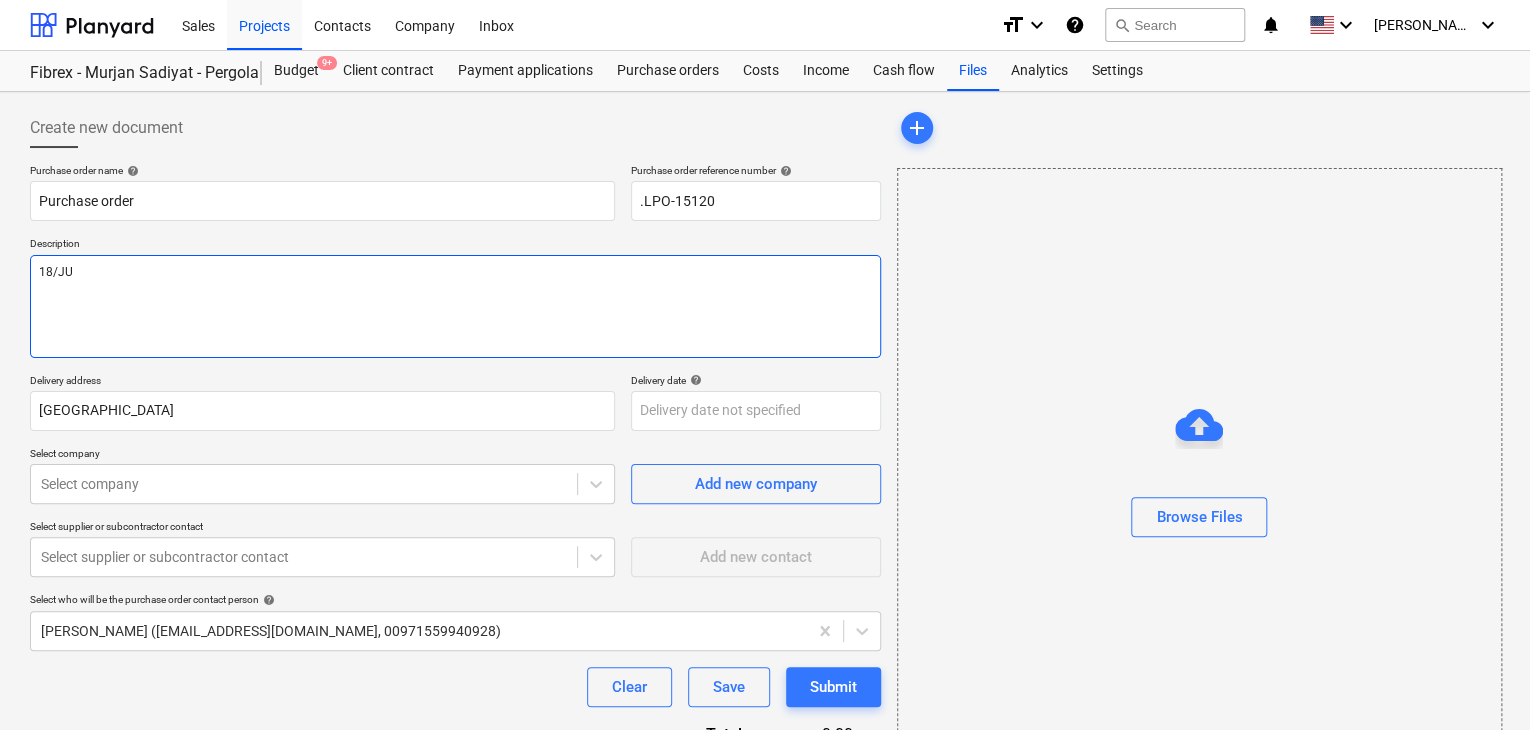 type on "x" 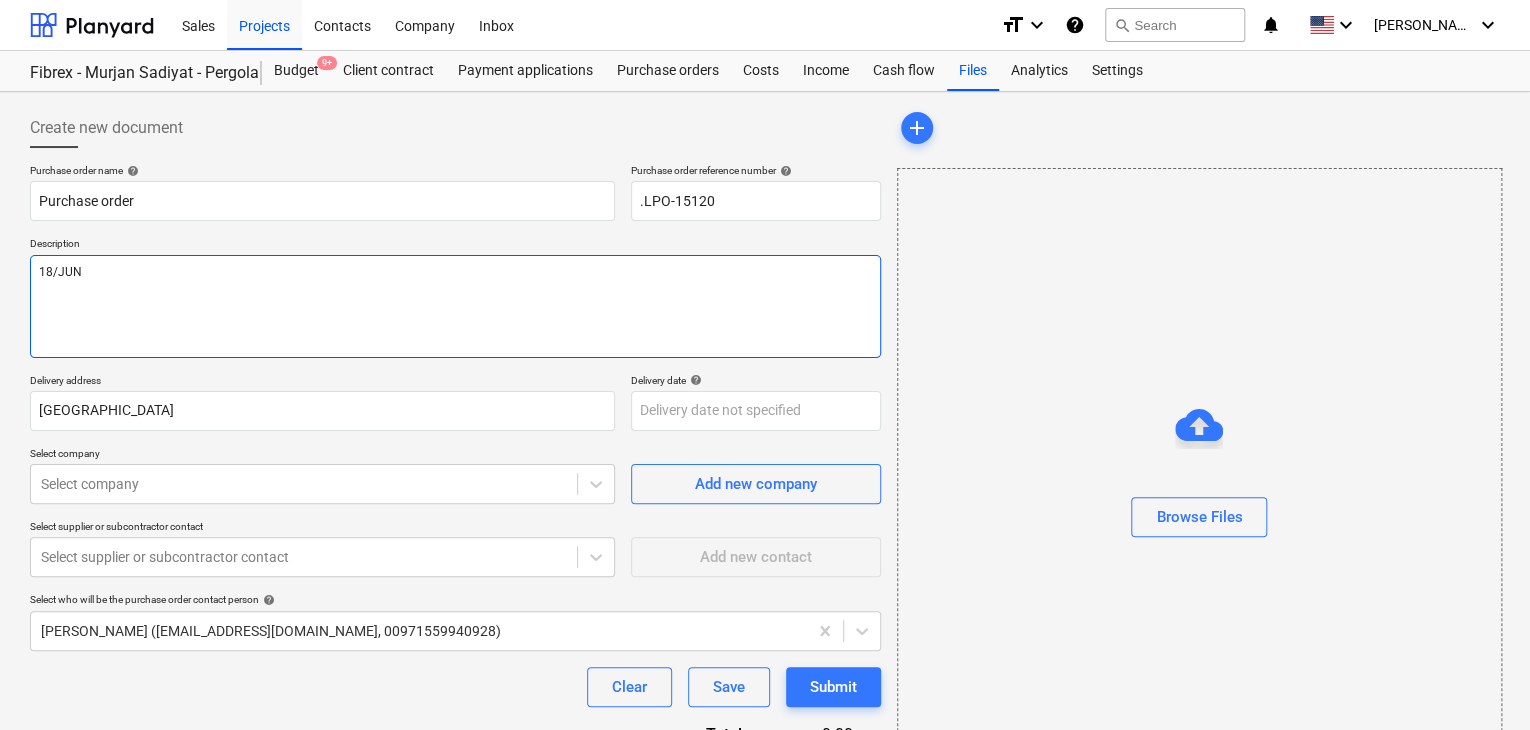 type on "x" 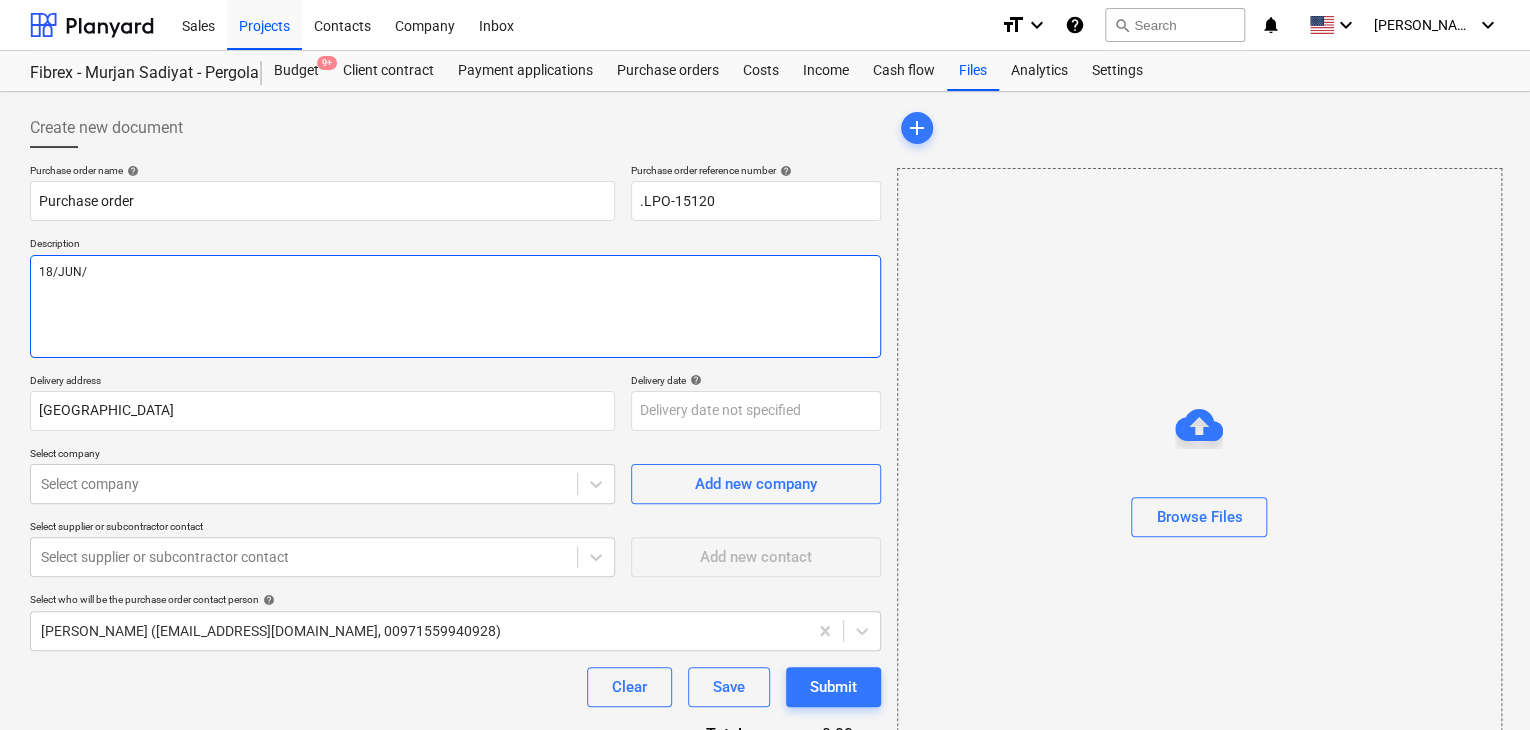 type on "x" 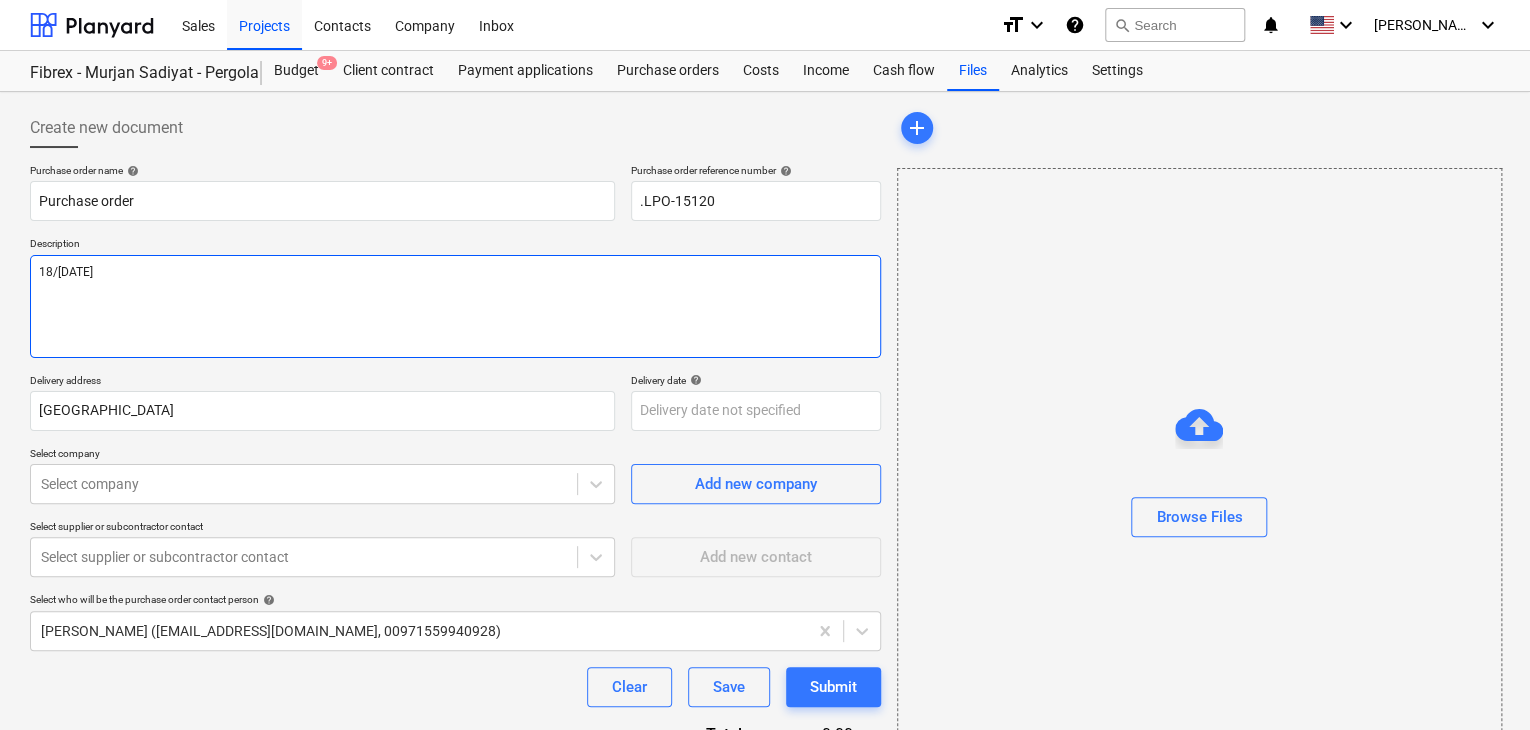 type on "x" 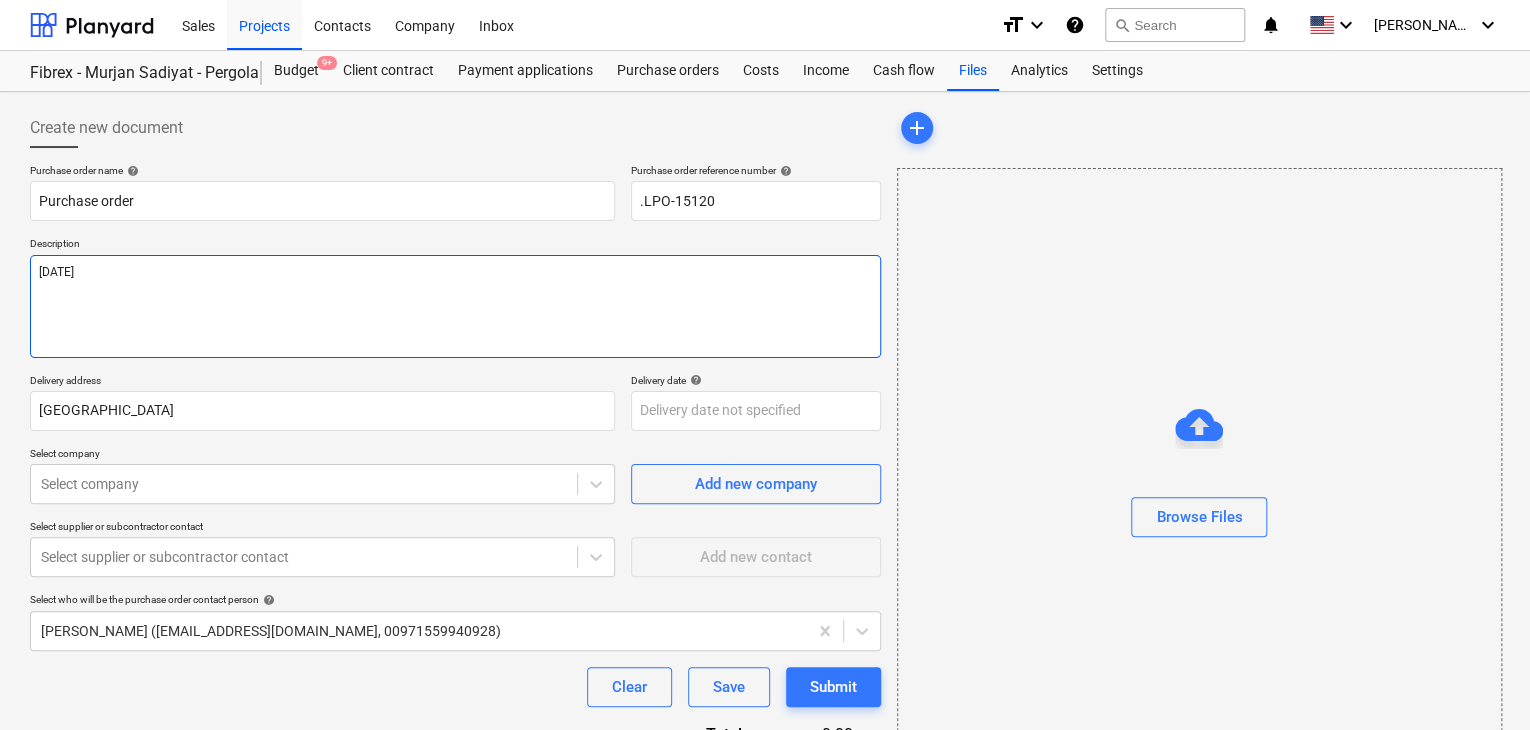 type on "x" 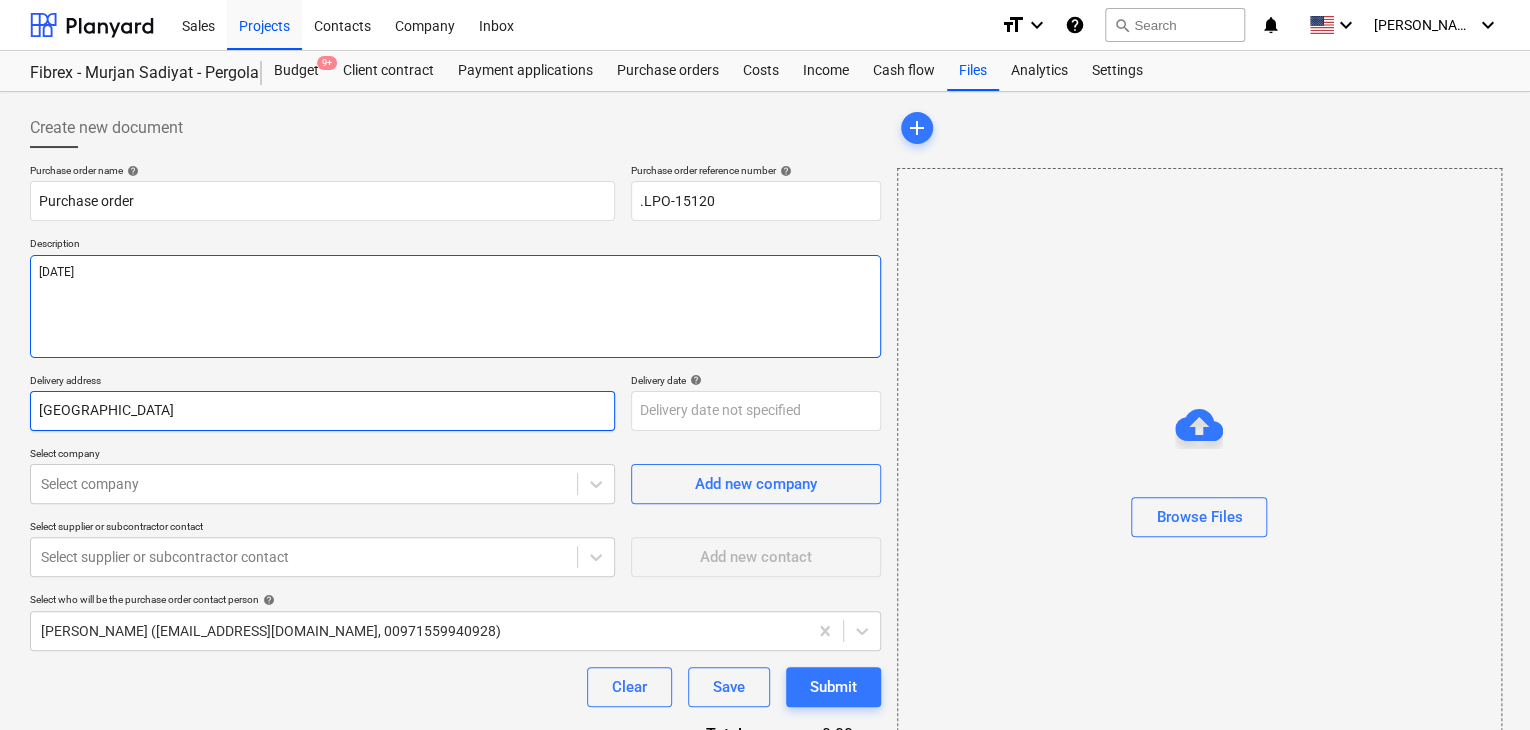 type on "[DATE]" 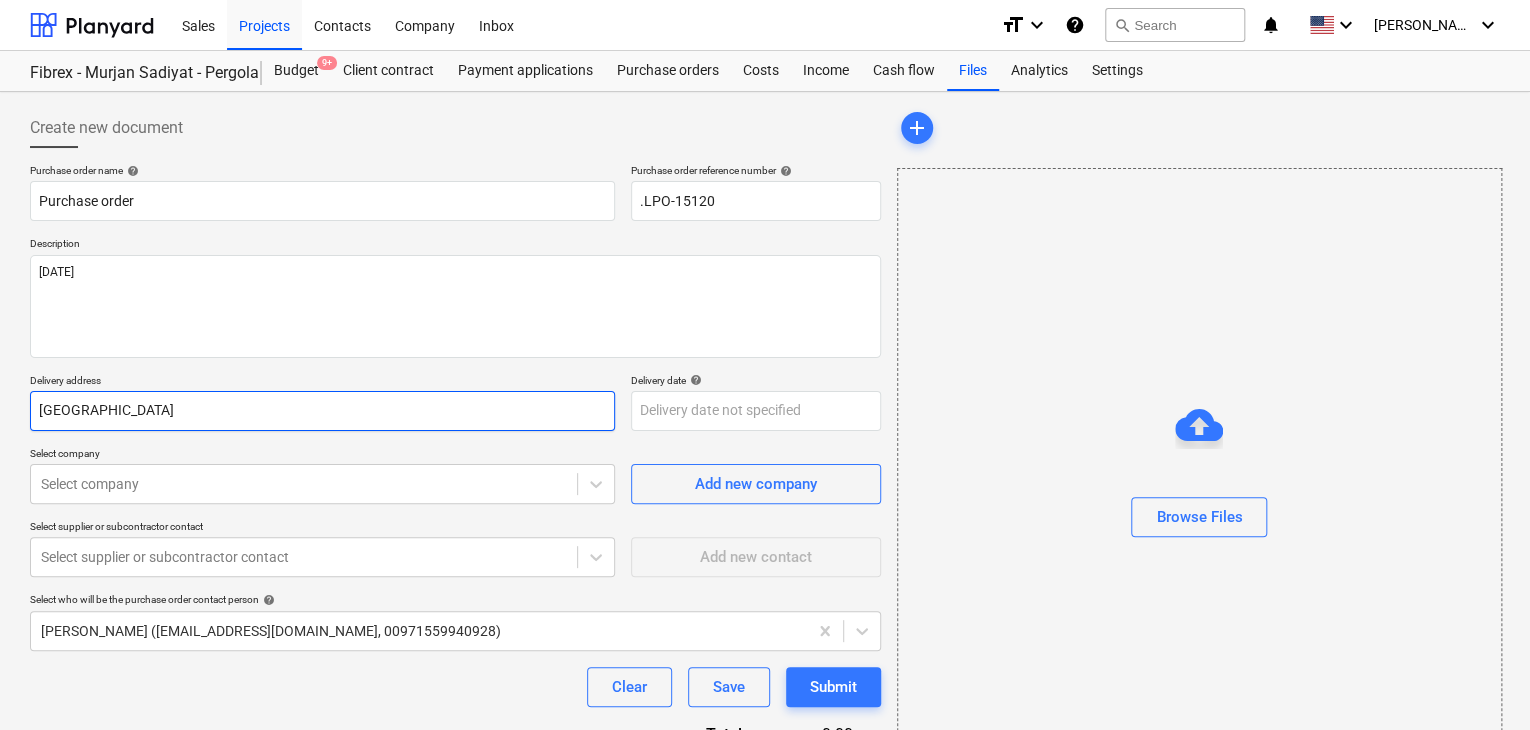 click on "[GEOGRAPHIC_DATA]" at bounding box center (322, 411) 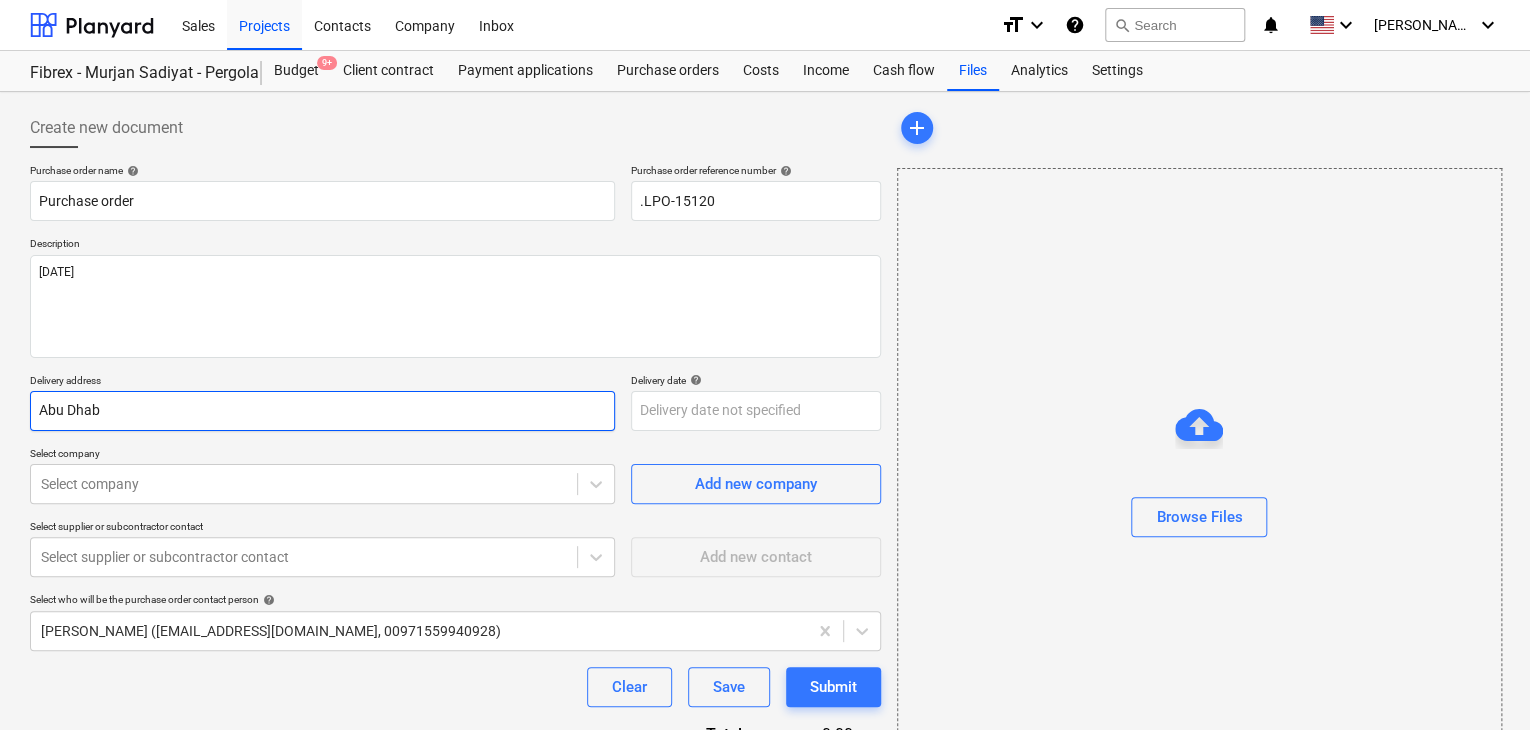 type on "Abu Dha" 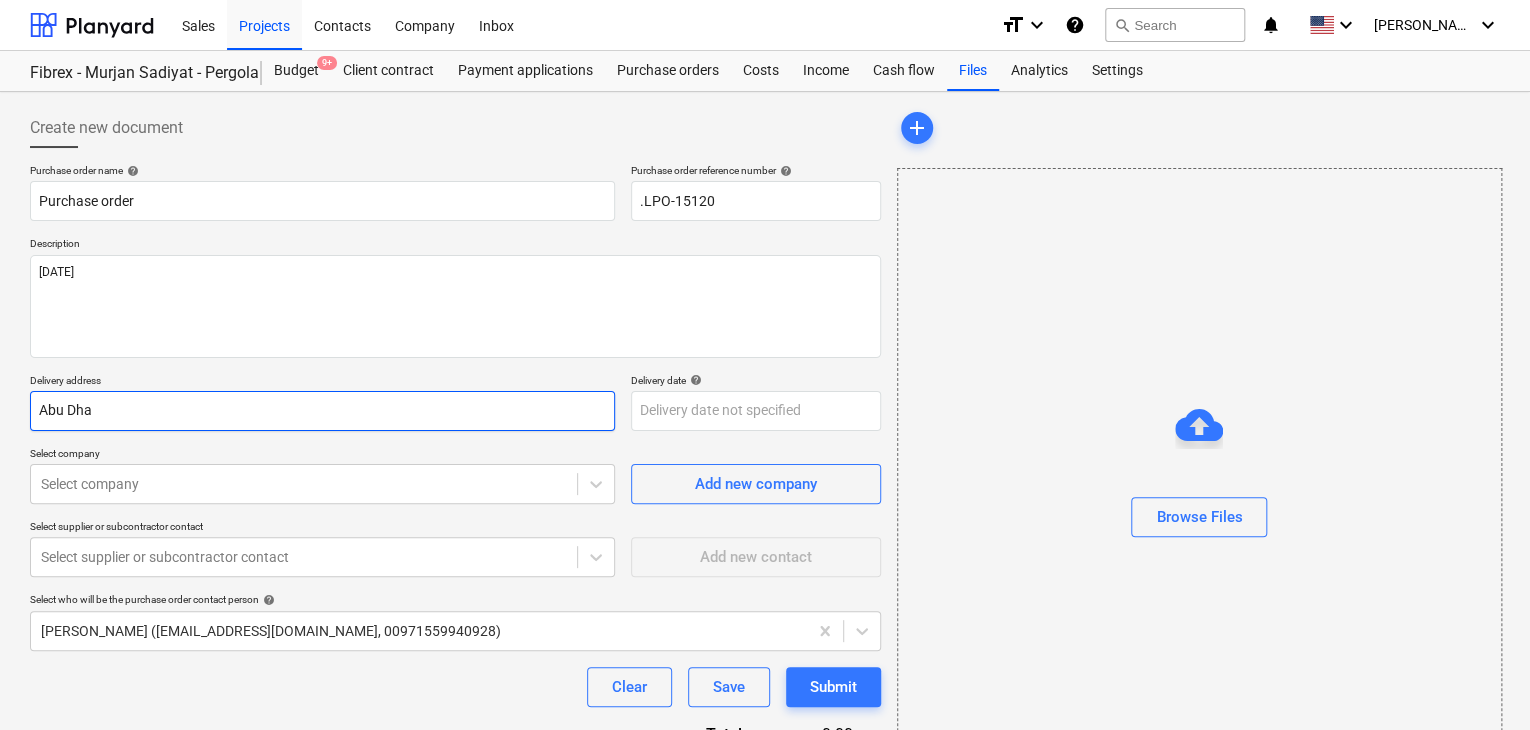 type on "x" 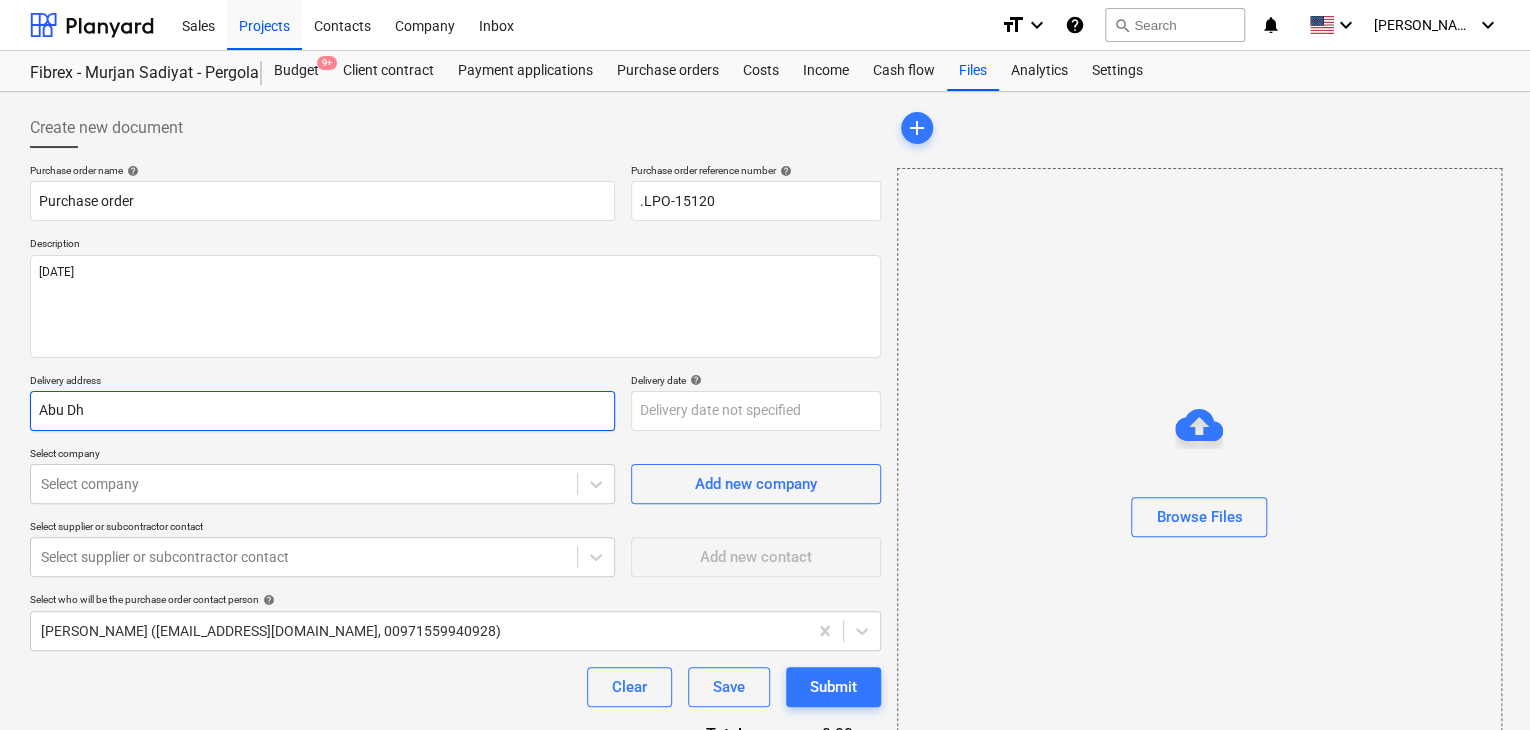 type on "x" 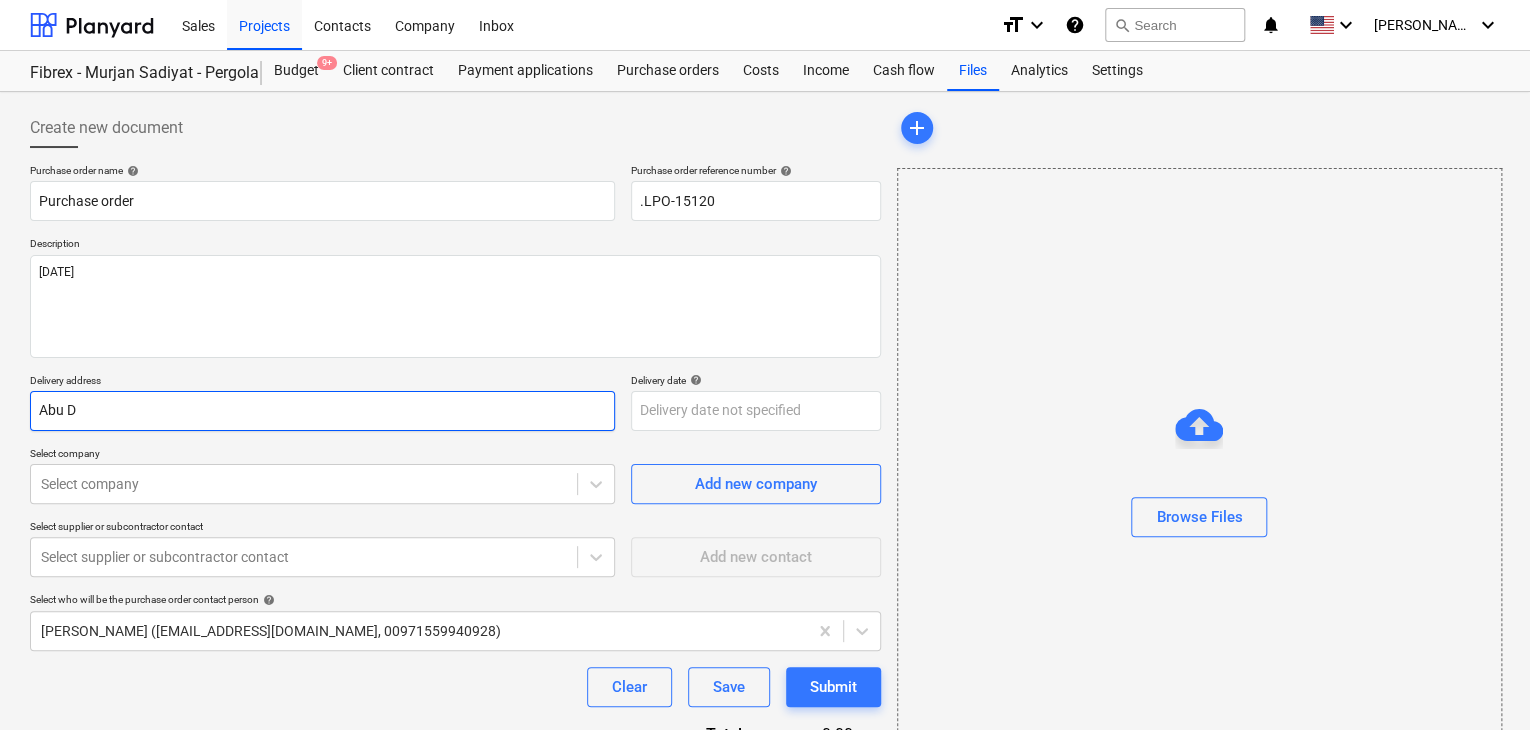 type on "x" 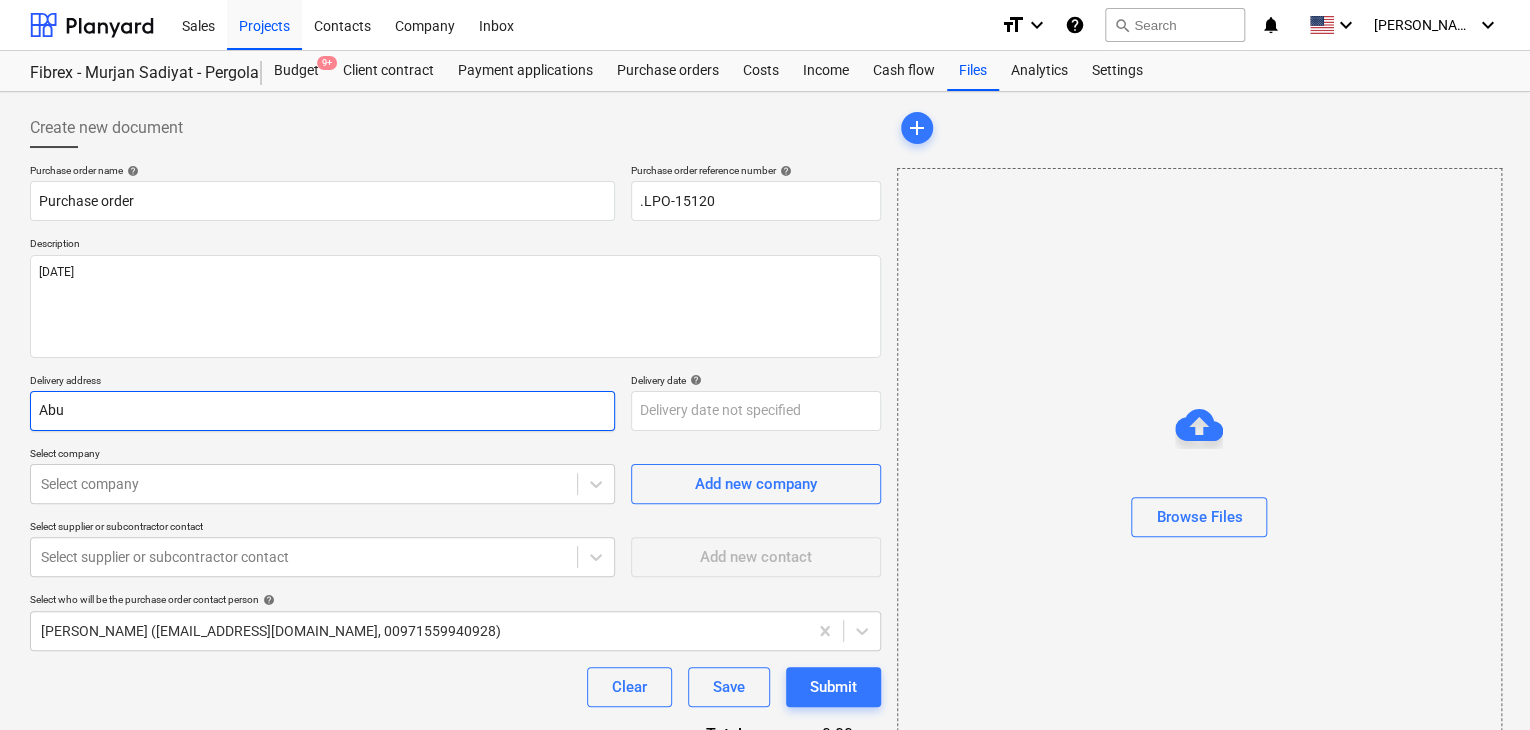 type on "x" 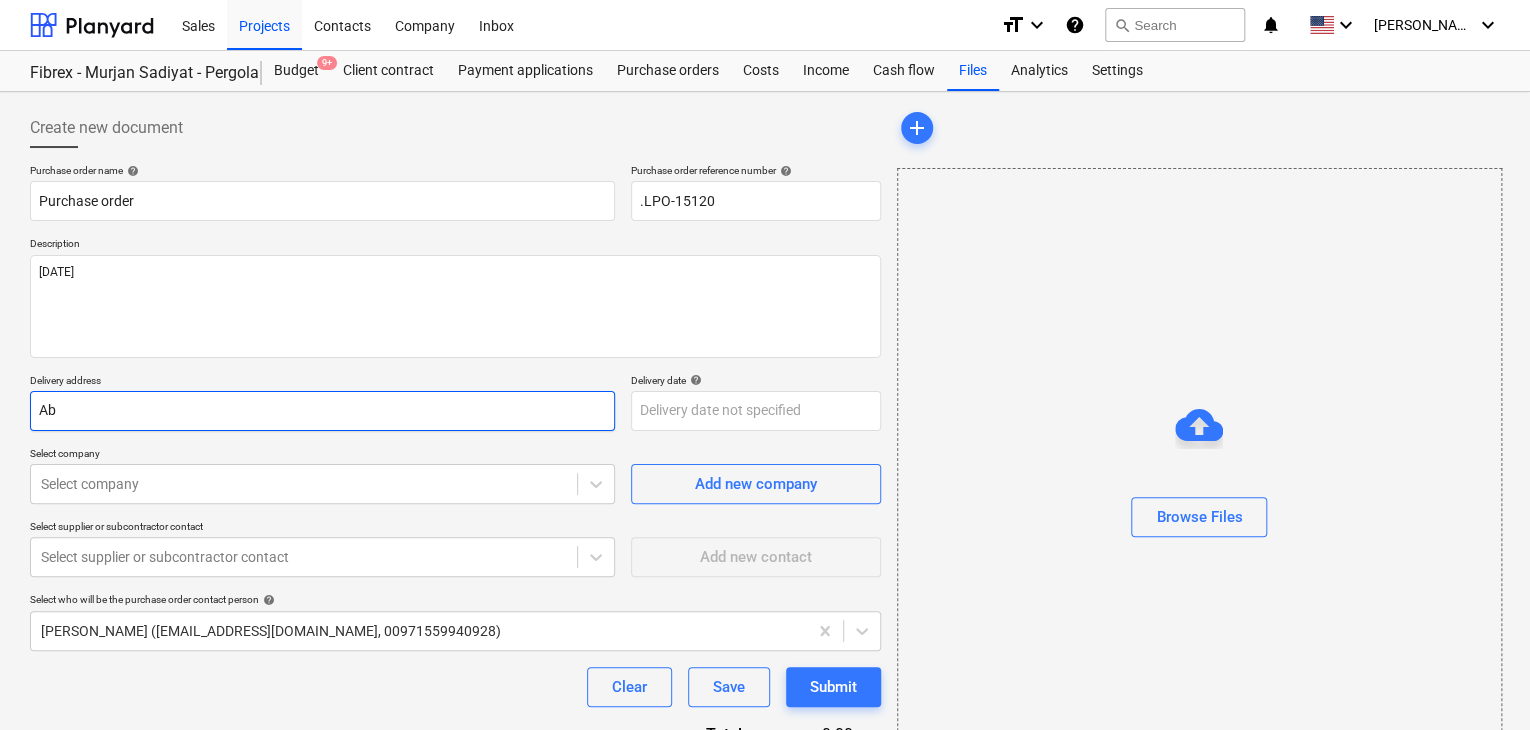 type on "x" 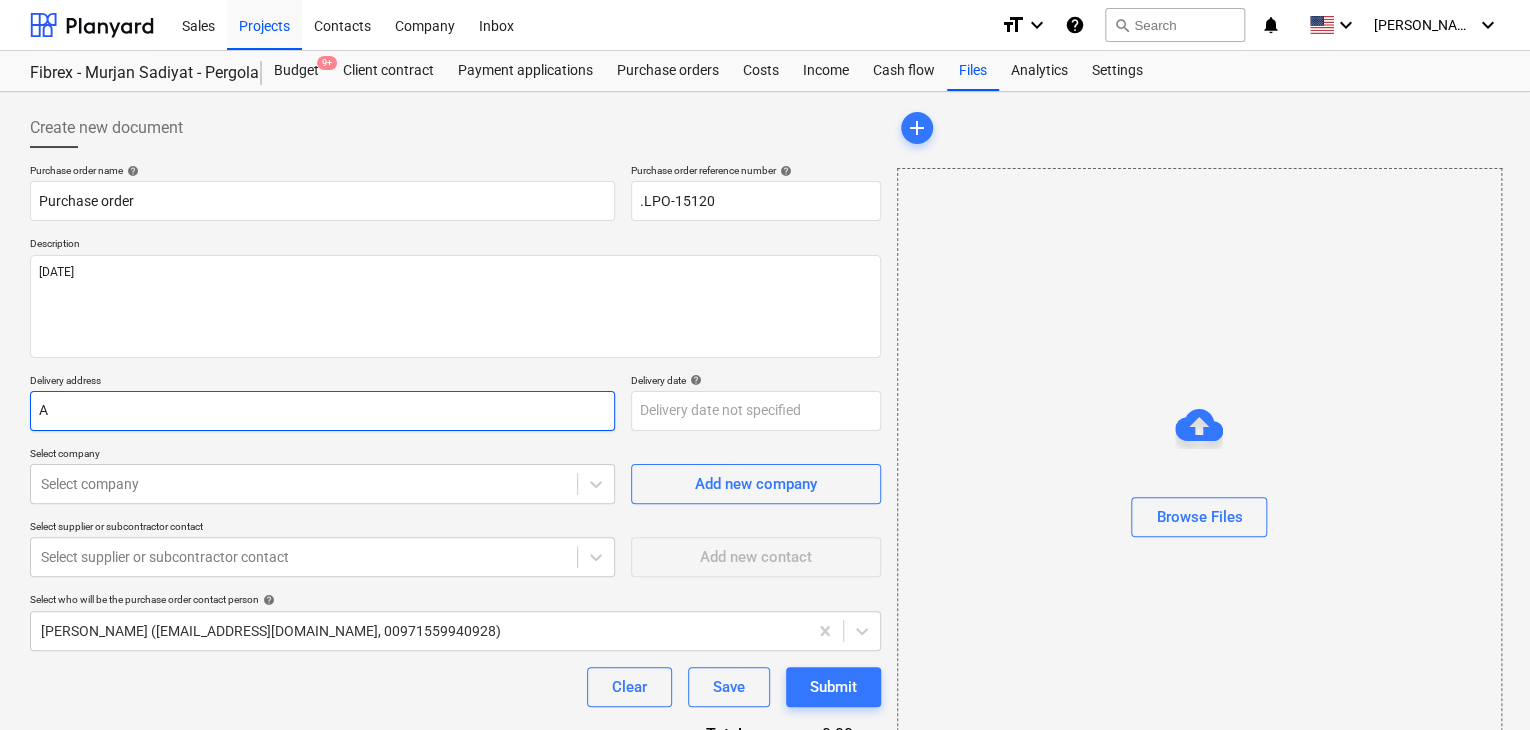 type on "x" 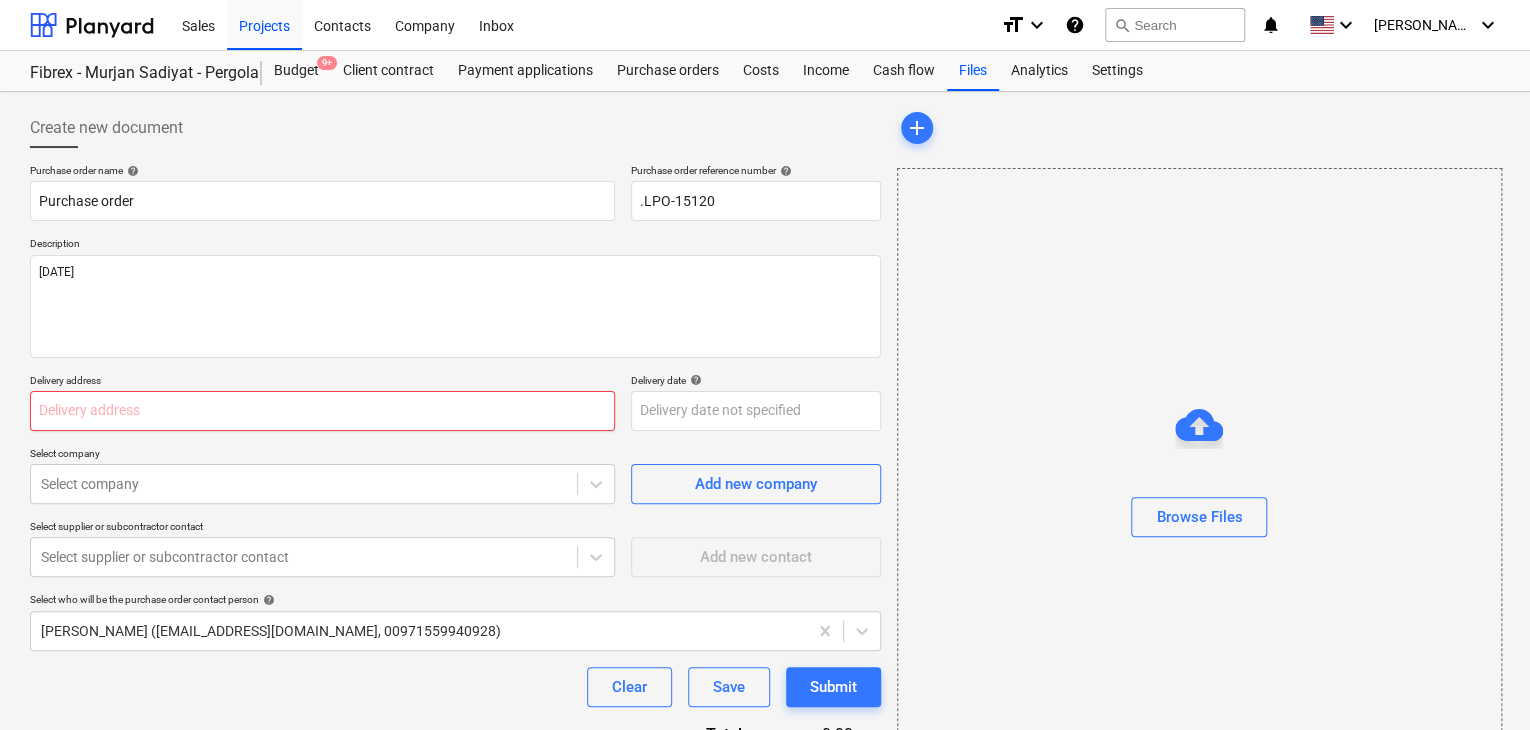 type on "x" 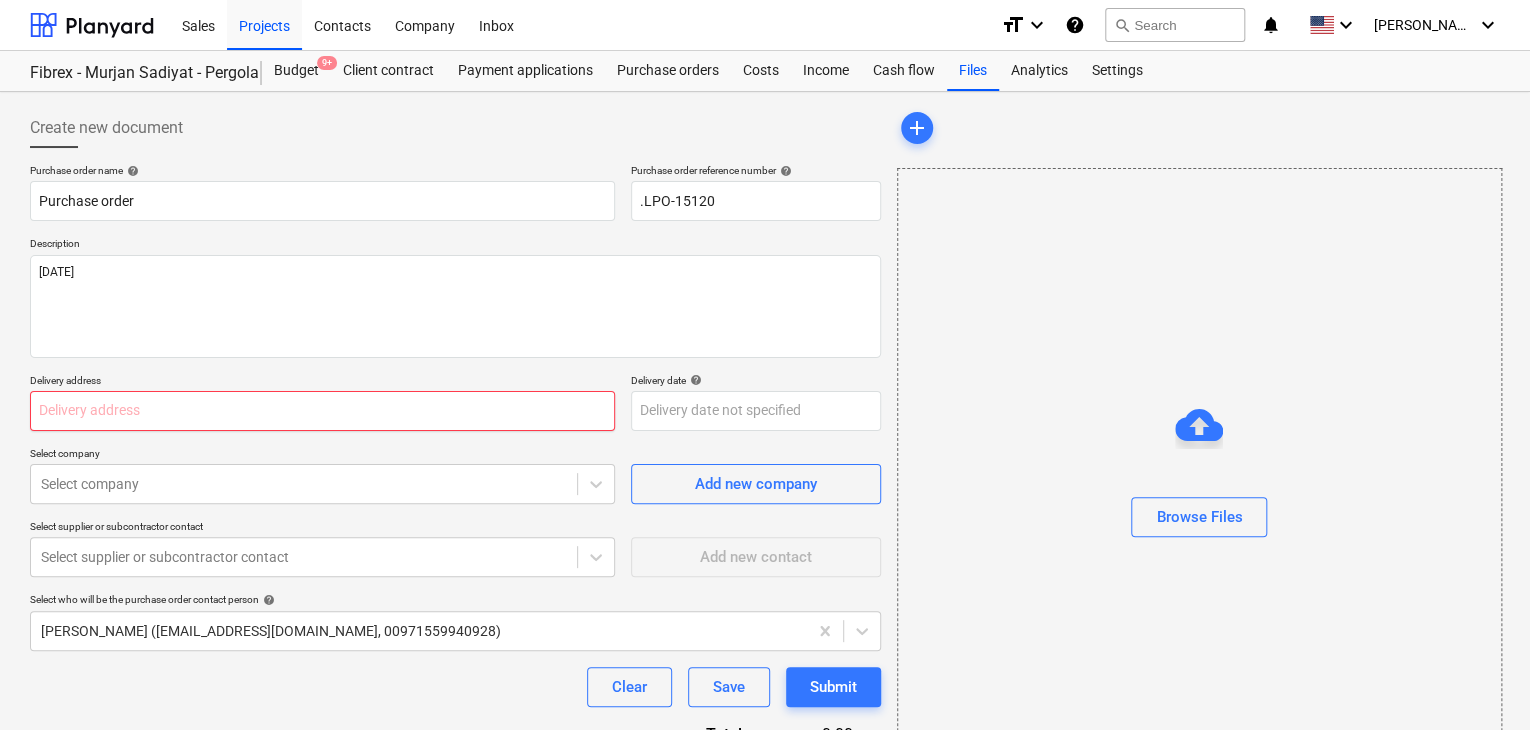 type on "L" 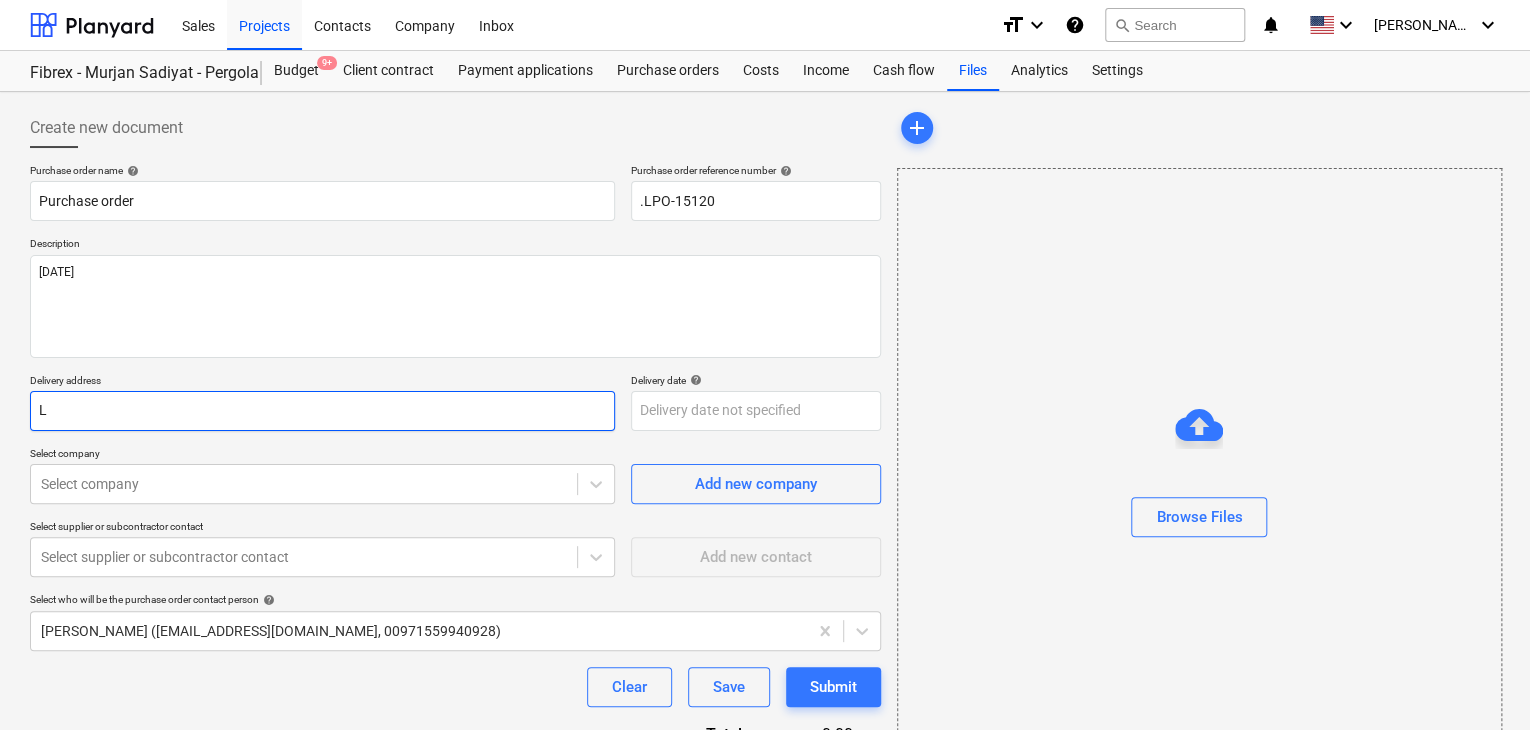 type on "x" 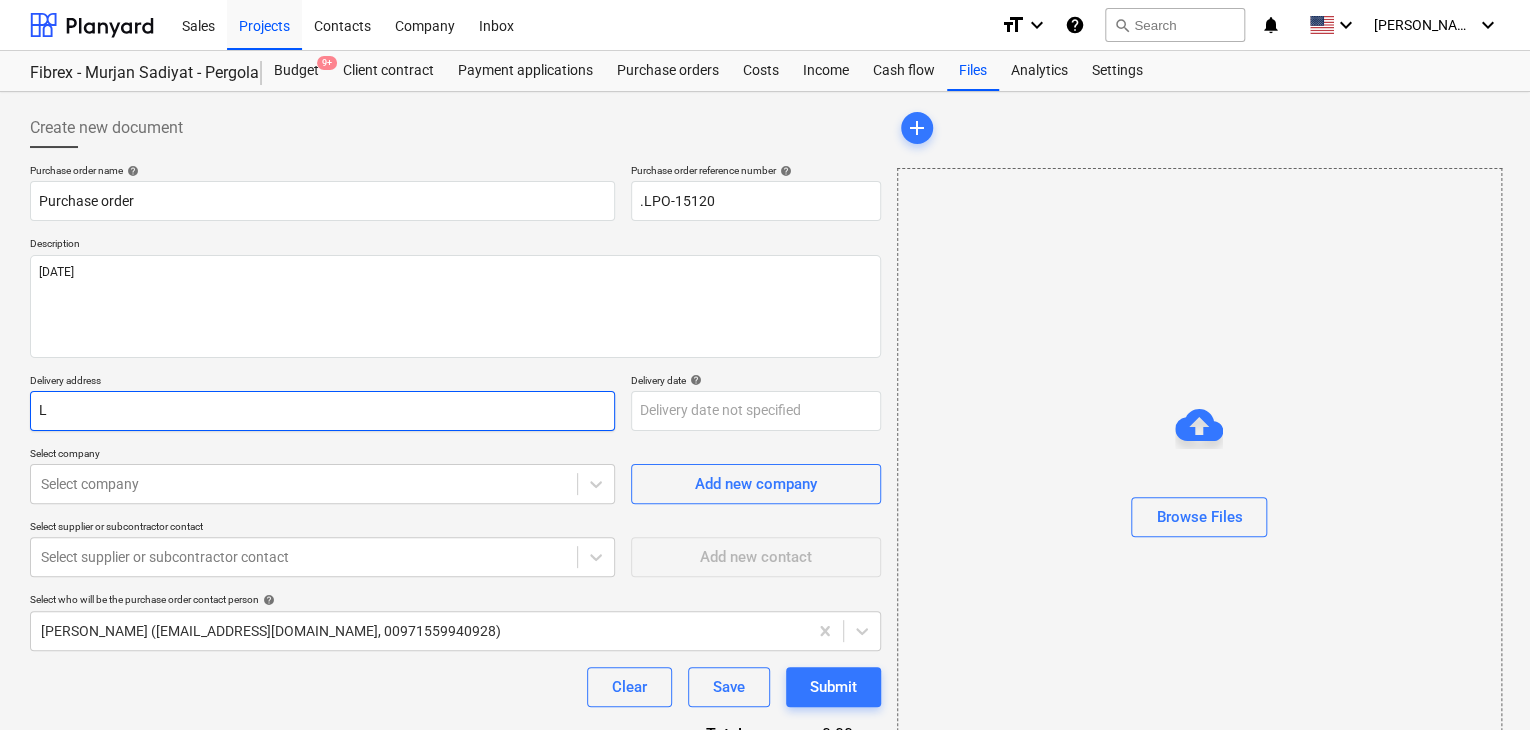type on "LU" 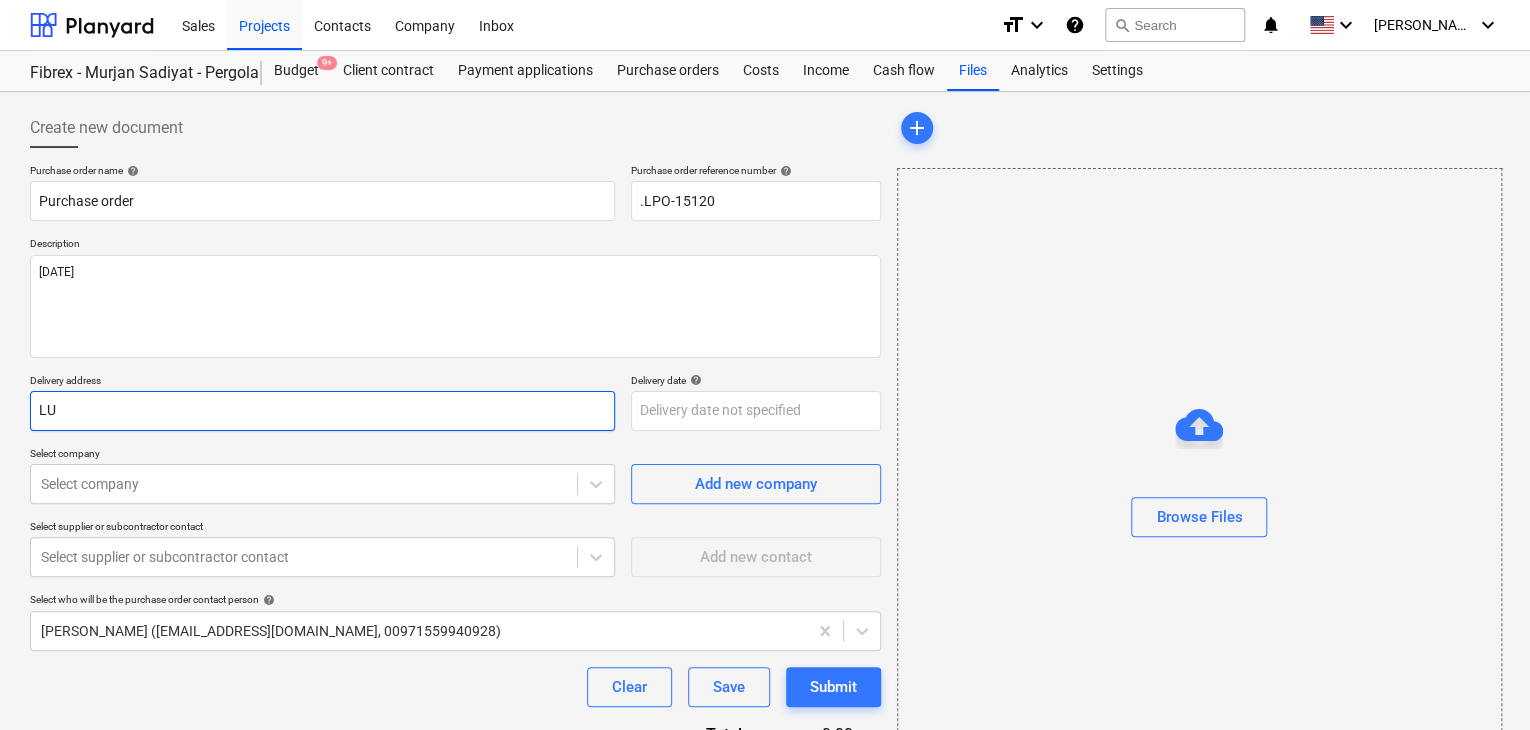 type on "x" 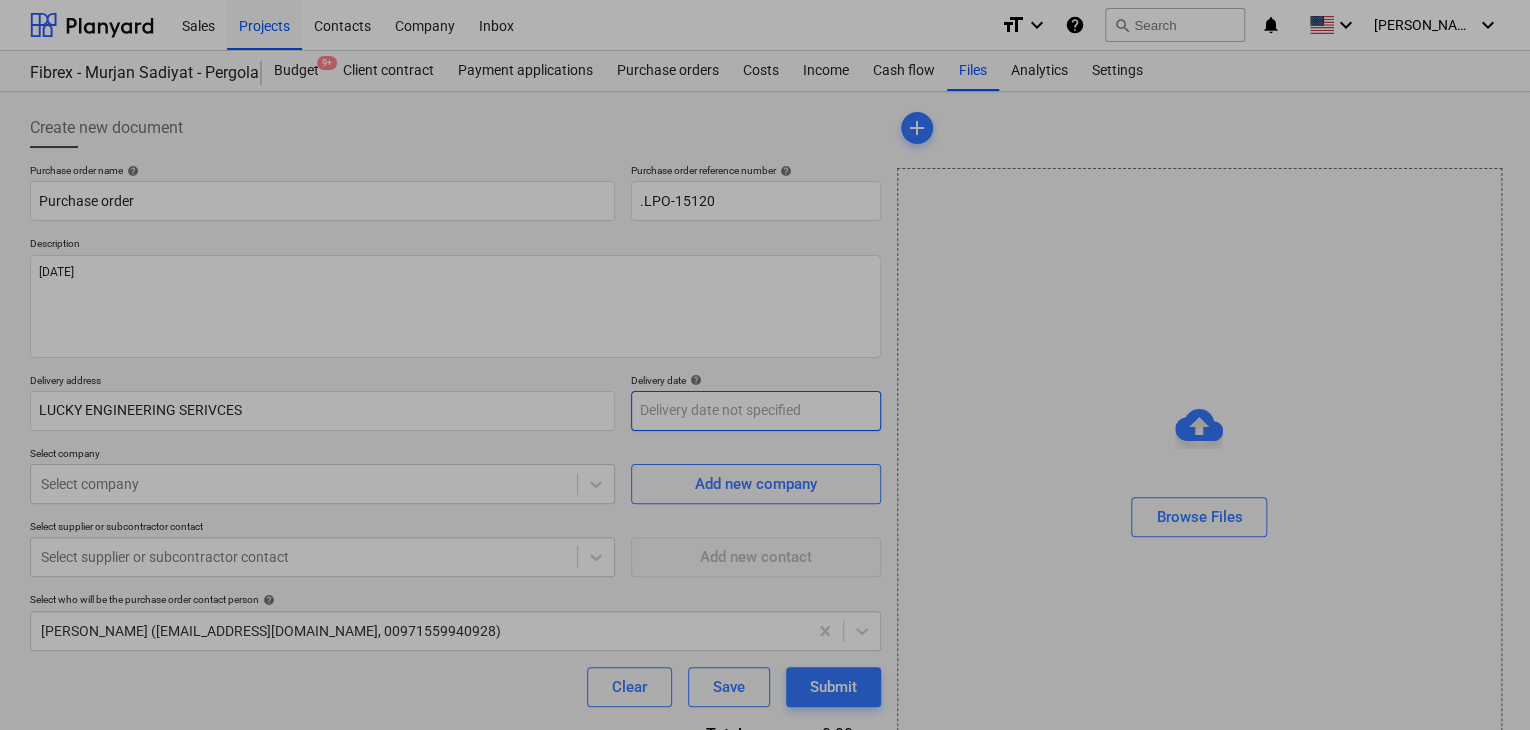 click on "Sales Projects Contacts Company Inbox format_size keyboard_arrow_down help search Search notifications 0 keyboard_arrow_down [PERSON_NAME] keyboard_arrow_down Fibrex - Murjan Sadiyat - Pergola & Canopies Fibrex - Murjan Sadiyat - Pergola & Canopies Budget 9+ Client contract Payment applications Purchase orders Costs Income Cash flow Files Analytics Settings Create new document Purchase order name help Purchase order Purchase order reference number help .LPO-15120 Description [DATE] Delivery address LUCKY ENGINEERING SERIVCES Delivery date help Press the down arrow key to interact with the calendar and
select a date. Press the question mark key to get the keyboard shortcuts for changing dates. Select company Select company Add new company Select supplier or subcontractor contact Select supplier or subcontractor contact Add new contact Select who will be the purchase order contact person help [PERSON_NAME] ([EMAIL_ADDRESS][DOMAIN_NAME], 00971559940928) Clear Save Submit Total 0.00د.إ.‏ help Select in bulk x" at bounding box center (765, 365) 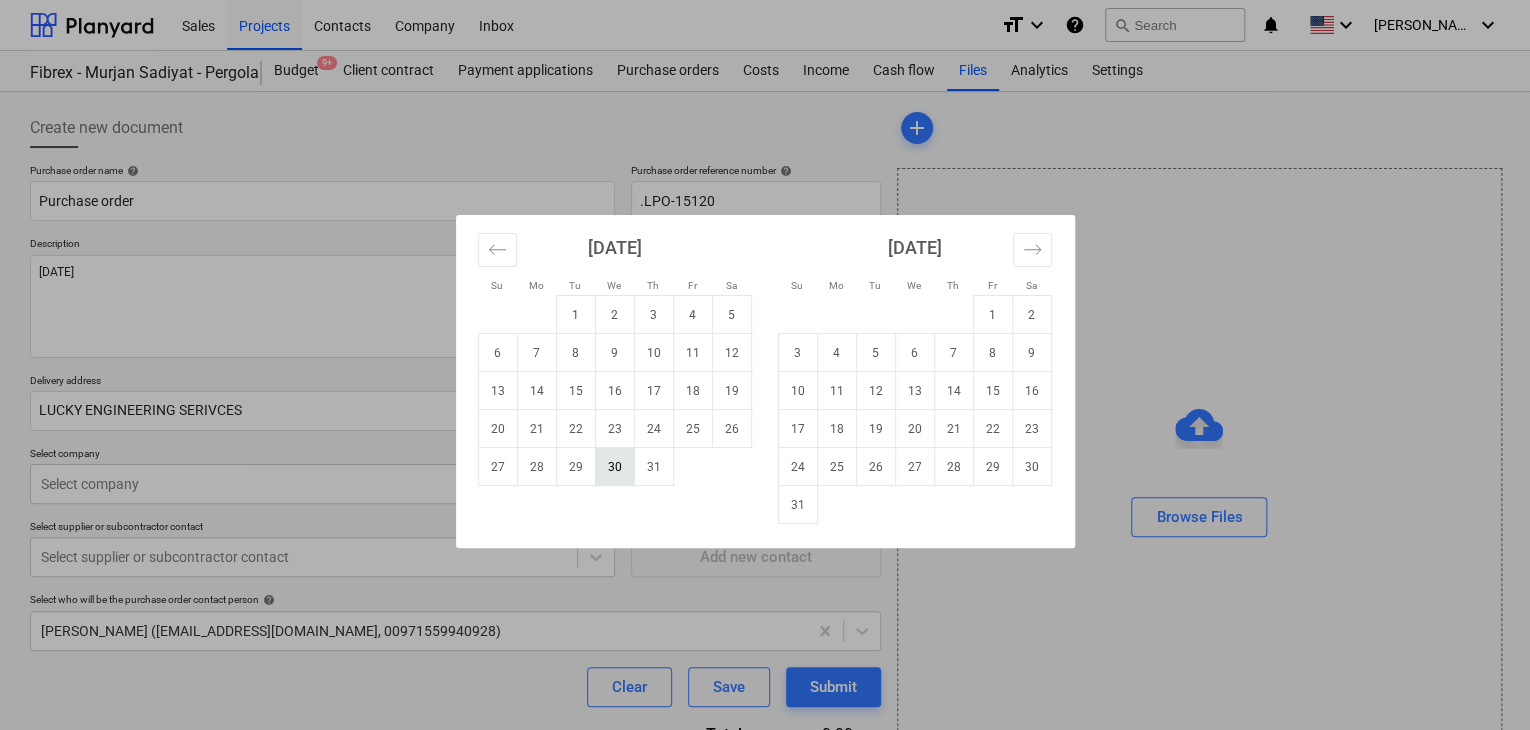 click on "30" at bounding box center [614, 467] 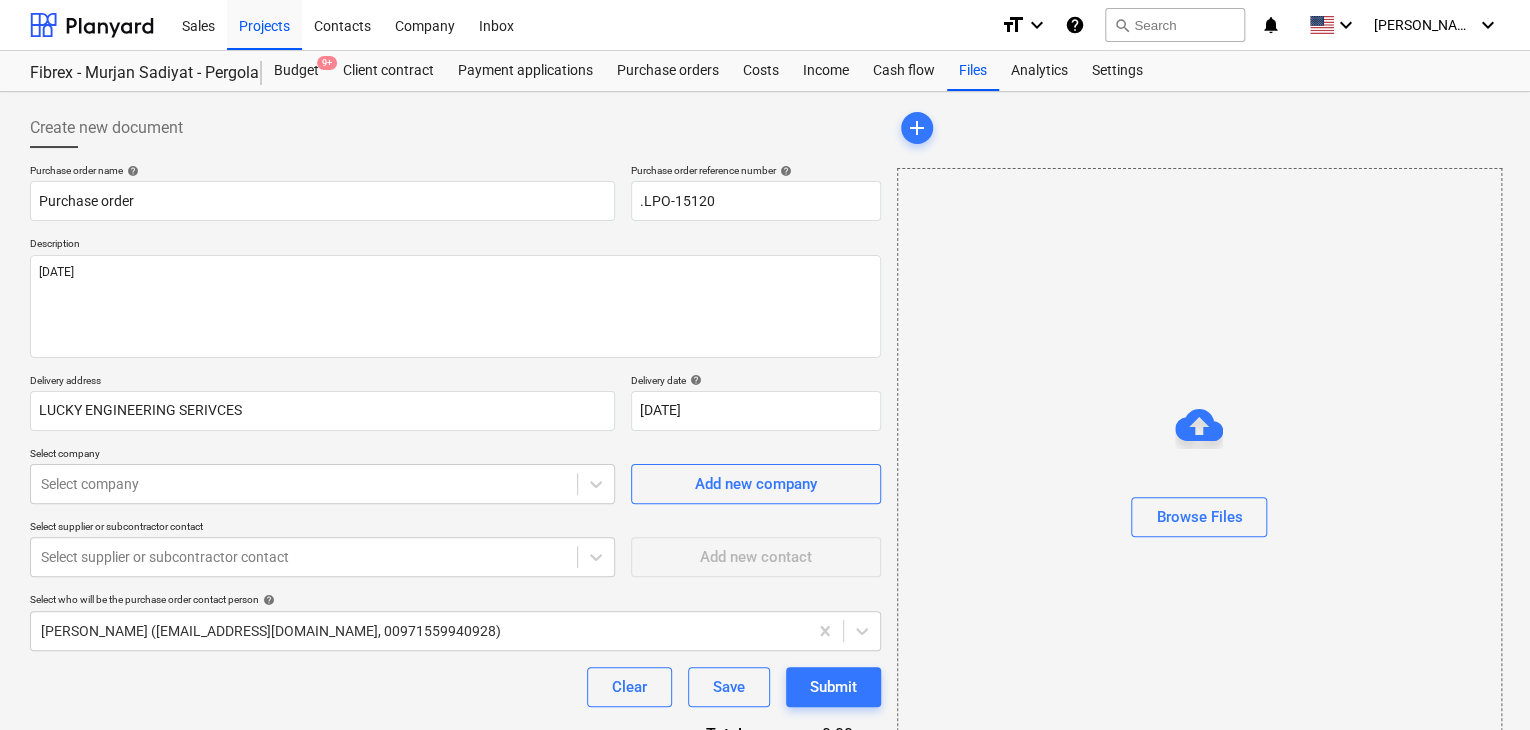click on "Description" at bounding box center (455, 245) 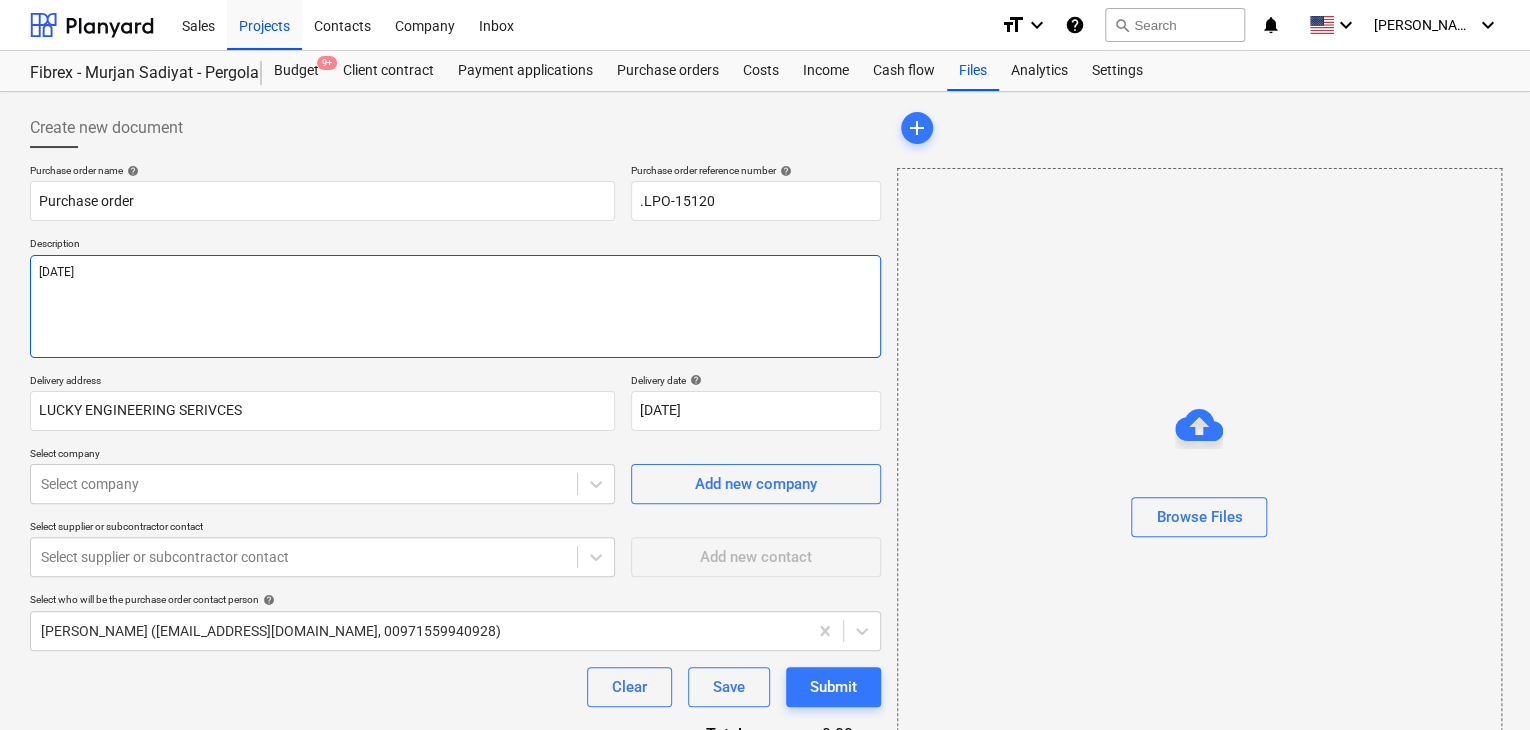 click on "[DATE]" at bounding box center (455, 306) 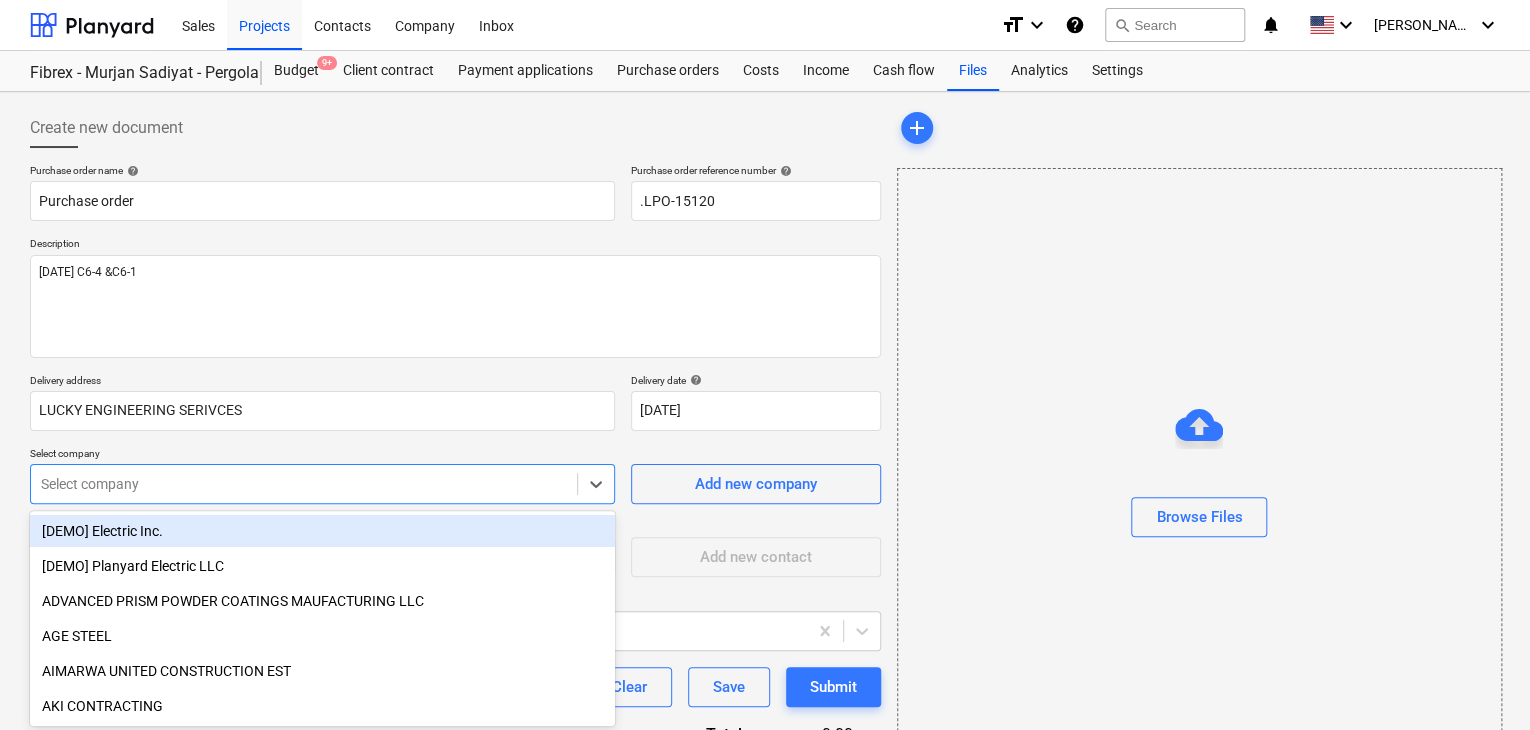 click on "Sales Projects Contacts Company Inbox format_size keyboard_arrow_down help search Search notifications 0 keyboard_arrow_down [PERSON_NAME] keyboard_arrow_down Fibrex - Murjan Sadiyat - Pergola & Canopies Fibrex - Murjan Sadiyat - Pergola & Canopies Budget 9+ Client contract Payment applications Purchase orders Costs Income Cash flow Files Analytics Settings Create new document Purchase order name help Purchase order Purchase order reference number help .LPO-15120 Description [DATE] C6-4 &C6-1 Delivery address LUCKY ENGINEERING SERIVCES Delivery date help [DATE] [DATE] Press the down arrow key to interact with the calendar and
select a date. Press the question mark key to get the keyboard shortcuts for changing dates. Select company option [DEMO] Electric Inc.   focused, 1 of 203. 203 results available. Use Up and Down to choose options, press Enter to select the currently focused option, press Escape to exit the menu, press Tab to select the option and exit the menu. Select company help Clear" at bounding box center (765, 365) 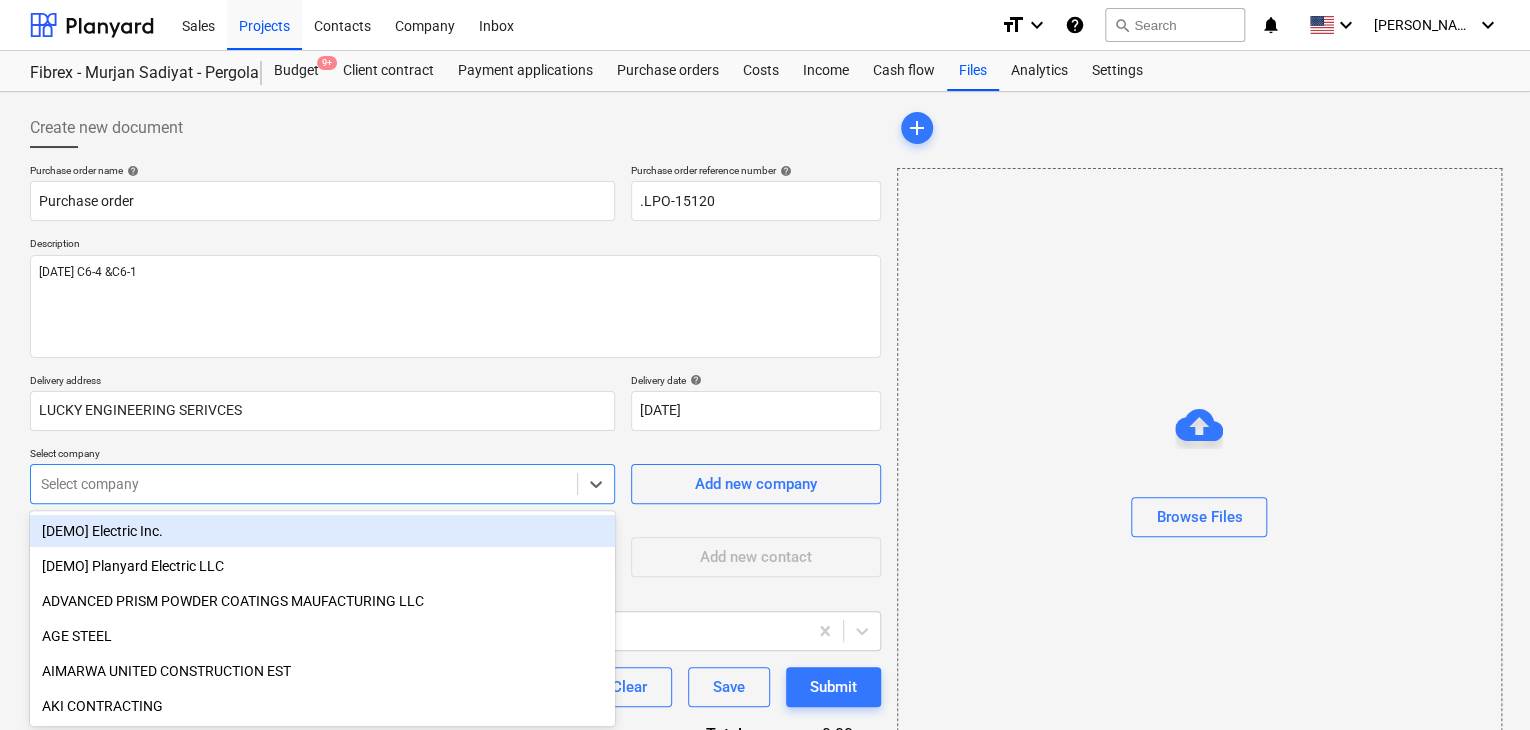 scroll, scrollTop: 93, scrollLeft: 0, axis: vertical 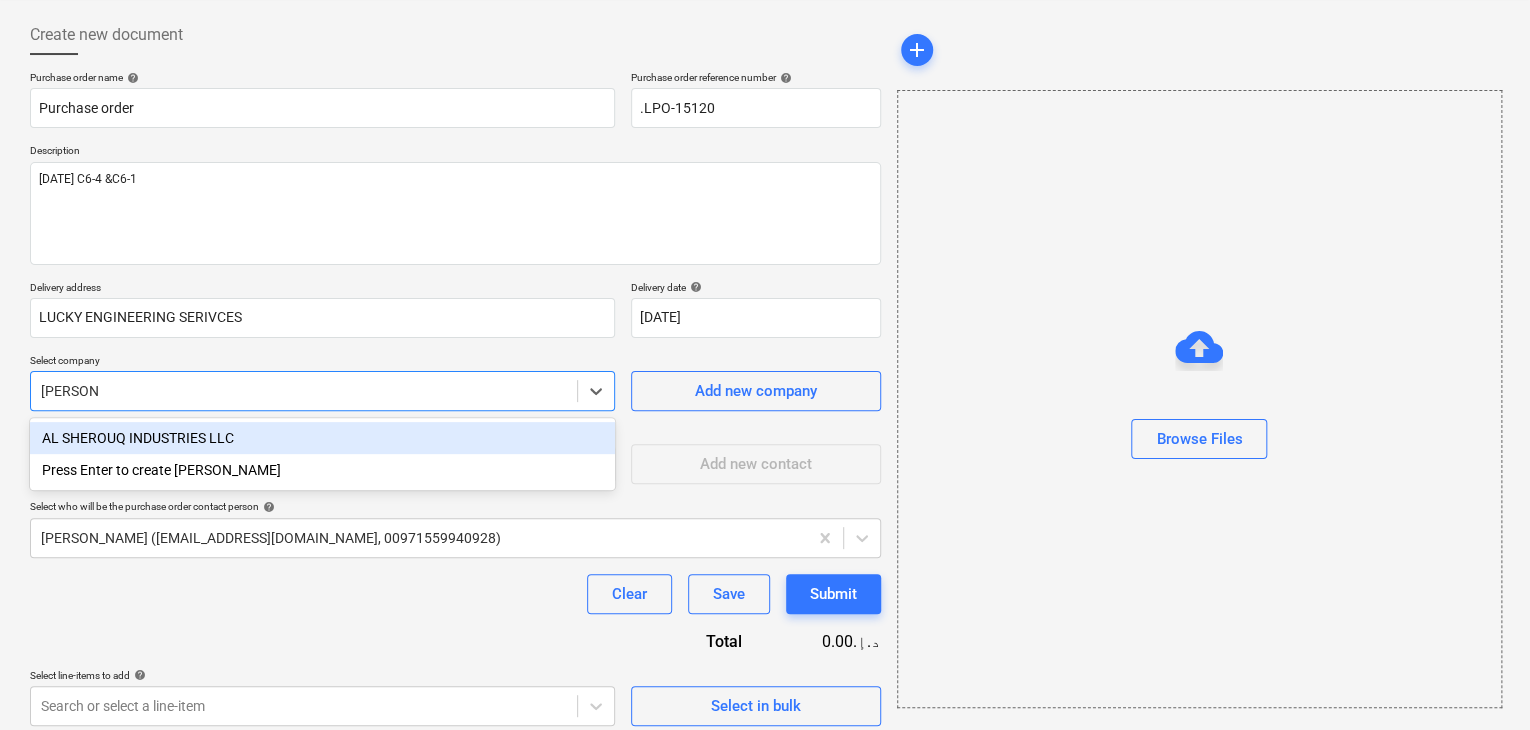 click on "AL SHEROUQ INDUSTRIES LLC" at bounding box center [322, 438] 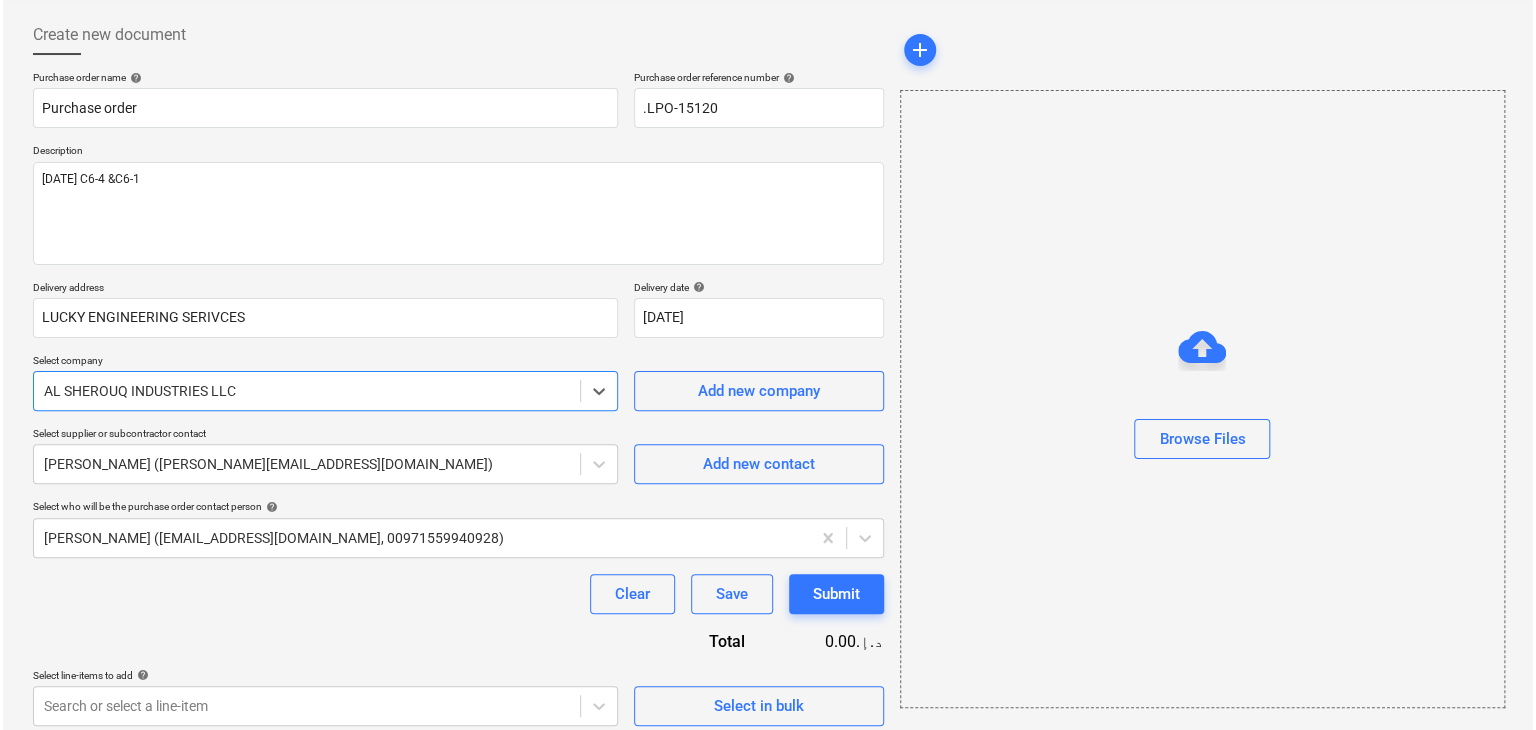 scroll, scrollTop: 104, scrollLeft: 0, axis: vertical 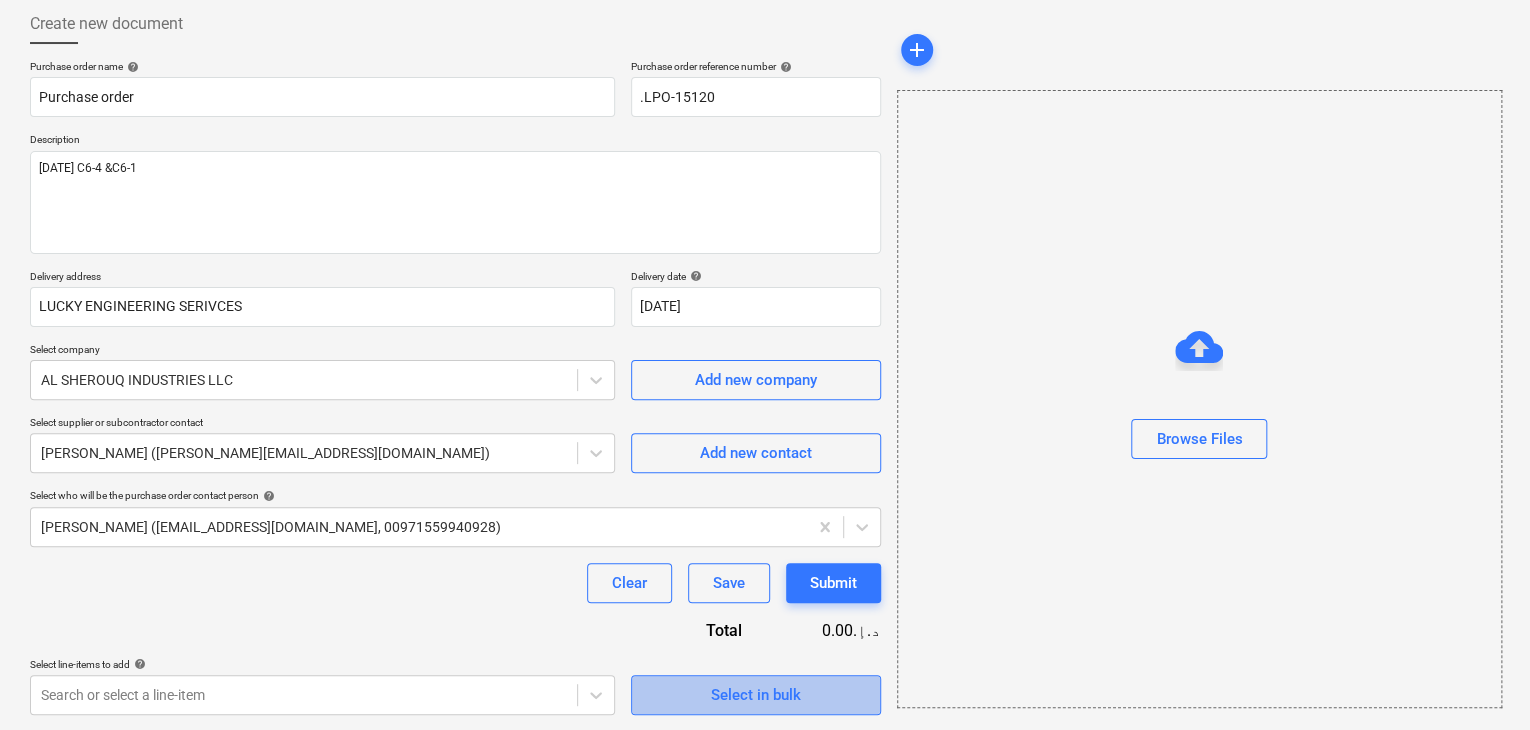 click on "Select in bulk" at bounding box center (756, 695) 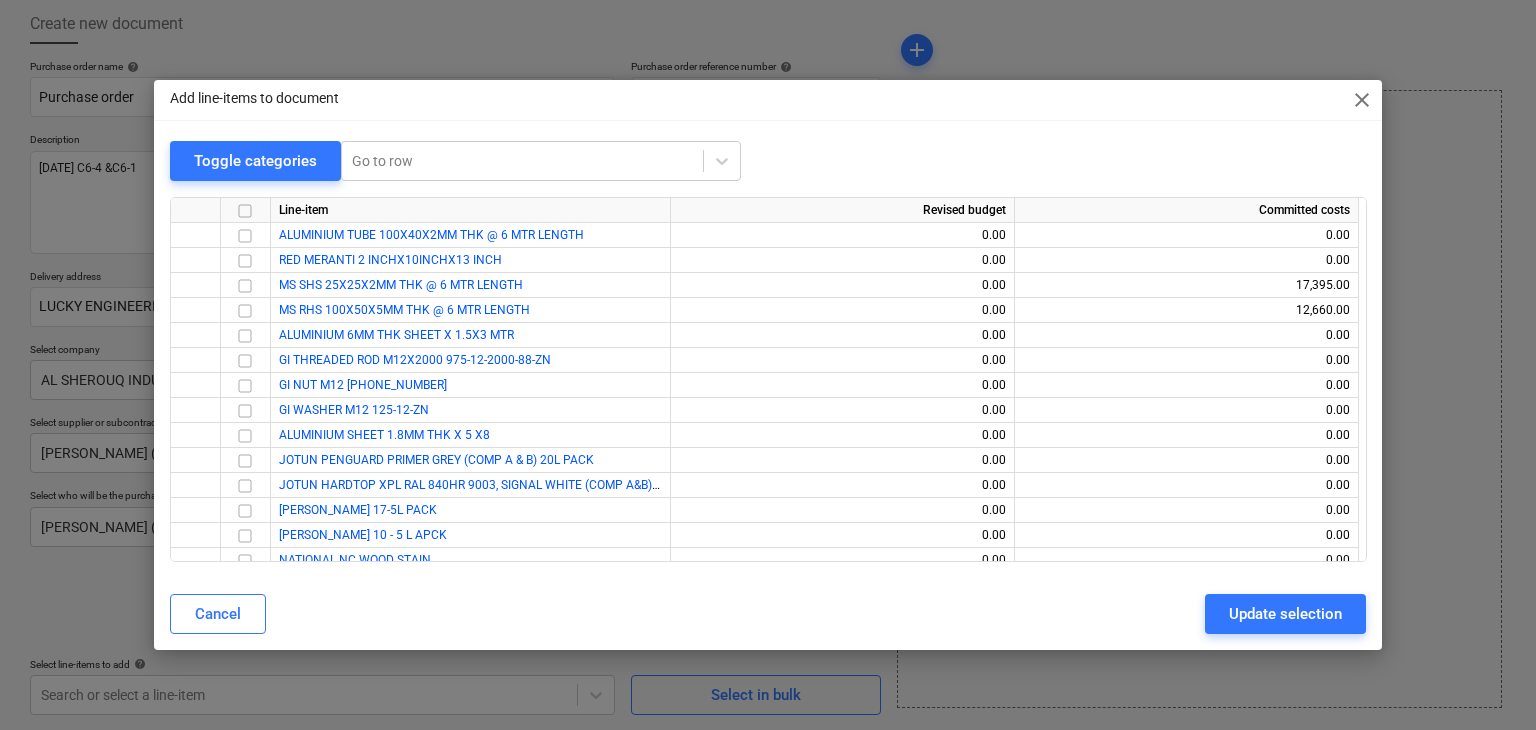 click on "Add line-items to document close Toggle categories Go to row Line-item Revised budget Committed costs  ALUMINIUM TUBE 100X40X2MM THK @ 6 MTR LENGTH 0.00 0.00  RED MERANTI 2 INCHX10INCHX13 INCH 0.00 0.00  MS SHS 25X25X2MM THK @ 6 MTR LENGTH 0.00 17,395.00  MS RHS 100X50X5MM THK @ 6 MTR LENGTH 0.00 12,660.00  ALUMINIUM 6MM THK SHEET X  1.5X3 MTR 0.00 0.00  GI THREADED ROD M12X2000 975-12-2000-88-ZN 0.00 0.00  GI NUT M12 [PHONE_NUMBER] 0.00 0.00  GI WASHER M12 125-12-ZN 0.00 0.00  ALUMINIUM SHEET 1.8MM THK X 5 X8 0.00 0.00  JOTUN PENGUARD PRIMER GREY (COMP A & B) 20L PACK 0.00 0.00  JOTUN HARDTOP XPL RAL 840HR 9003, SIGNAL WHITE (COMP A&B) 20L APCK 0.00 0.00  JOTUN THINNER 17-5L PACK 0.00 0.00  JOTUN THINNER 10 - 5 L APCK 0.00 0.00  NATIONAL NC WOOD STAIN 0.00 0.00  NATIONAL NC SANDING SEALER 0.00 0.00  MAGNETIC PARTICLE TESTING ASNT LEVEL II INSPECTOR -1 DAY 0.00 0.00  CONSUMABLES FOR MAGNETIC PARTICLE TESTING - 1 CAN 0.00 0.00  NEUTRAL CURE WEATHER SEALANT PROTEC WS519 WHITE 600ML/PCS 0.00 0.00 Cancel" at bounding box center (768, 365) 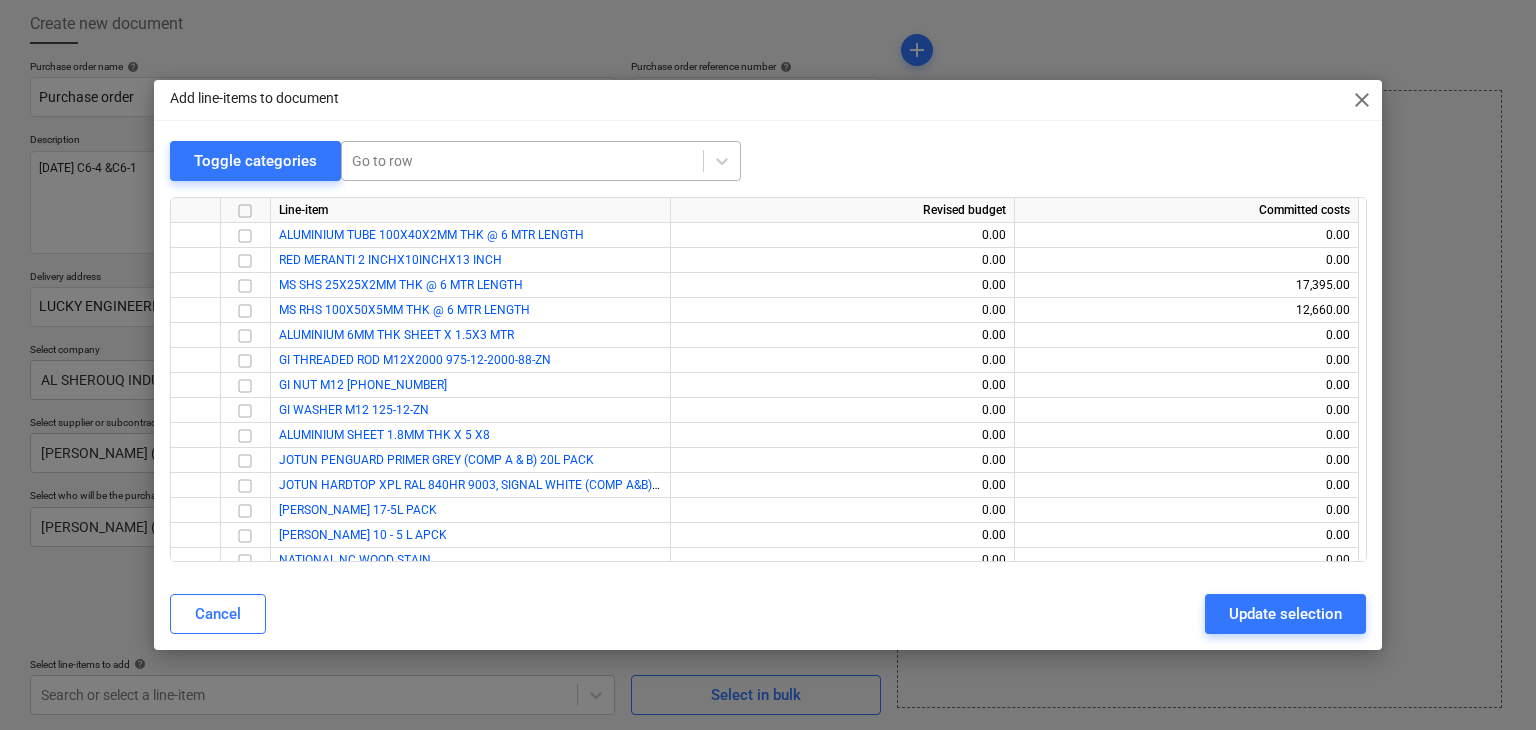 click at bounding box center [522, 161] 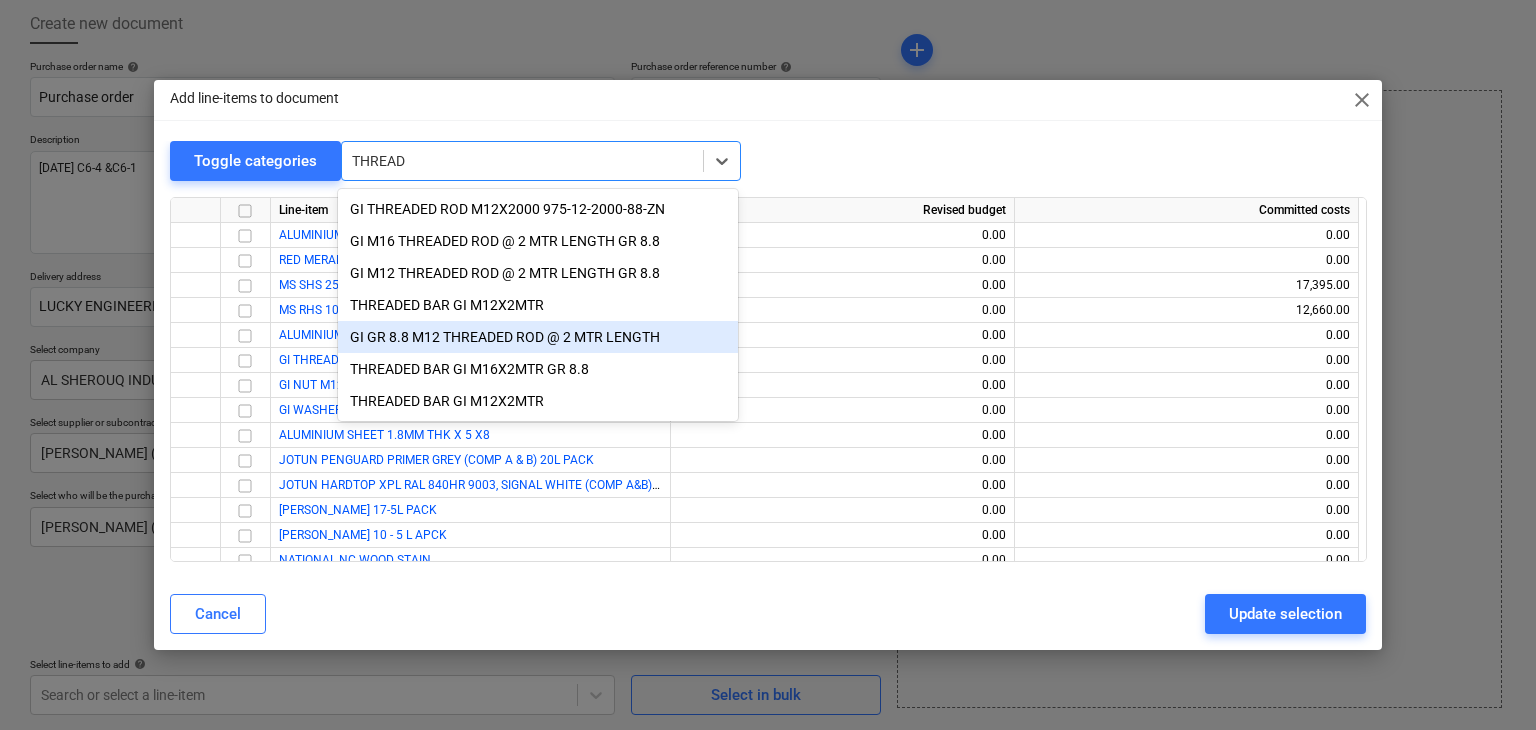 click on "THREADED BAR GI M12X2MTR" at bounding box center [538, 305] 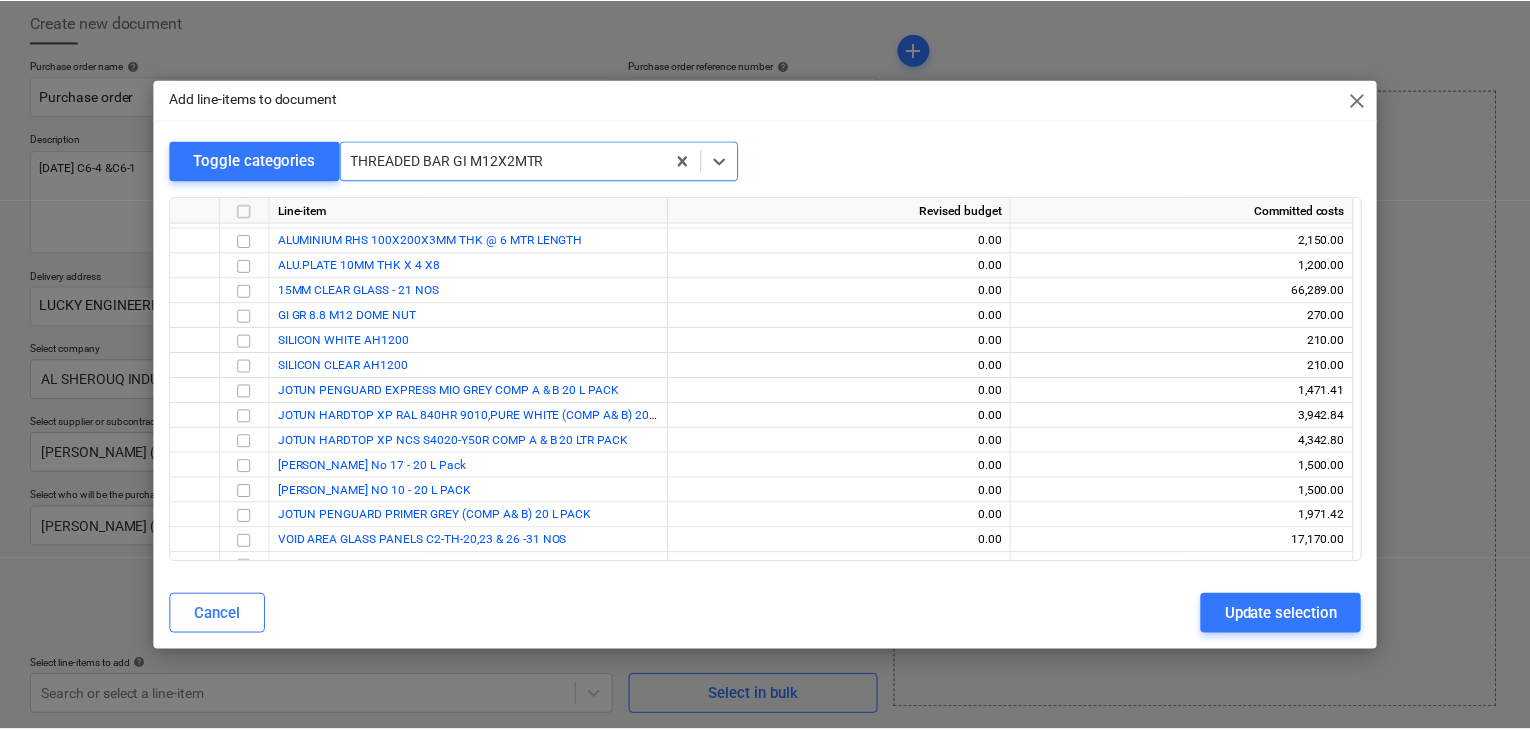 scroll, scrollTop: 2024, scrollLeft: 0, axis: vertical 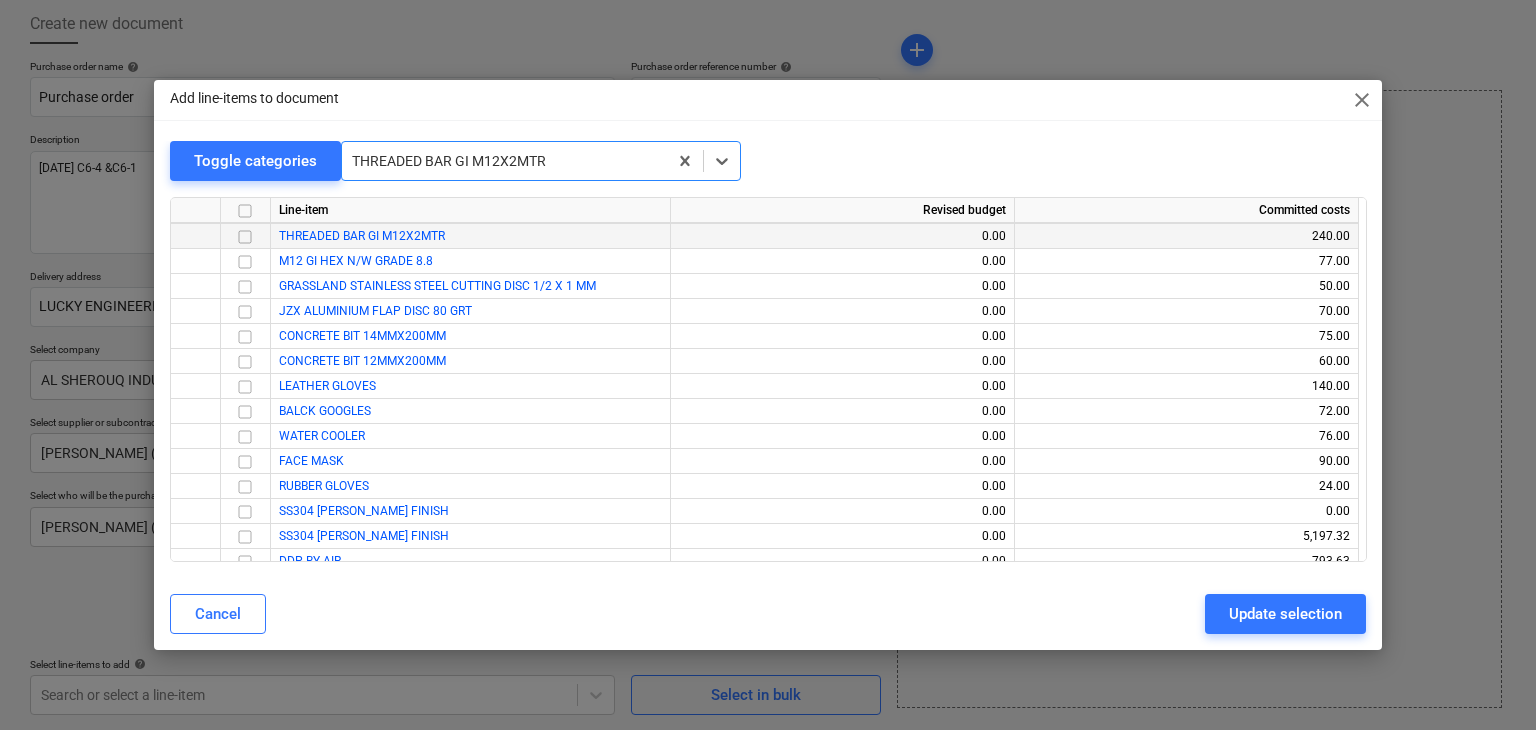 click at bounding box center [245, 237] 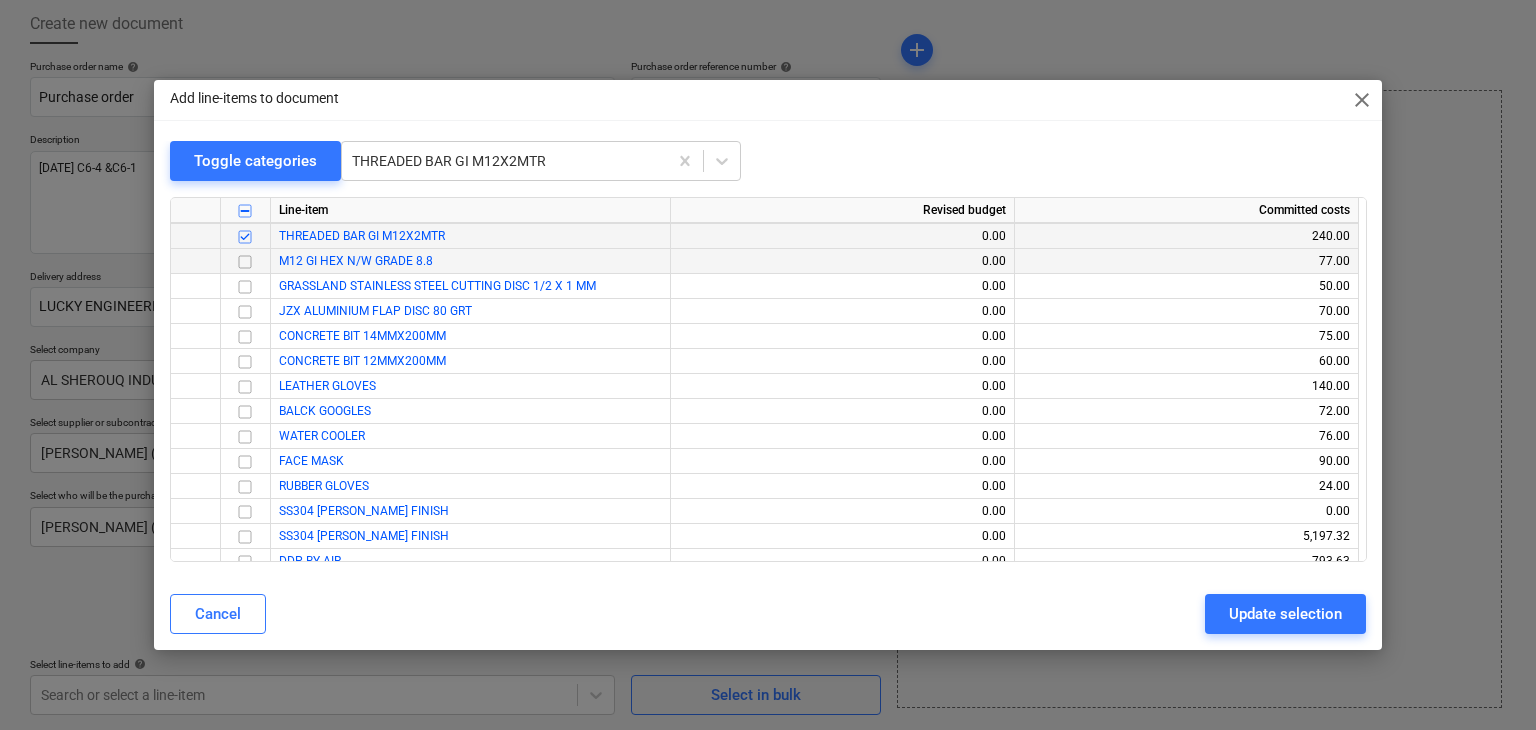click at bounding box center (245, 262) 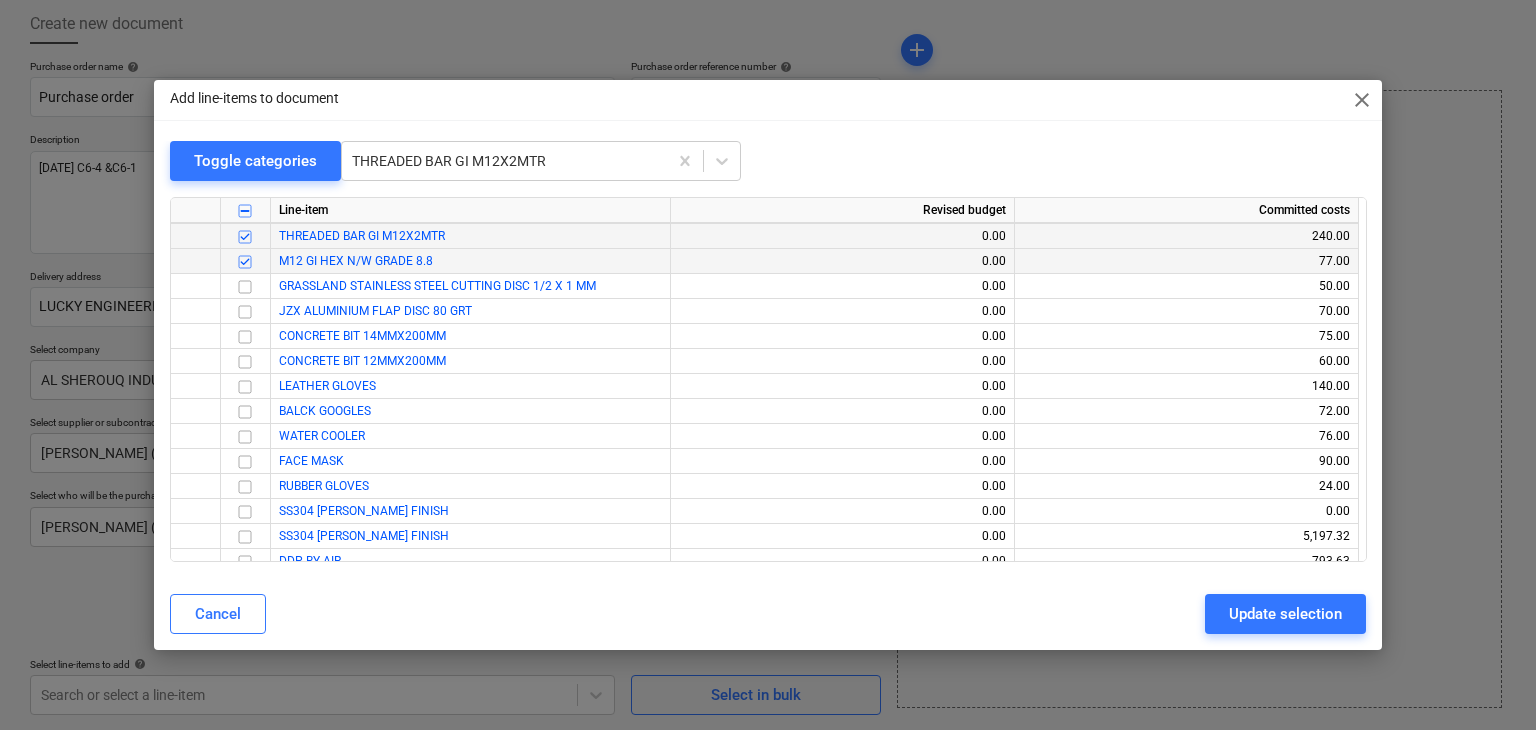 click on "Update selection" at bounding box center [1285, 614] 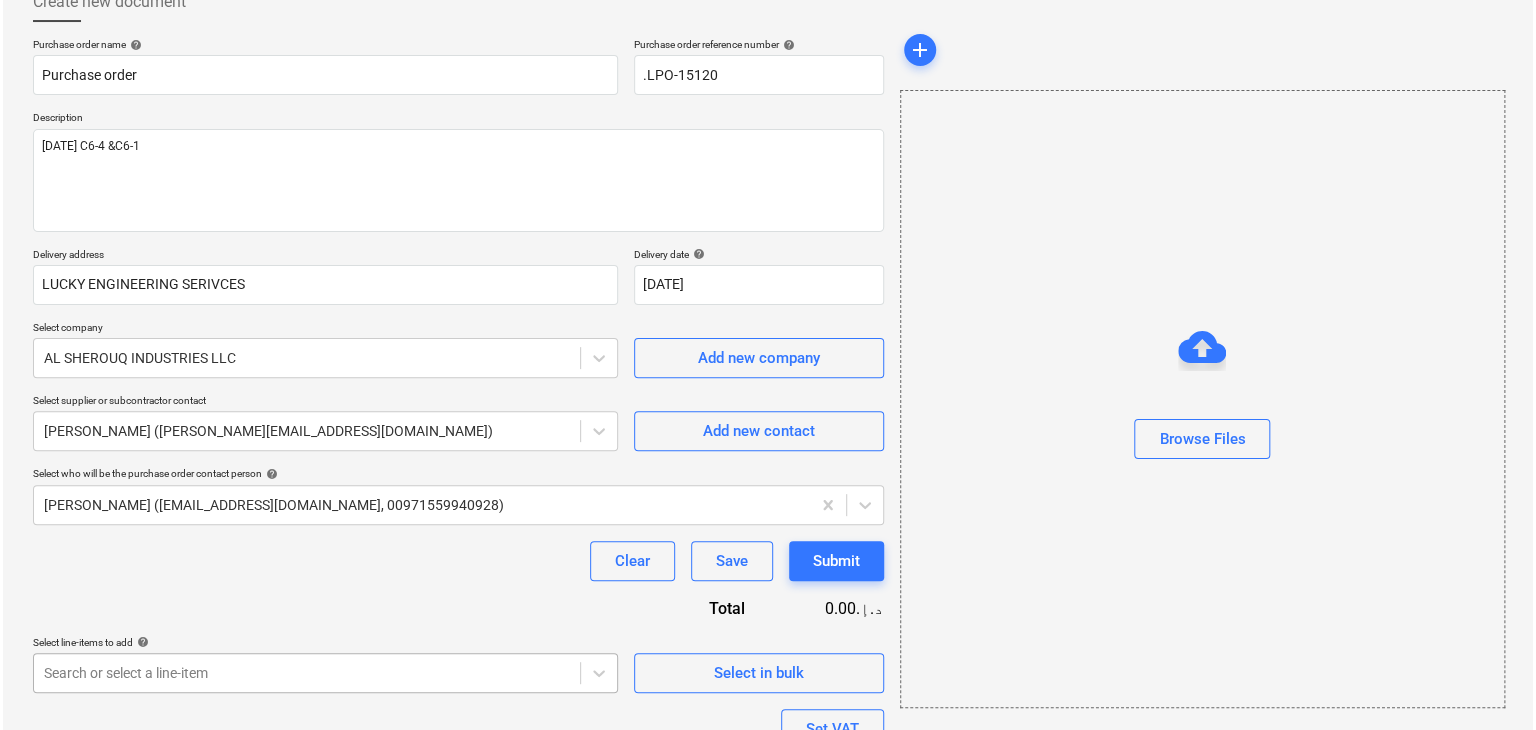 scroll, scrollTop: 317, scrollLeft: 0, axis: vertical 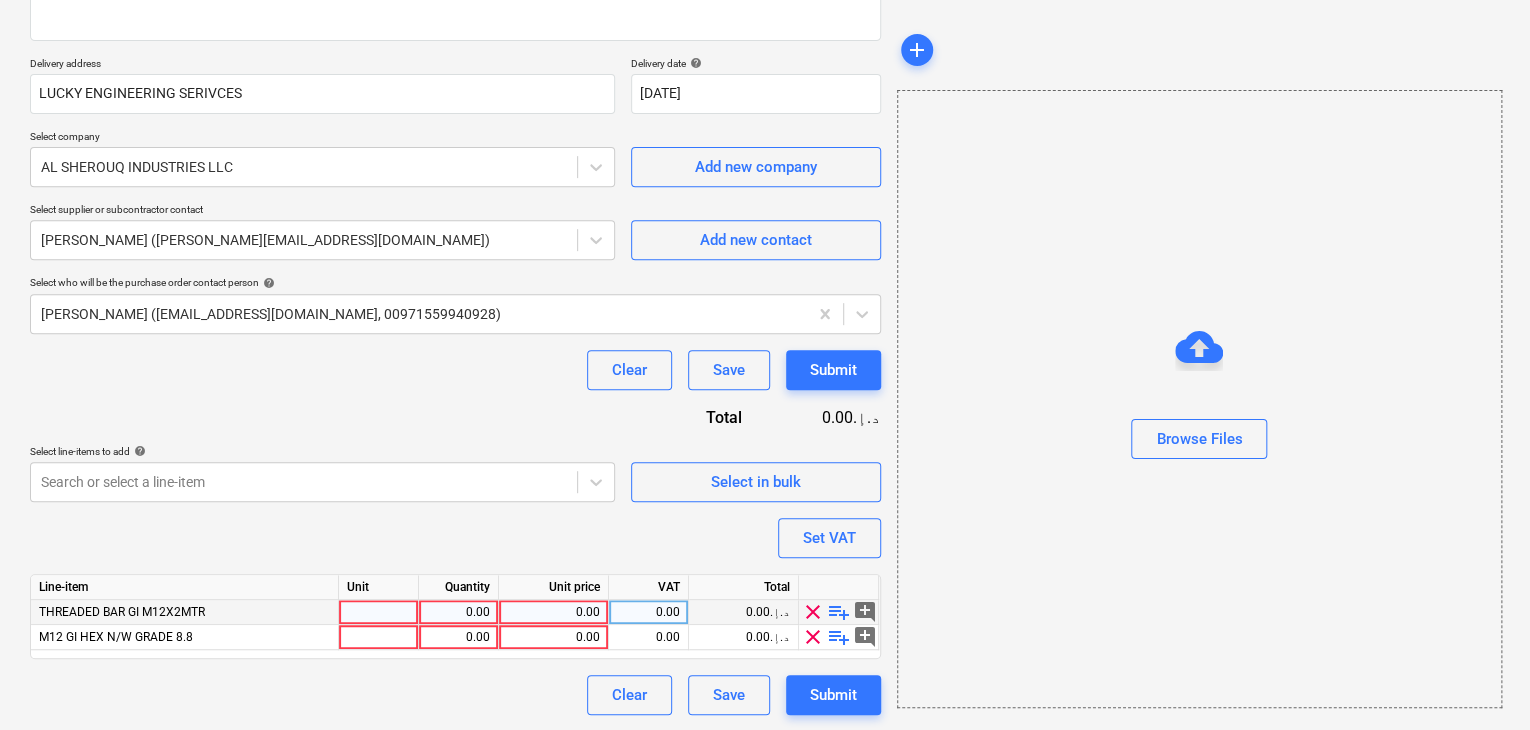 click at bounding box center [379, 612] 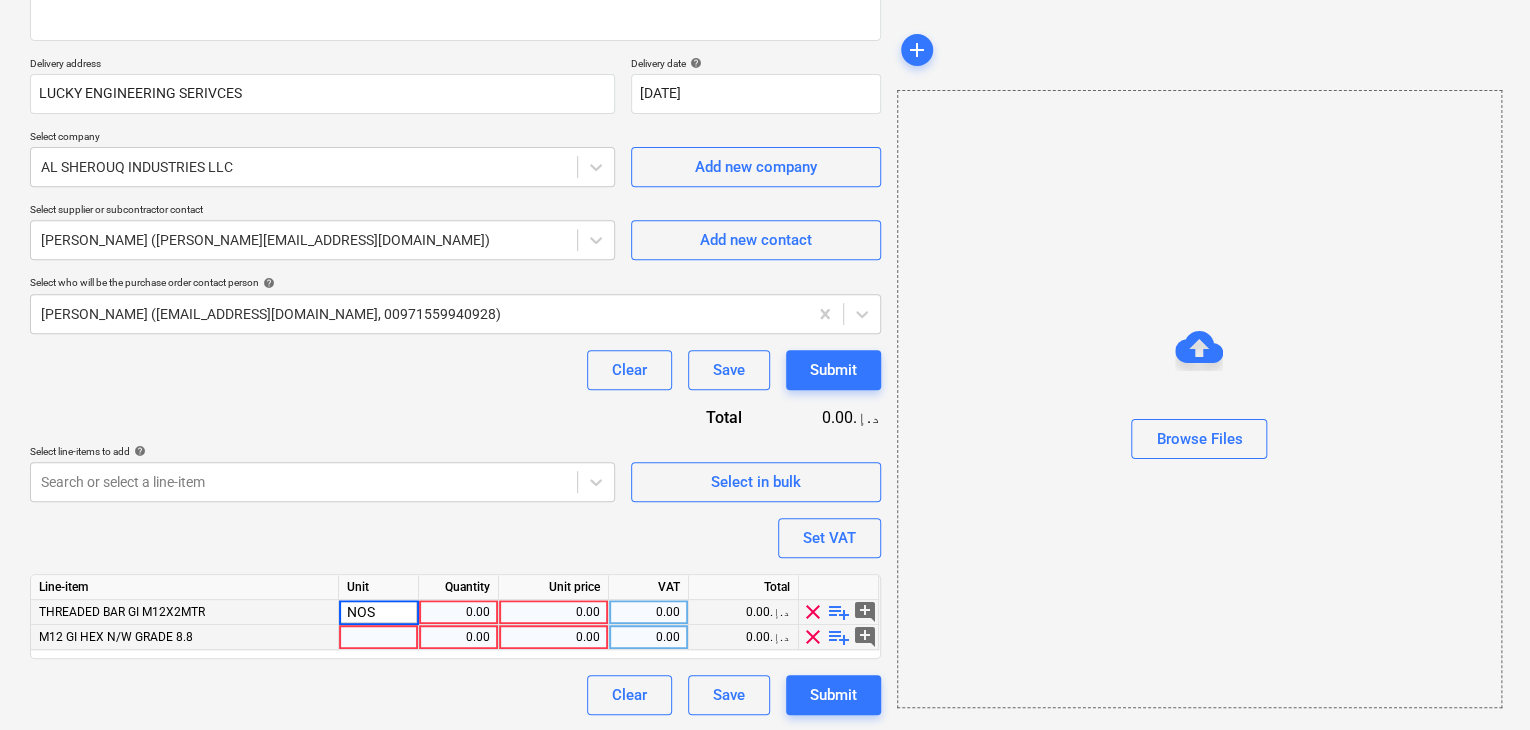 click at bounding box center [379, 637] 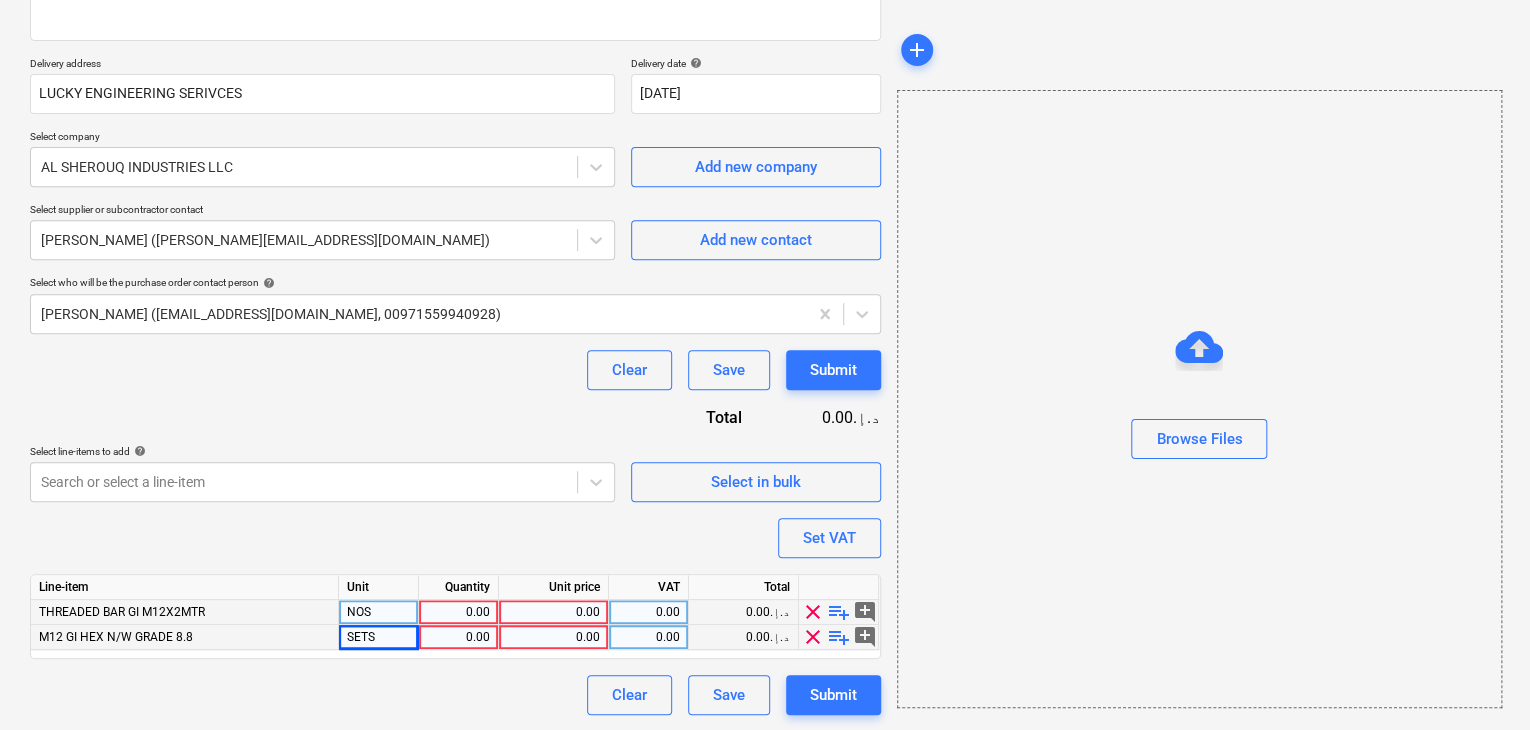 click on "0.00" at bounding box center [458, 612] 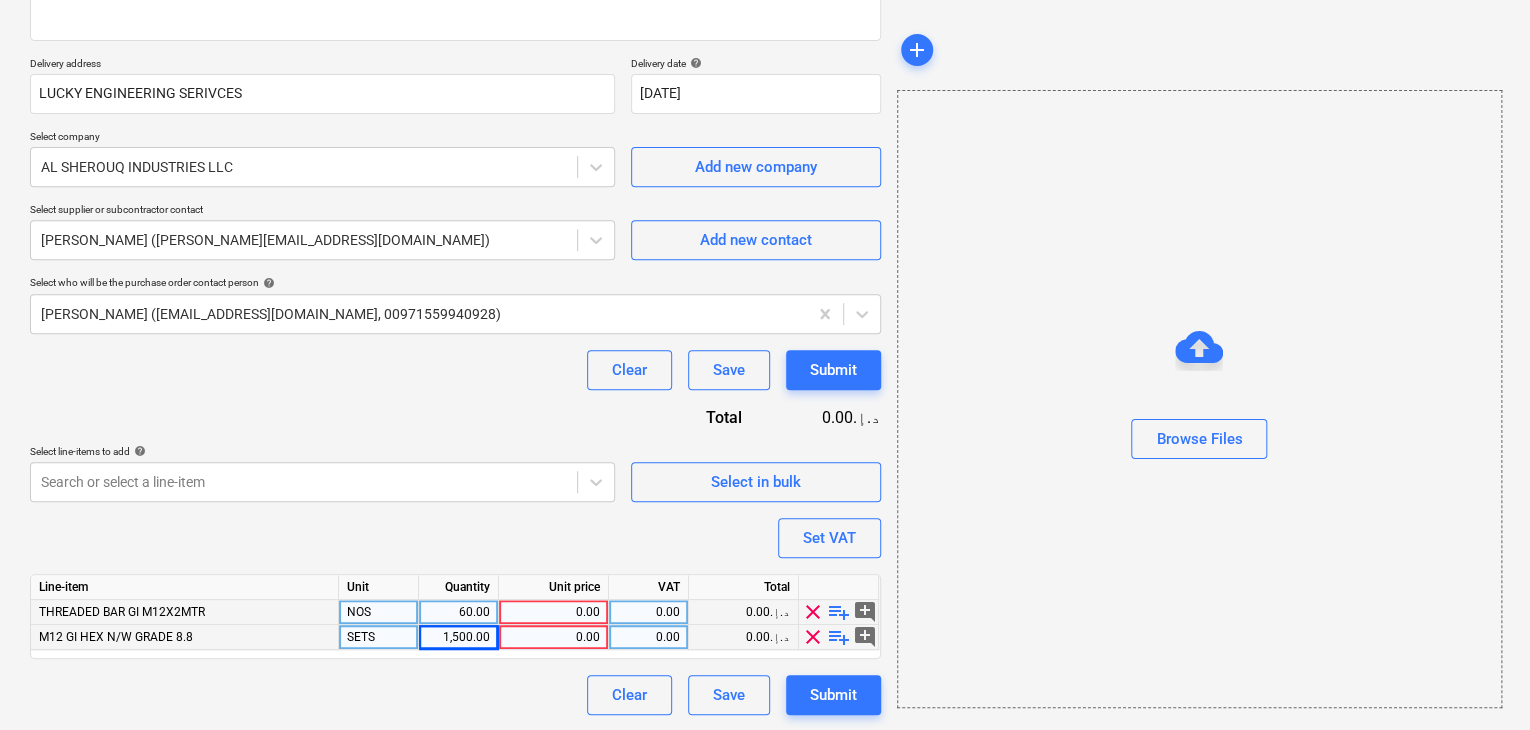 click on "0.00" at bounding box center (553, 612) 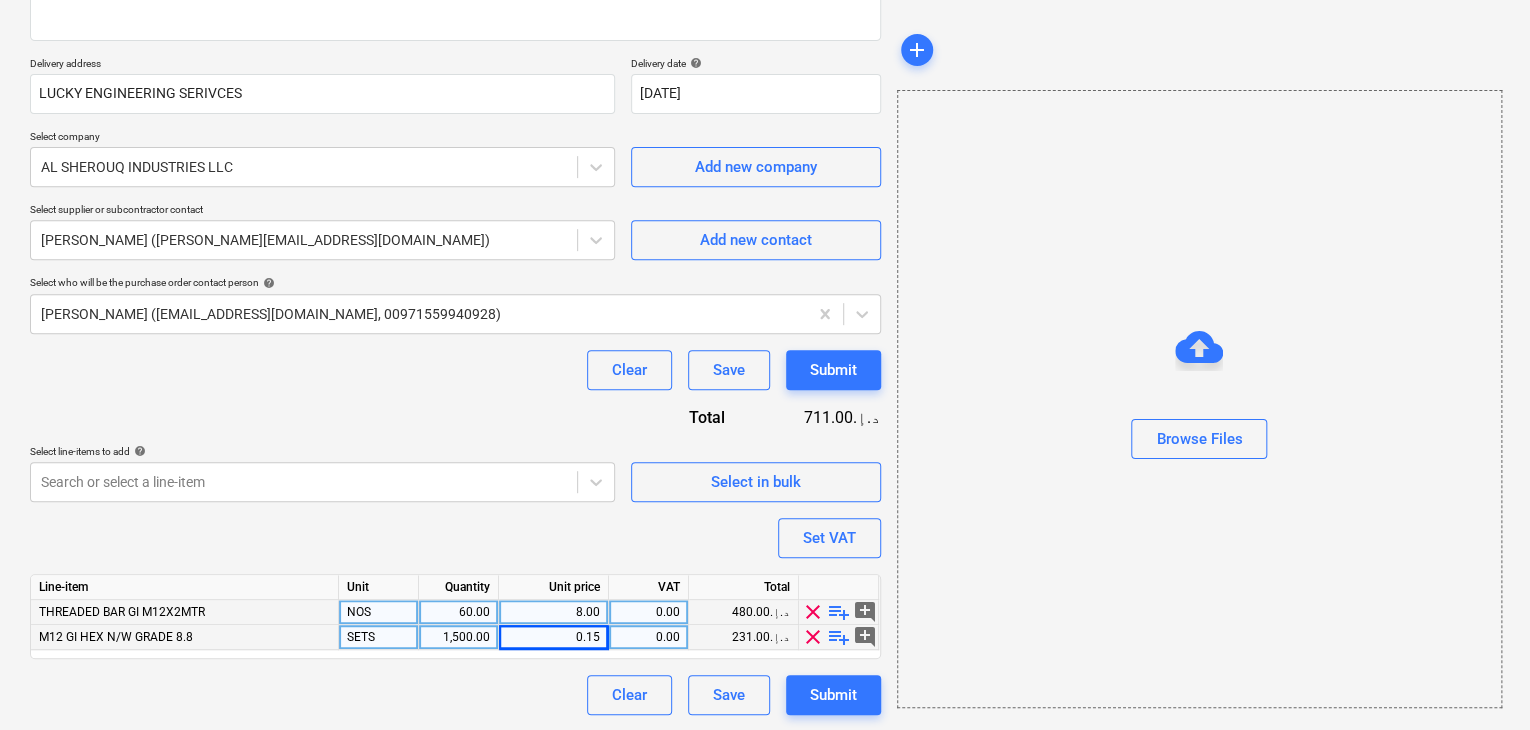 click on "Browse Files" at bounding box center [1199, 399] 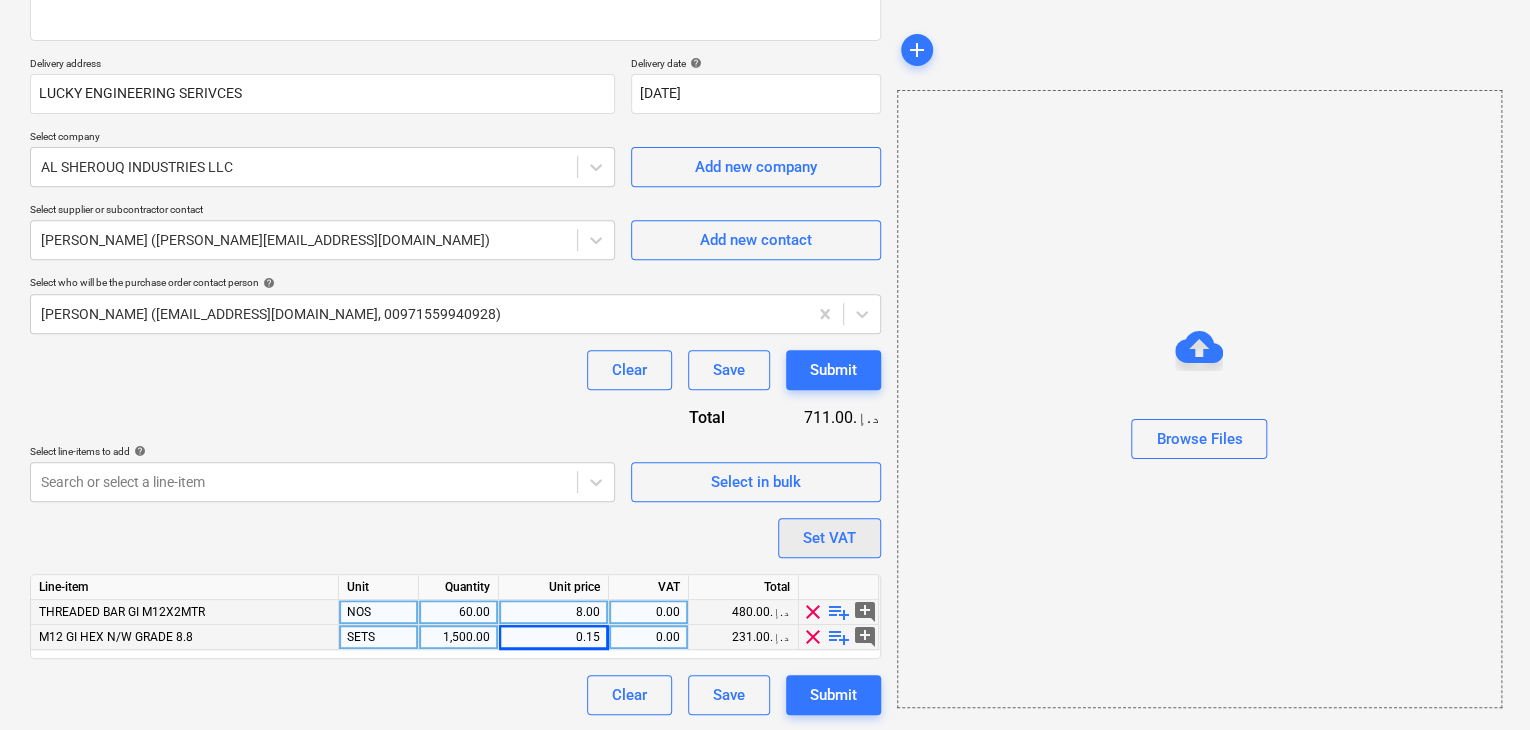 click on "Set VAT" at bounding box center (829, 538) 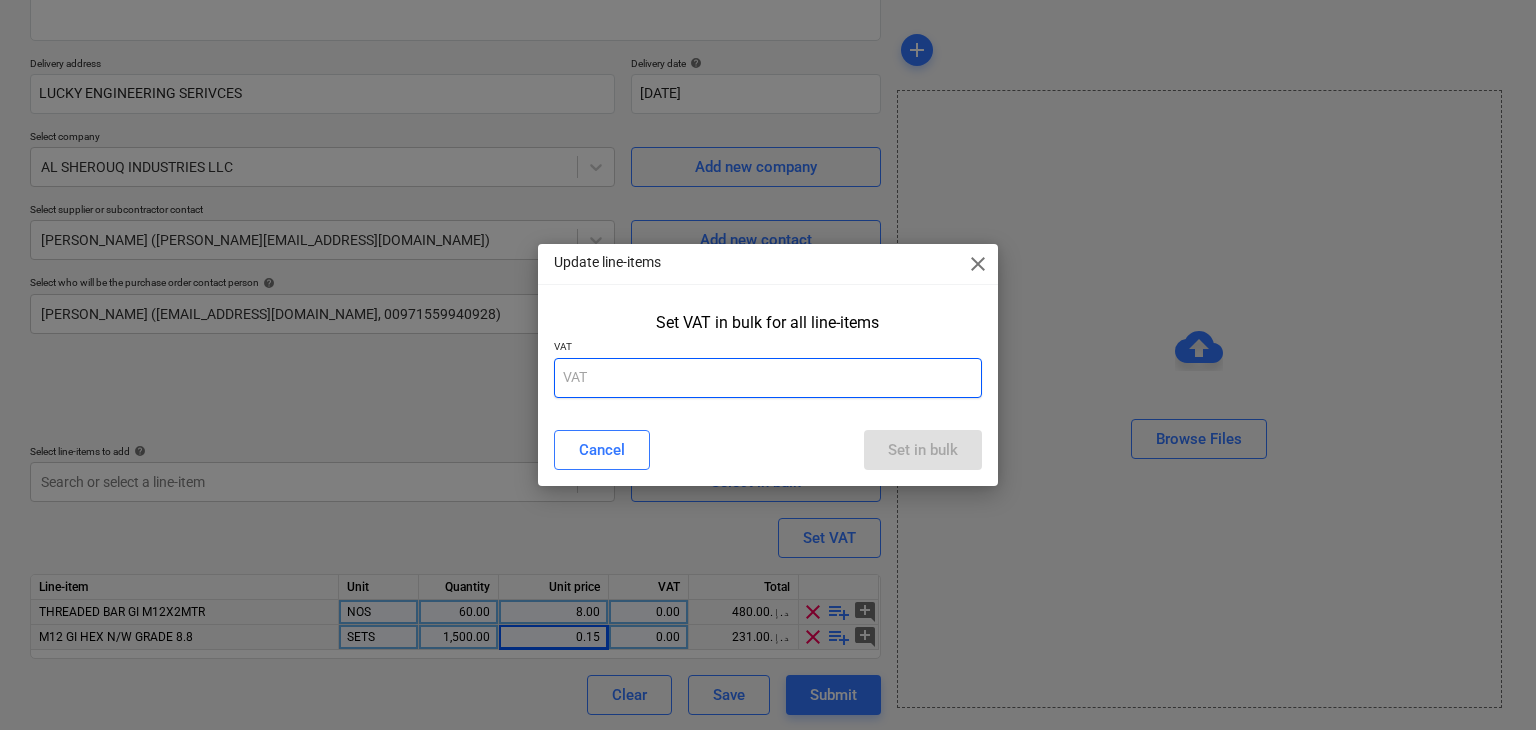 click at bounding box center [768, 378] 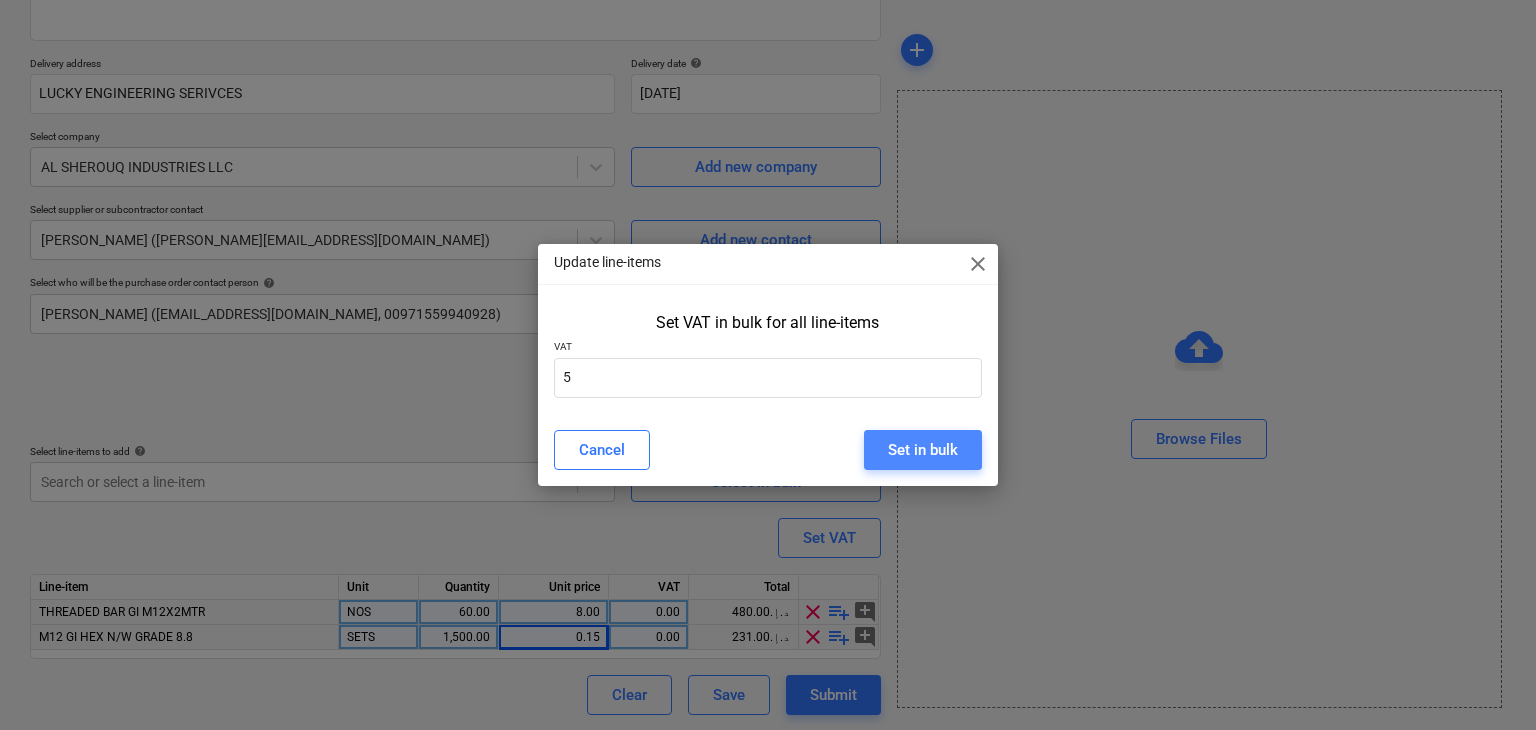 click on "Set in bulk" at bounding box center [923, 450] 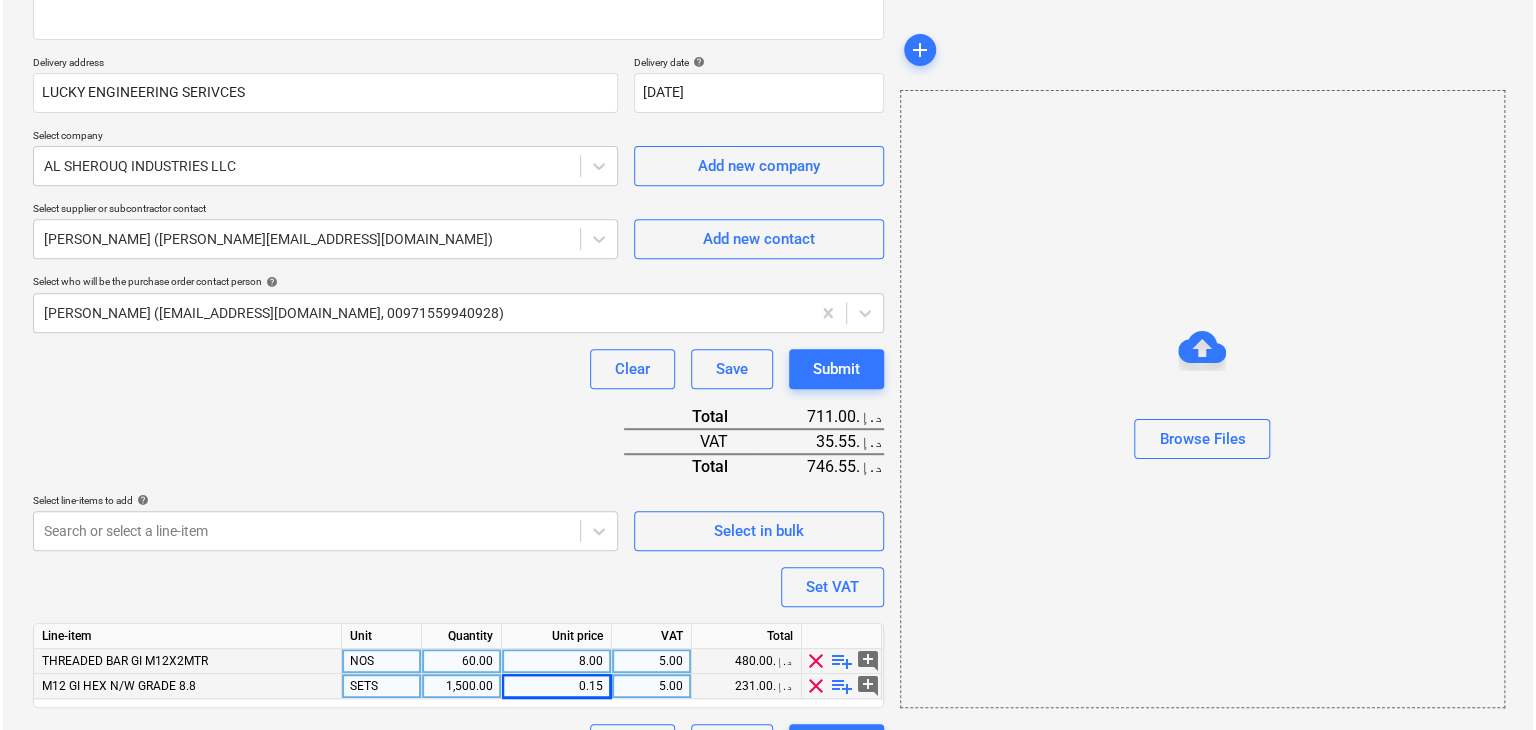 scroll, scrollTop: 367, scrollLeft: 0, axis: vertical 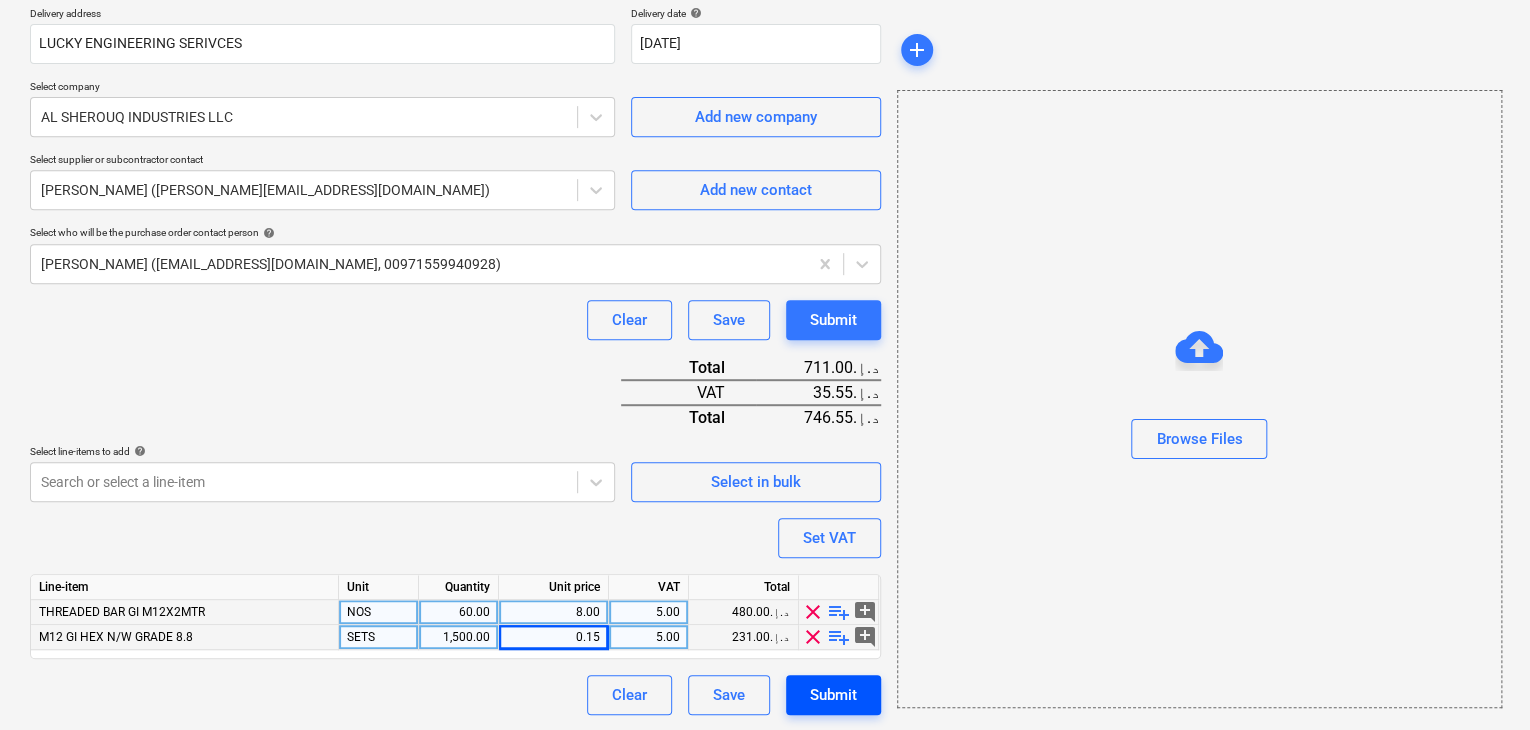 click on "Submit" at bounding box center [833, 695] 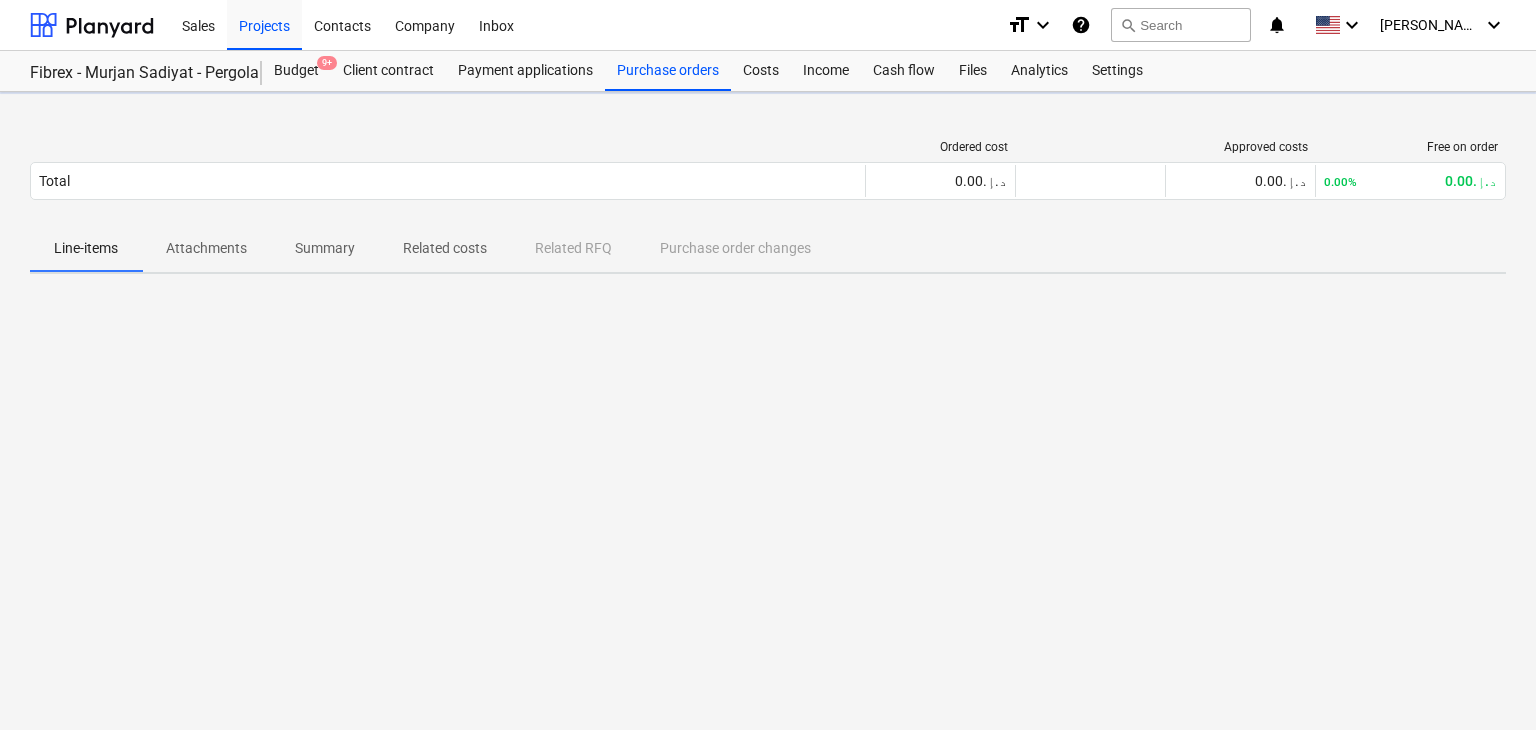 scroll, scrollTop: 0, scrollLeft: 0, axis: both 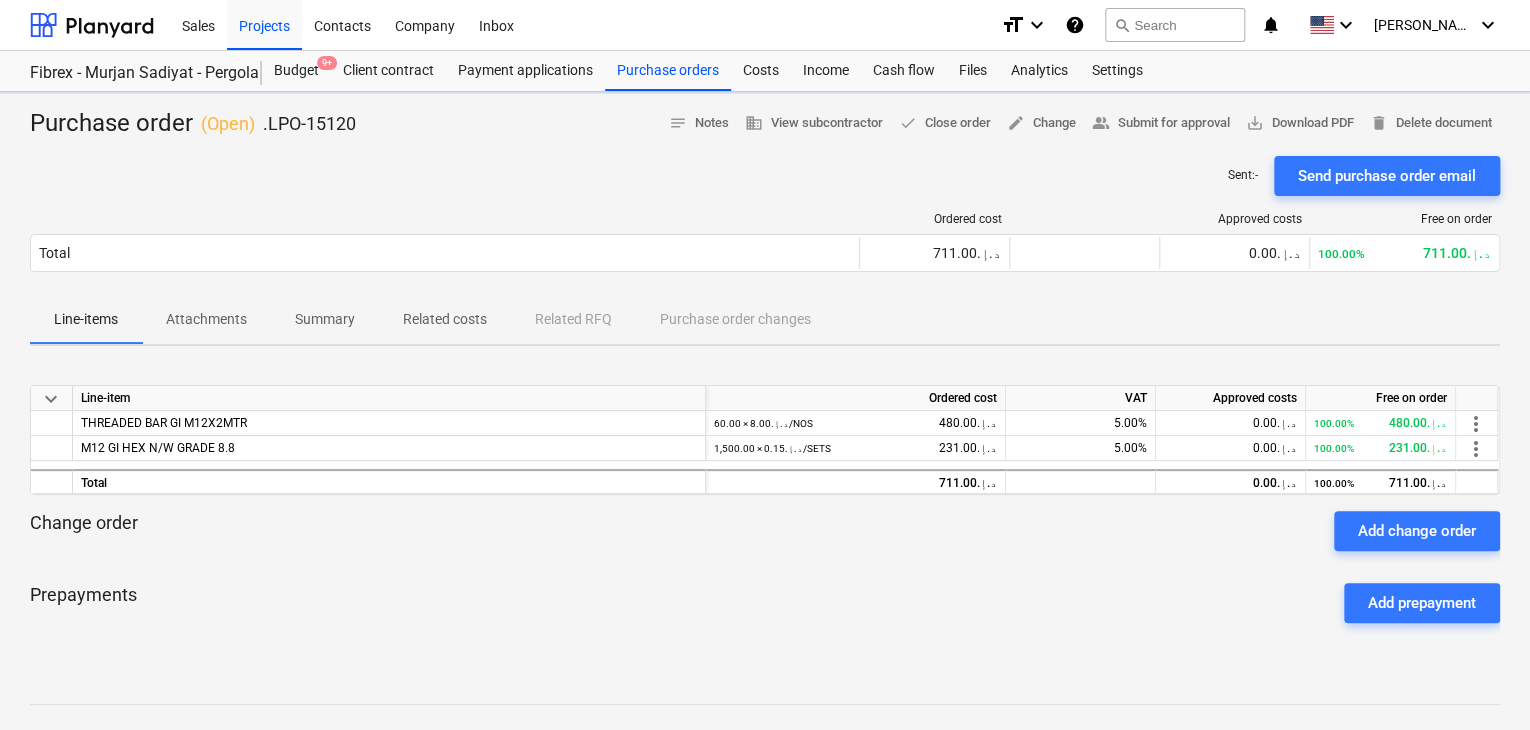click on "save_alt Download PDF" at bounding box center (1300, 123) 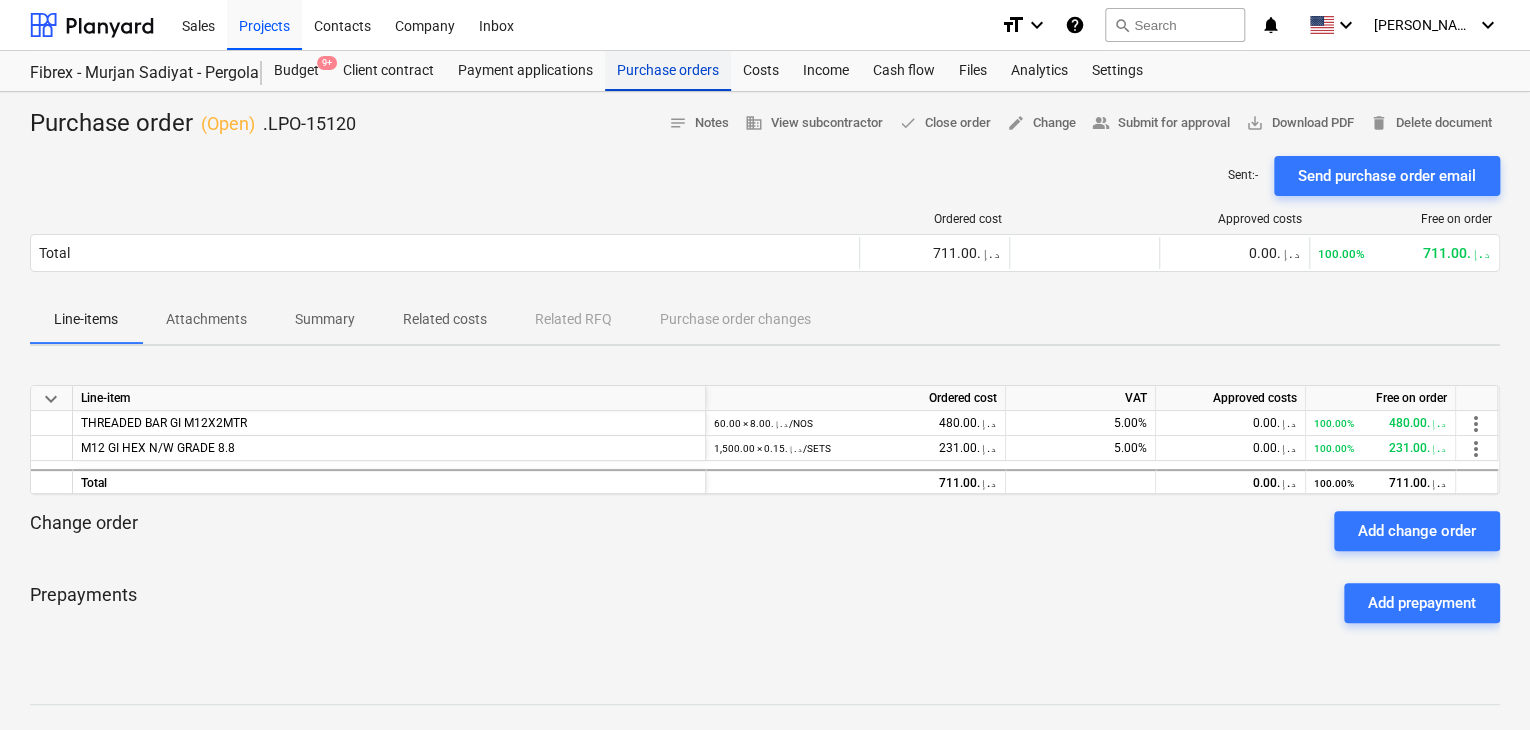 click on "Purchase orders" at bounding box center [668, 71] 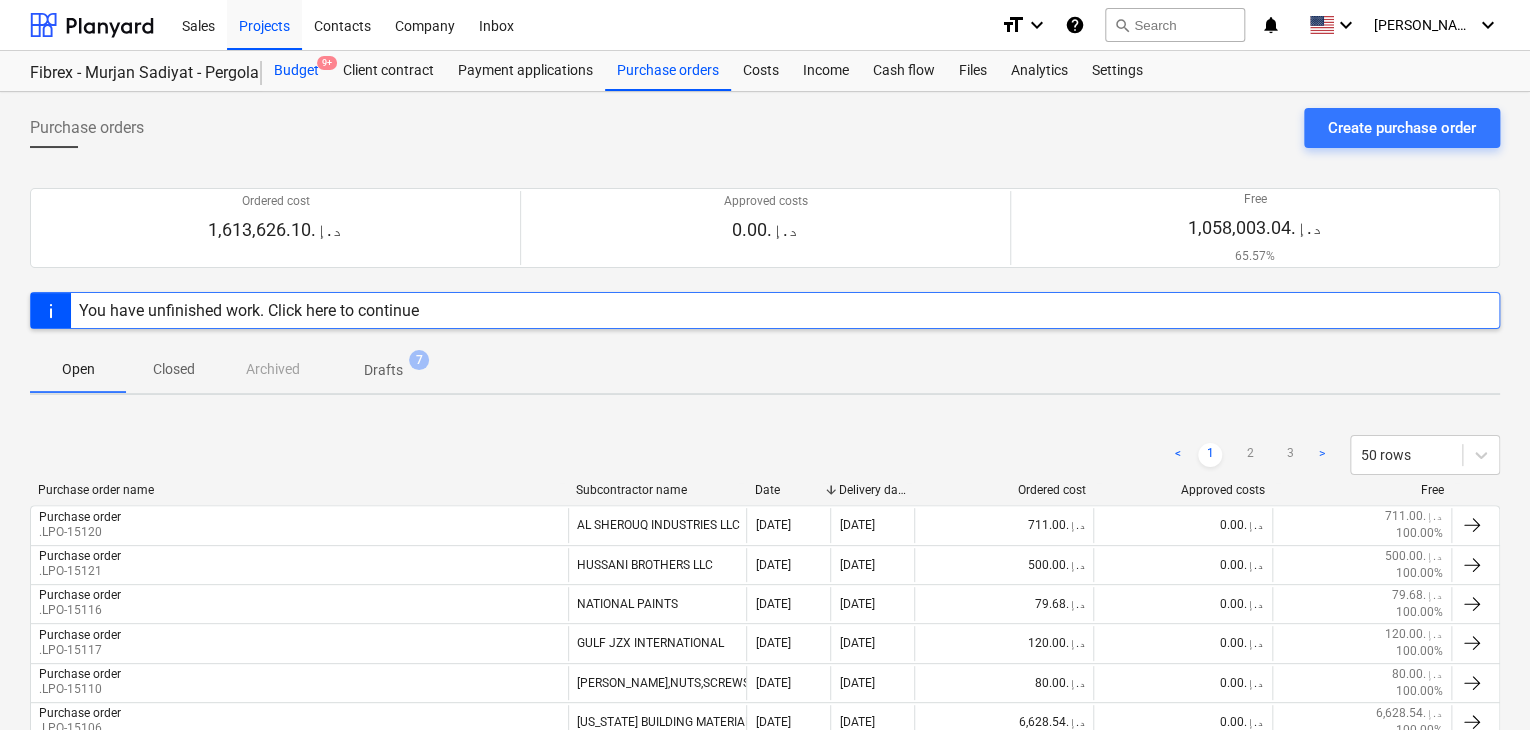 click on "Budget 9+" at bounding box center [296, 71] 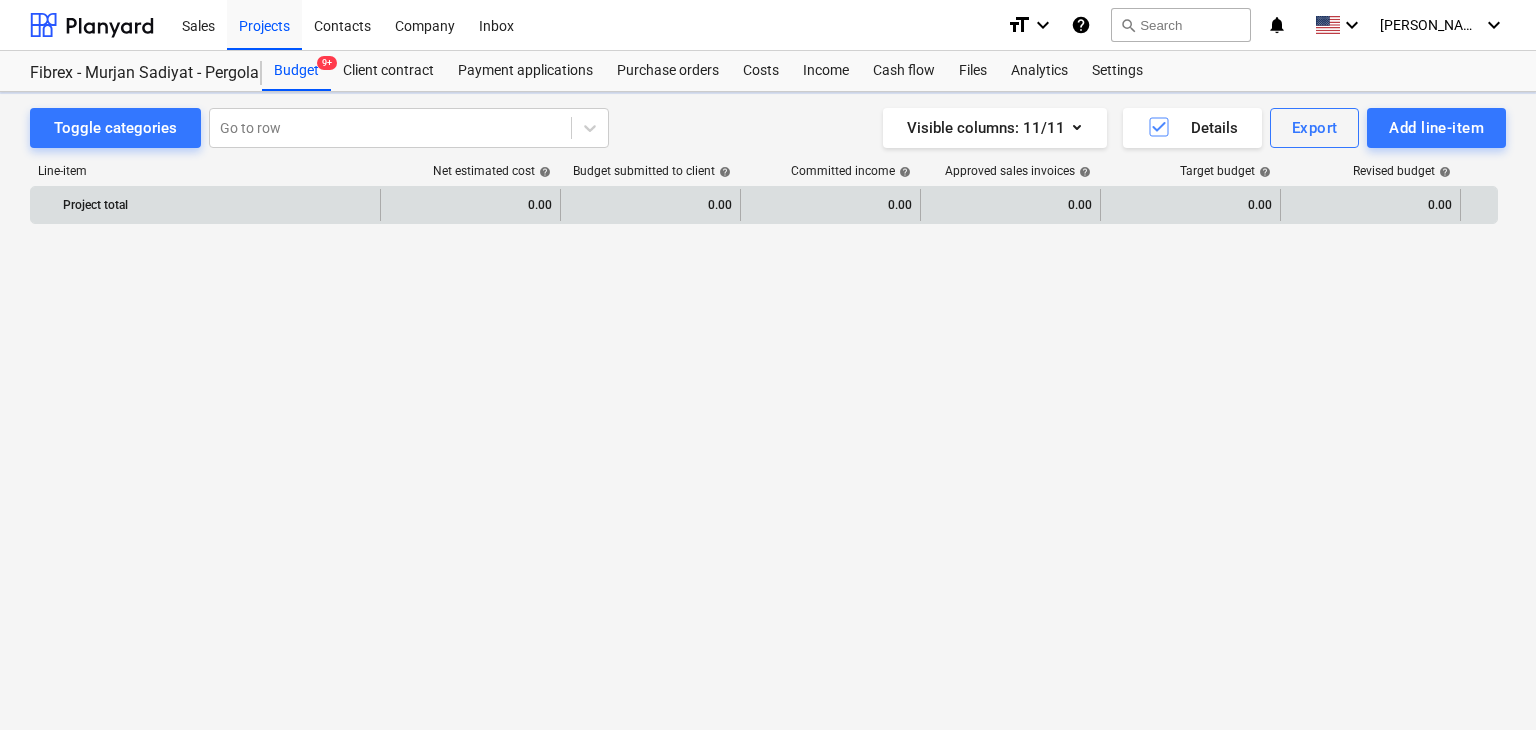 scroll, scrollTop: 10364, scrollLeft: 0, axis: vertical 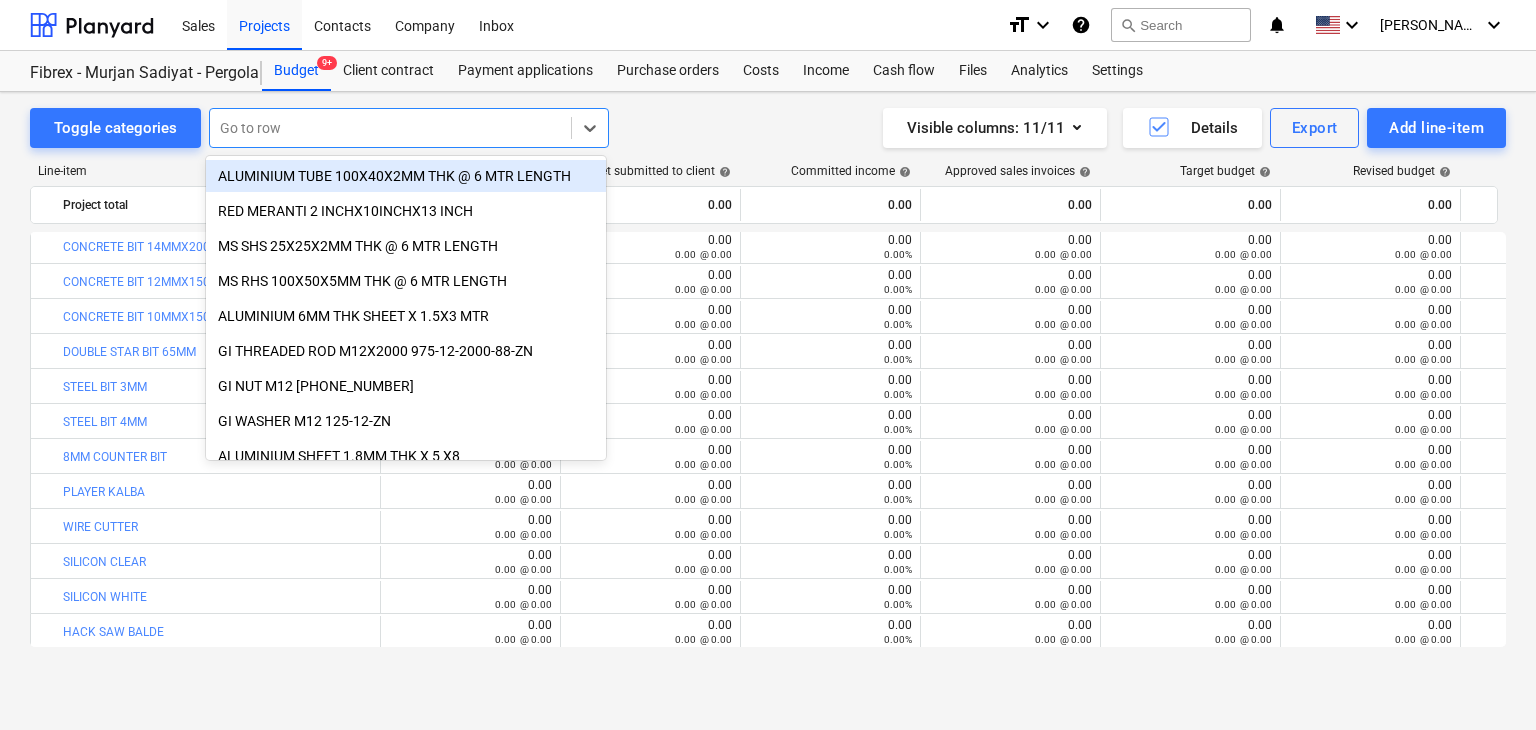 click on "Go to row" at bounding box center [390, 128] 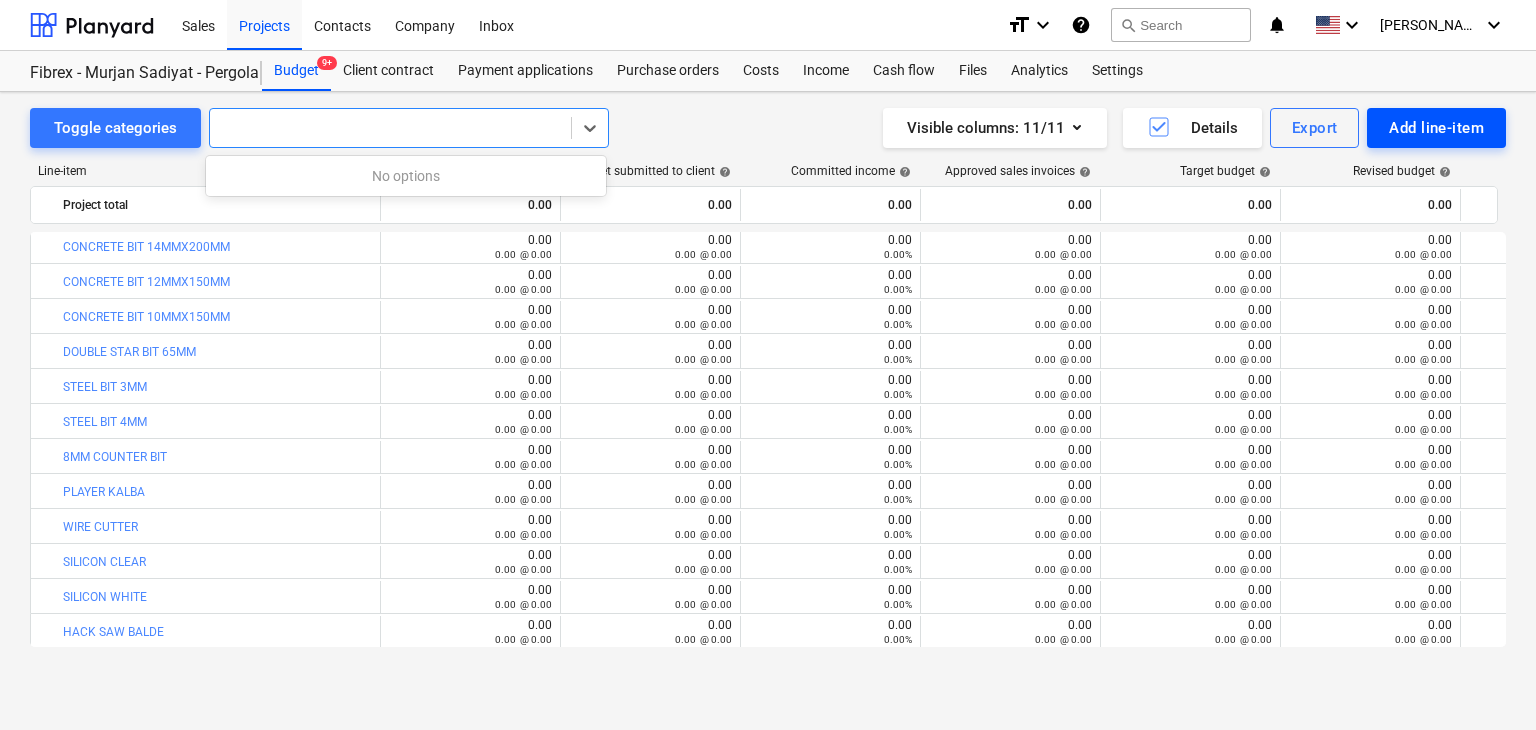 click on "Add line-item" at bounding box center [1436, 128] 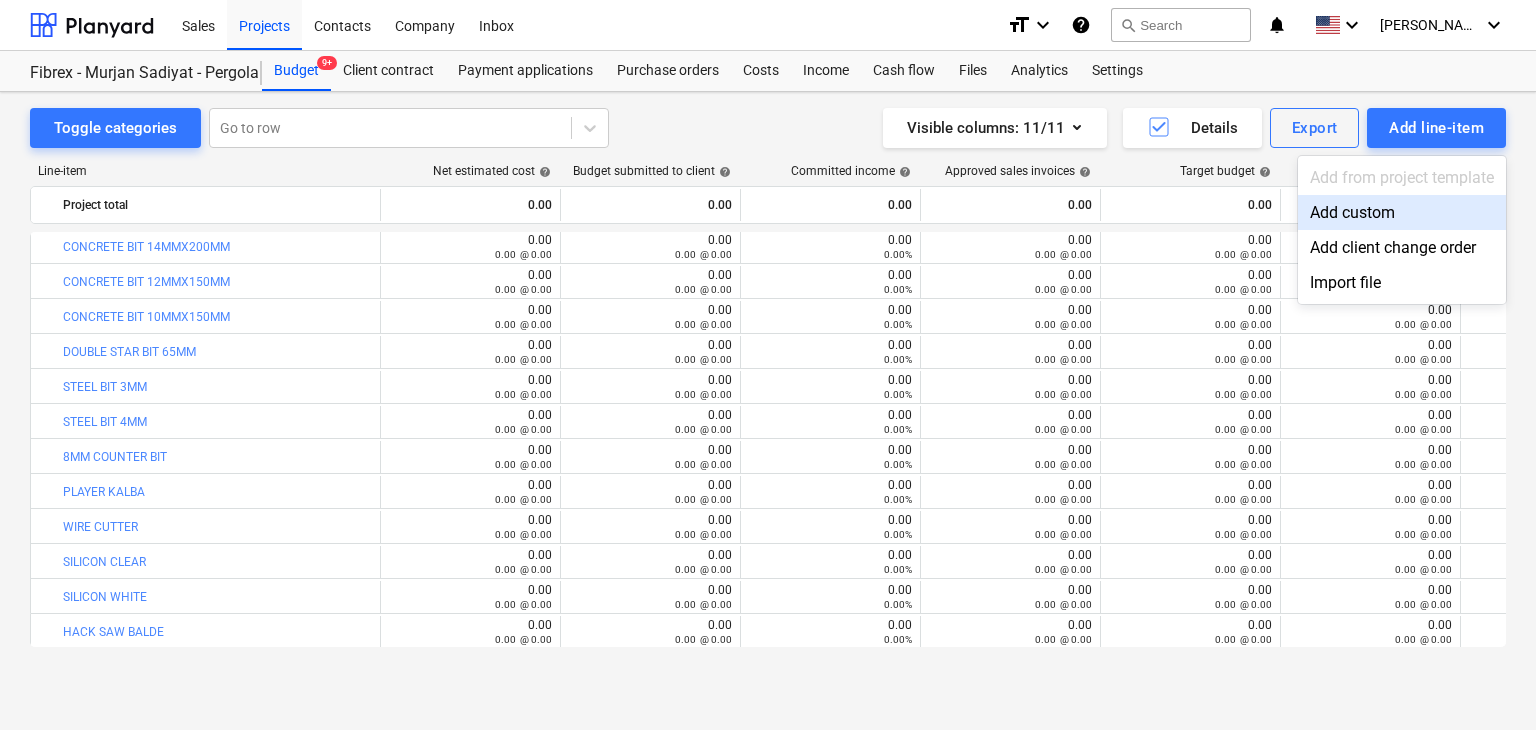 click on "Add custom" at bounding box center (1402, 212) 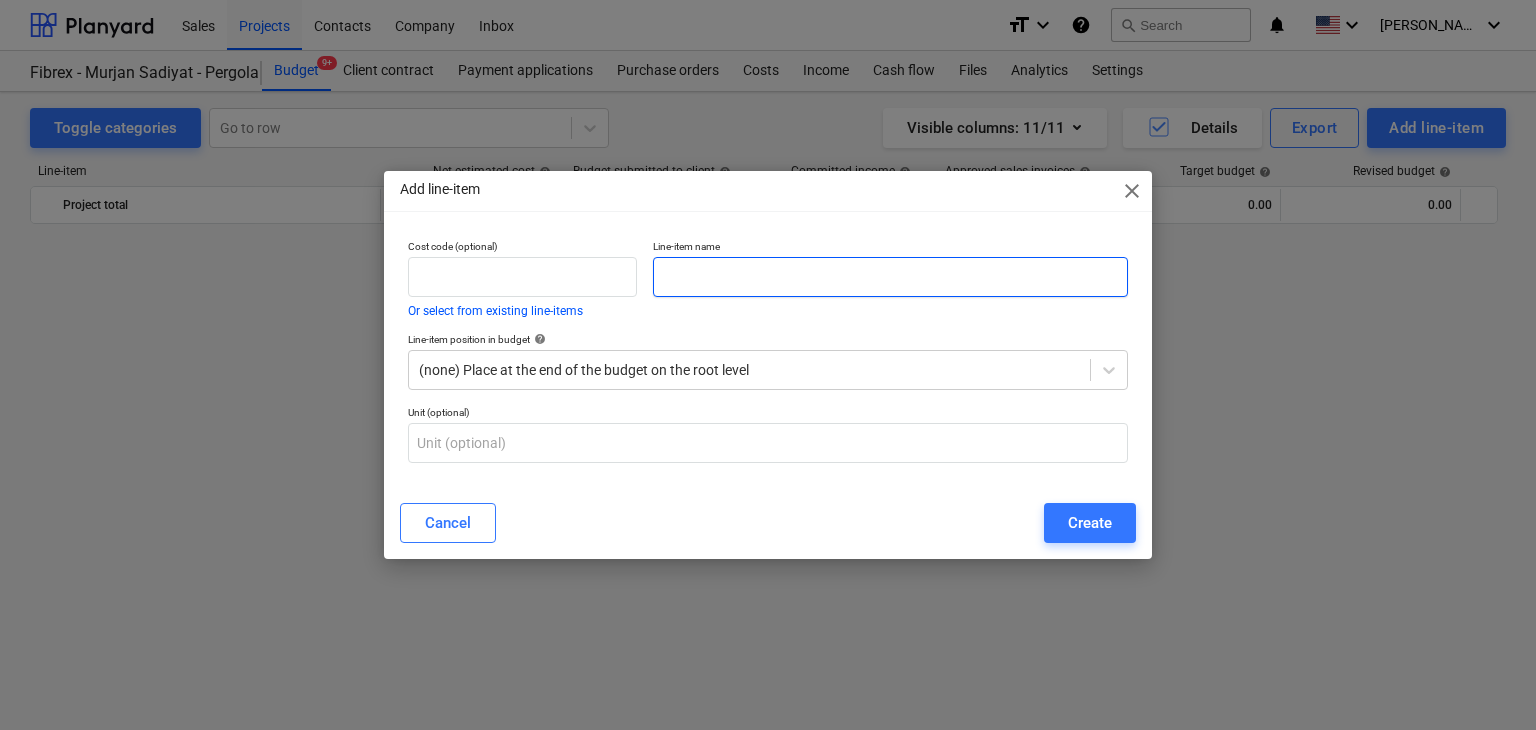 click at bounding box center [890, 277] 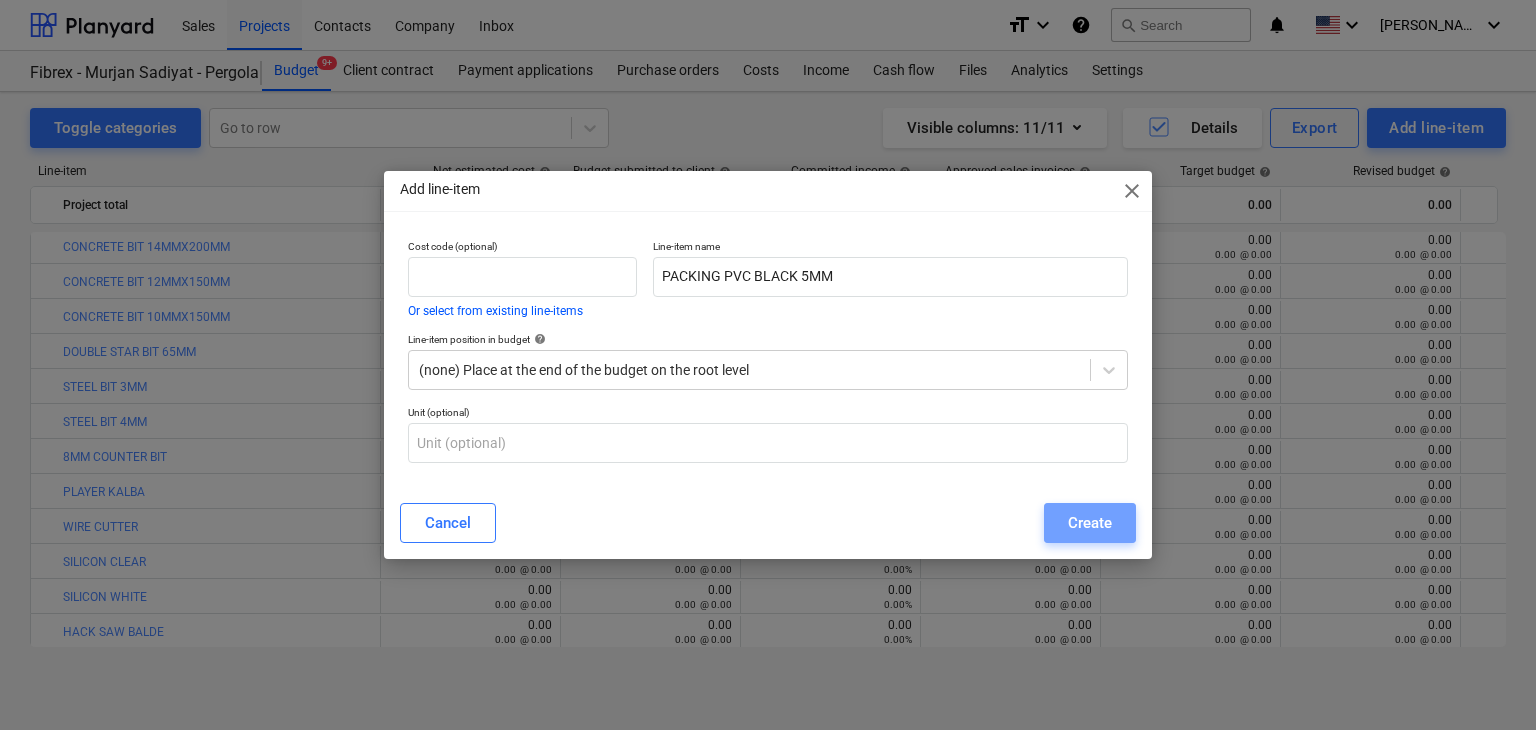 drag, startPoint x: 1088, startPoint y: 532, endPoint x: 1060, endPoint y: 508, distance: 36.878178 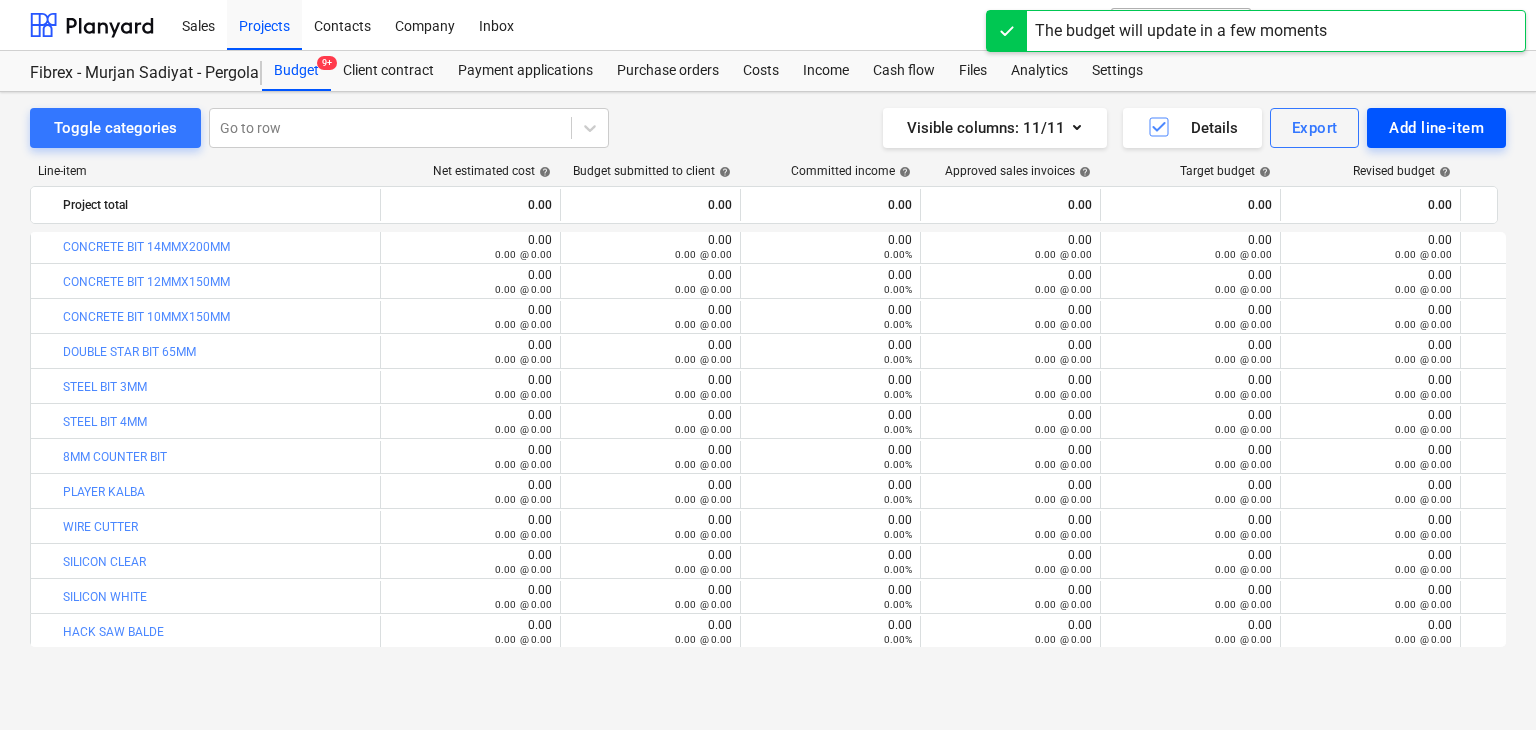 click on "Add line-item" at bounding box center (1436, 128) 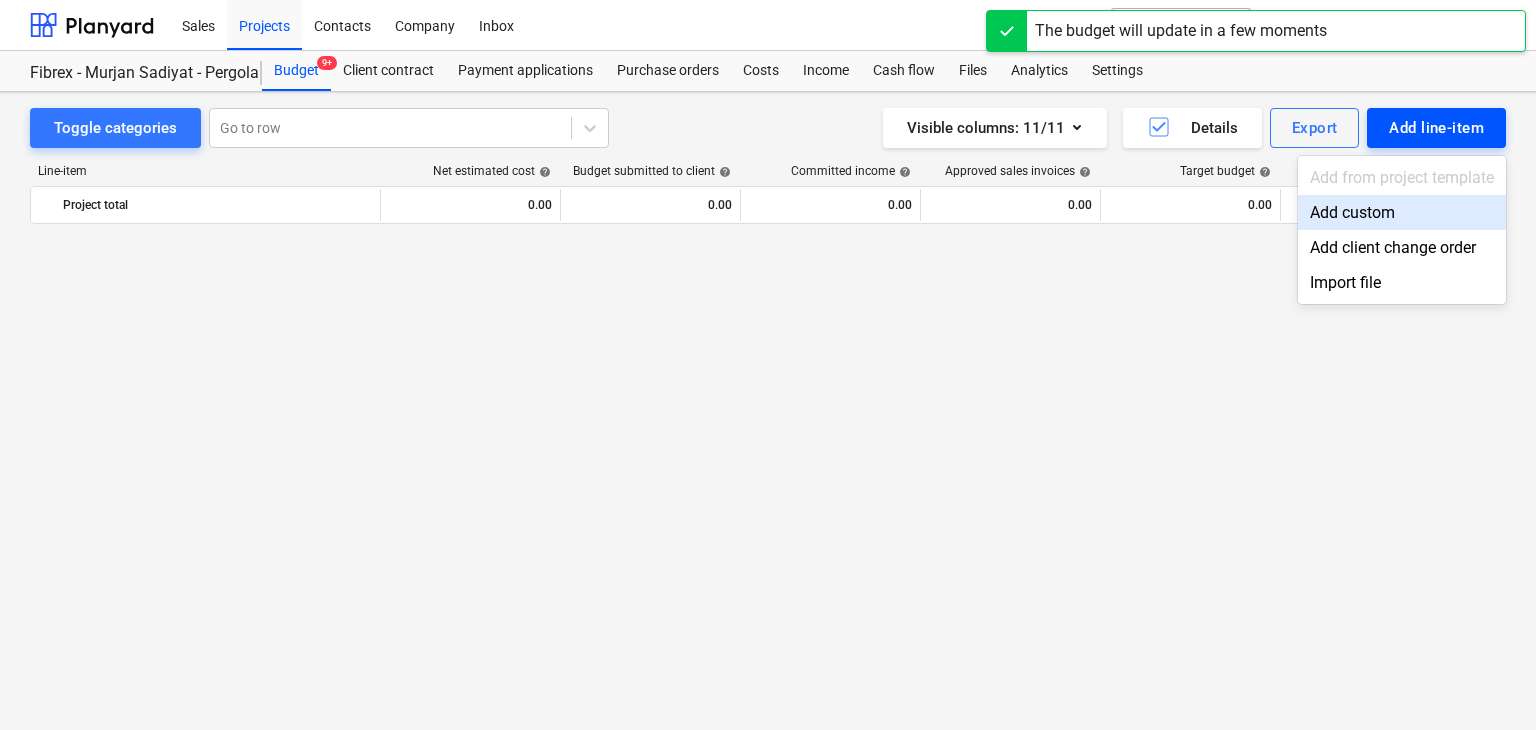 scroll, scrollTop: 10364, scrollLeft: 0, axis: vertical 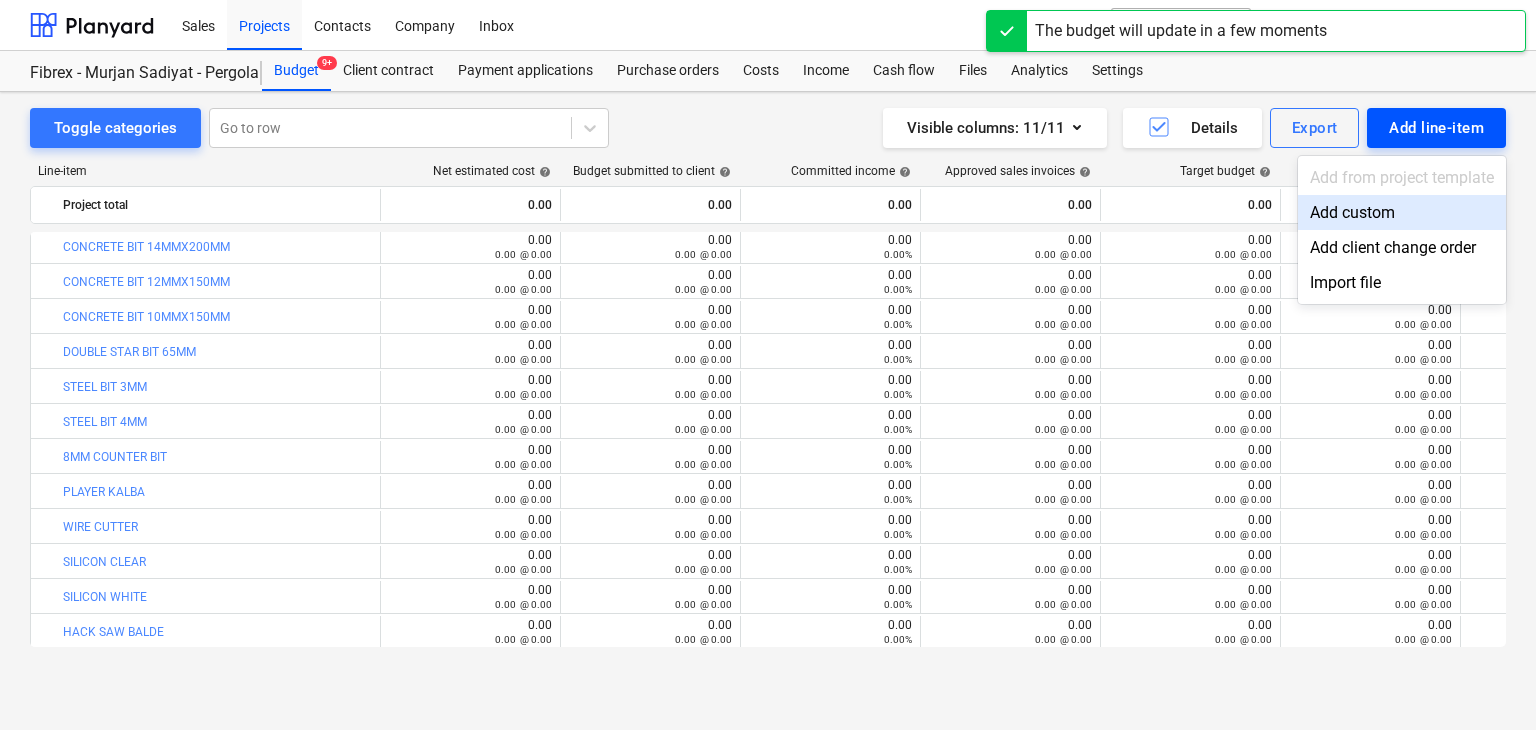 click on "Add custom" at bounding box center (1402, 212) 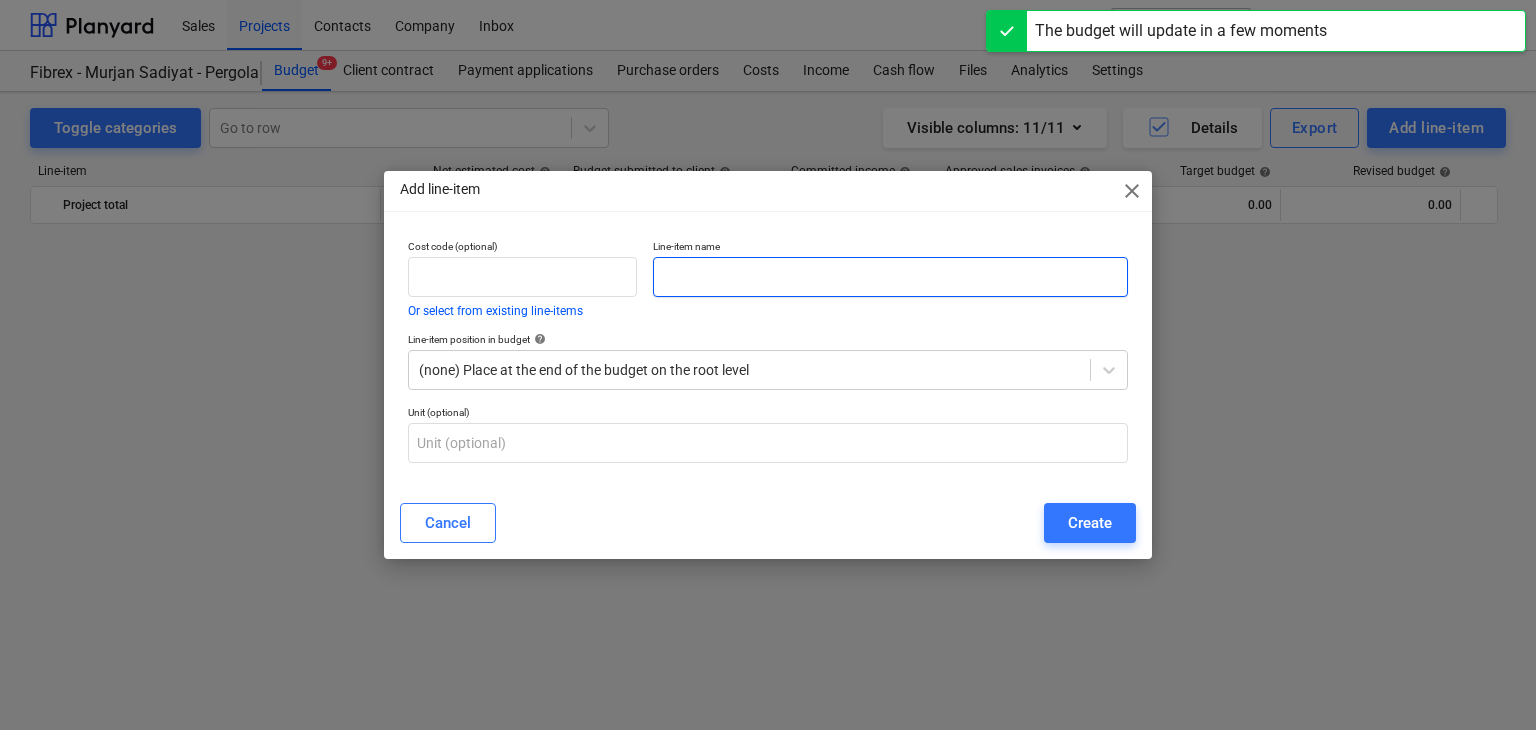 click at bounding box center [890, 277] 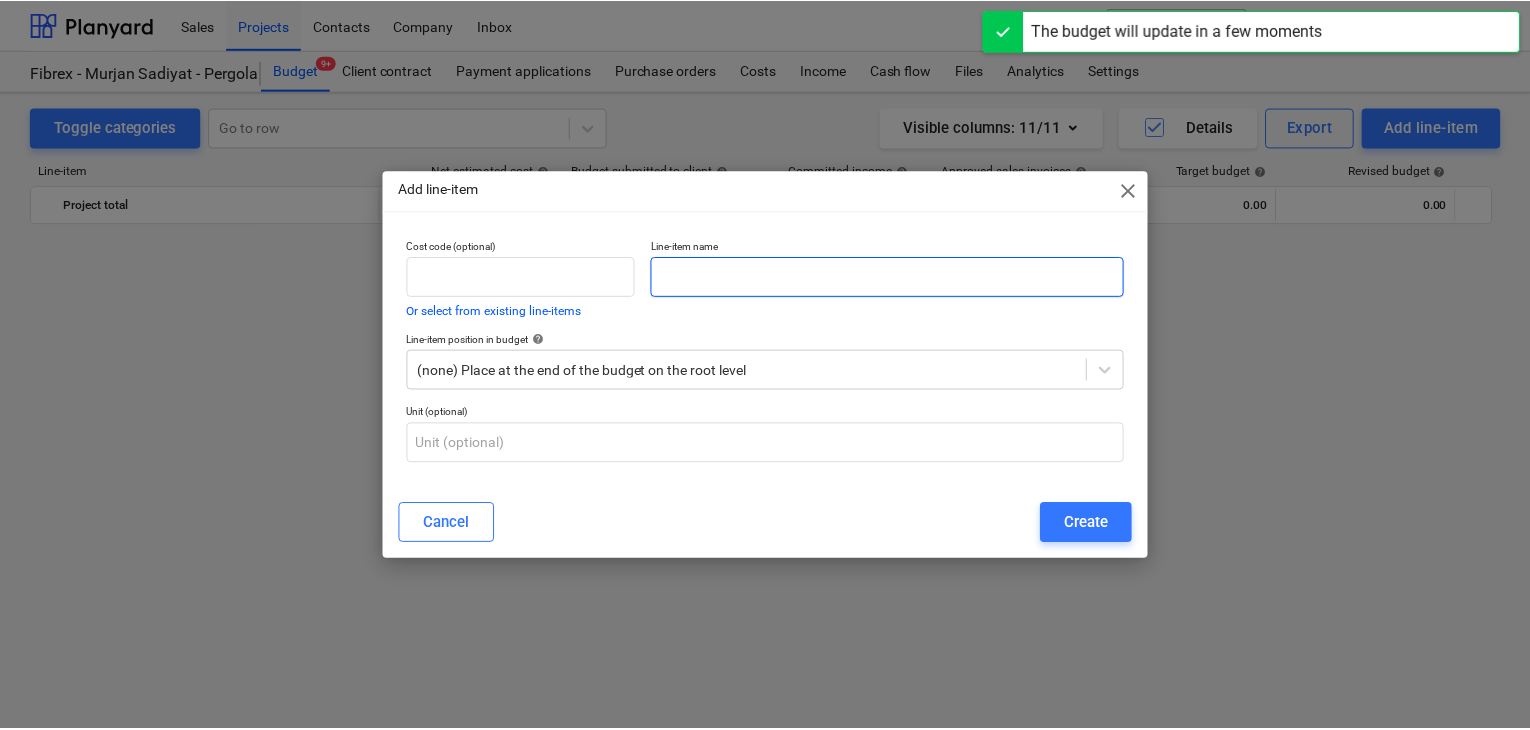 scroll, scrollTop: 10364, scrollLeft: 0, axis: vertical 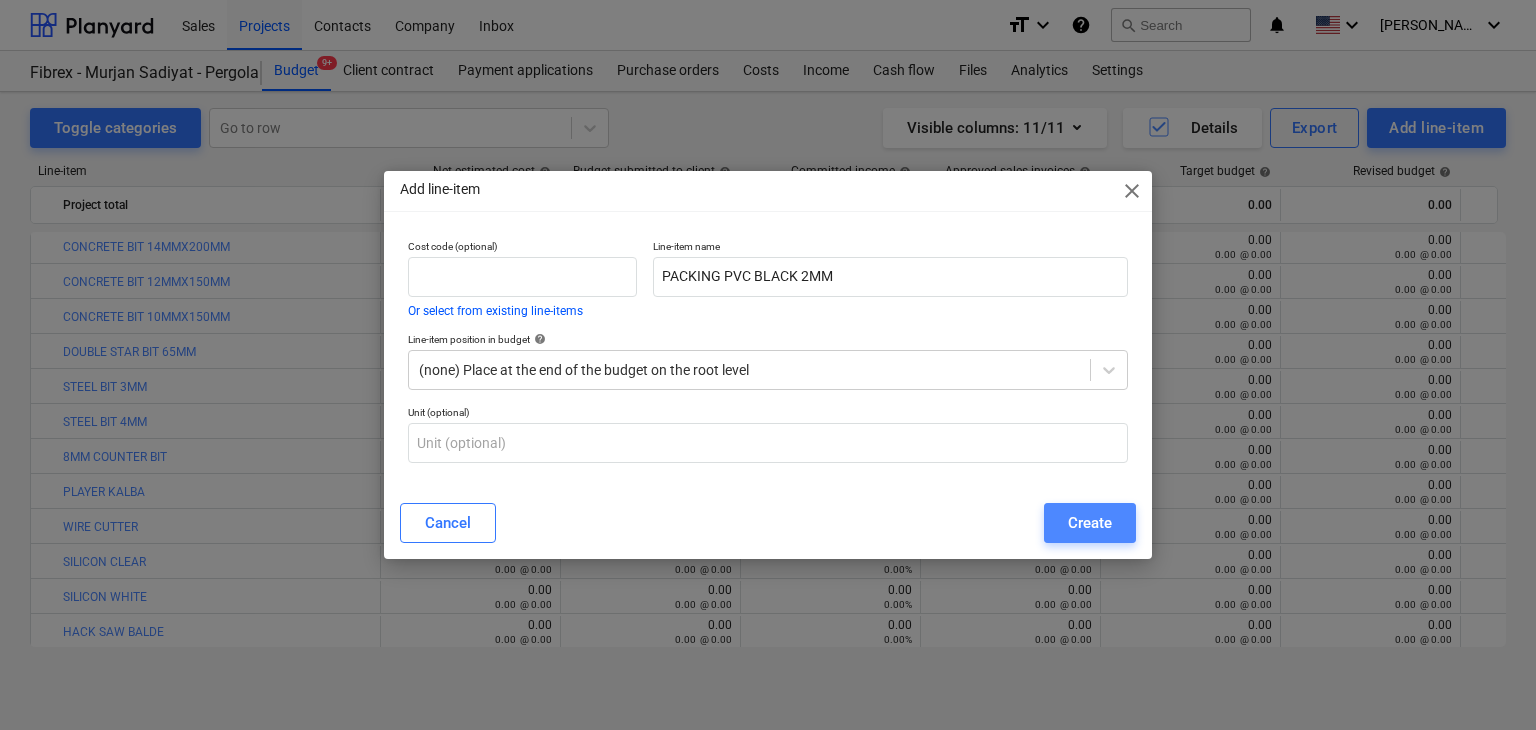 click on "Create" at bounding box center (1090, 523) 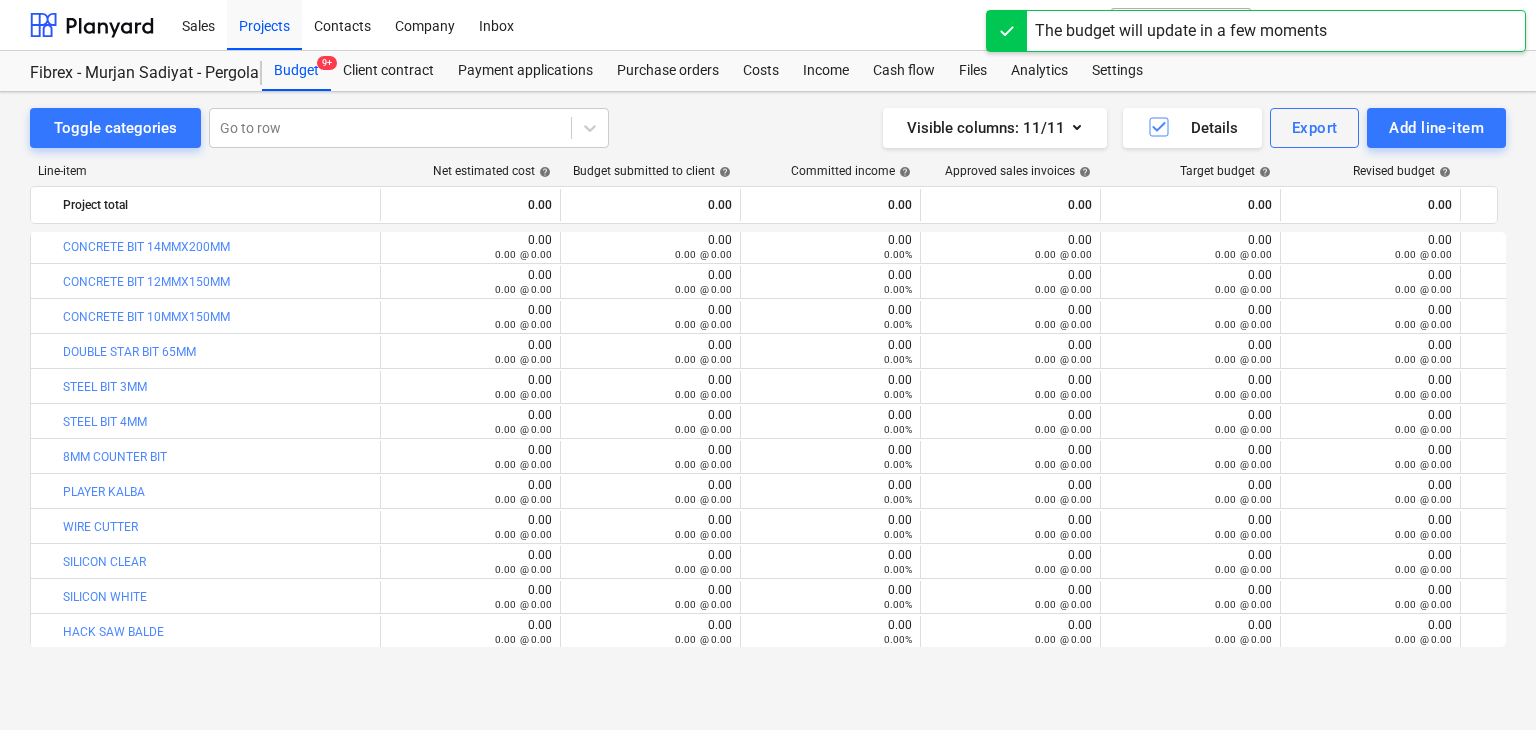 click on "Purchase orders" at bounding box center [668, 71] 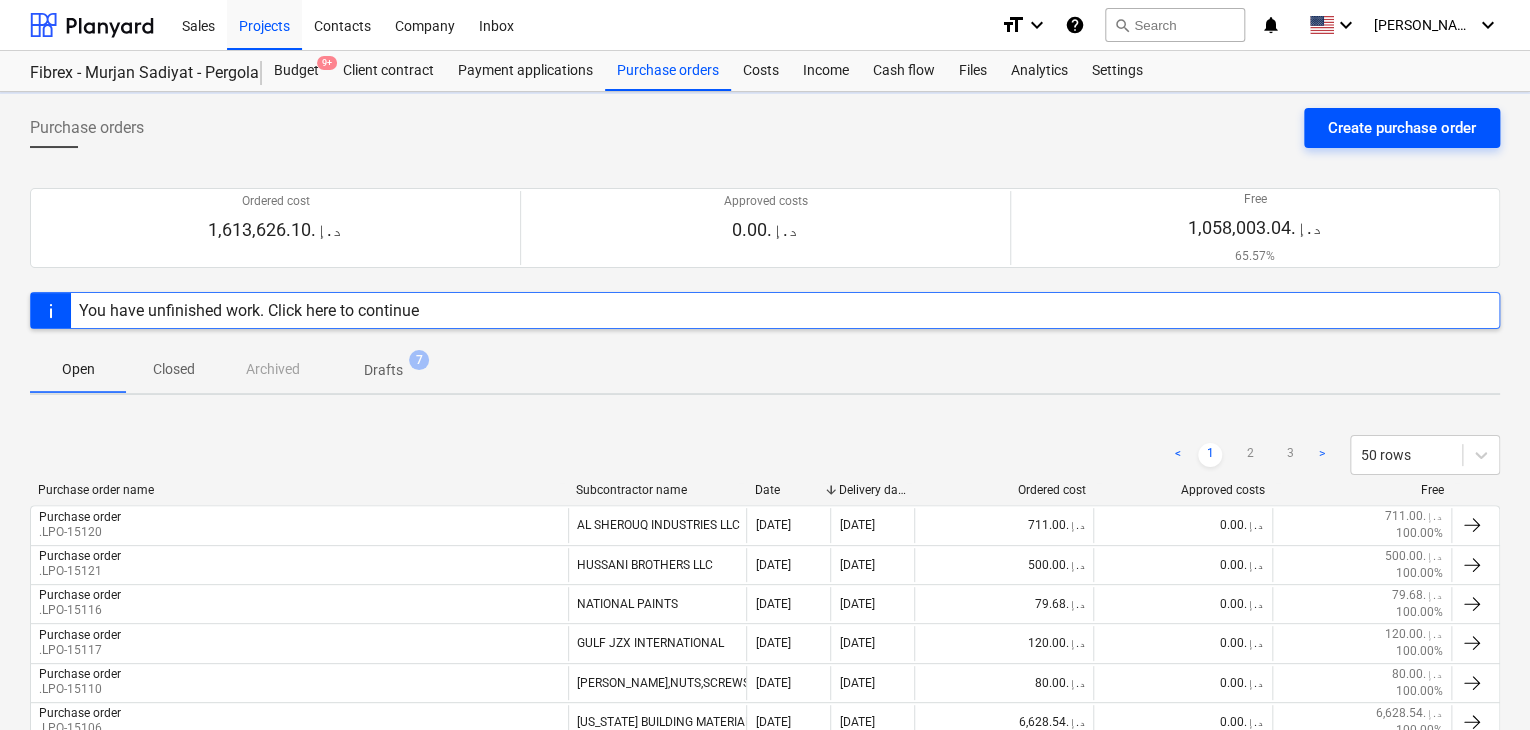 click on "Create purchase order" at bounding box center [1402, 128] 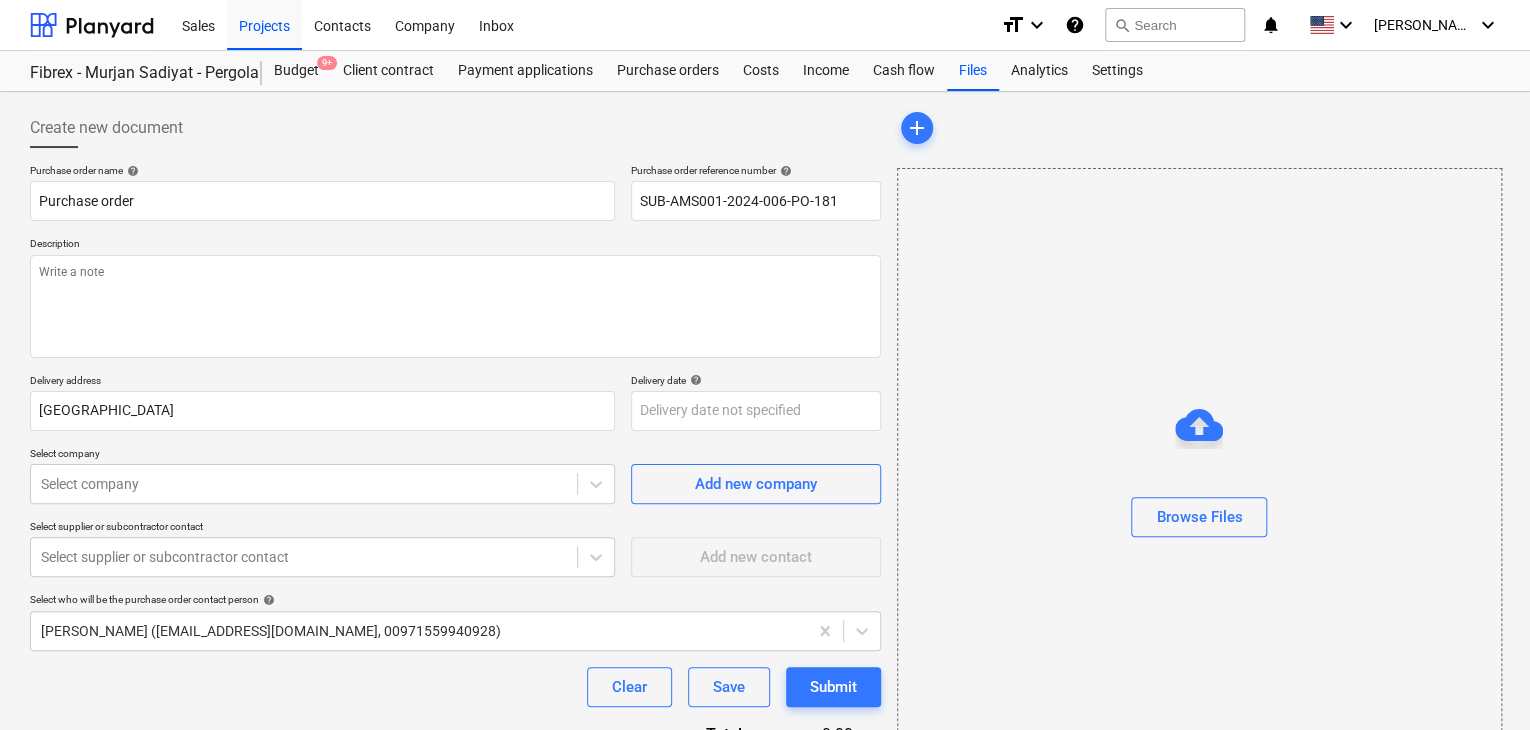 click on "Description" at bounding box center (455, 245) 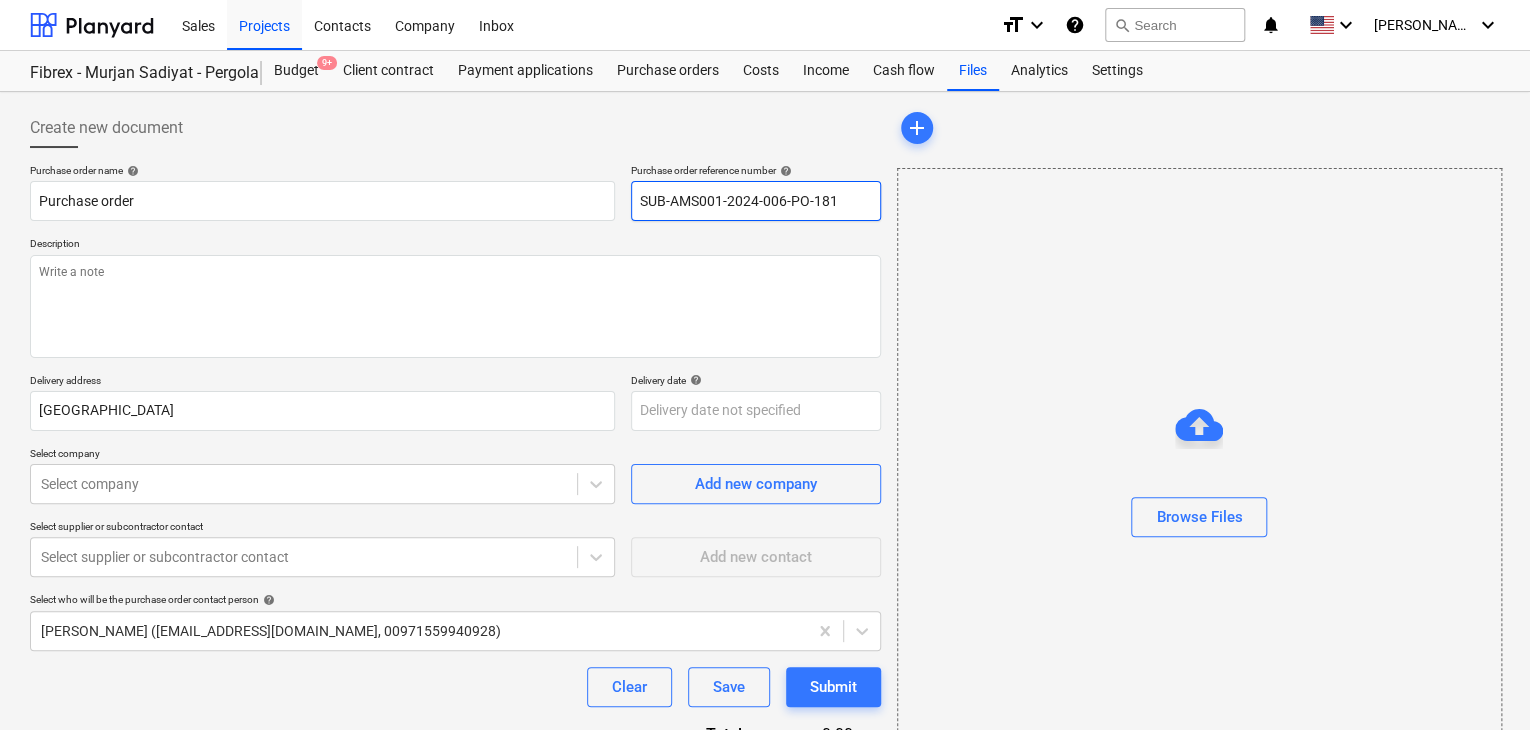 drag, startPoint x: 850, startPoint y: 205, endPoint x: 567, endPoint y: 171, distance: 285.0351 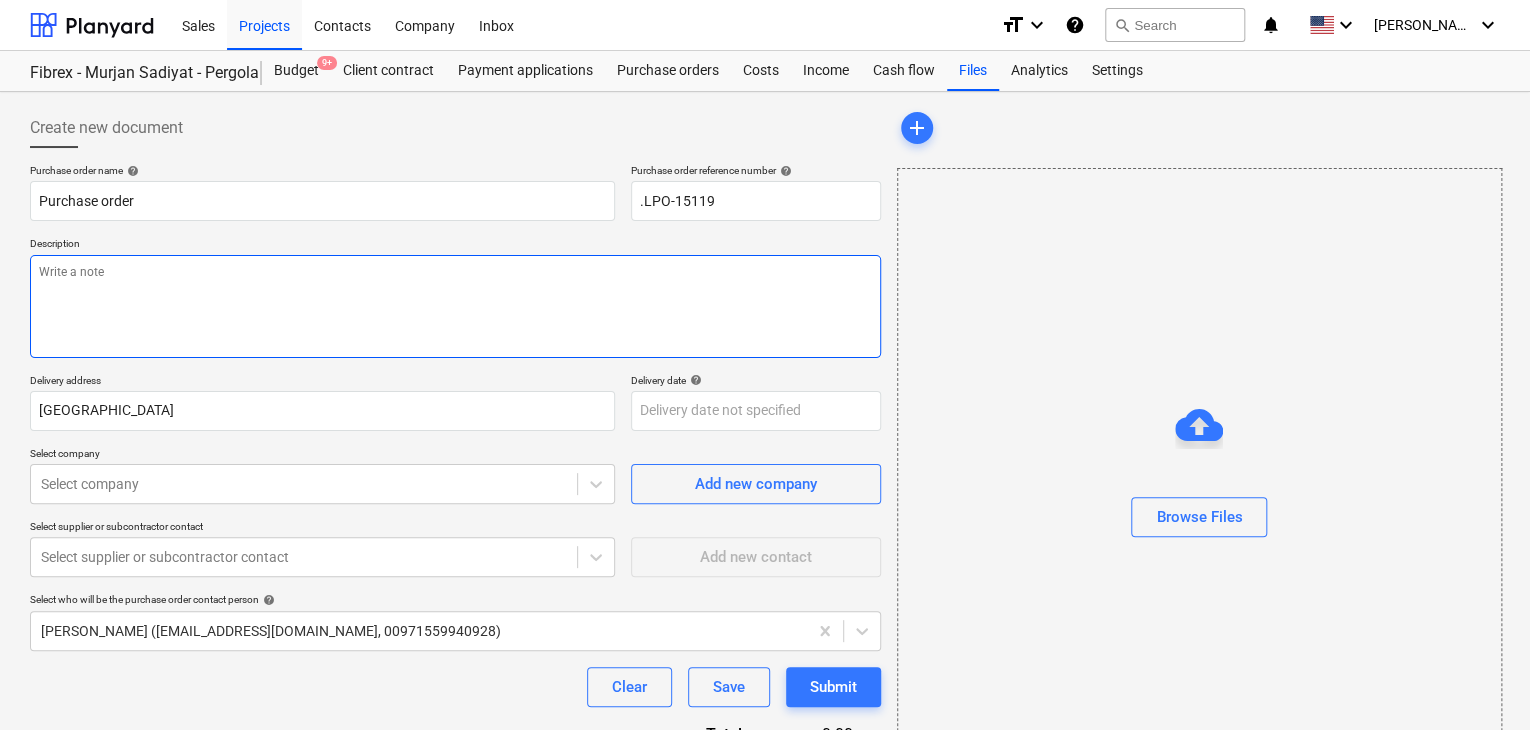 click at bounding box center (455, 306) 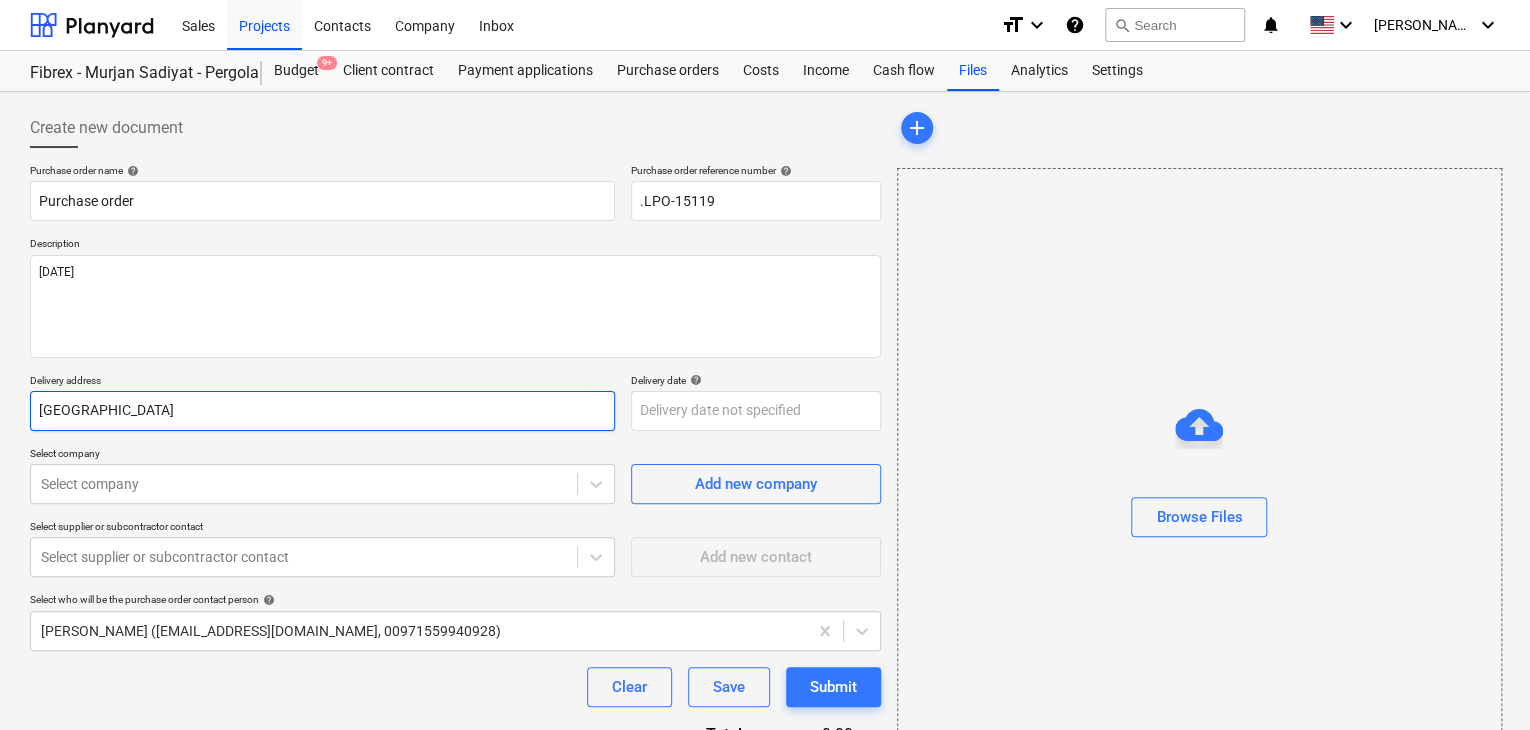 click on "[GEOGRAPHIC_DATA]" at bounding box center (322, 411) 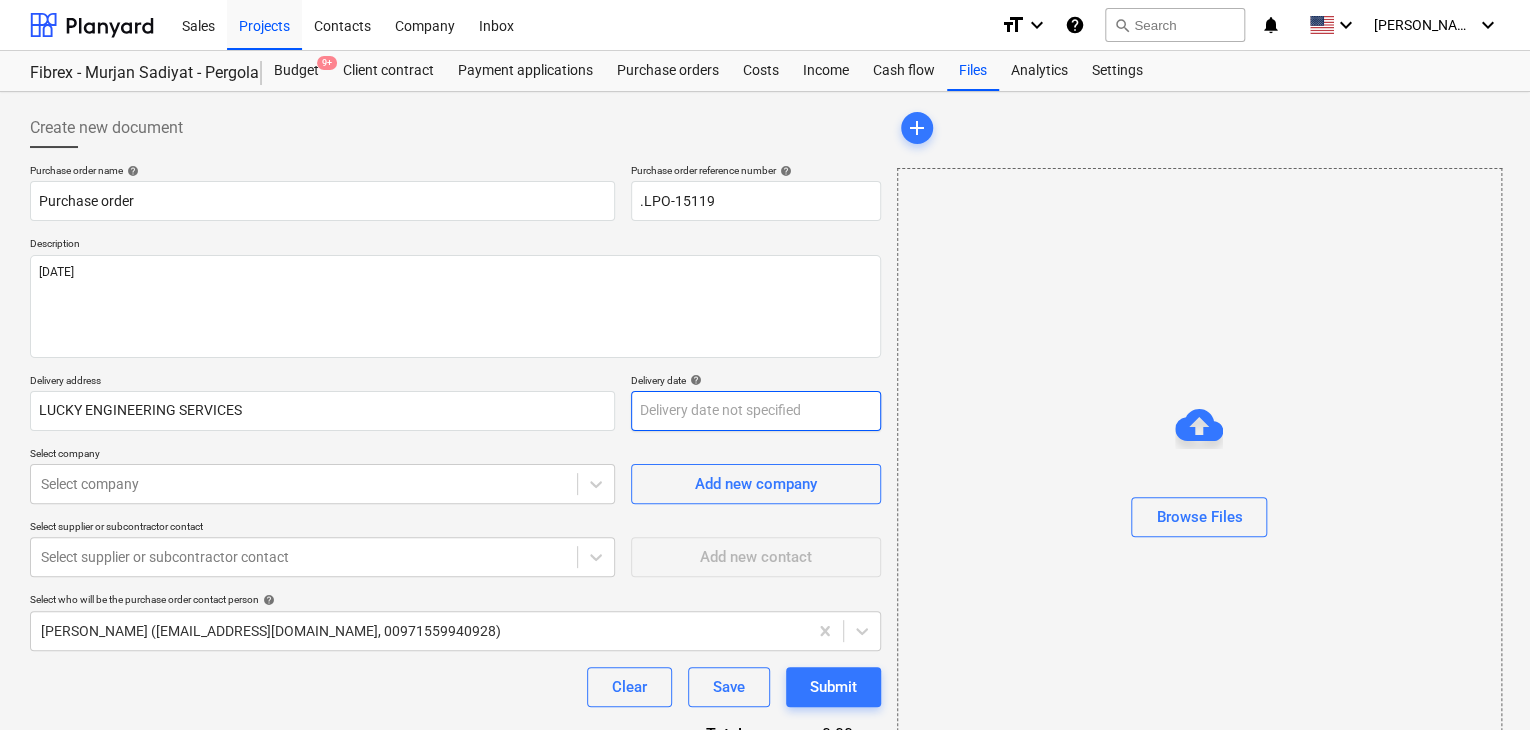 click on "Sales Projects Contacts Company Inbox format_size keyboard_arrow_down help search Search notifications 0 keyboard_arrow_down [PERSON_NAME] keyboard_arrow_down Fibrex - Murjan Sadiyat - Pergola & Canopies Fibrex - Murjan Sadiyat - Pergola & Canopies Budget 9+ Client contract Payment applications Purchase orders Costs Income Cash flow Files Analytics Settings Create new document Purchase order name help Purchase order Purchase order reference number help .LPO-15119 Description [DATE] Delivery address LUCKY ENGINEERING SERVICES Delivery date help Press the down arrow key to interact with the calendar and
select a date. Press the question mark key to get the keyboard shortcuts for changing dates. Select company Select company Add new company Select supplier or subcontractor contact Select supplier or subcontractor contact Add new contact Select who will be the purchase order contact person help [PERSON_NAME] ([EMAIL_ADDRESS][DOMAIN_NAME], 00971559940928) Clear Save Submit Total 0.00د.إ.‏ help Select in bulk x" at bounding box center (765, 365) 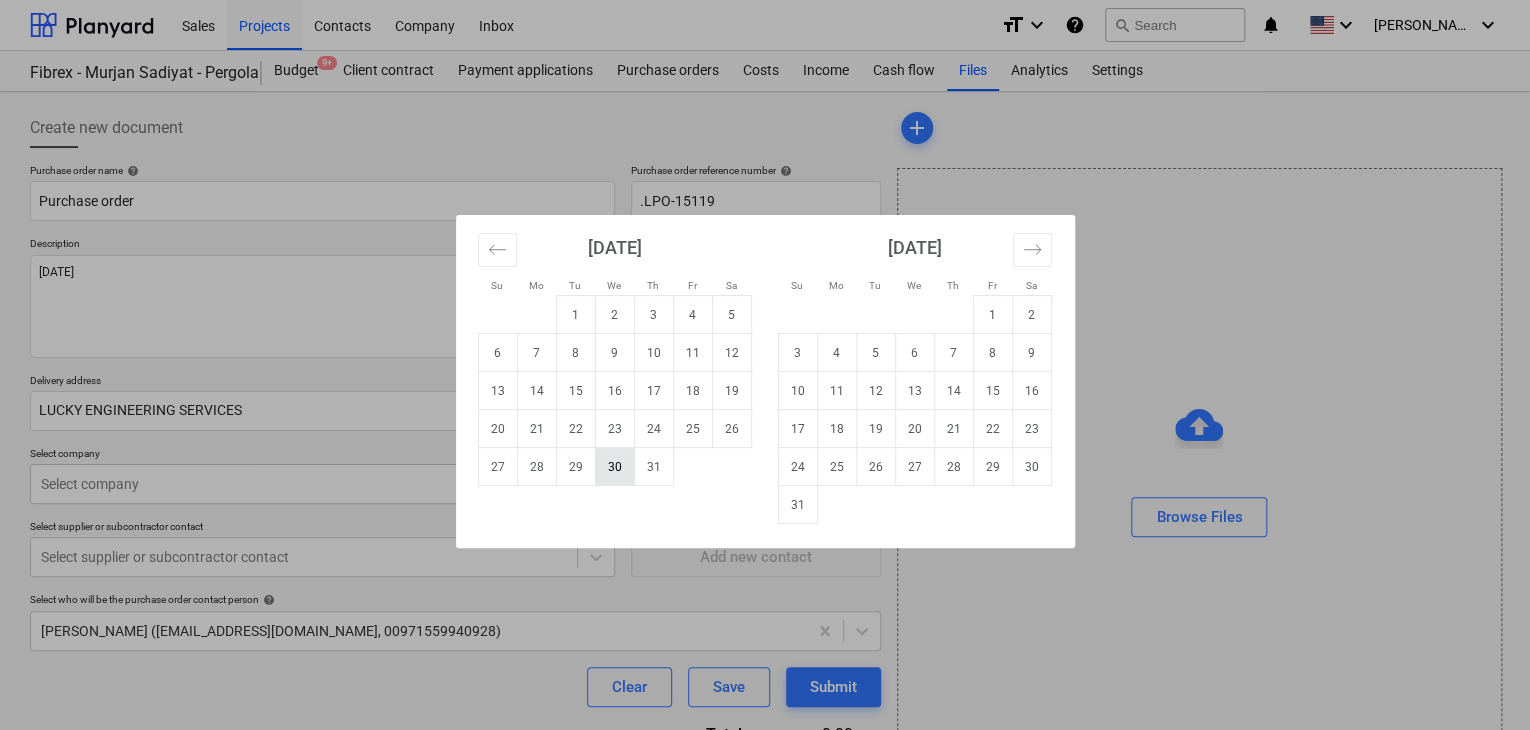 click on "30" at bounding box center [614, 467] 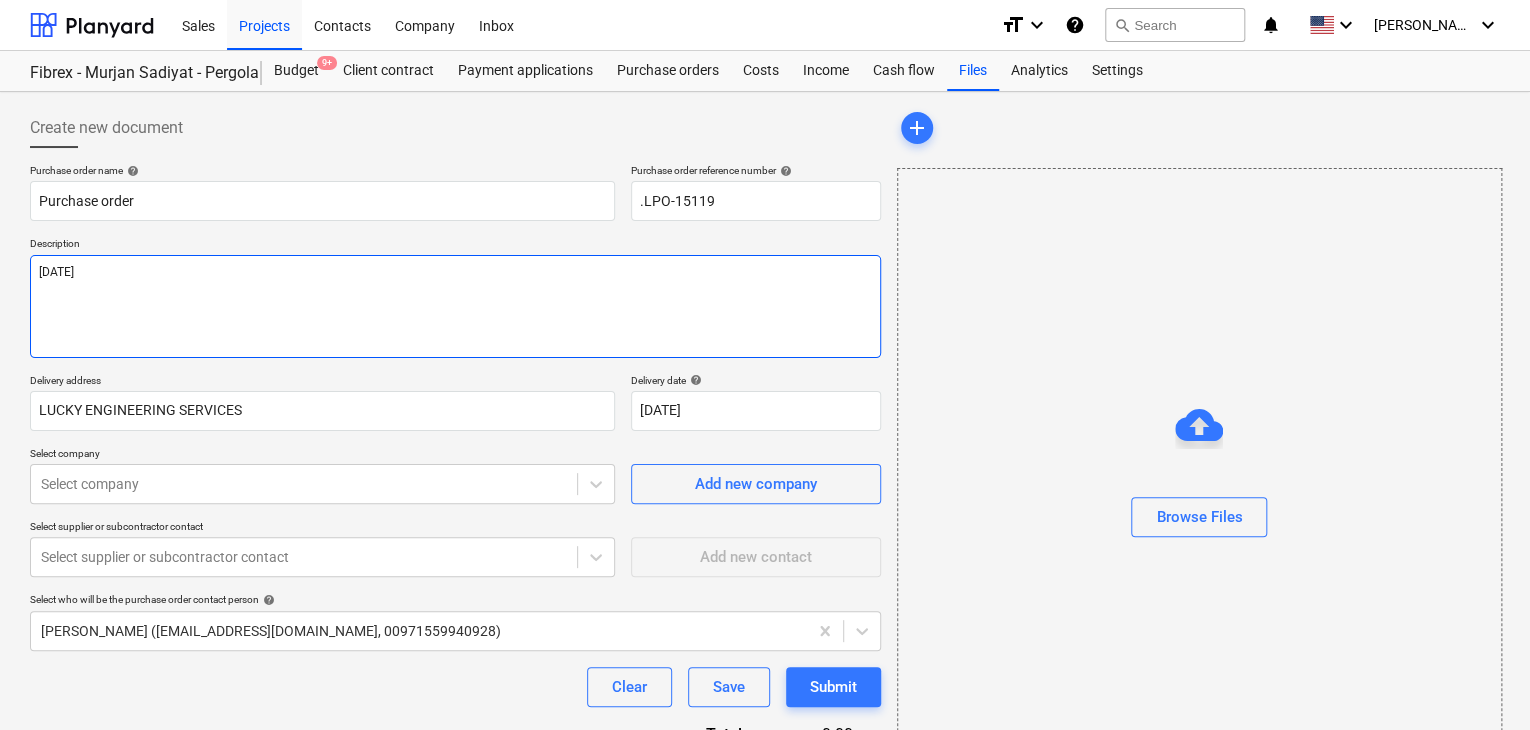 click on "[DATE]" at bounding box center [455, 306] 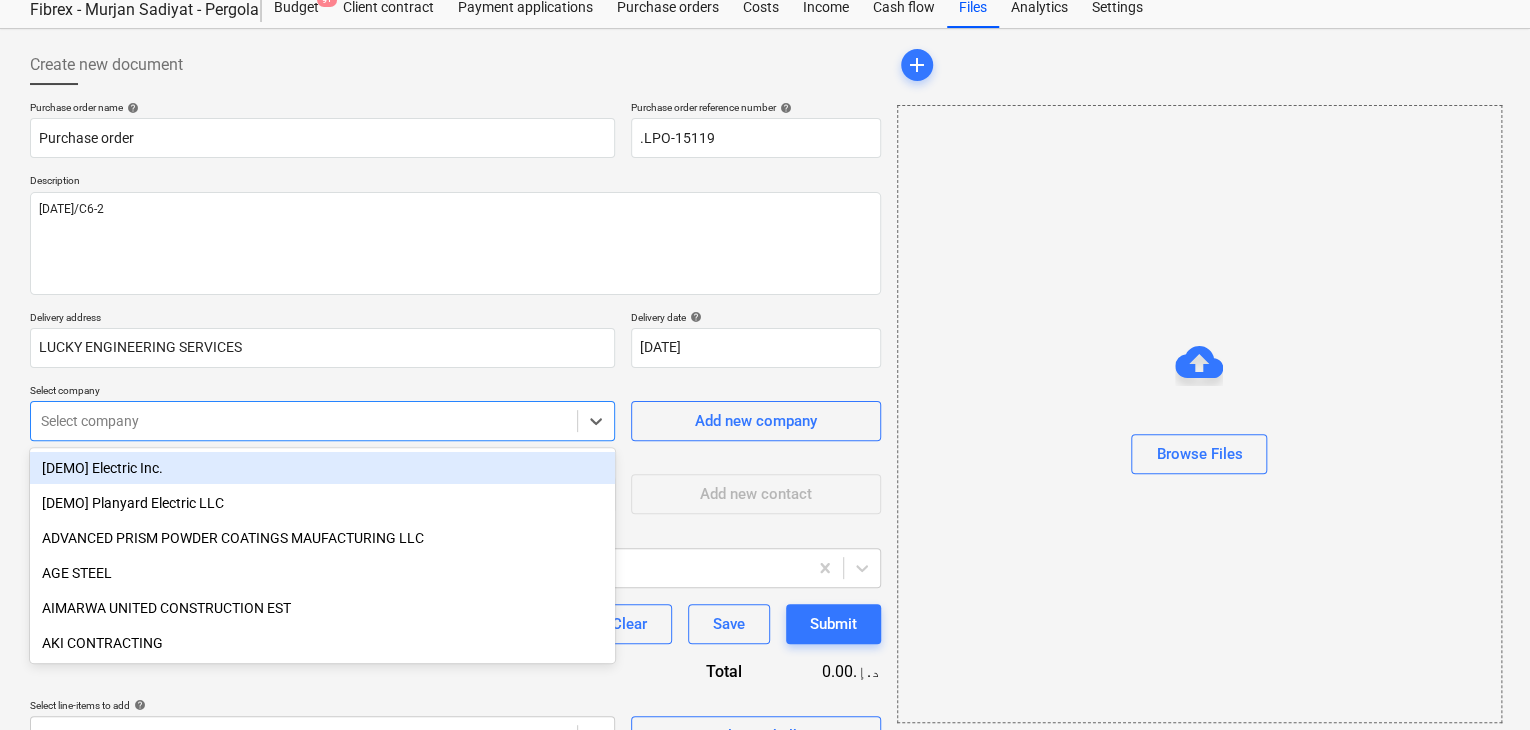 click on "Sales Projects Contacts Company Inbox format_size keyboard_arrow_down help search Search notifications 0 keyboard_arrow_down [PERSON_NAME] keyboard_arrow_down Fibrex - Murjan Sadiyat - Pergola & Canopies Fibrex - Murjan Sadiyat - Pergola & Canopies Budget 9+ Client contract Payment applications Purchase orders Costs Income Cash flow Files Analytics Settings Create new document Purchase order name help Purchase order Purchase order reference number help .LPO-15119 Description [DATE]/C6-2 Delivery address LUCKY ENGINEERING SERVICES Delivery date help [DATE] [DATE] Press the down arrow key to interact with the calendar and
select a date. Press the question mark key to get the keyboard shortcuts for changing dates. Select company option [DEMO] Electric Inc.   focused, 1 of 203. 203 results available. Use Up and Down to choose options, press Enter to select the currently focused option, press Escape to exit the menu, press Tab to select the option and exit the menu. Select company Add new company" at bounding box center [765, 302] 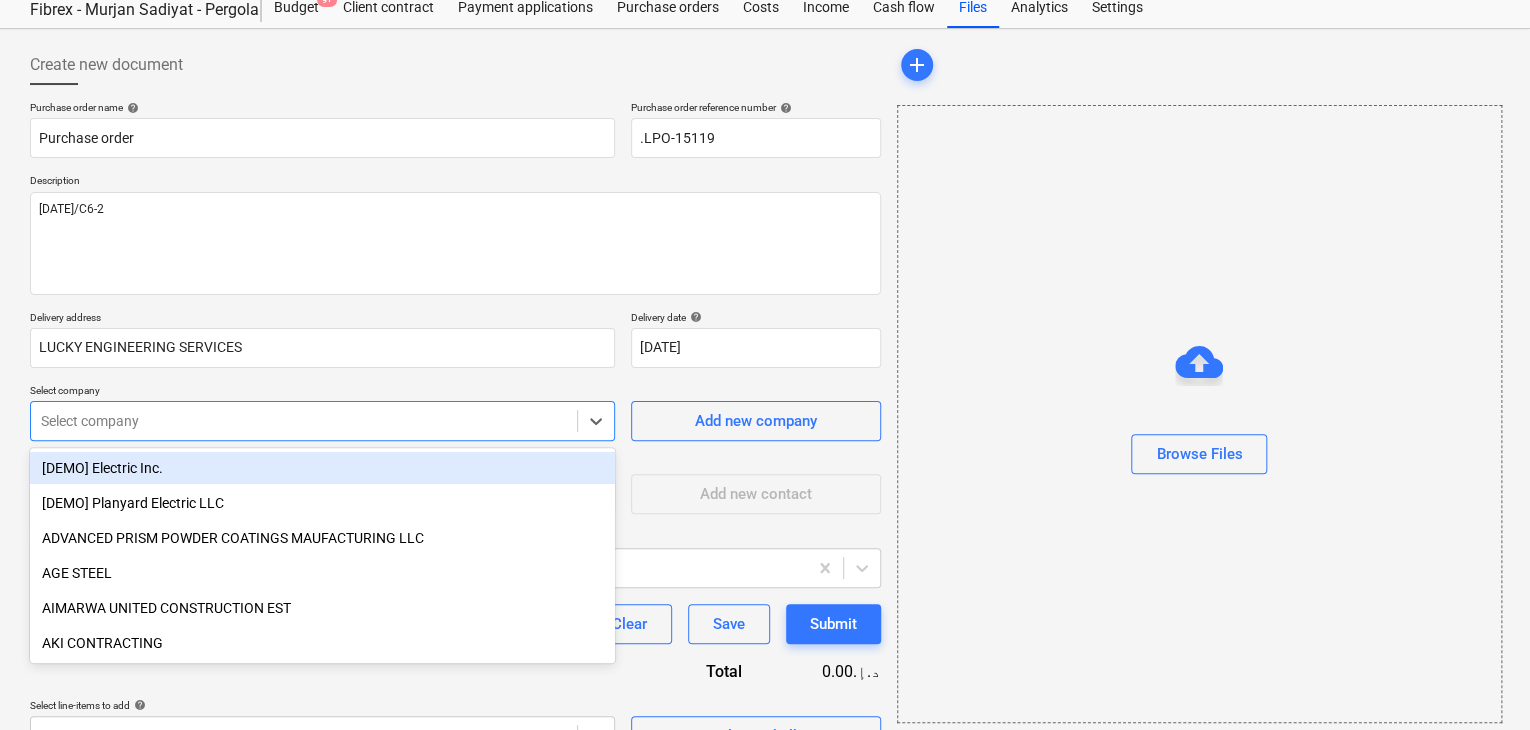 scroll, scrollTop: 93, scrollLeft: 0, axis: vertical 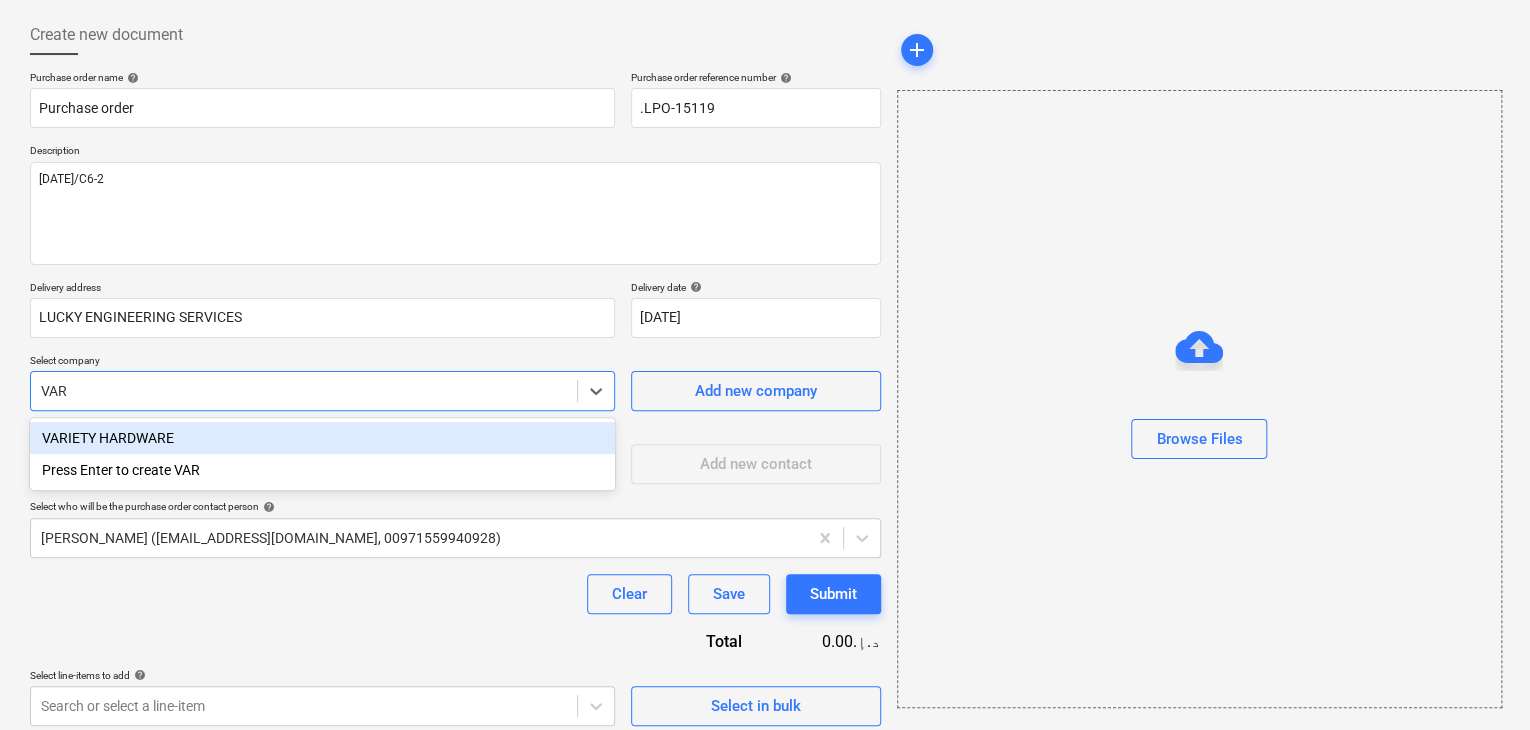 click on "VARIETY HARDWARE" at bounding box center [322, 438] 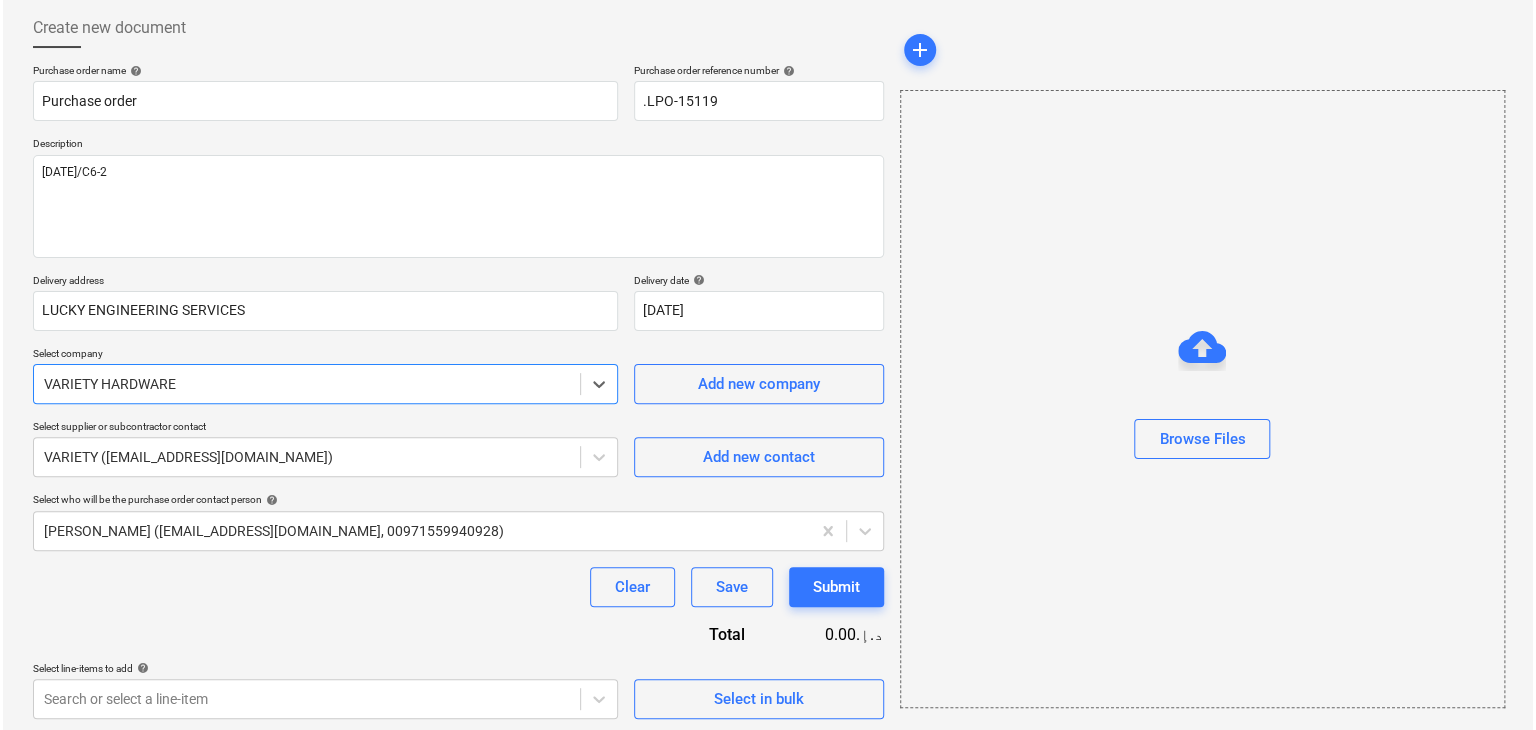 scroll, scrollTop: 104, scrollLeft: 0, axis: vertical 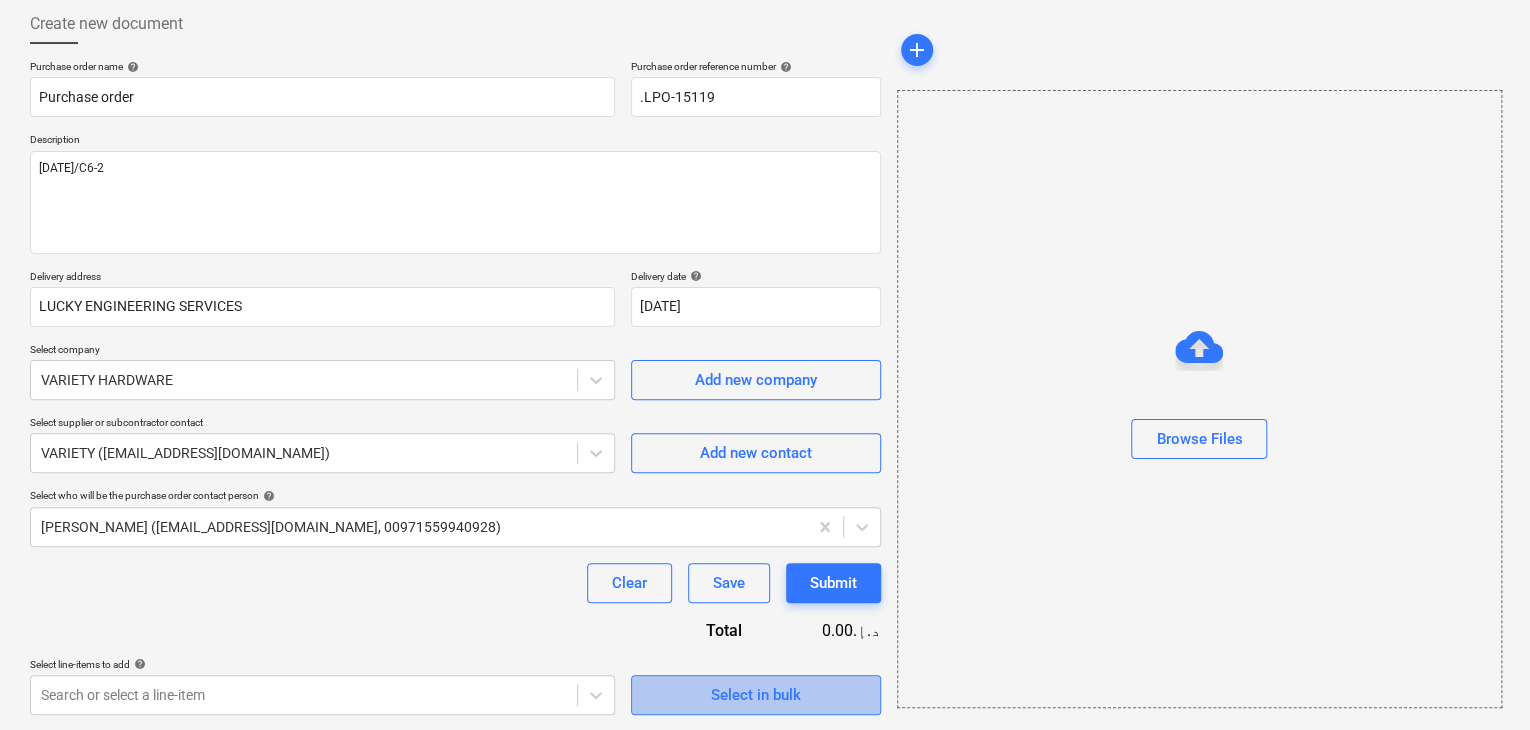 click on "Select in bulk" at bounding box center [756, 695] 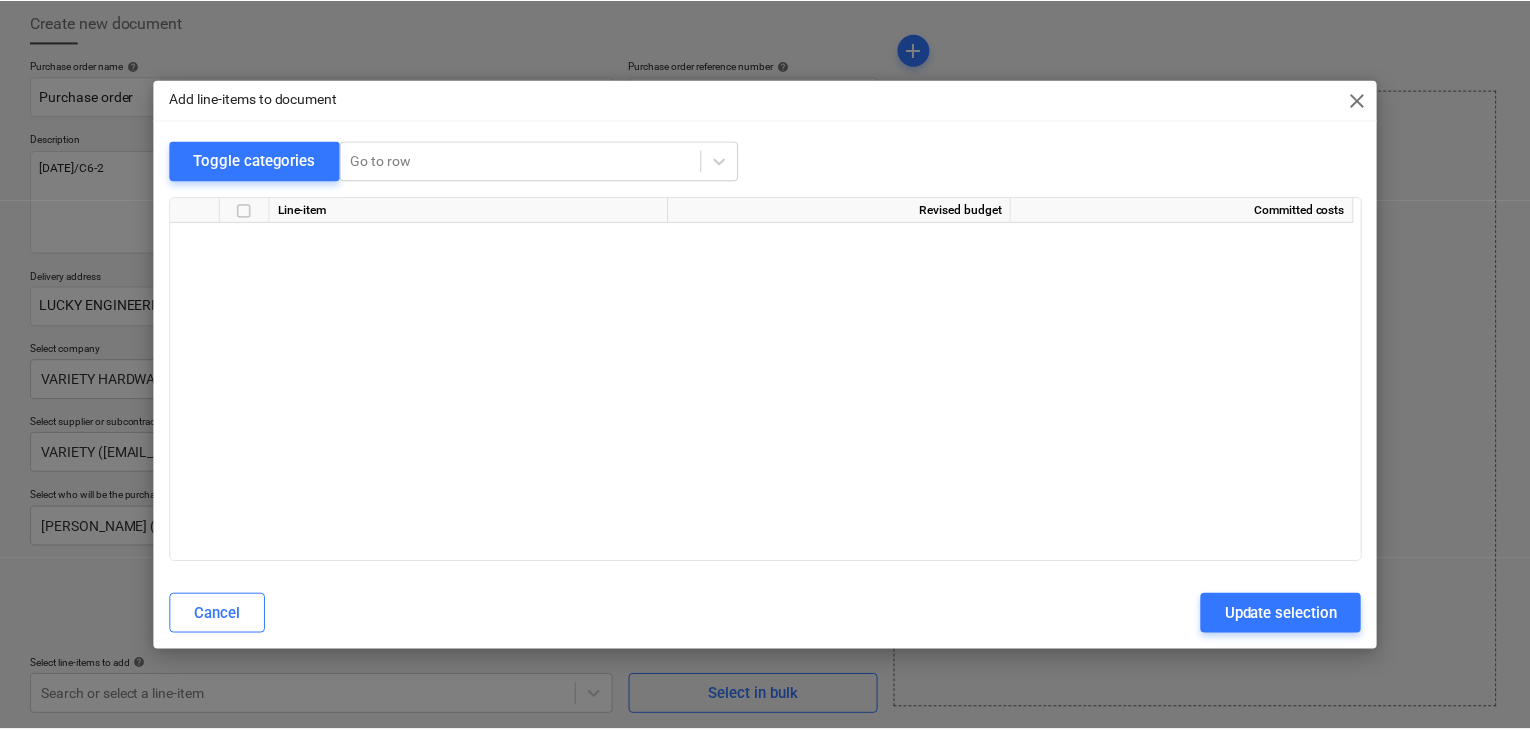 scroll, scrollTop: 7412, scrollLeft: 0, axis: vertical 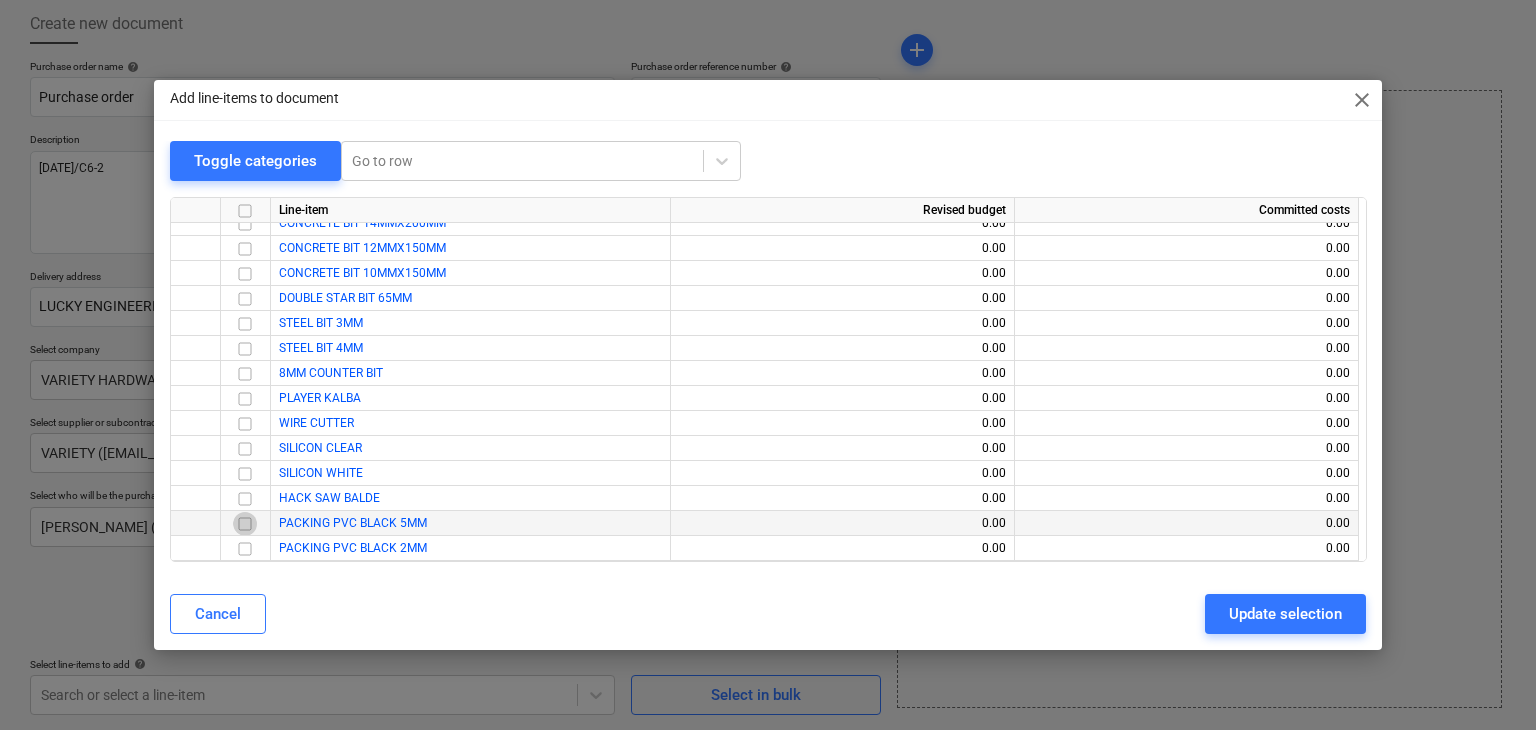 click at bounding box center (245, 524) 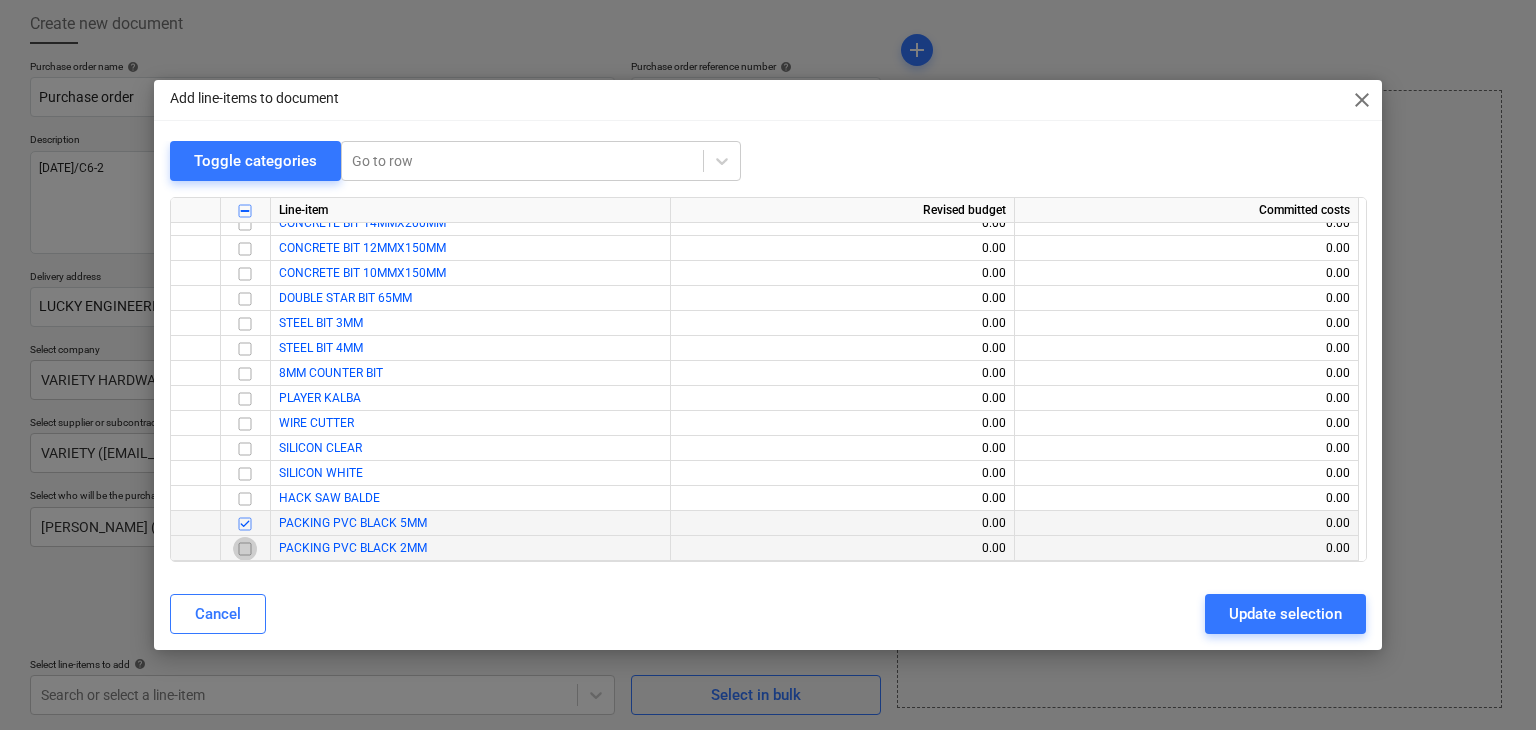 click at bounding box center [245, 549] 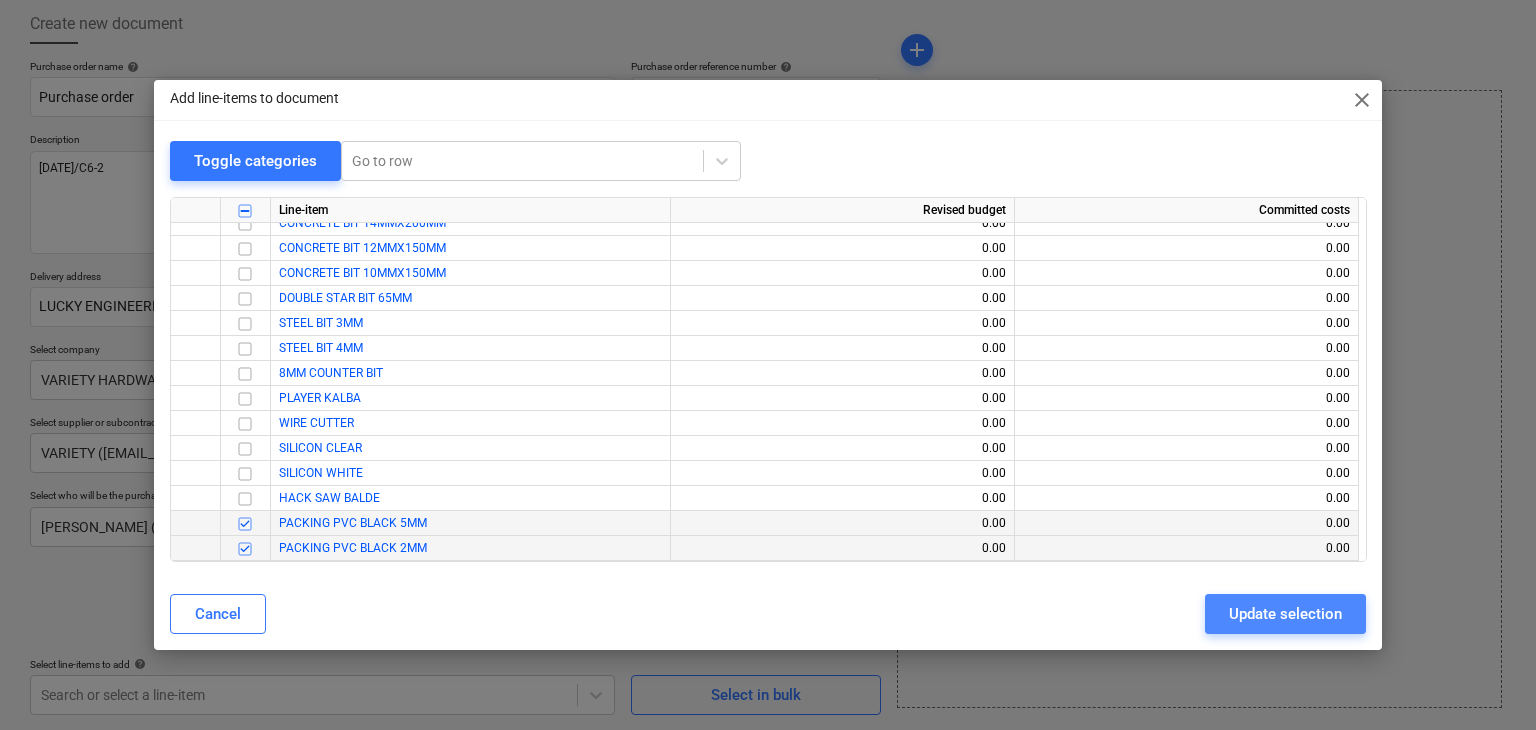 drag, startPoint x: 1250, startPoint y: 614, endPoint x: 68, endPoint y: 602, distance: 1182.0609 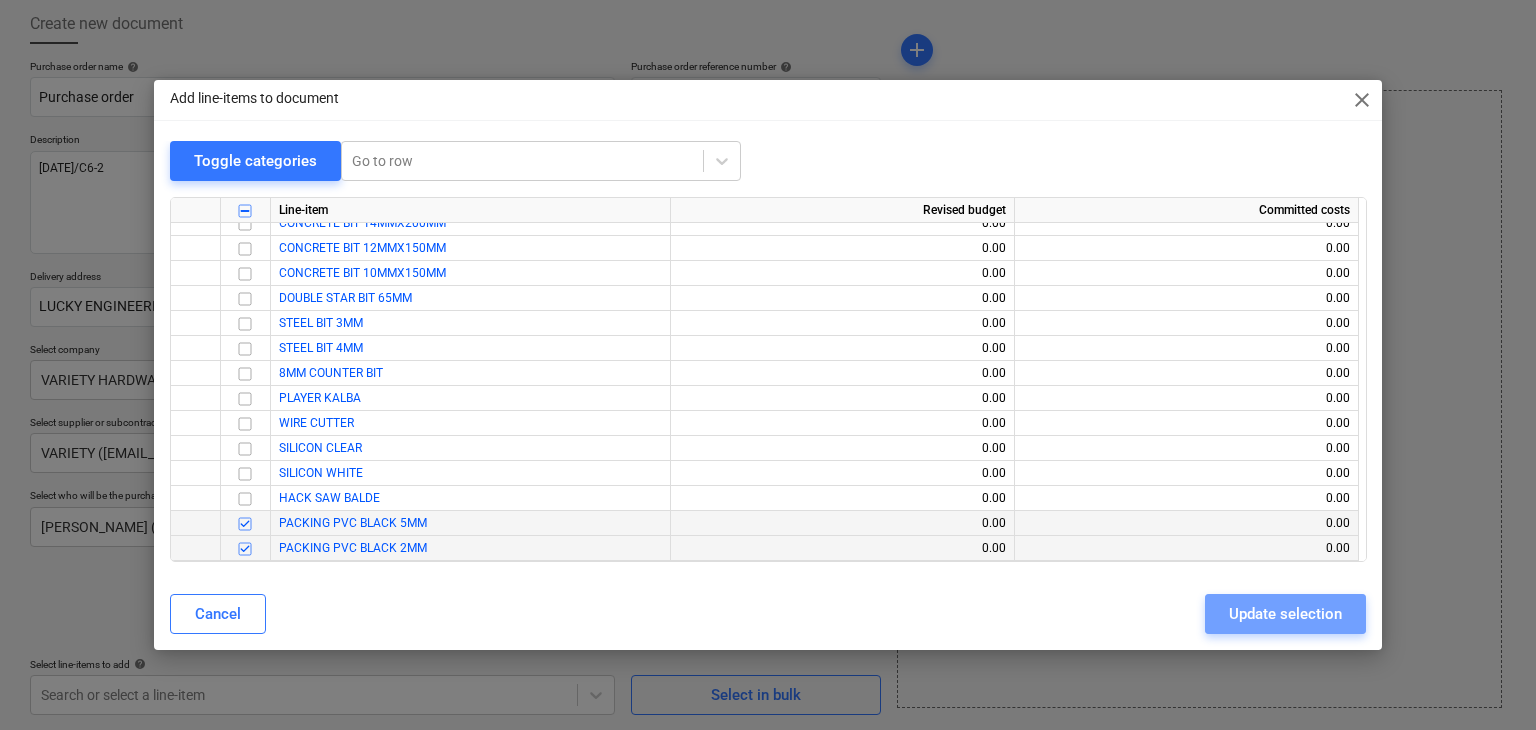 click on "Update selection" at bounding box center (1285, 614) 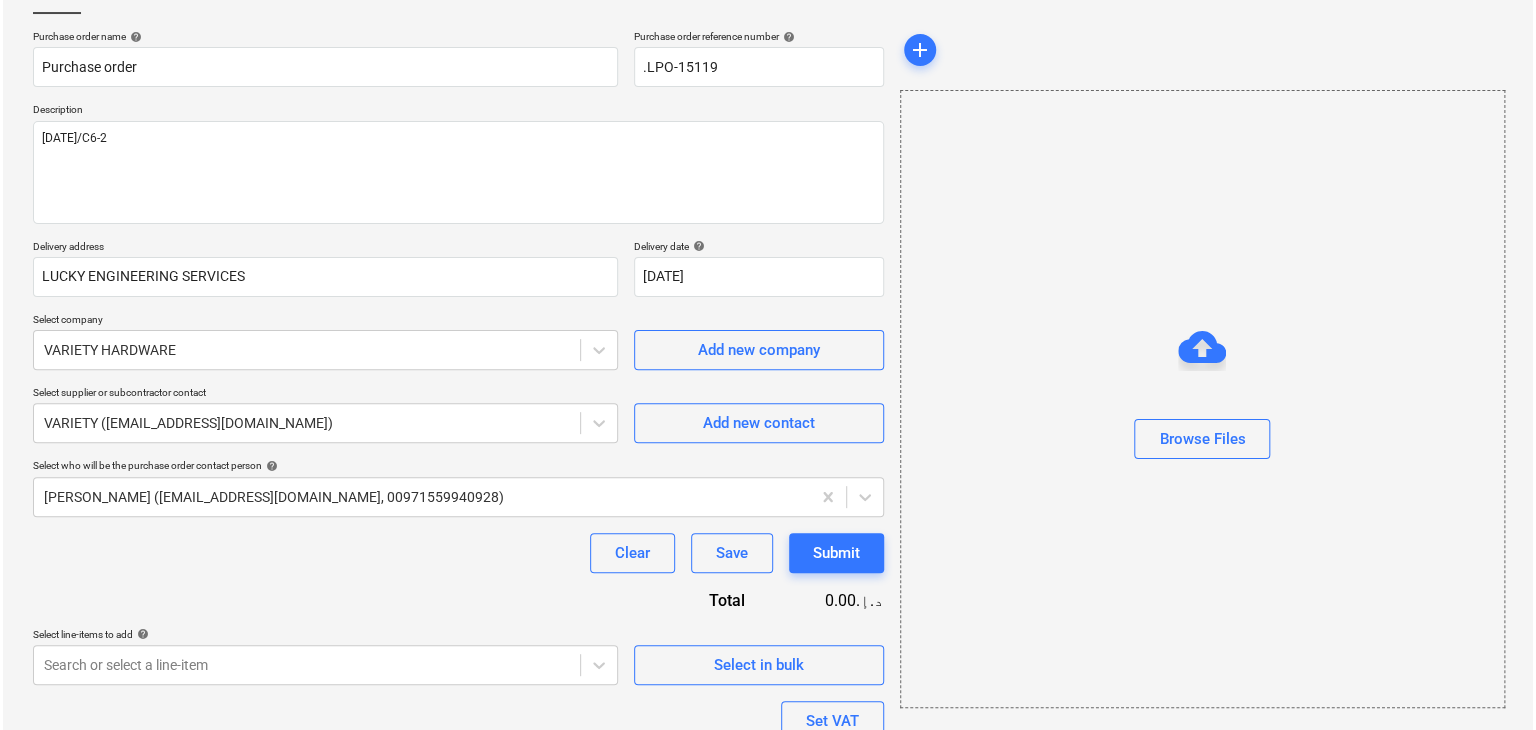 scroll, scrollTop: 317, scrollLeft: 0, axis: vertical 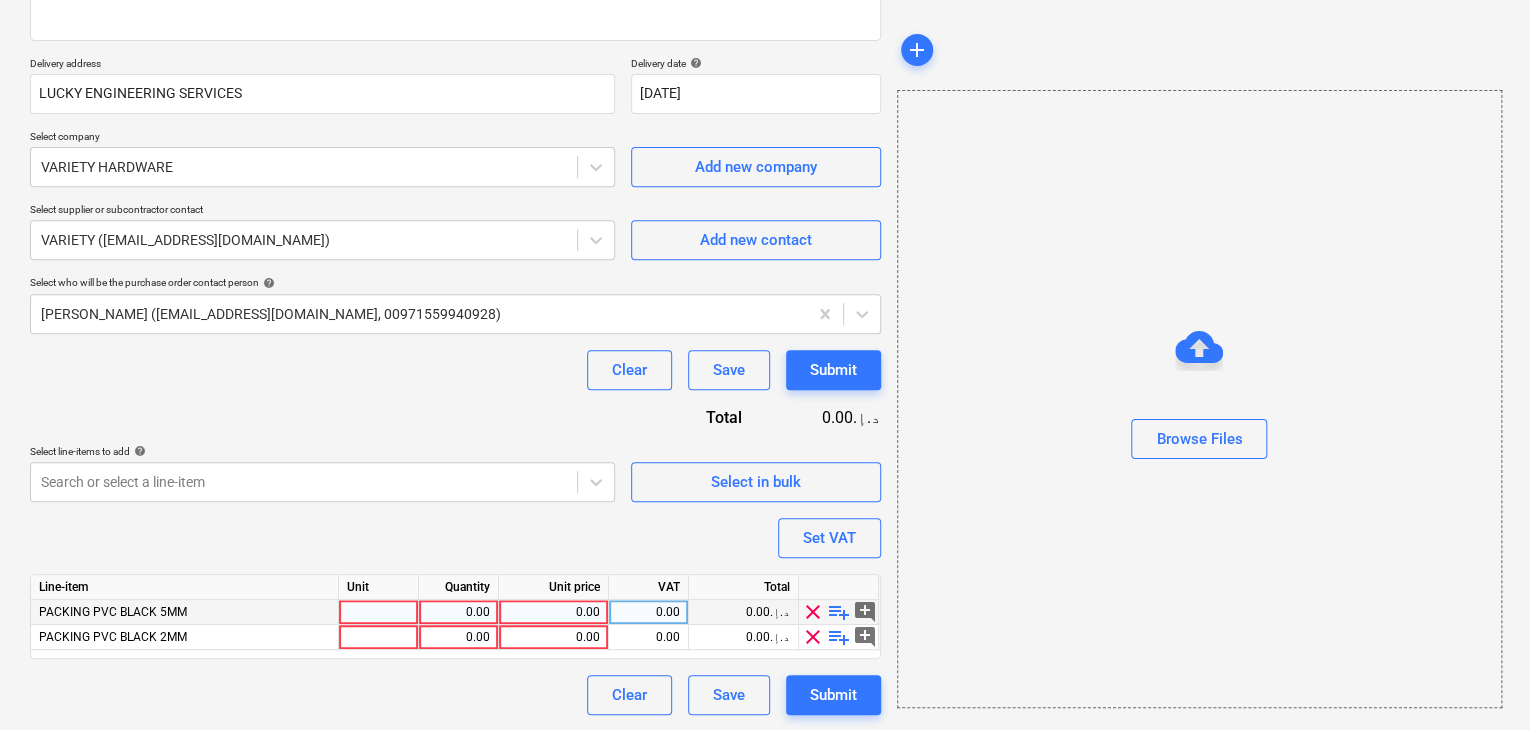 click at bounding box center (379, 612) 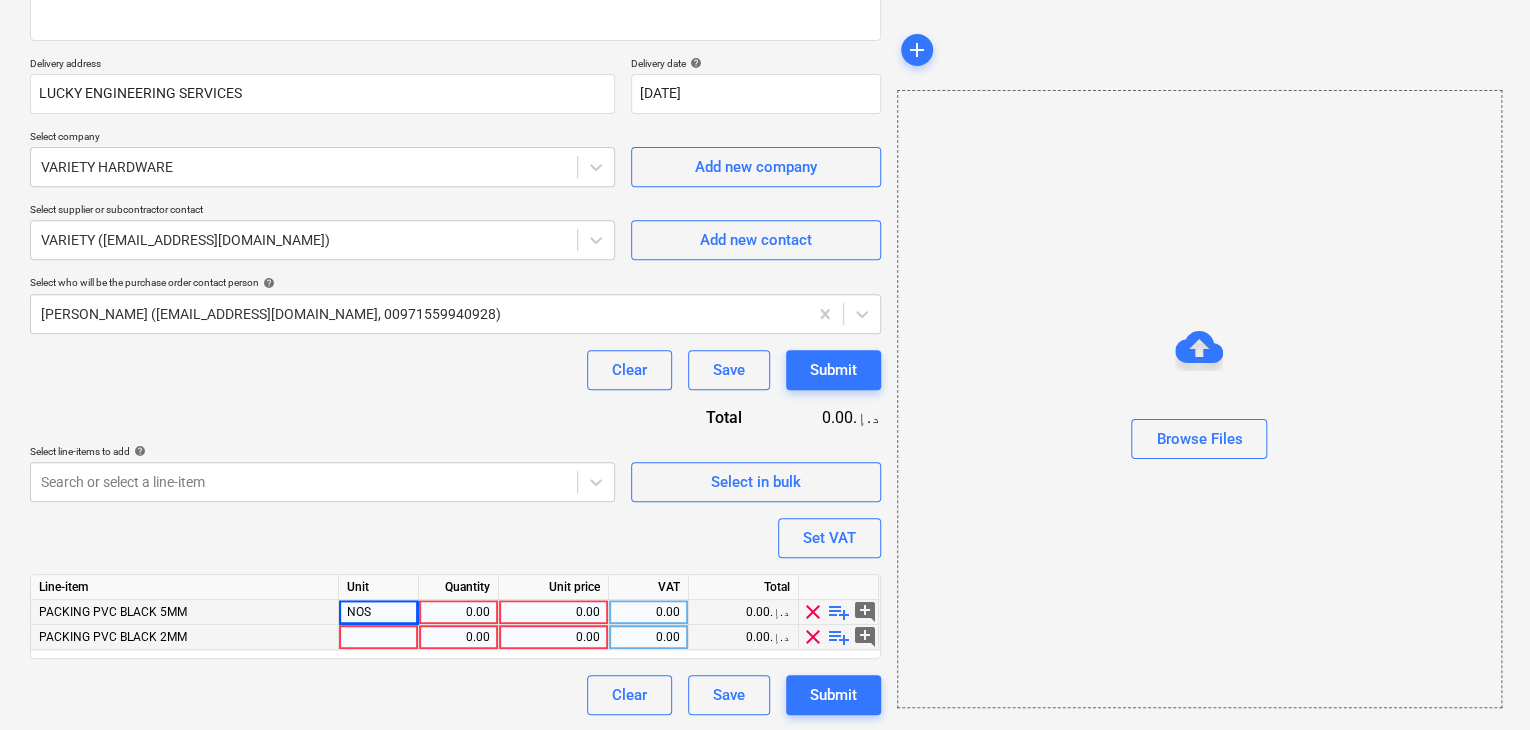 click at bounding box center (379, 637) 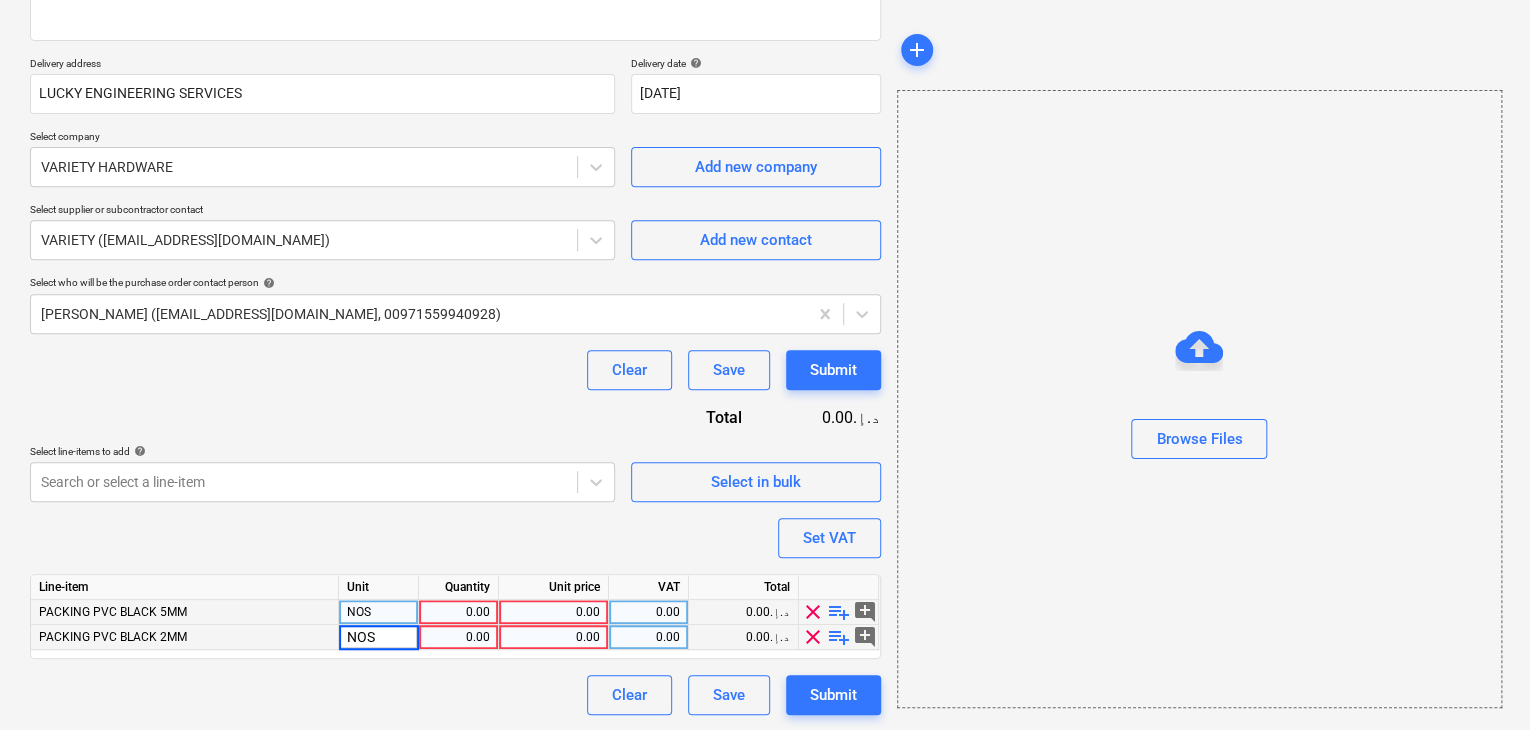click on "0.00" at bounding box center [458, 612] 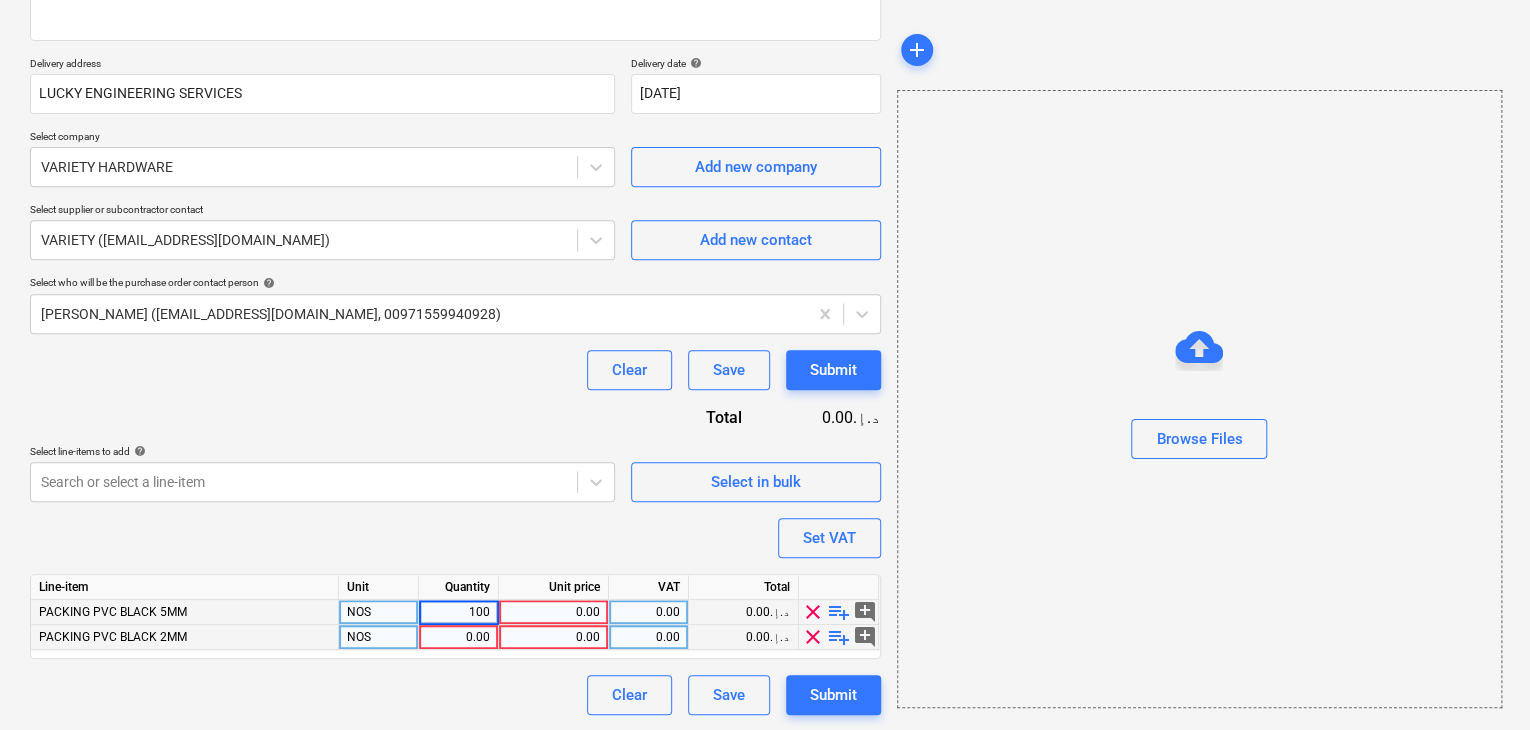 click on "Line-item Unit Quantity Unit price VAT Total  PACKING PVC BLACK 5MM NOS 100 0.00 0.00 0.00د.إ.‏ clear playlist_add add_comment  PACKING PVC BLACK 2MM NOS 0.00 0.00 0.00 0.00د.إ.‏ clear playlist_add add_comment" at bounding box center (455, 616) 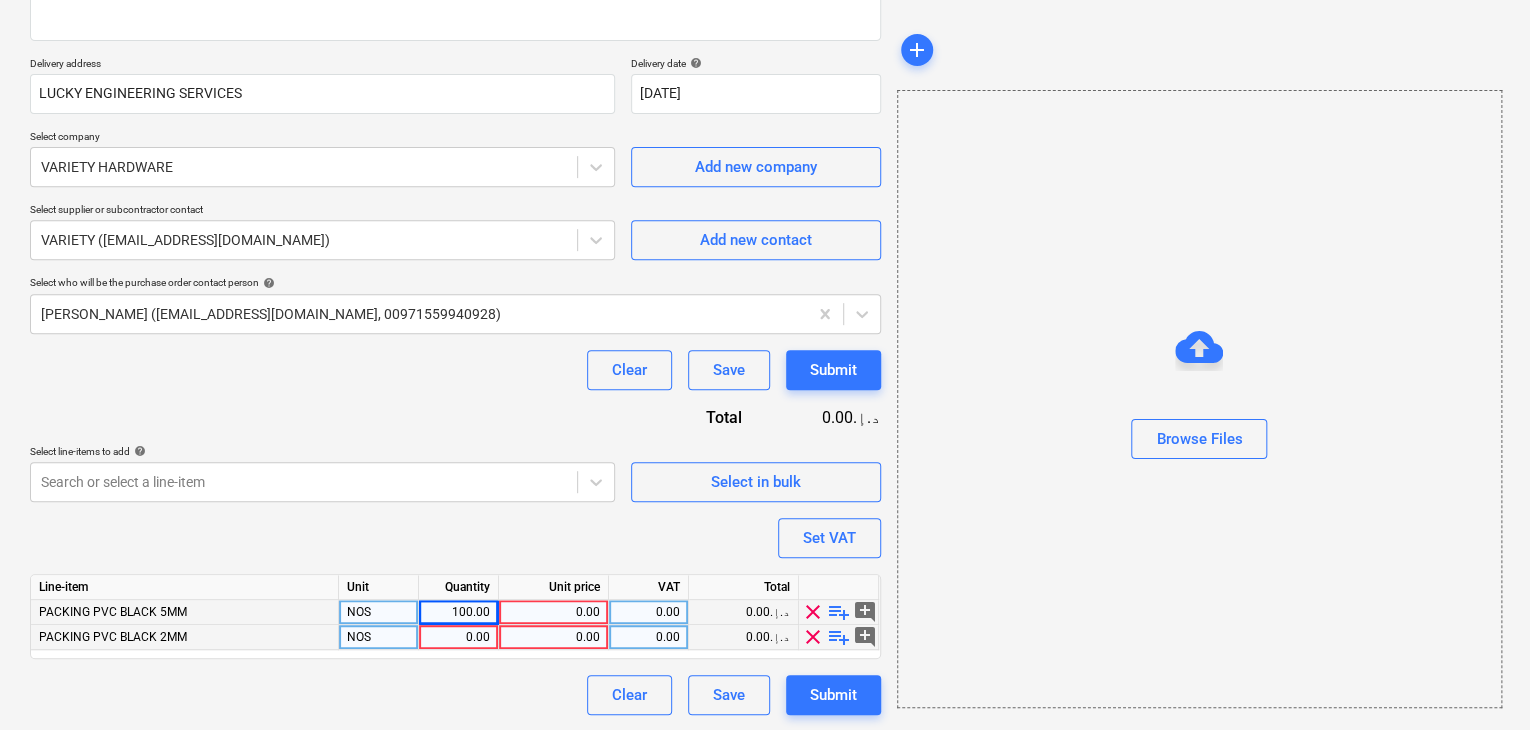 click on "0.00" at bounding box center (458, 637) 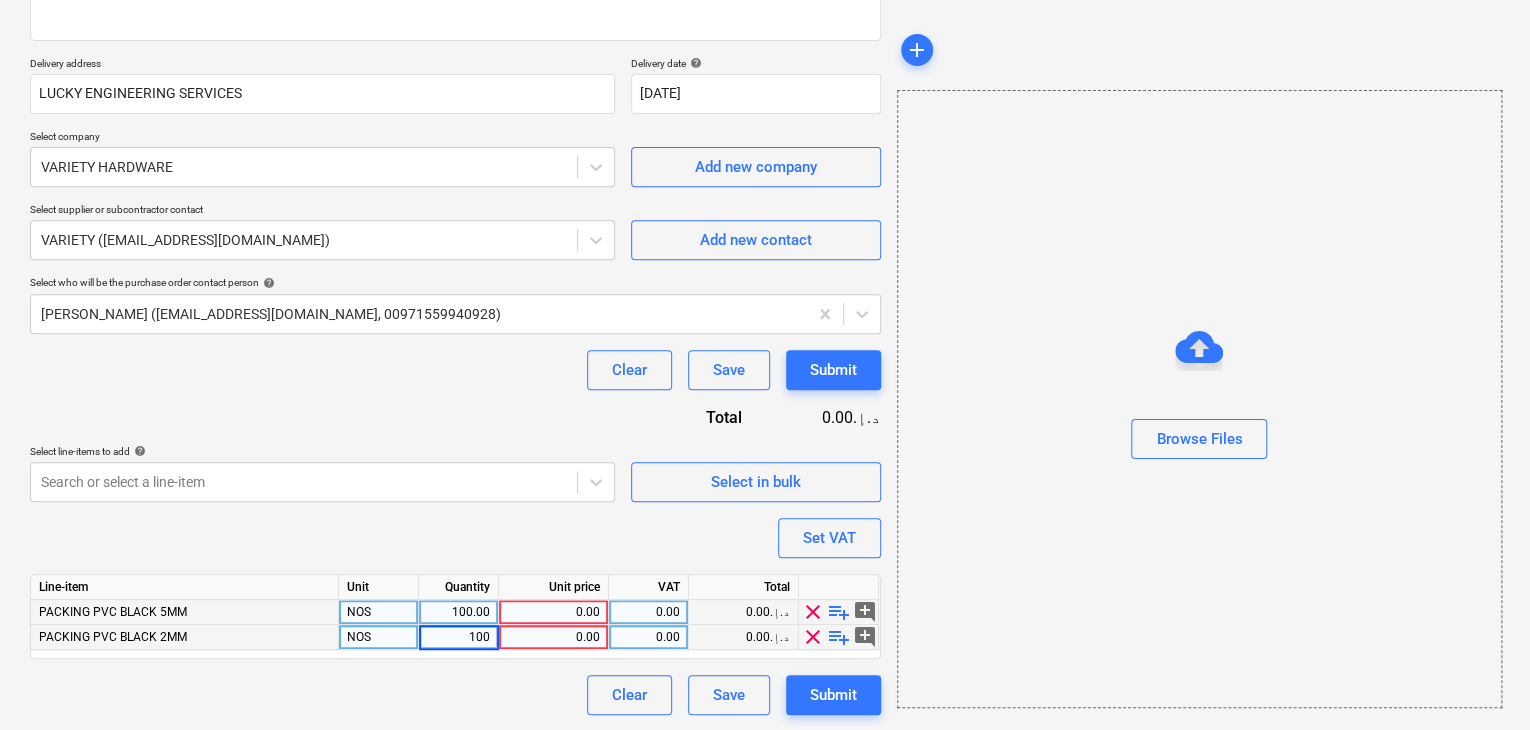 click on "0.00" at bounding box center [553, 612] 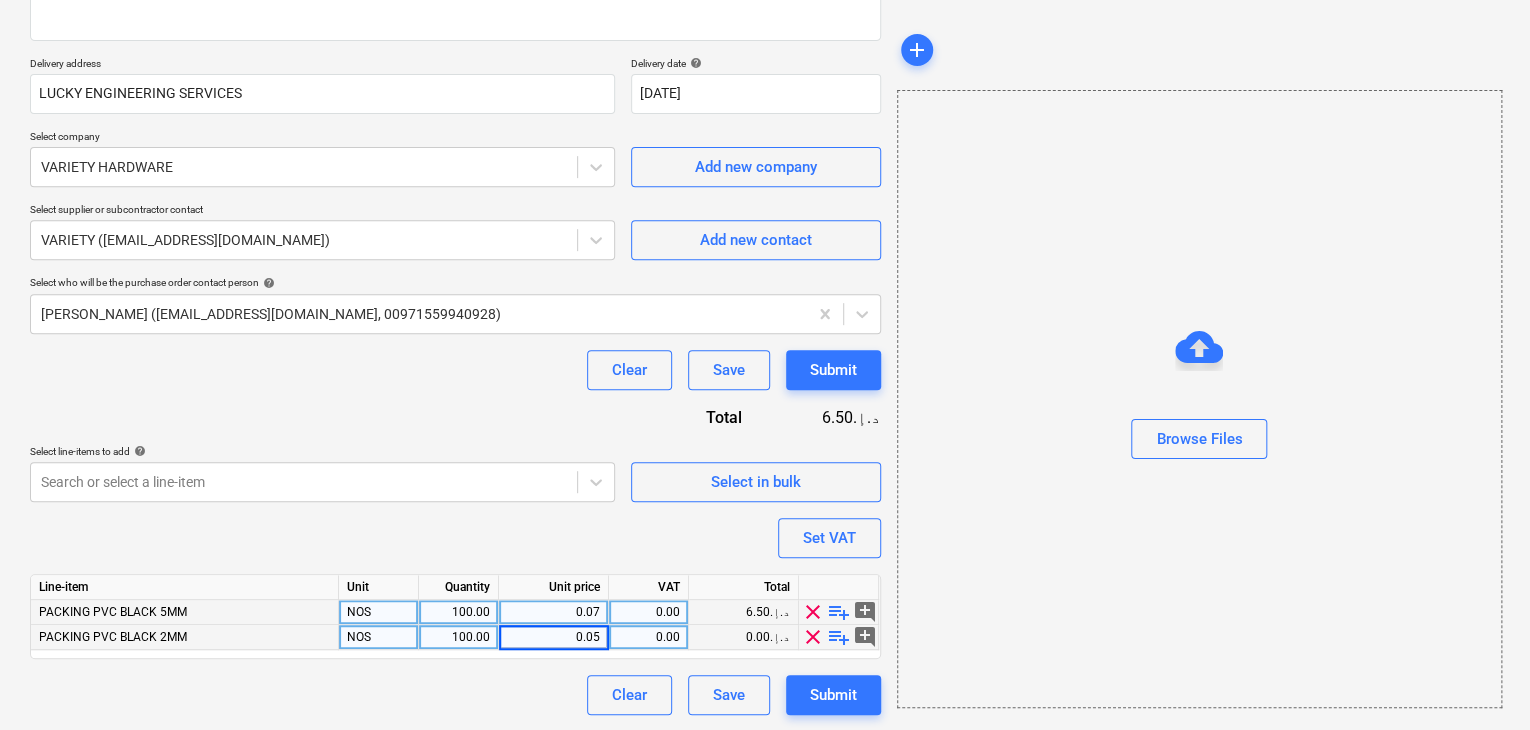 click on "Browse Files" at bounding box center [1199, 399] 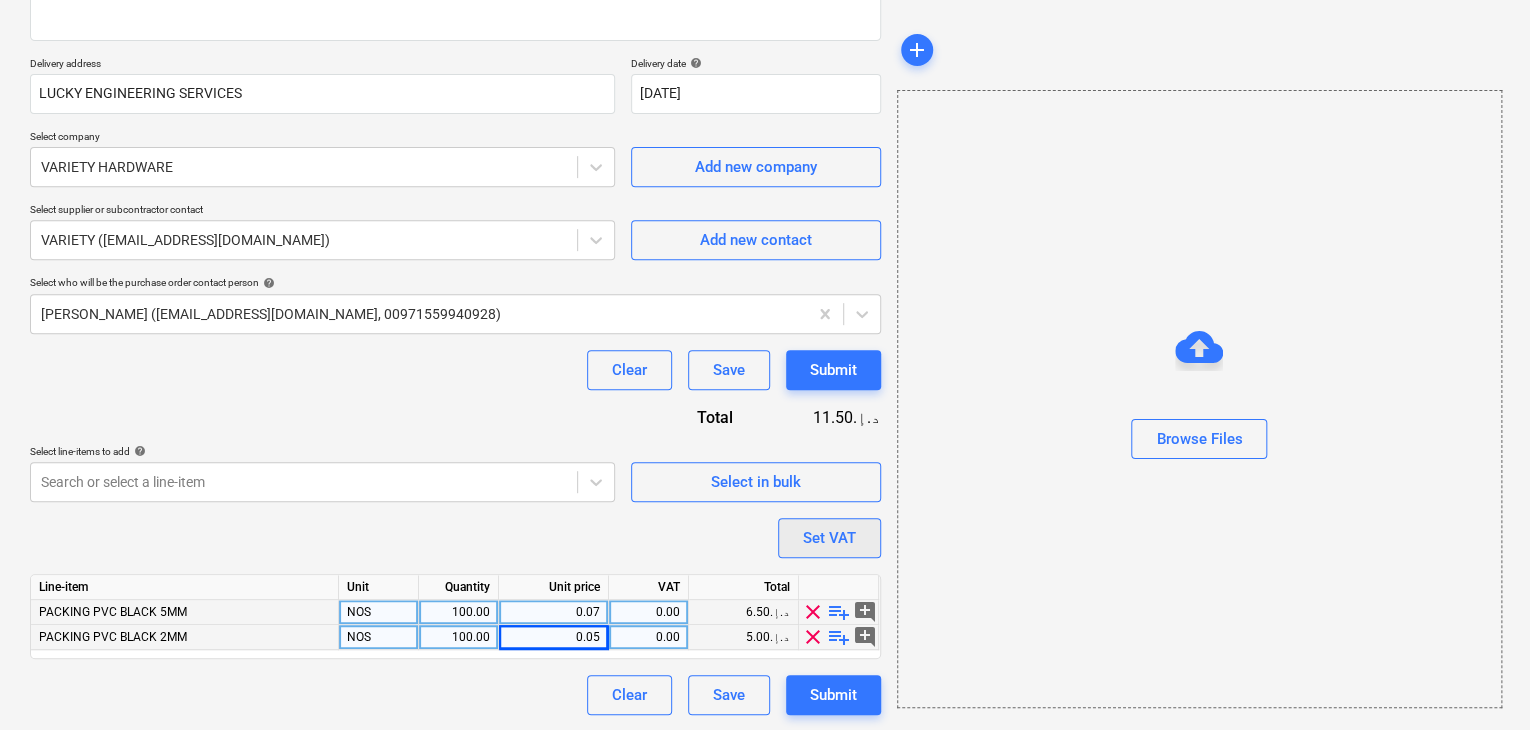 click on "Set VAT" at bounding box center (829, 538) 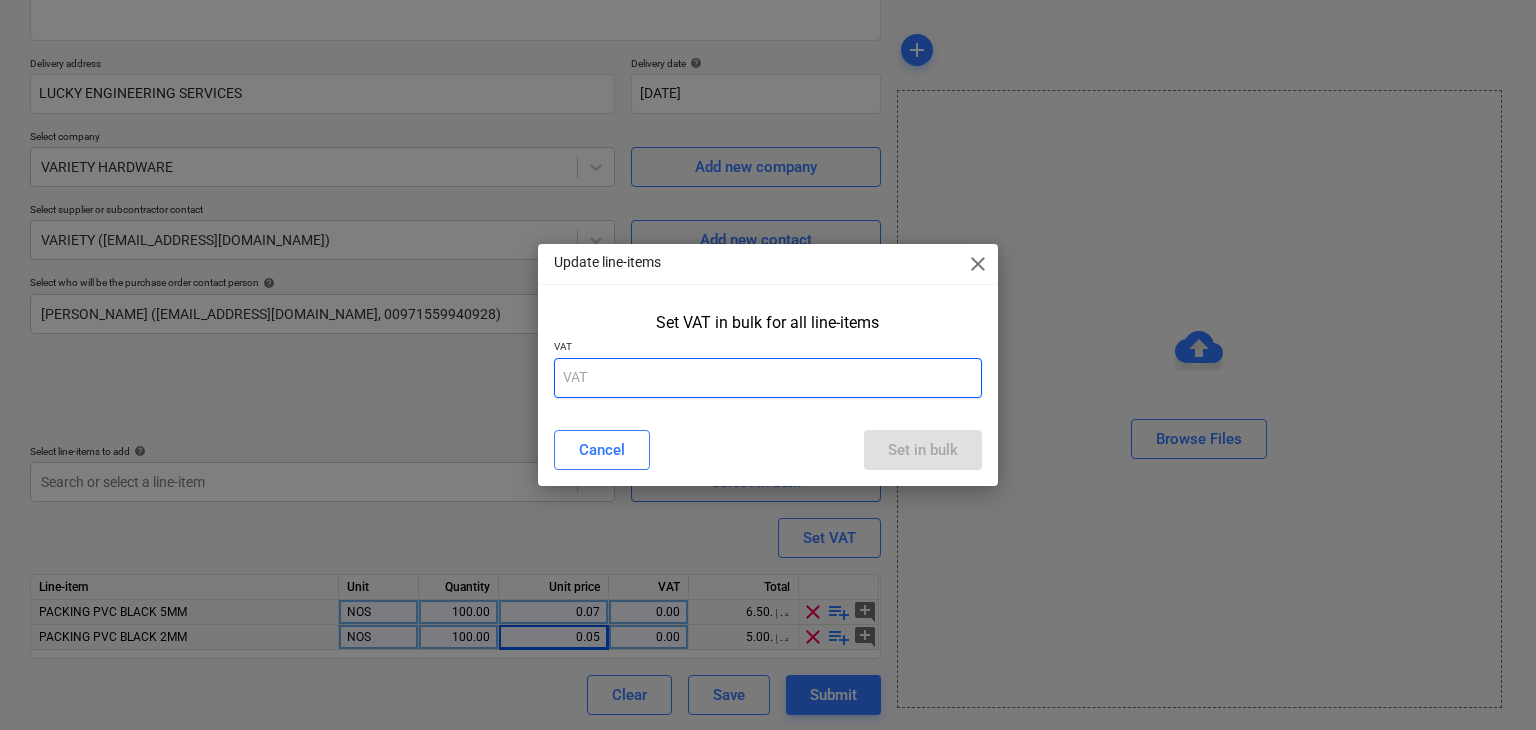 click at bounding box center [768, 378] 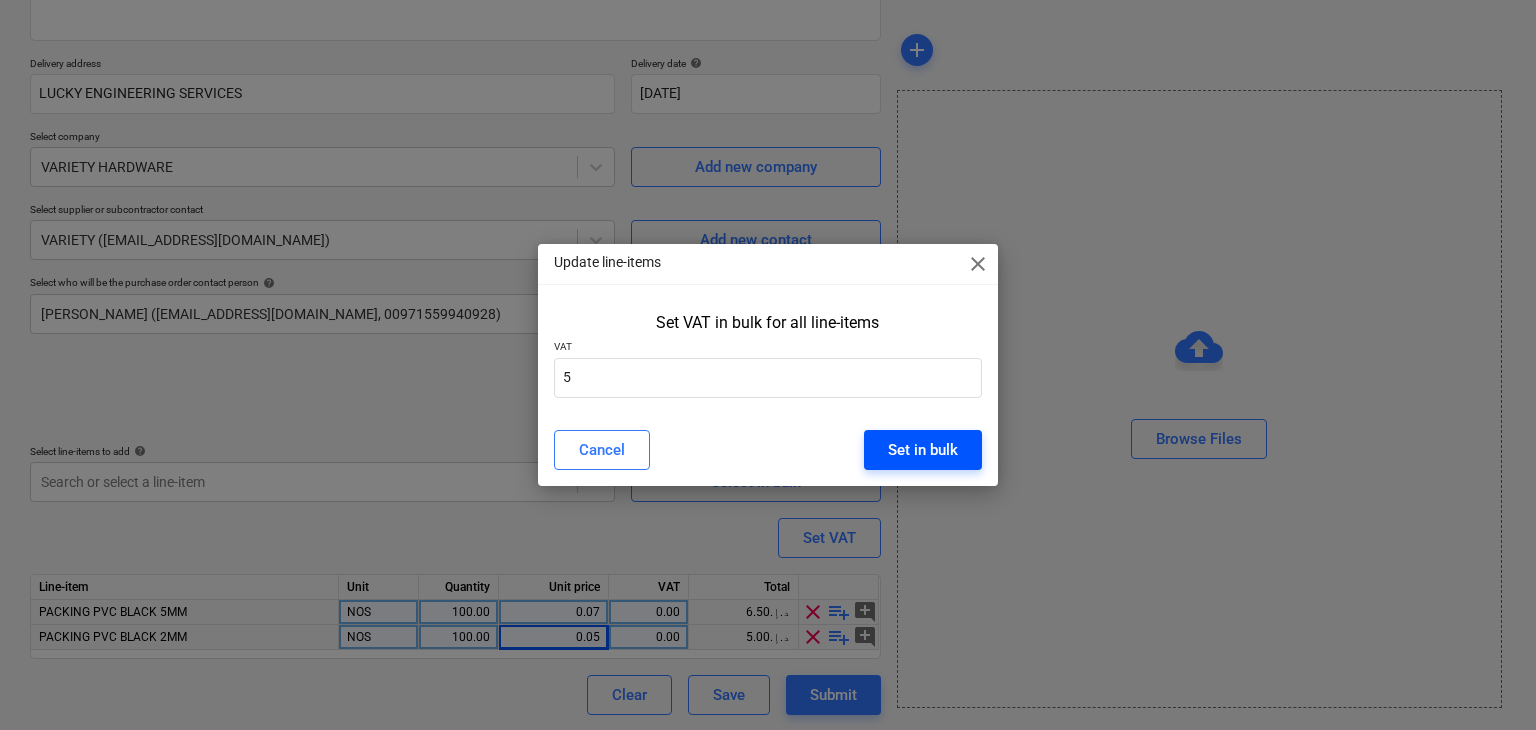 click on "Set in bulk" at bounding box center (923, 450) 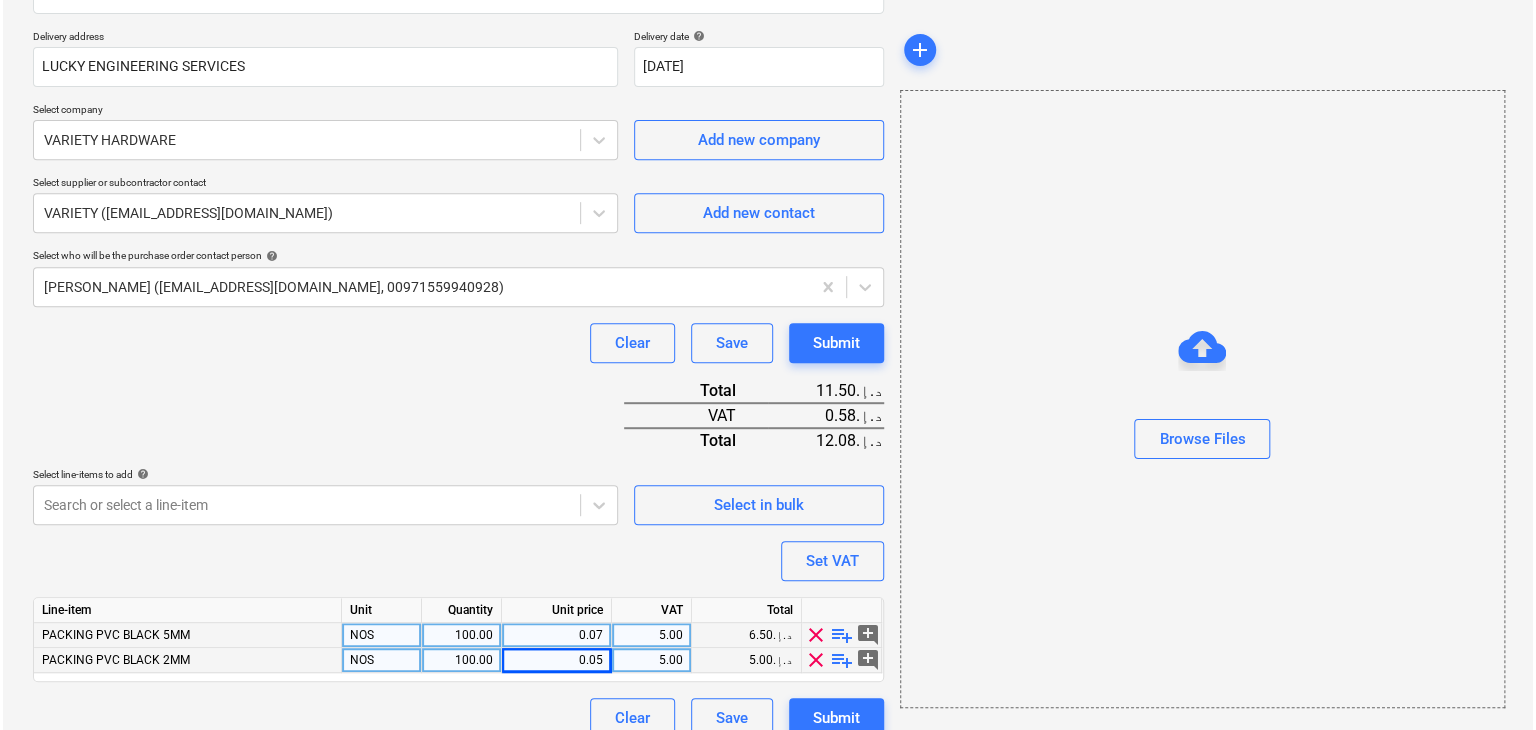 scroll, scrollTop: 367, scrollLeft: 0, axis: vertical 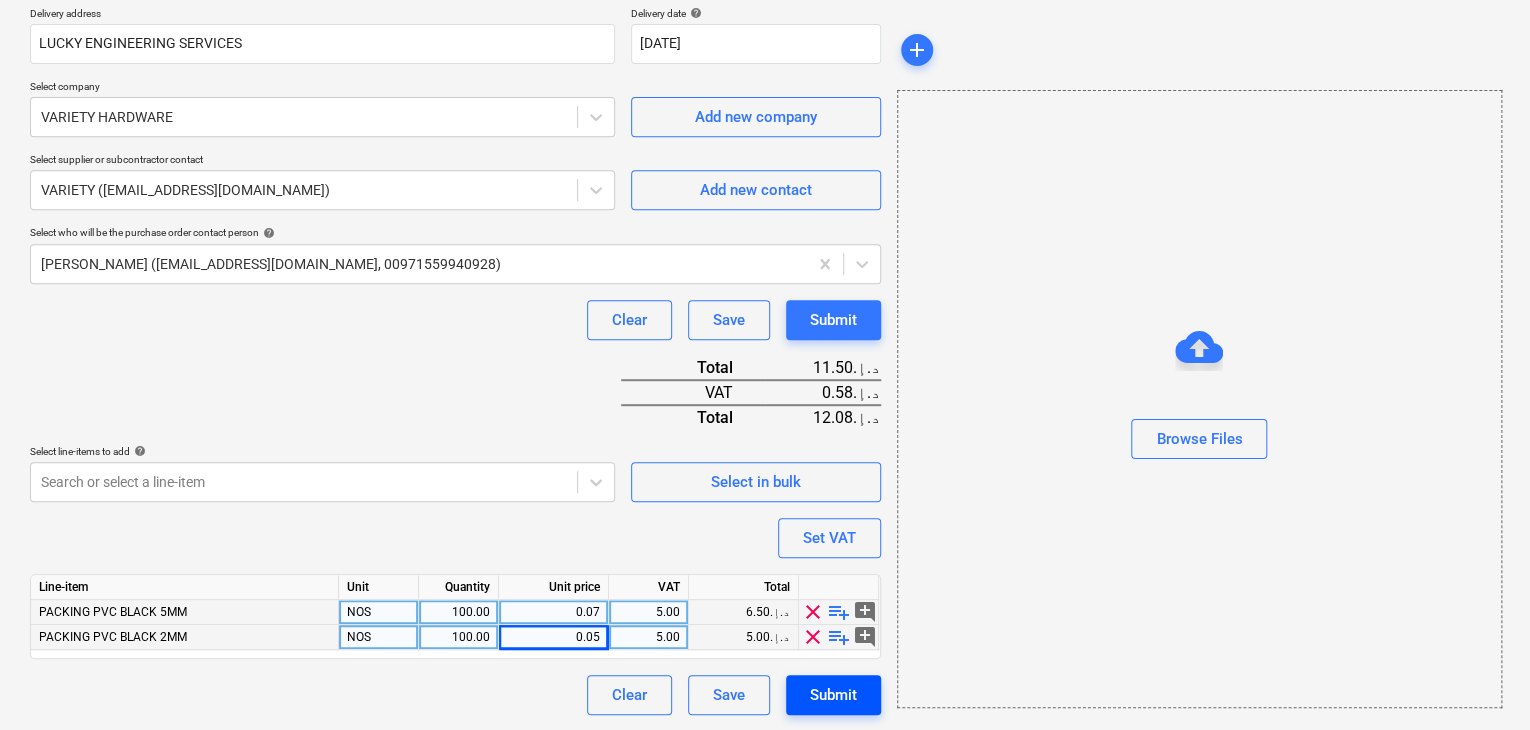 click on "Submit" at bounding box center [833, 695] 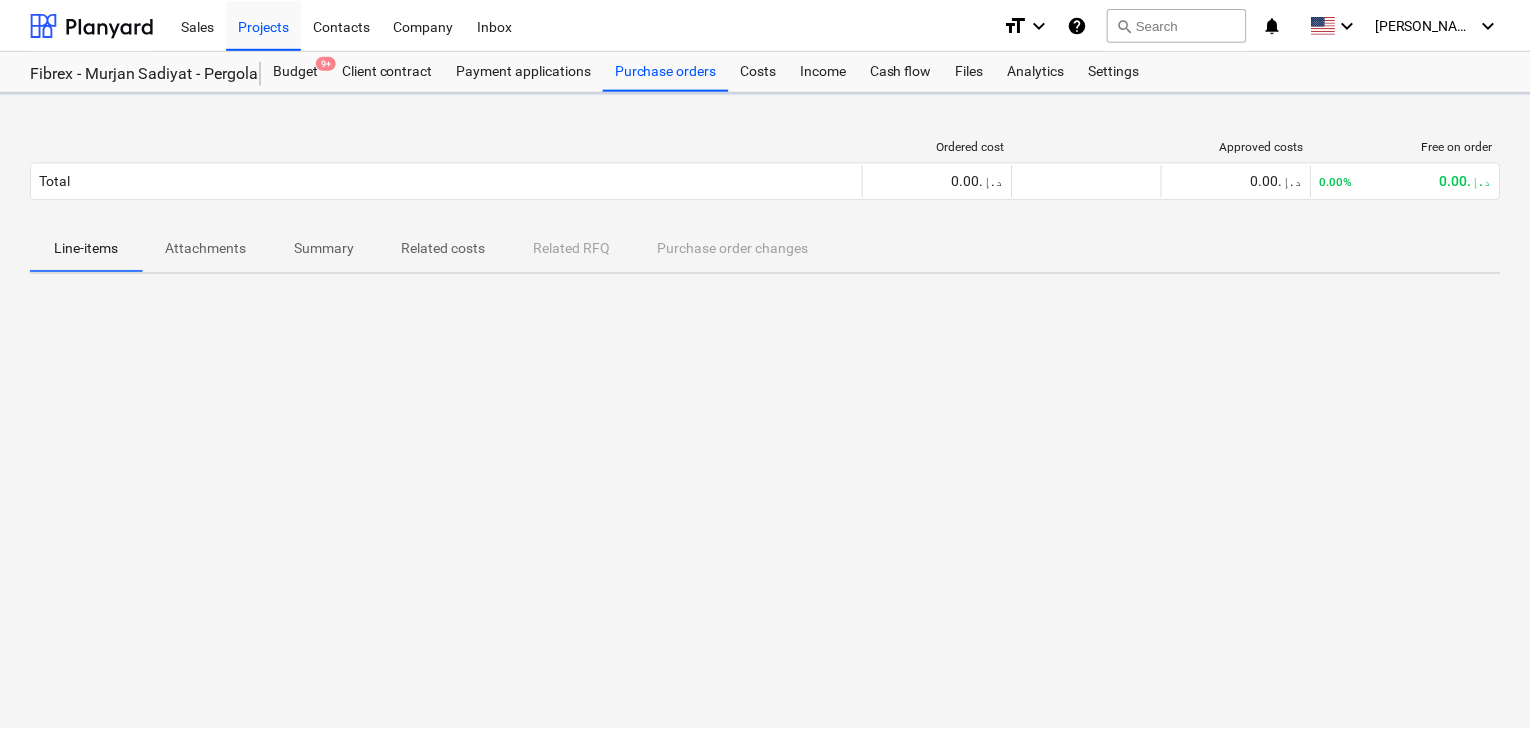 scroll, scrollTop: 0, scrollLeft: 0, axis: both 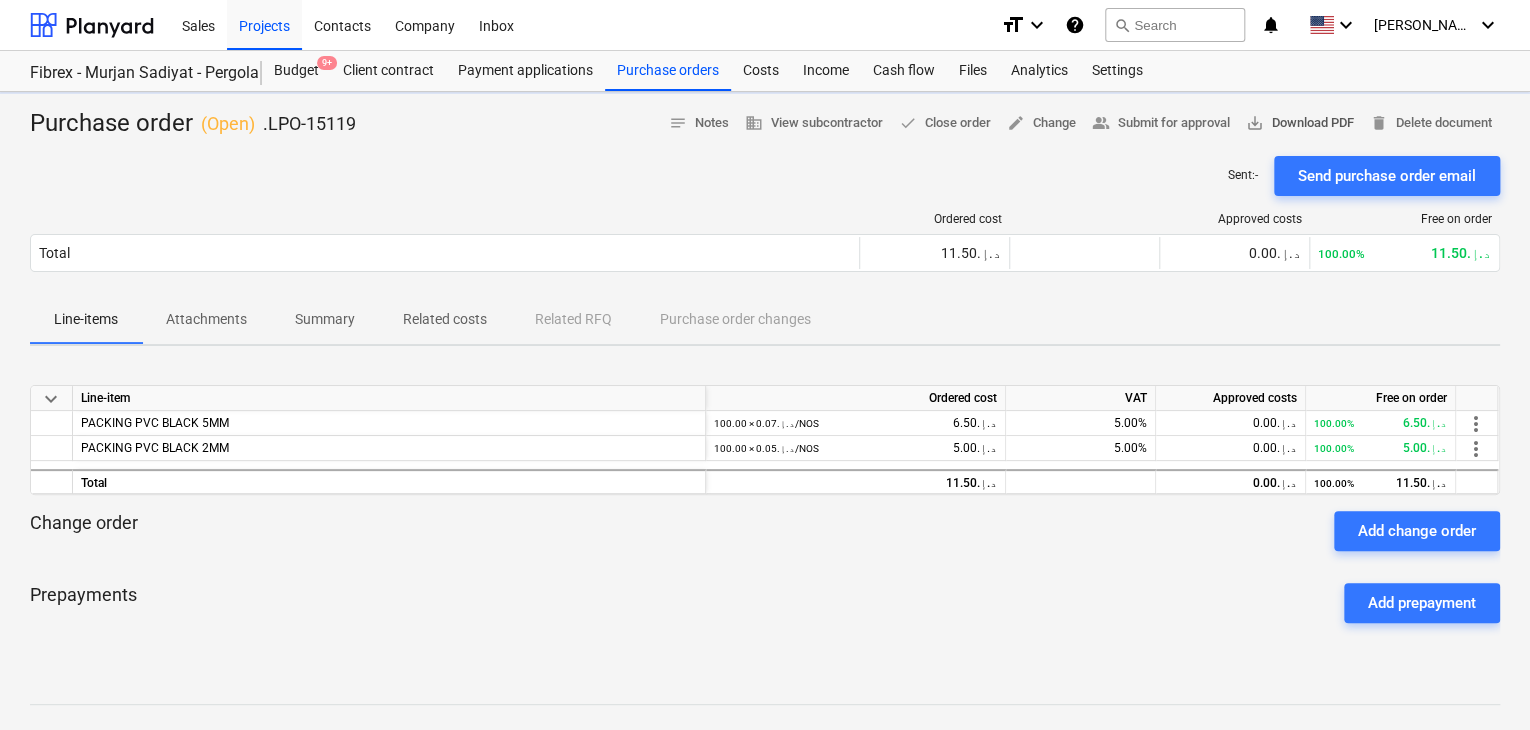 click on "save_alt Download PDF" at bounding box center (1300, 123) 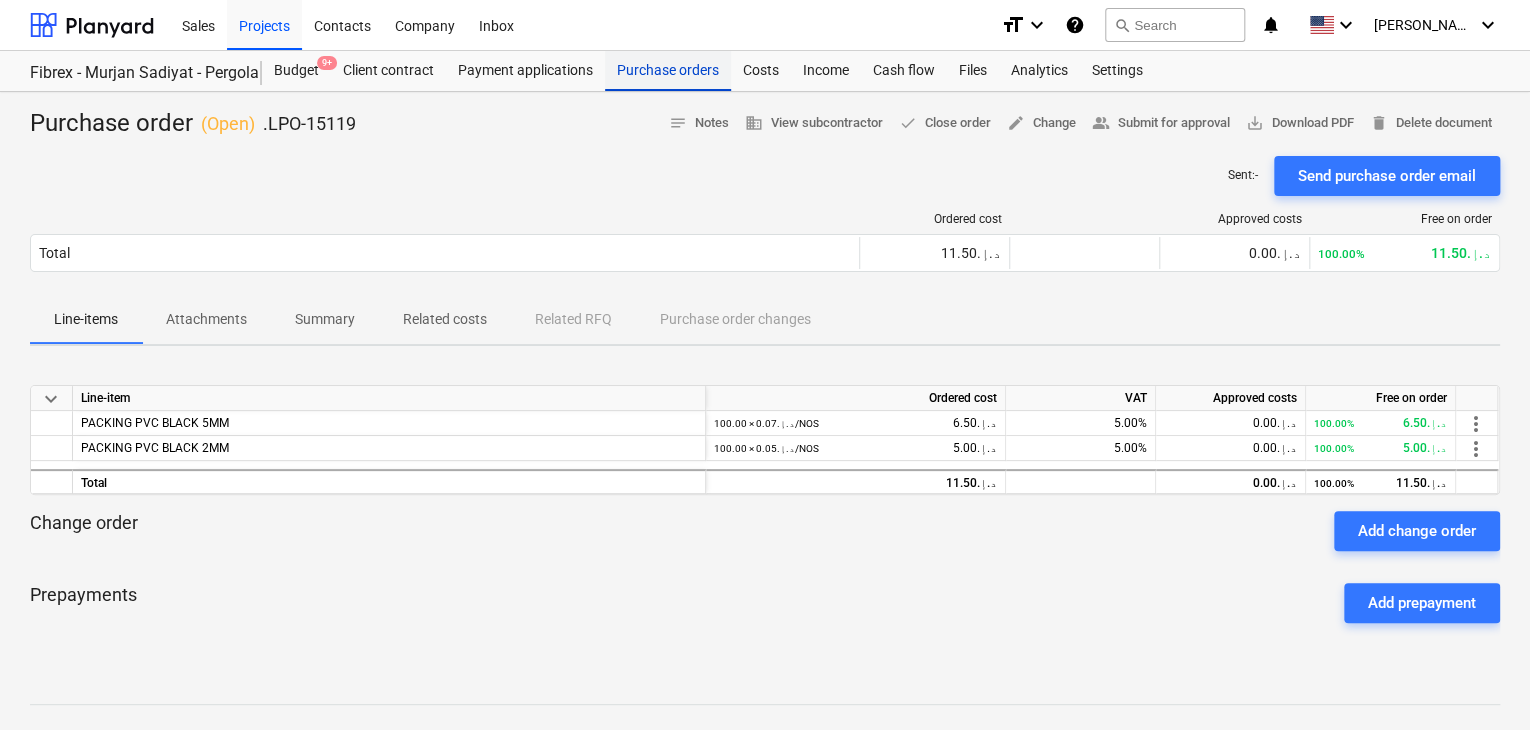 click on "Purchase orders" at bounding box center [668, 71] 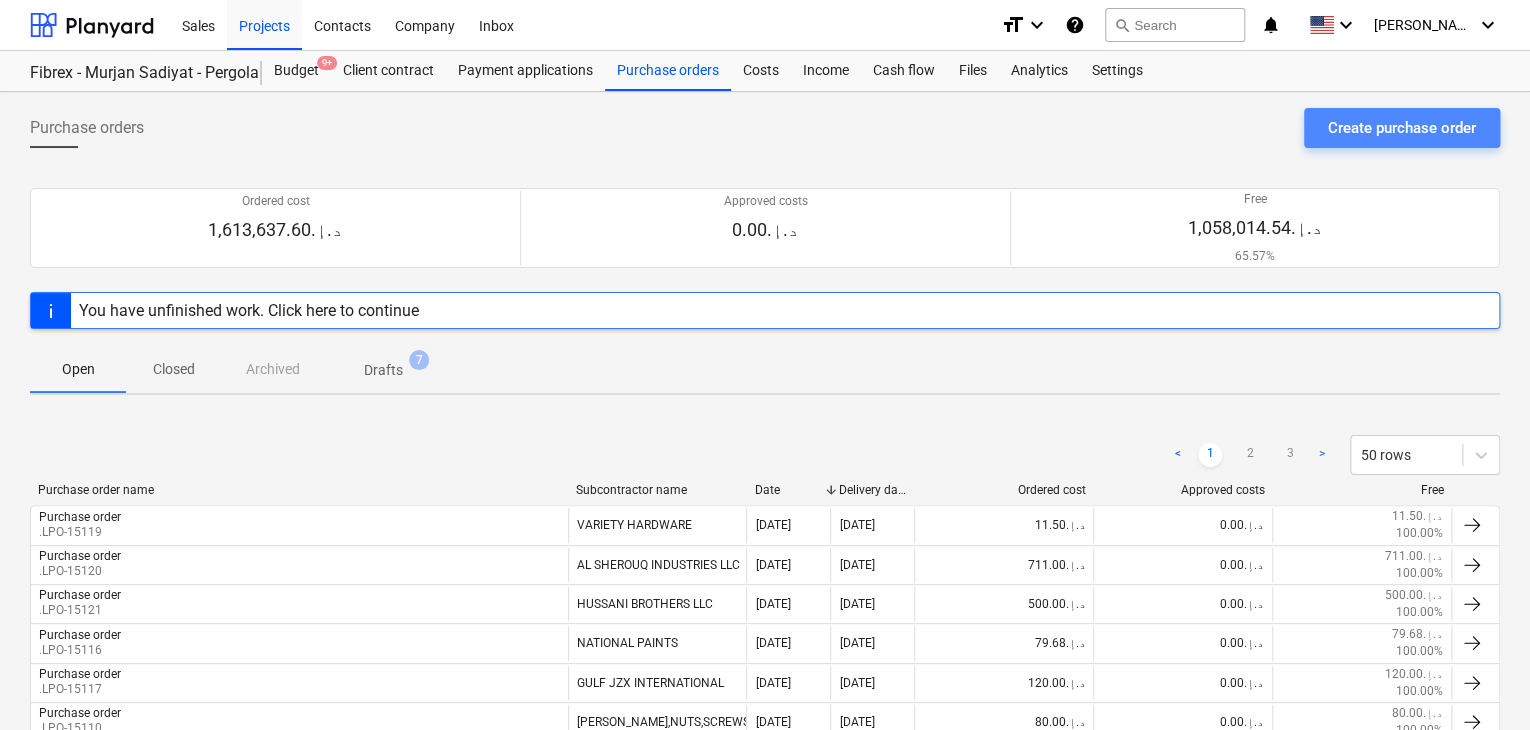 click on "Create purchase order" at bounding box center (1402, 128) 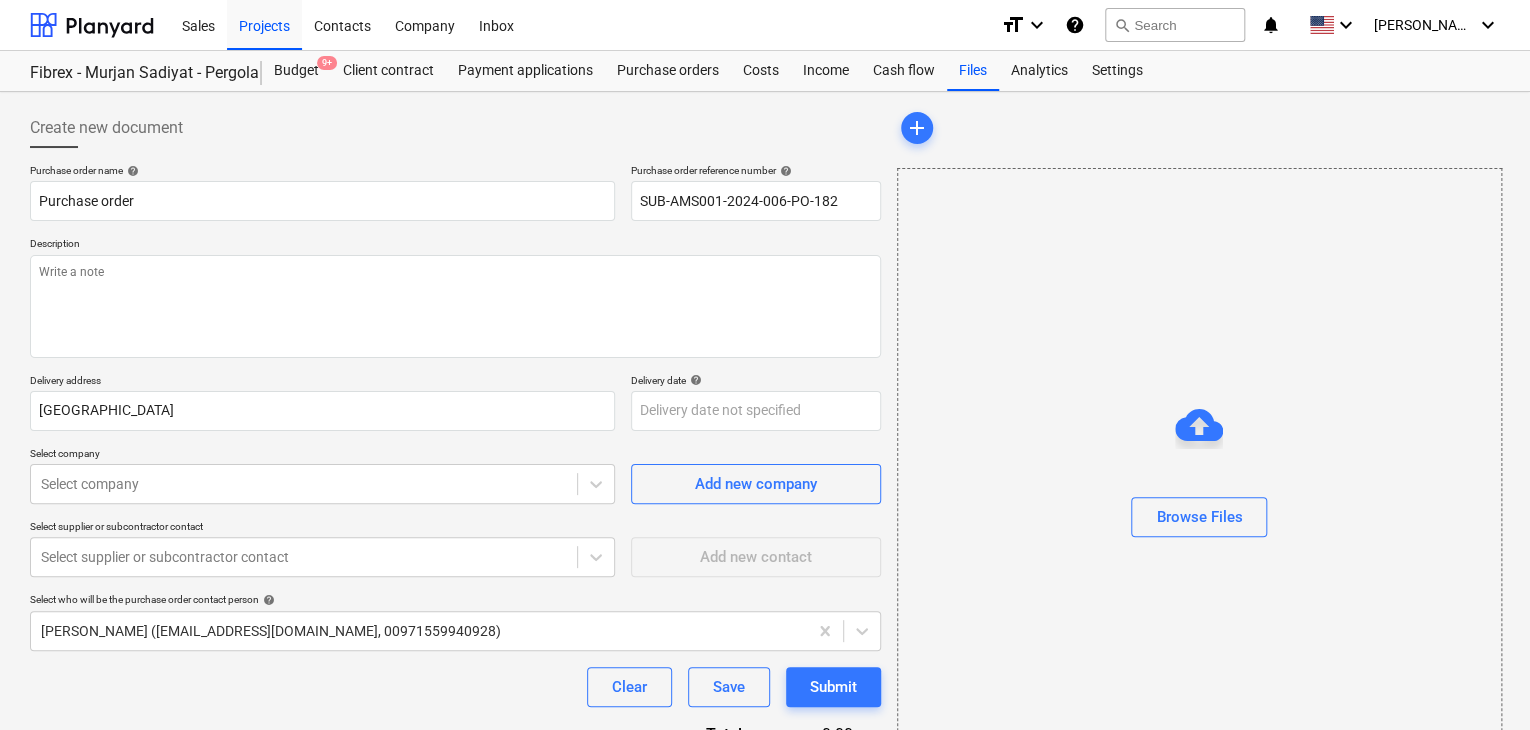 click on "Description" at bounding box center (455, 245) 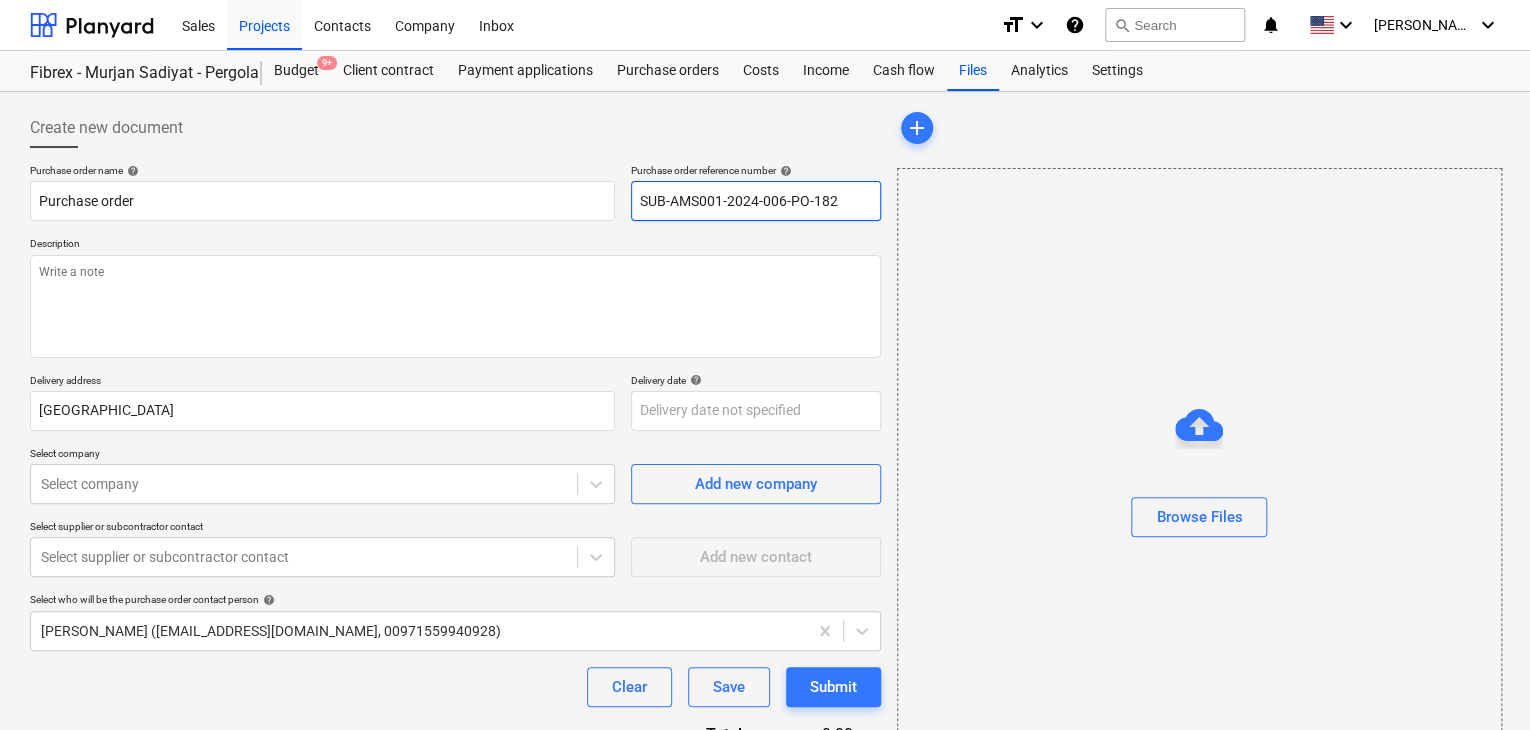 drag, startPoint x: 862, startPoint y: 201, endPoint x: 603, endPoint y: 174, distance: 260.40353 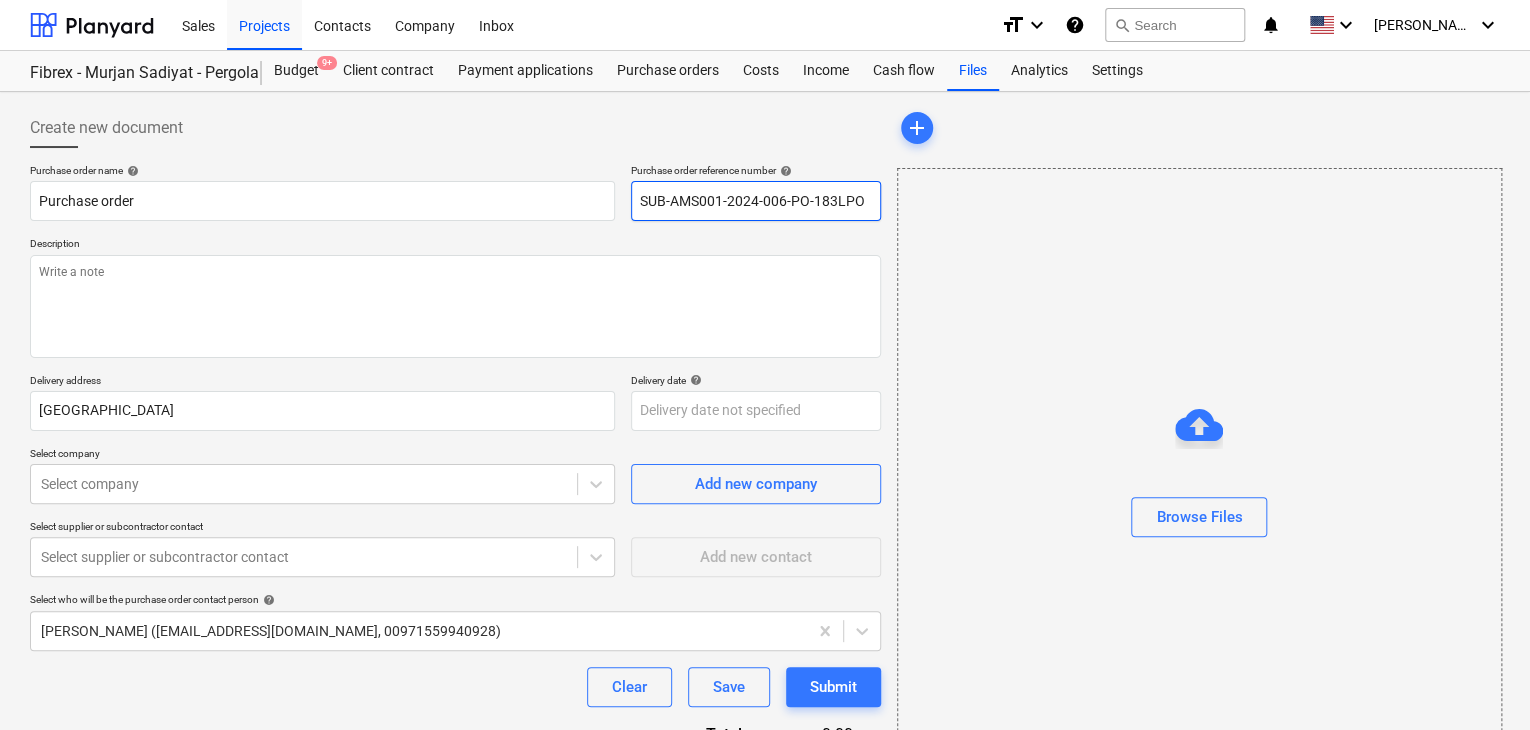 click on "SUB-AMS001-2024-006-PO-183LPO" at bounding box center (756, 201) 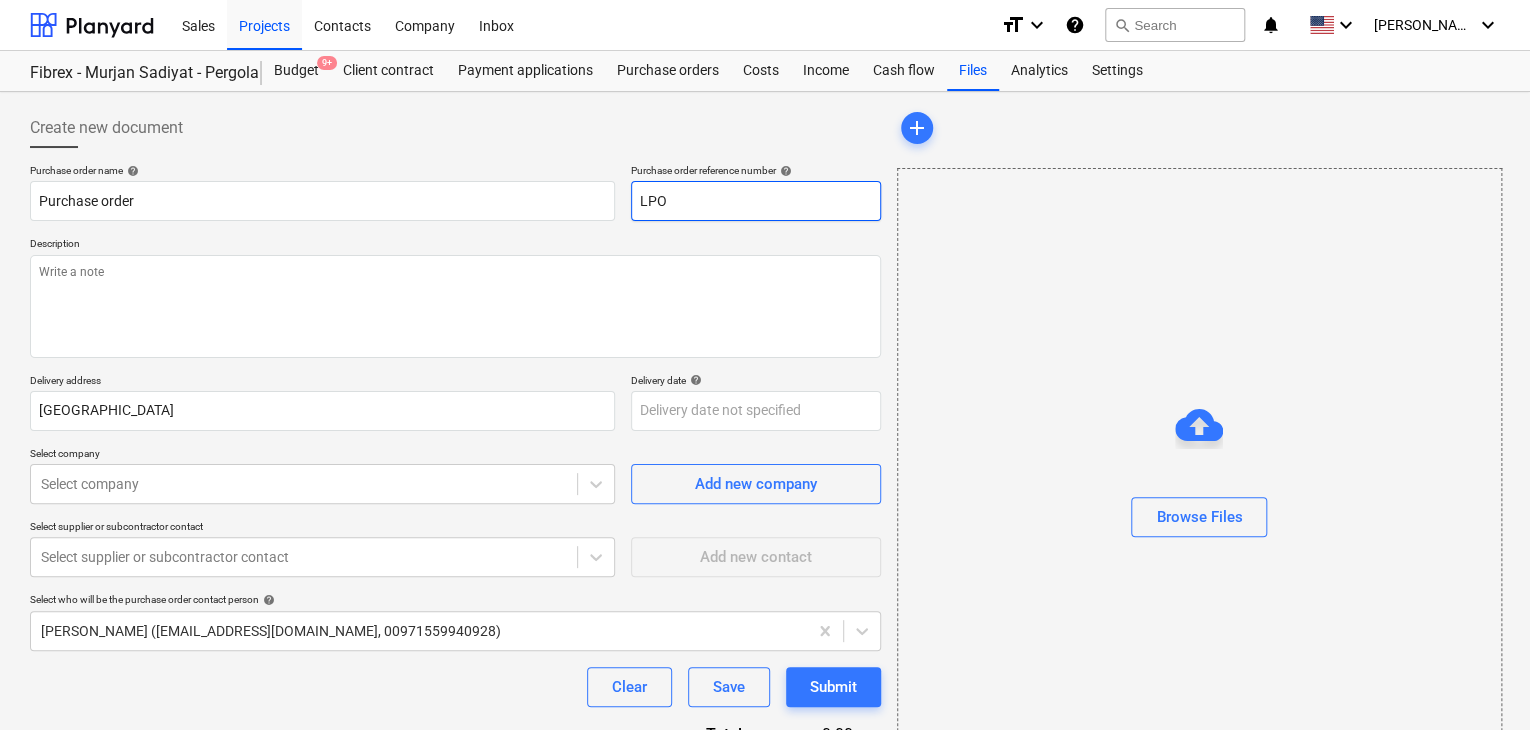click on "LPO" at bounding box center (756, 201) 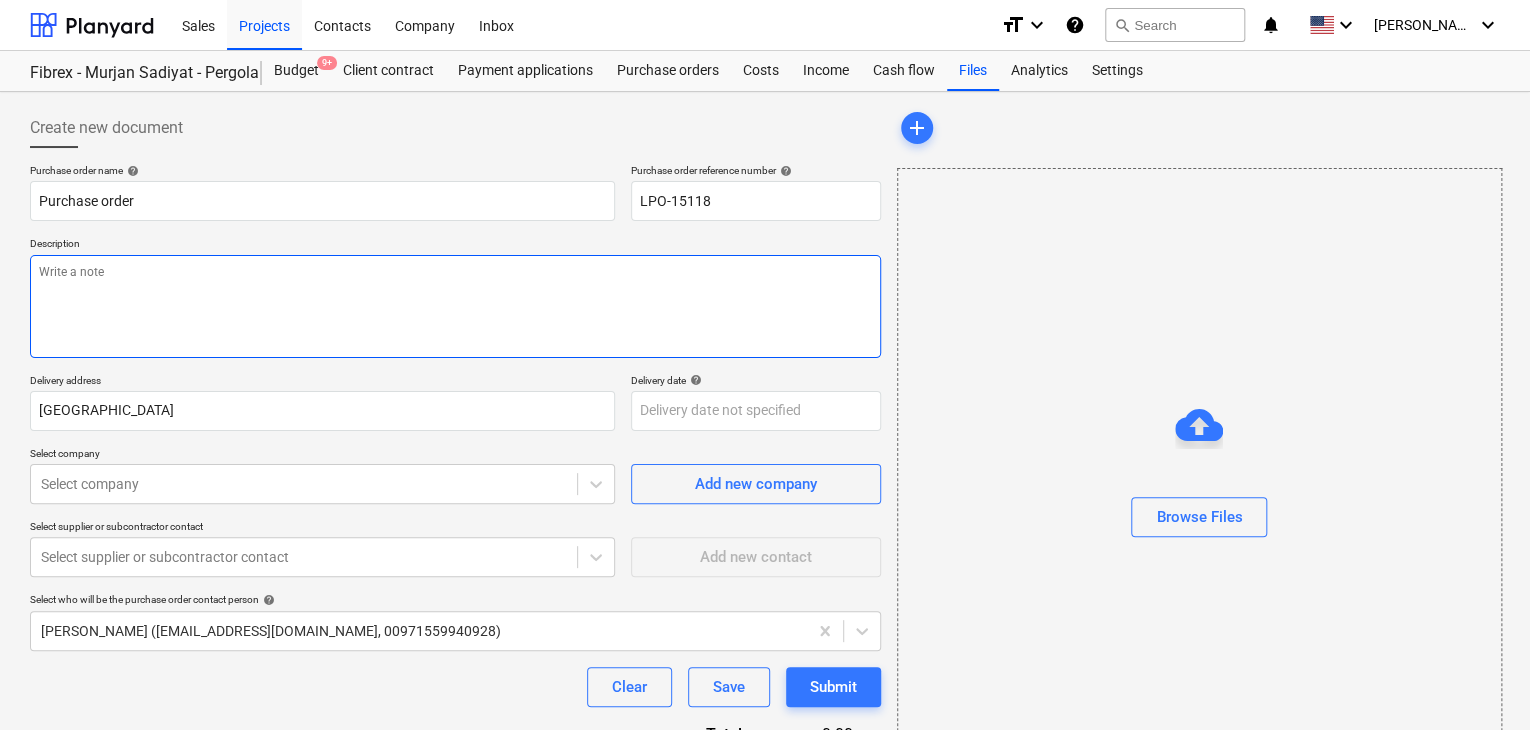 click at bounding box center (455, 306) 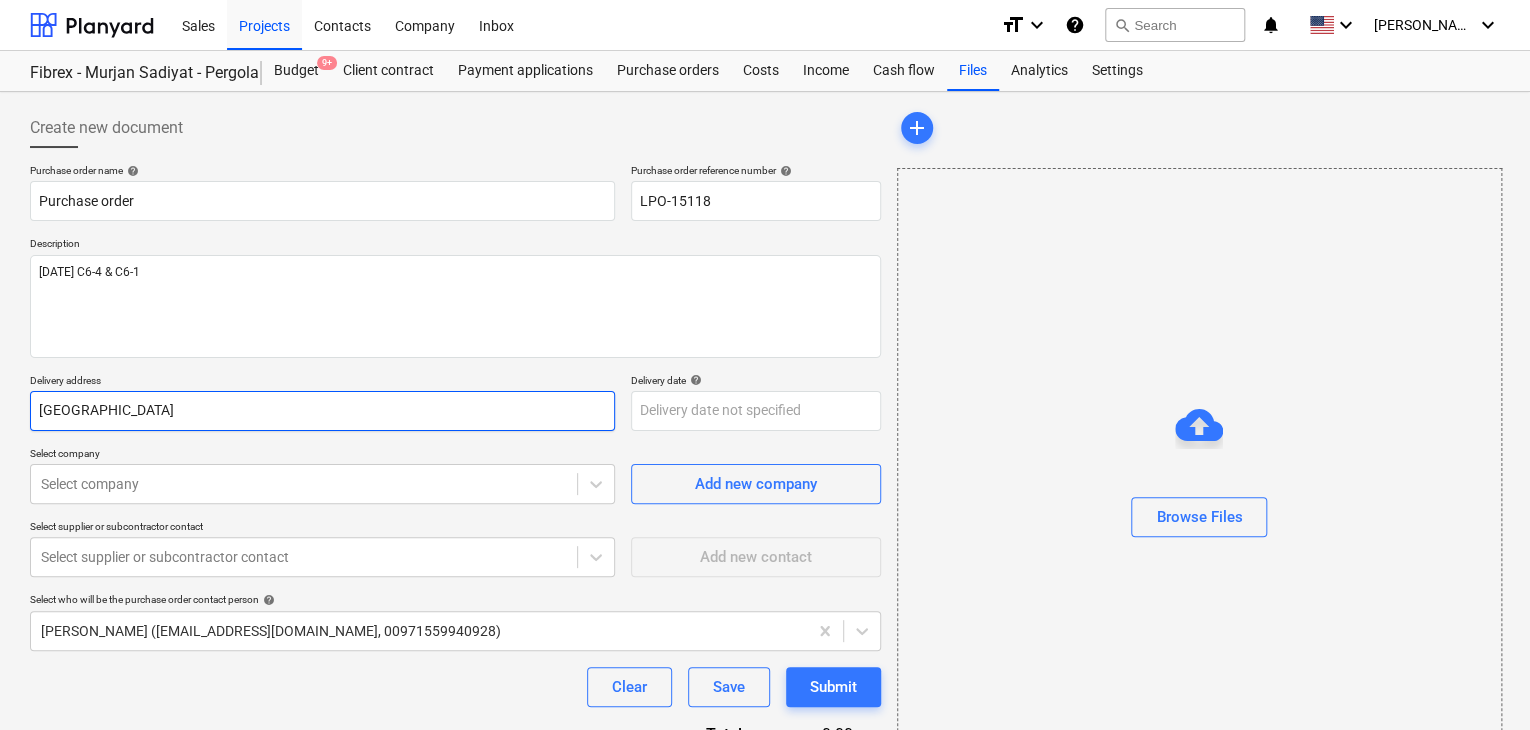 click on "[GEOGRAPHIC_DATA]" at bounding box center (322, 411) 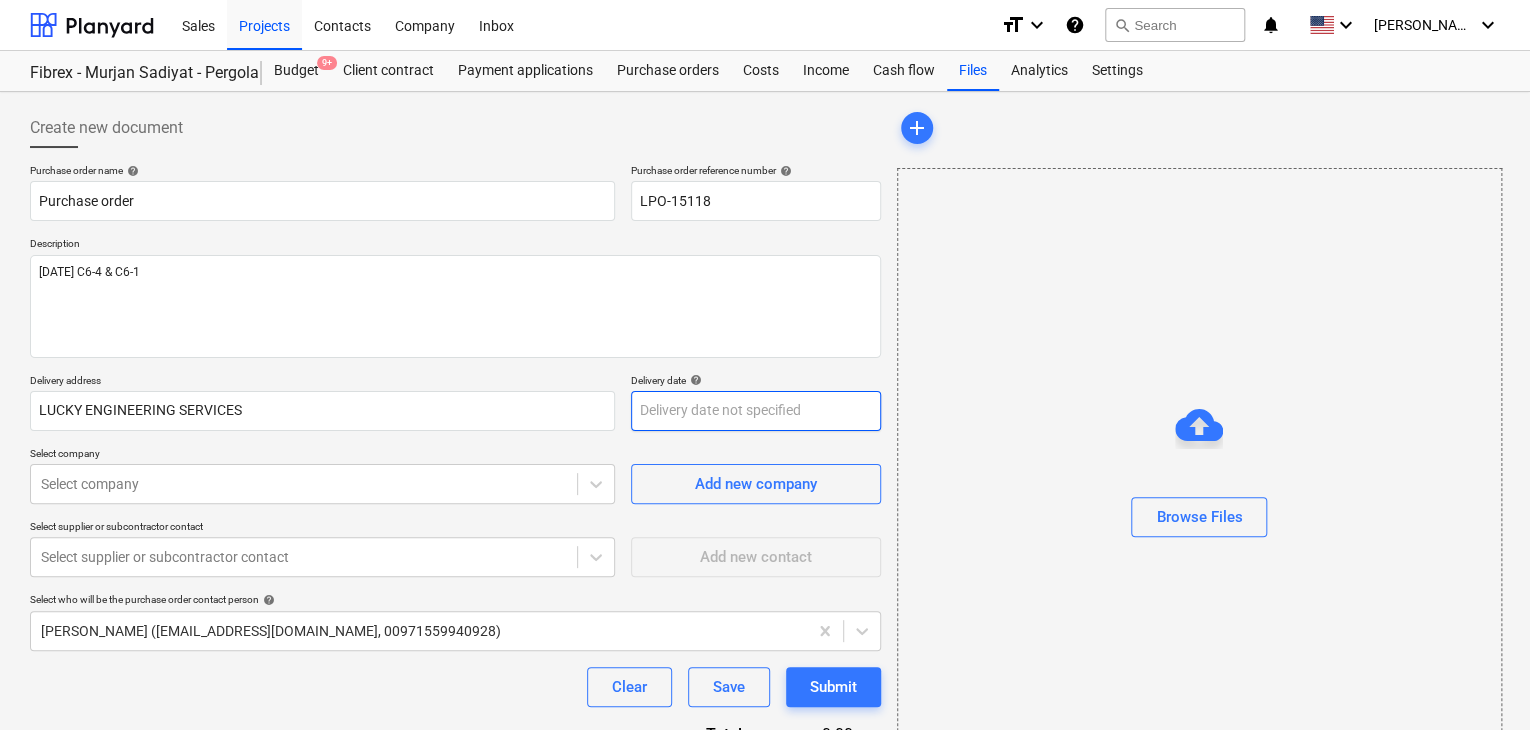 click on "Sales Projects Contacts Company Inbox format_size keyboard_arrow_down help search Search notifications 0 keyboard_arrow_down [PERSON_NAME] keyboard_arrow_down Fibrex - Murjan Sadiyat - Pergola & Canopies Fibrex - Murjan Sadiyat - Pergola & Canopies Budget 9+ Client contract Payment applications Purchase orders Costs Income Cash flow Files Analytics Settings Create new document Purchase order name help Purchase order Purchase order reference number help LPO-15118 Description [DATE] C6-4 & C6-1 Delivery address LUCKY ENGINEERING SERVICES Delivery date help Press the down arrow key to interact with the calendar and
select a date. Press the question mark key to get the keyboard shortcuts for changing dates. Select company Select company Add new company Select supplier or subcontractor contact Select supplier or subcontractor contact Add new contact Select who will be the purchase order contact person help [PERSON_NAME] ([EMAIL_ADDRESS][DOMAIN_NAME], 00971559940928) Clear Save Submit Total 0.00د.إ.‏ help add x" at bounding box center [765, 365] 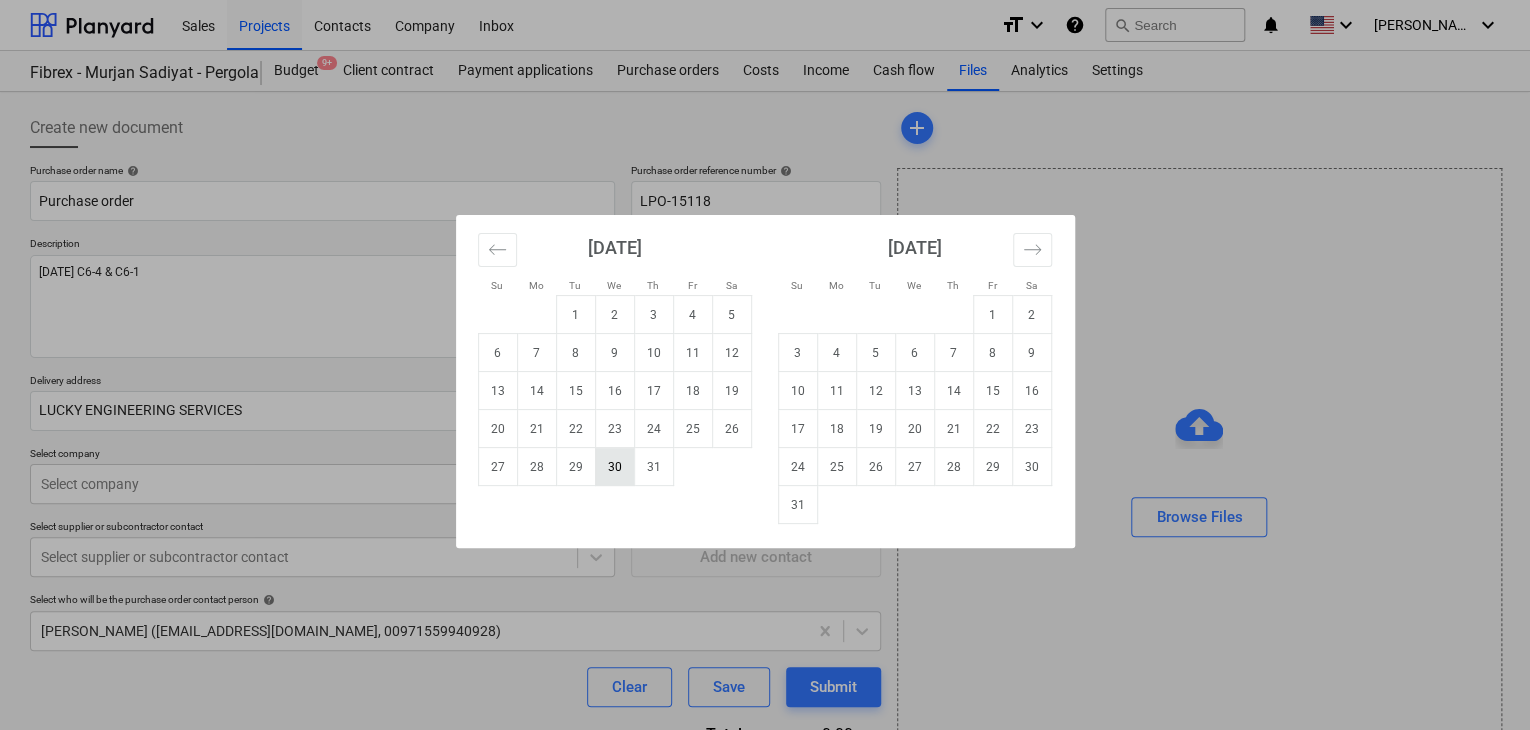 click on "30" at bounding box center (614, 467) 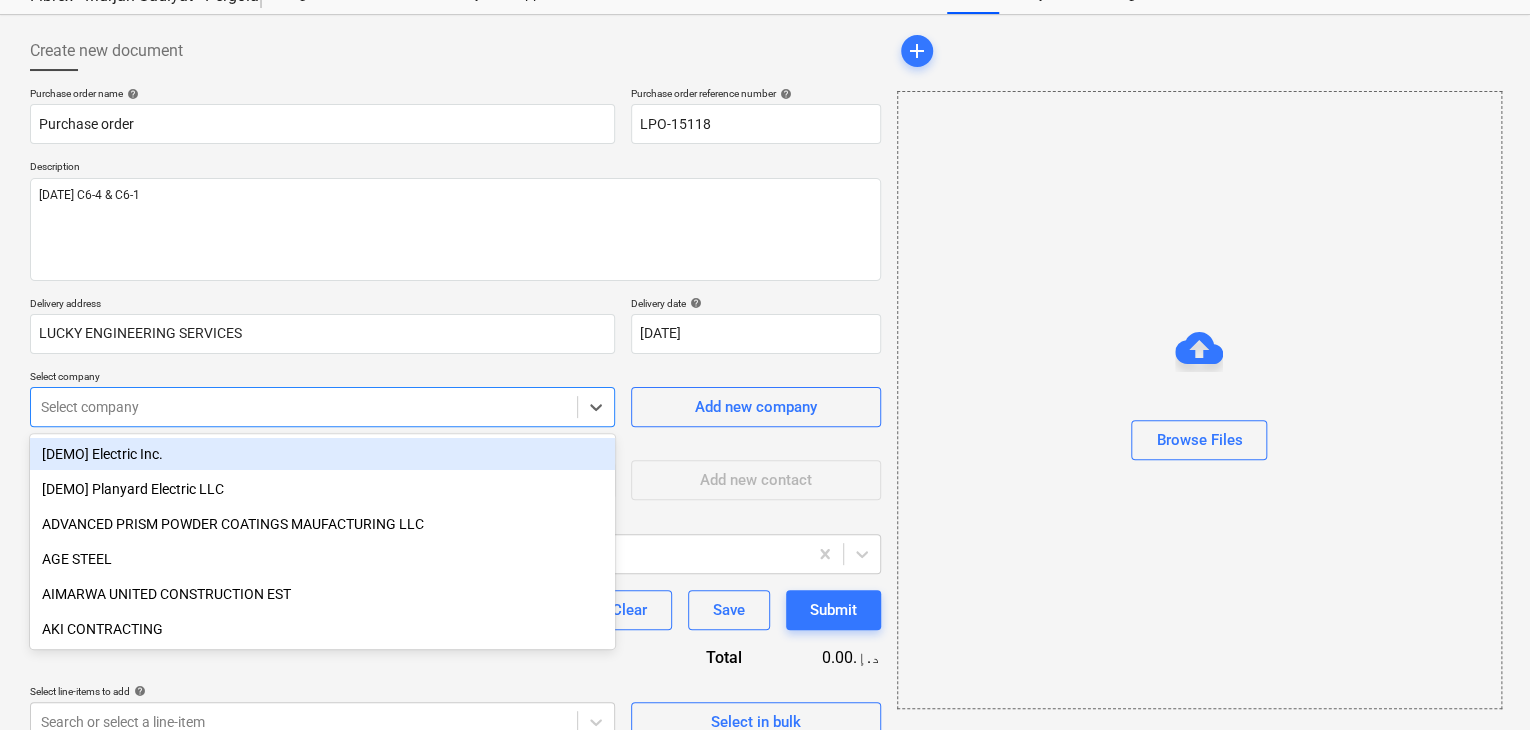 click on "Sales Projects Contacts Company Inbox format_size keyboard_arrow_down help search Search notifications 0 keyboard_arrow_down [PERSON_NAME] keyboard_arrow_down Fibrex - Murjan Sadiyat - Pergola & Canopies Fibrex - Murjan Sadiyat - Pergola & Canopies Budget 9+ Client contract Payment applications Purchase orders Costs Income Cash flow Files Analytics Settings Create new document Purchase order name help Purchase order Purchase order reference number help LPO-15118 Description [DATE] C6-4 & C6-1 Delivery address LUCKY ENGINEERING SERVICES Delivery date help [DATE] [DATE] Press the down arrow key to interact with the calendar and
select a date. Press the question mark key to get the keyboard shortcuts for changing dates. Select company option [DEMO] Electric Inc.   focused, 1 of 203. 203 results available. Use Up and Down to choose options, press Enter to select the currently focused option, press Escape to exit the menu, press Tab to select the option and exit the menu. Select company help Clear" at bounding box center (765, 288) 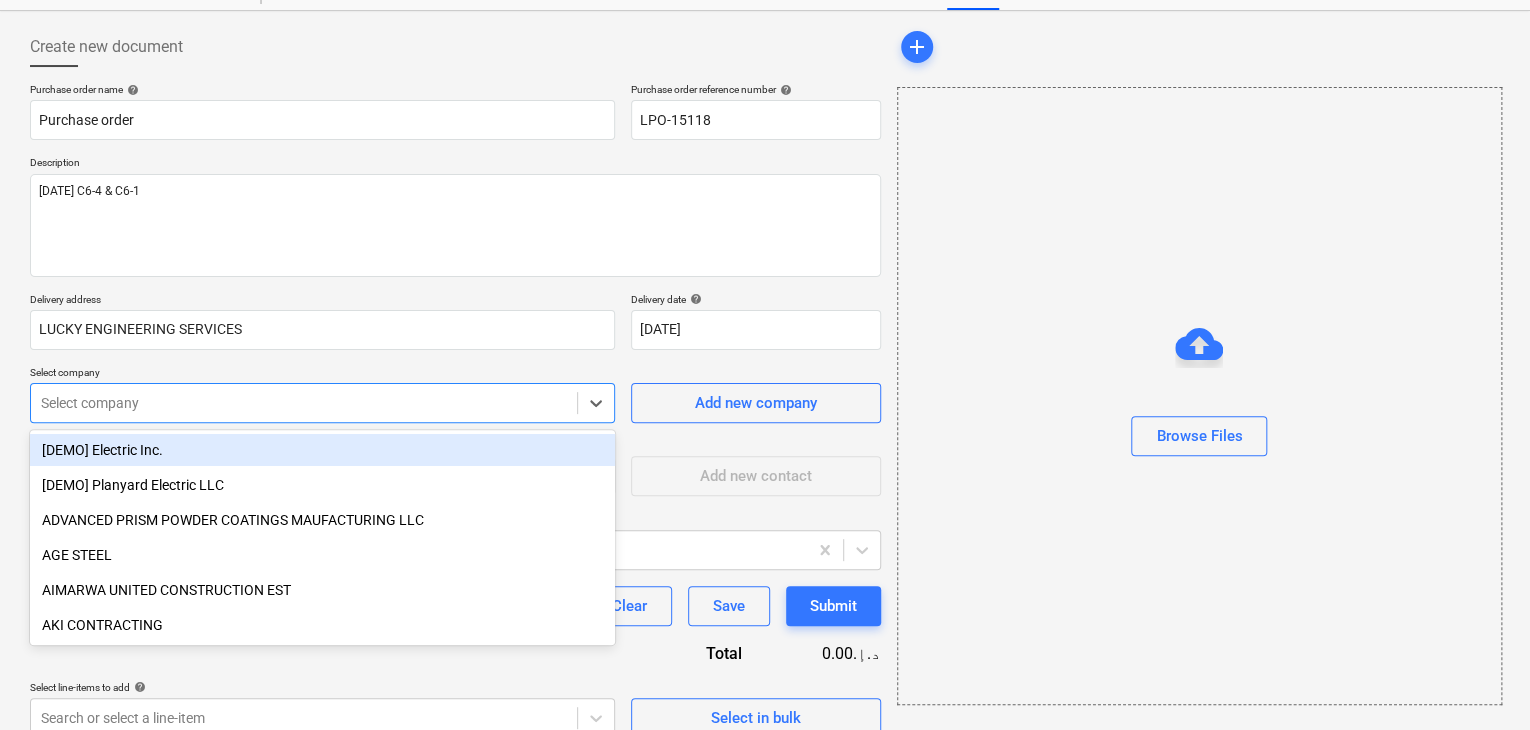 scroll, scrollTop: 93, scrollLeft: 0, axis: vertical 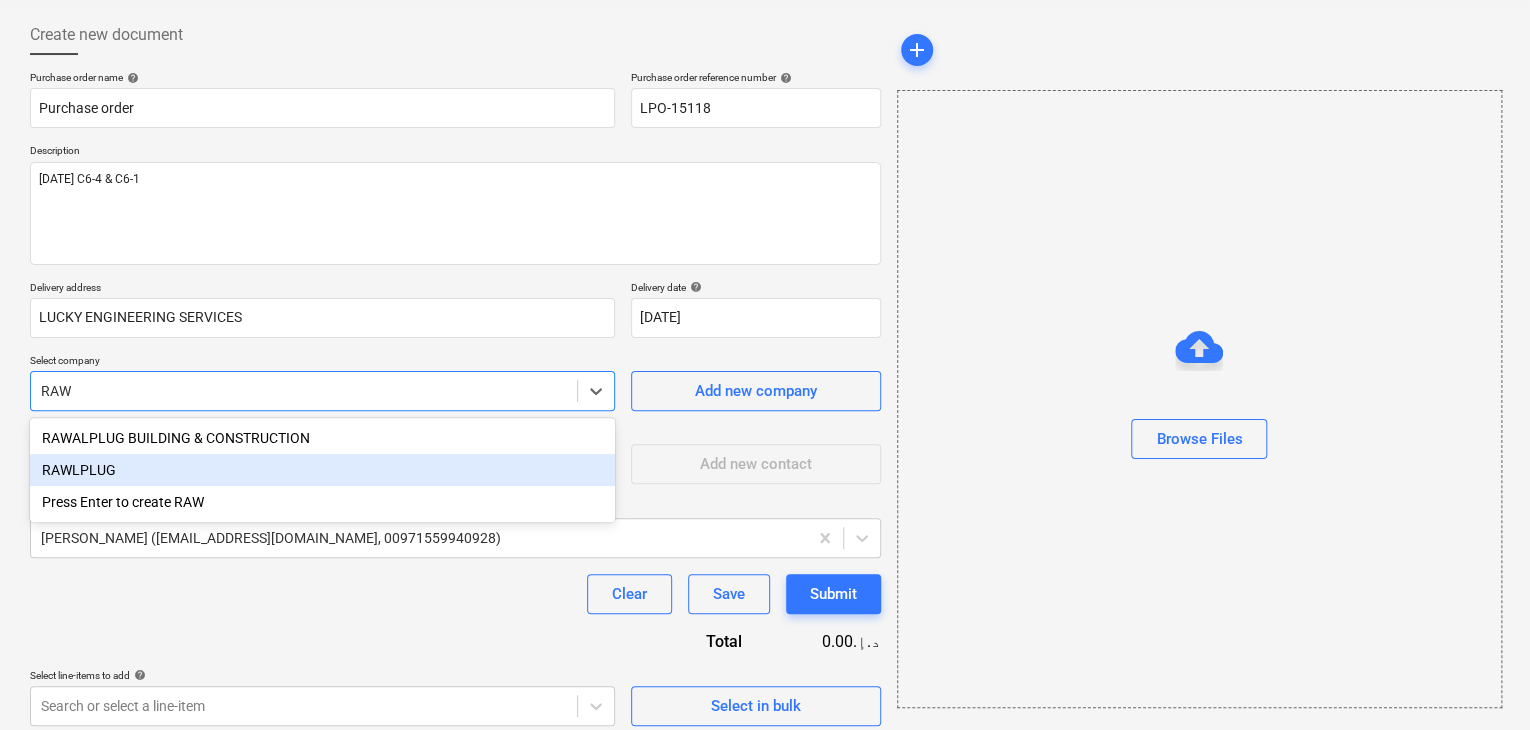 click on "RAWLPLUG" at bounding box center (322, 470) 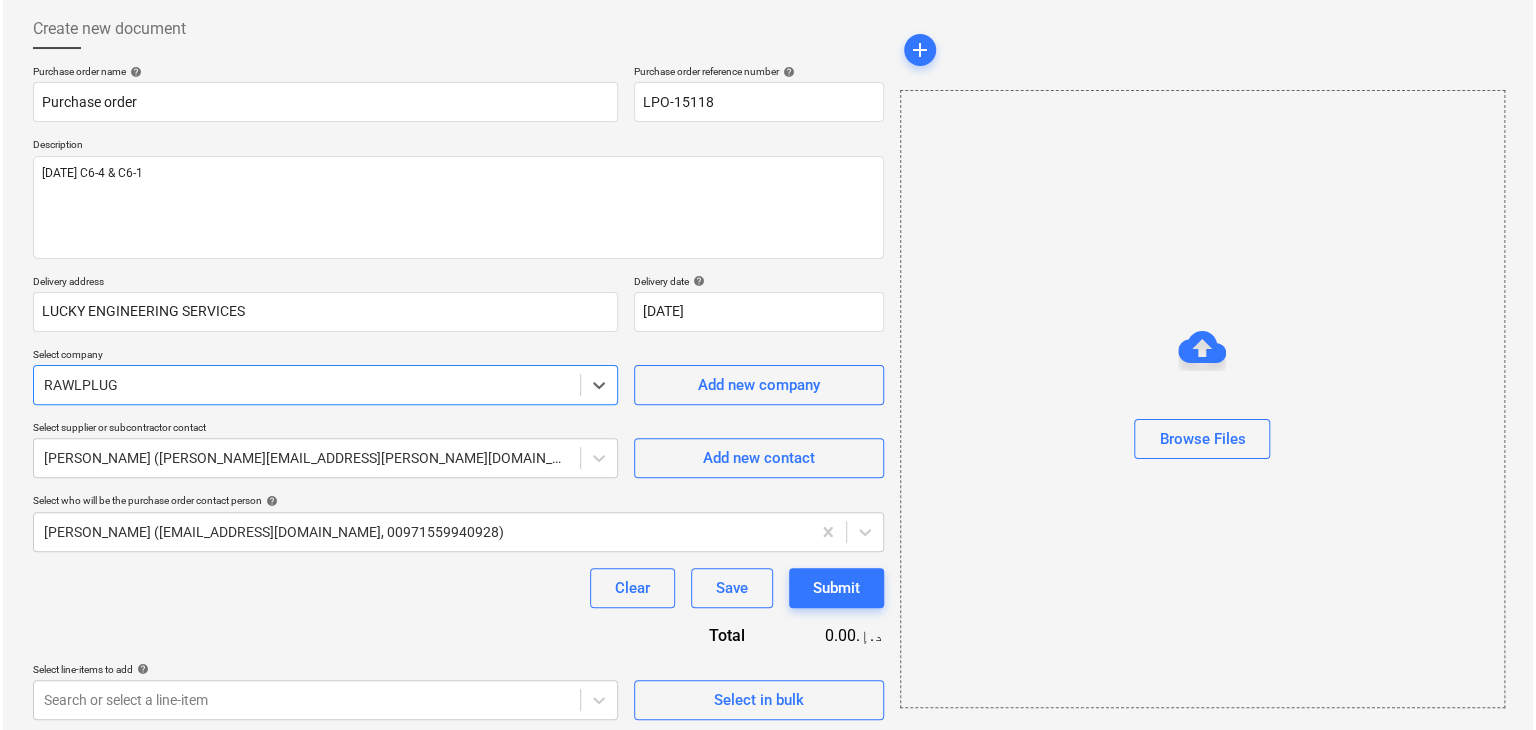 scroll, scrollTop: 104, scrollLeft: 0, axis: vertical 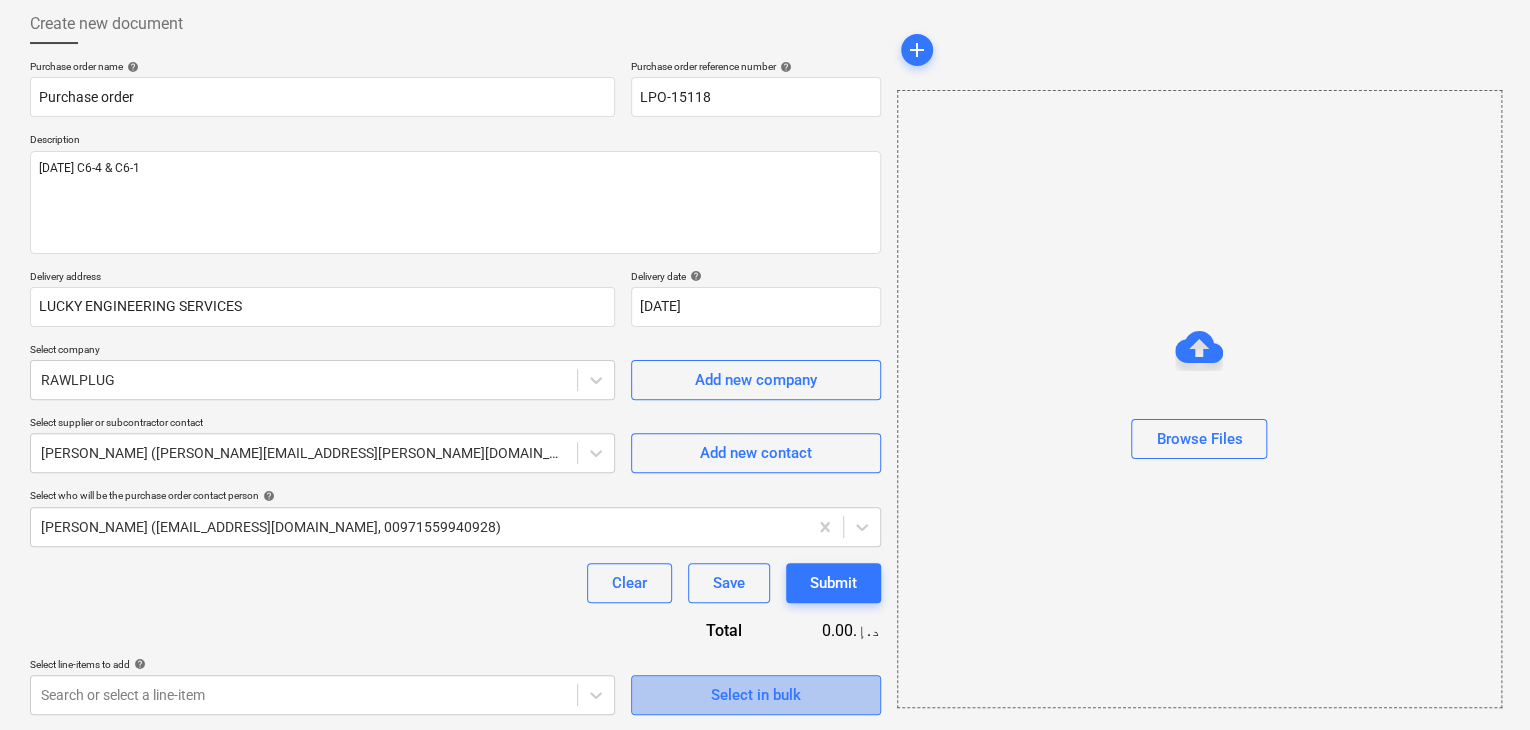 click on "Select in bulk" at bounding box center [756, 695] 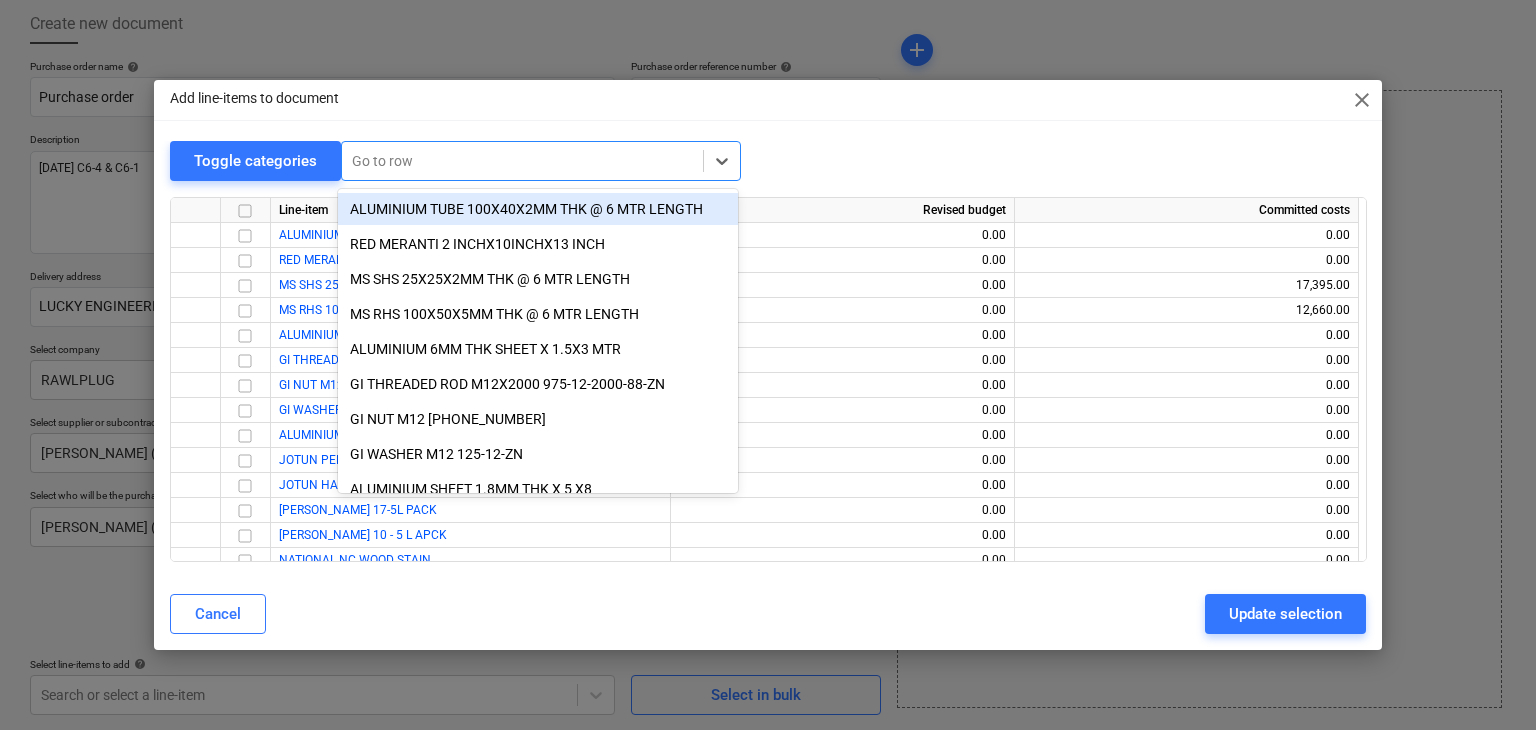 click at bounding box center (522, 161) 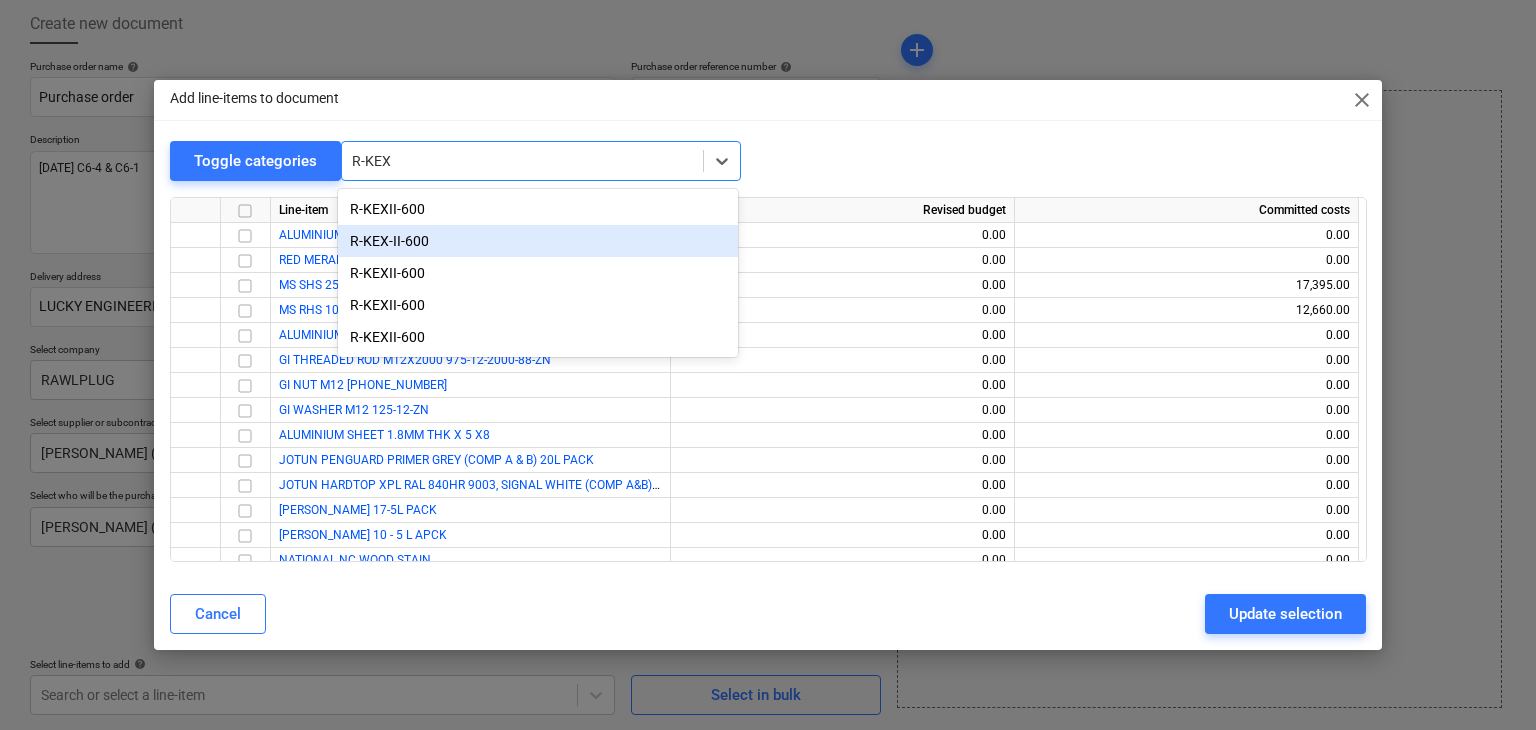 click on "R-KEX-II-600" at bounding box center (538, 241) 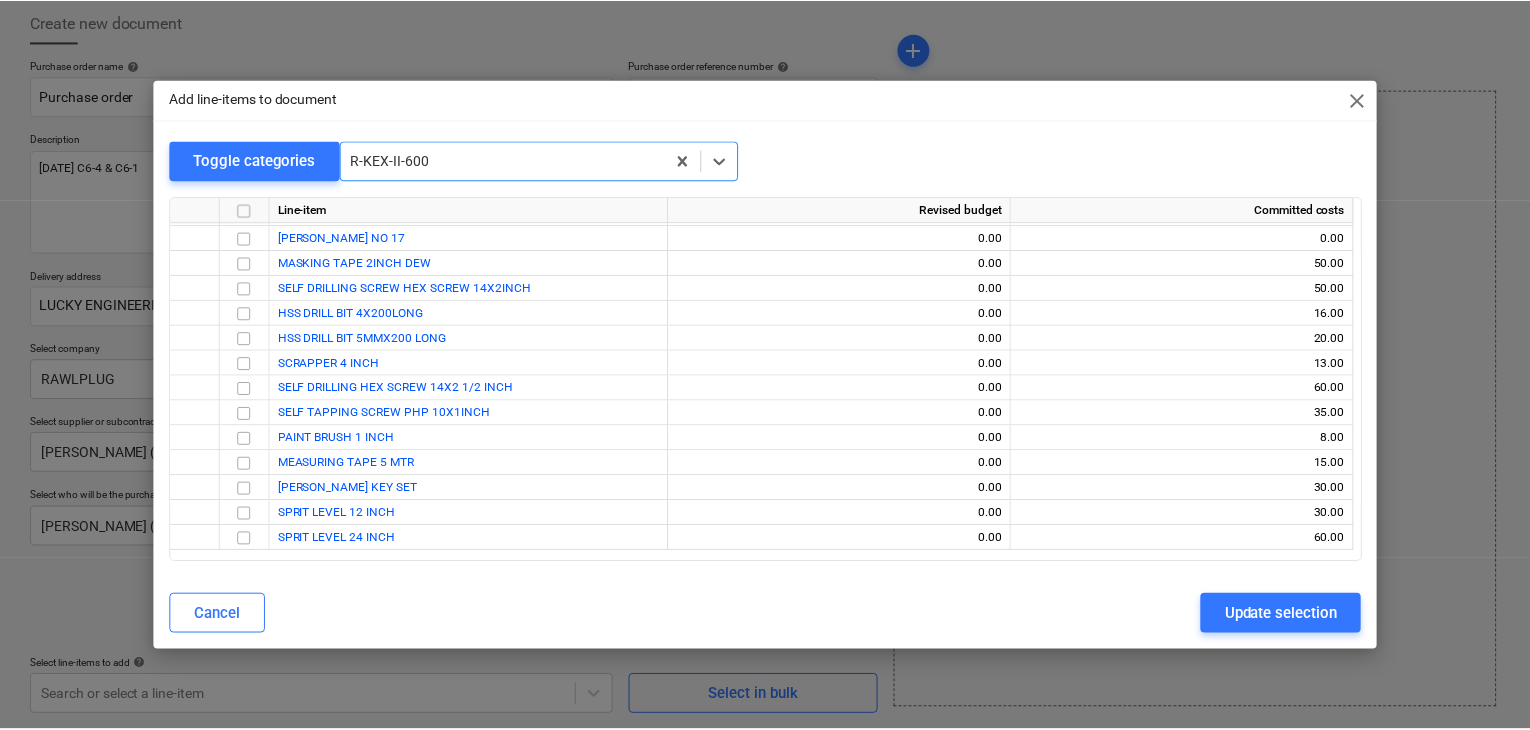 scroll, scrollTop: 3250, scrollLeft: 0, axis: vertical 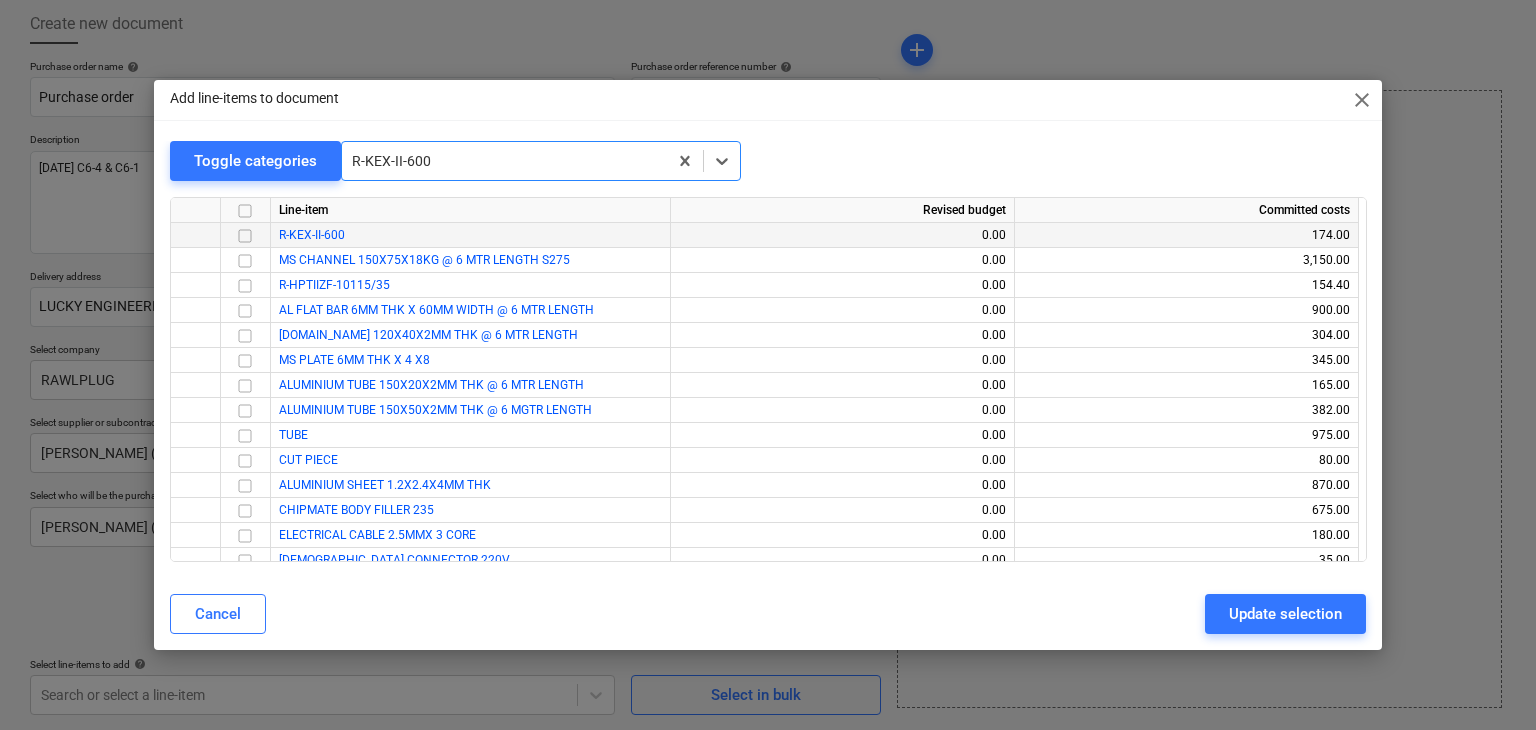 click at bounding box center [245, 236] 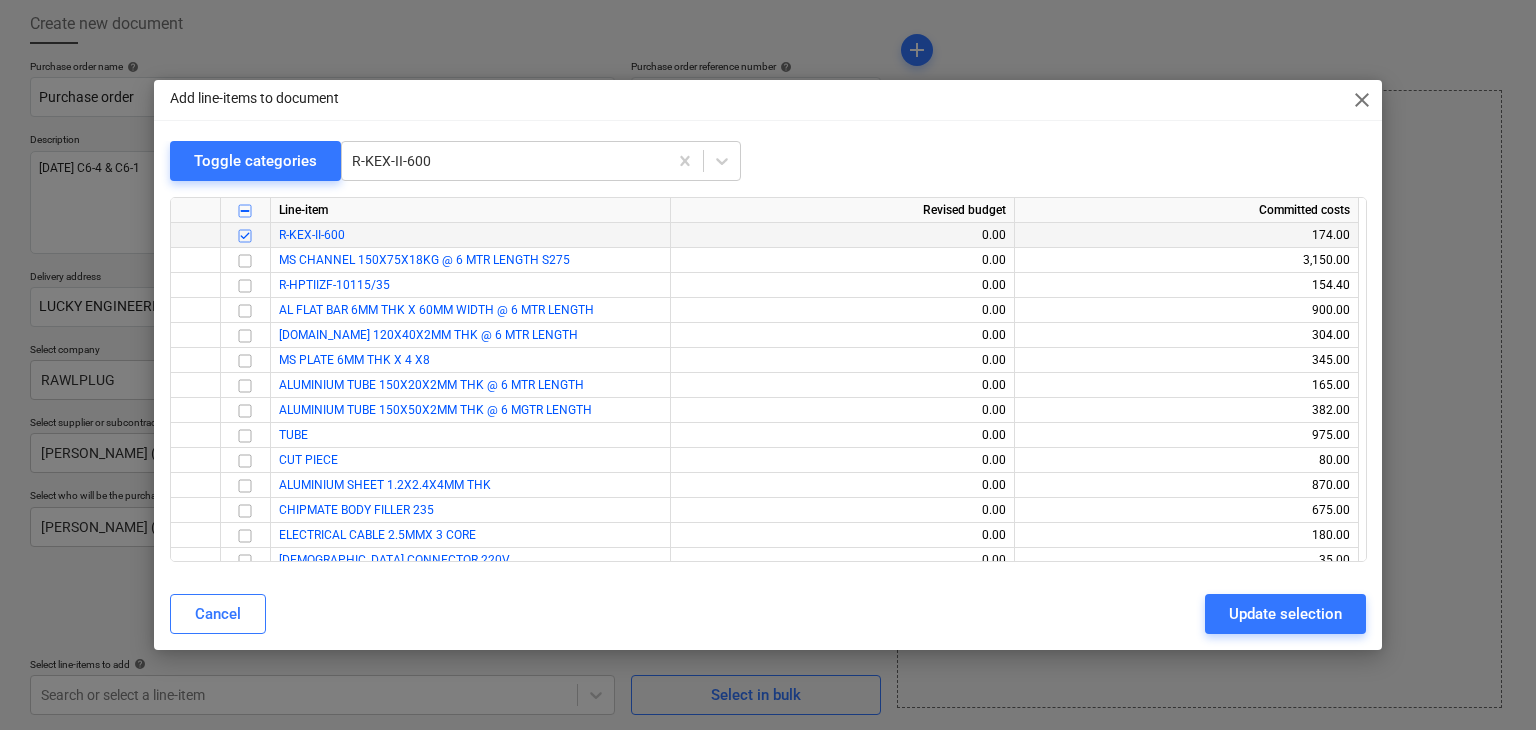 click on "Update selection" at bounding box center (1285, 614) 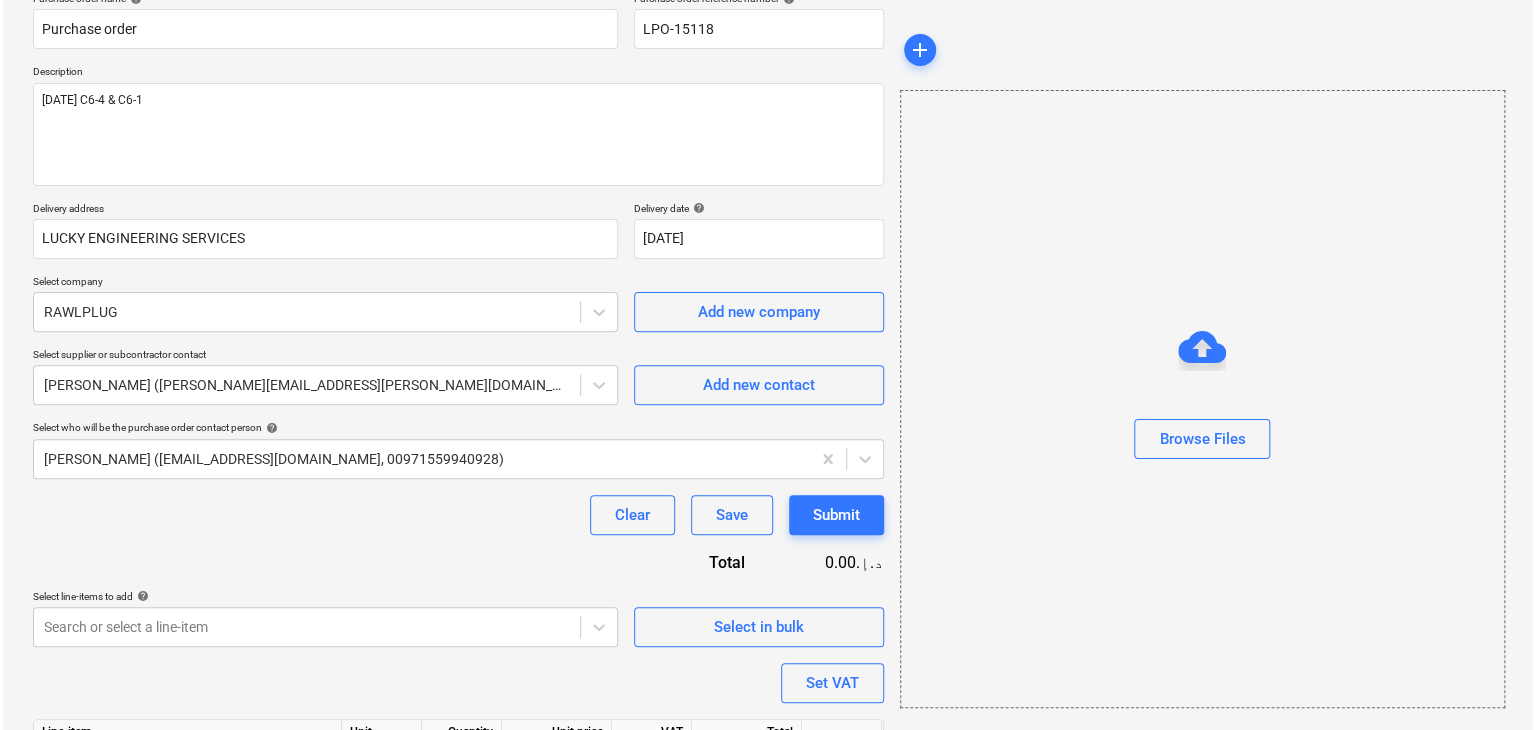 scroll, scrollTop: 292, scrollLeft: 0, axis: vertical 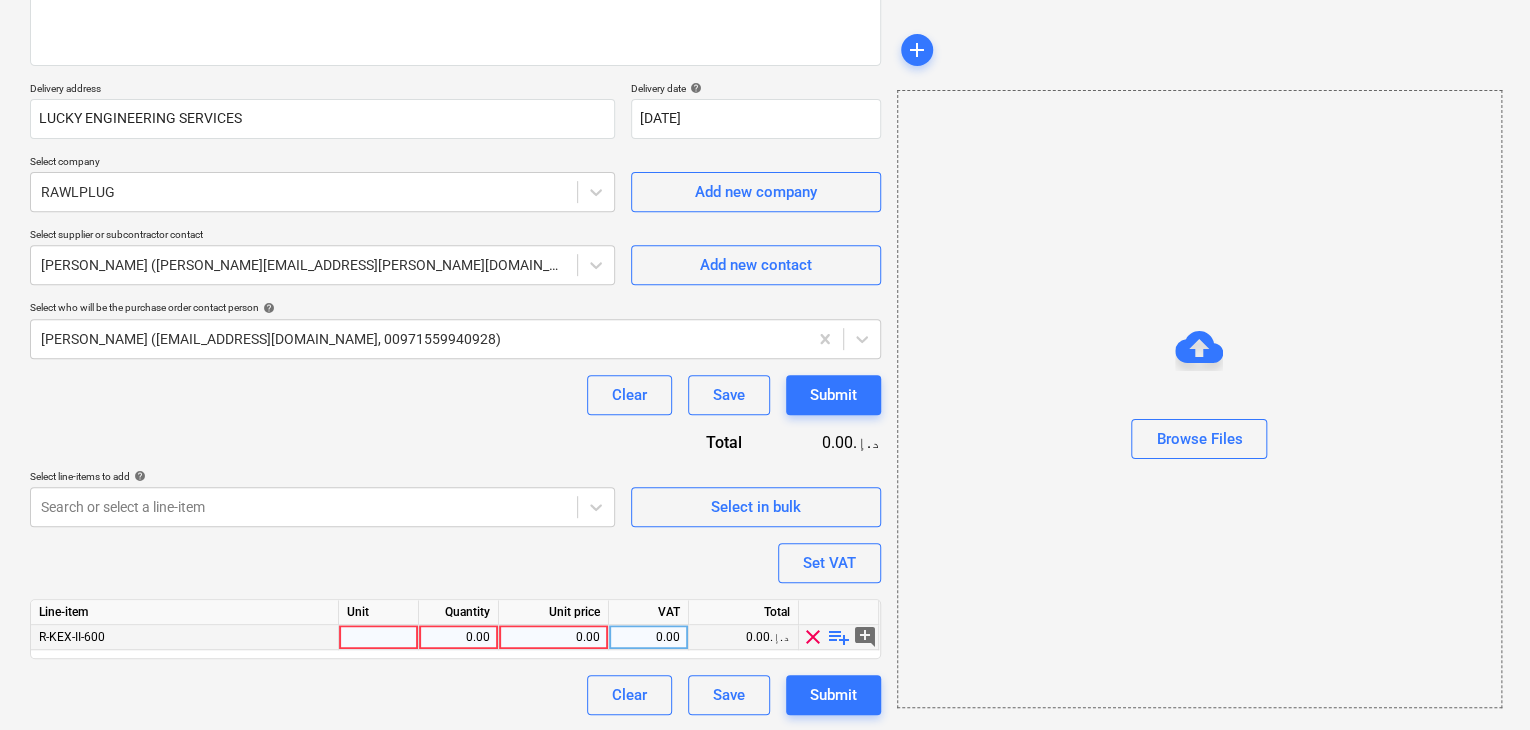 click at bounding box center (379, 637) 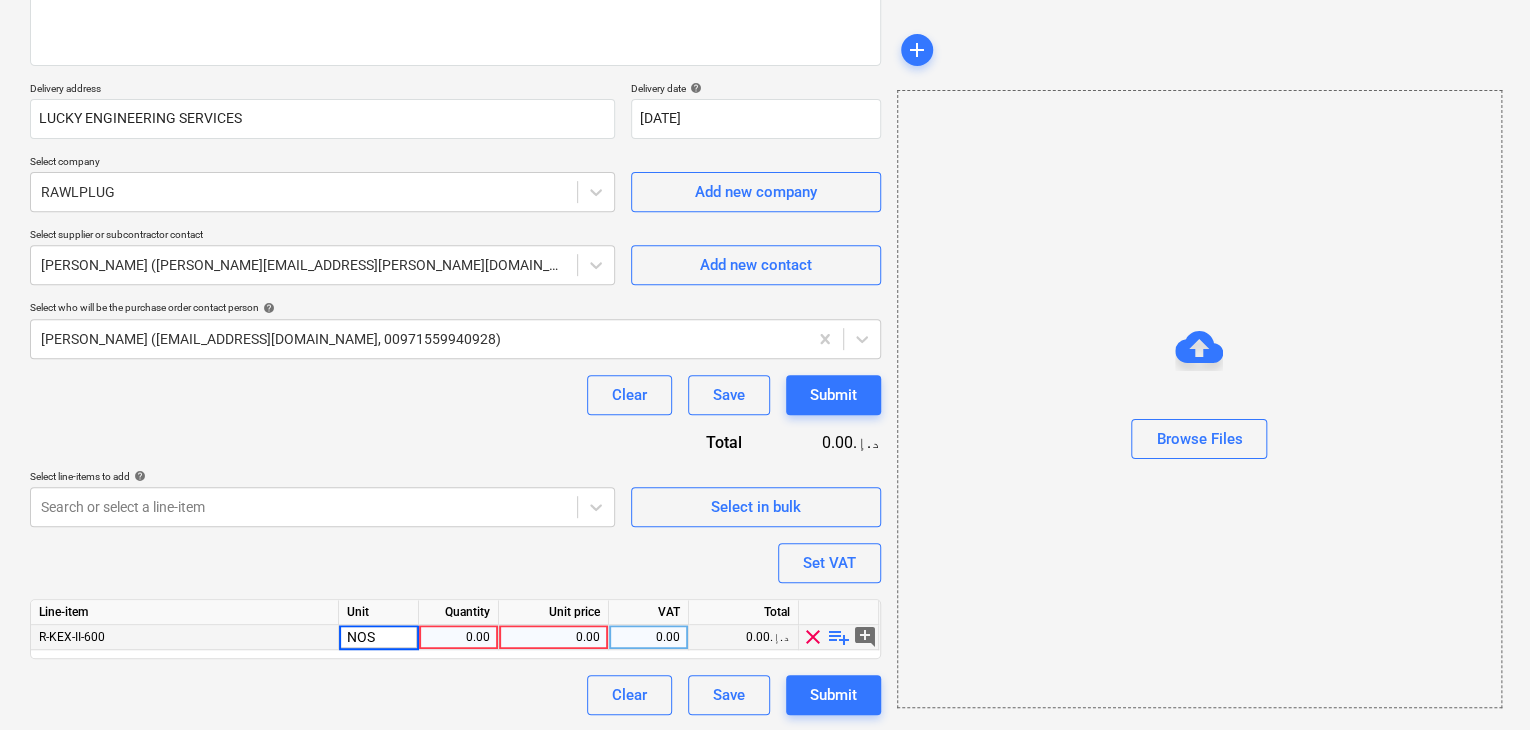 click on "0.00" at bounding box center [458, 637] 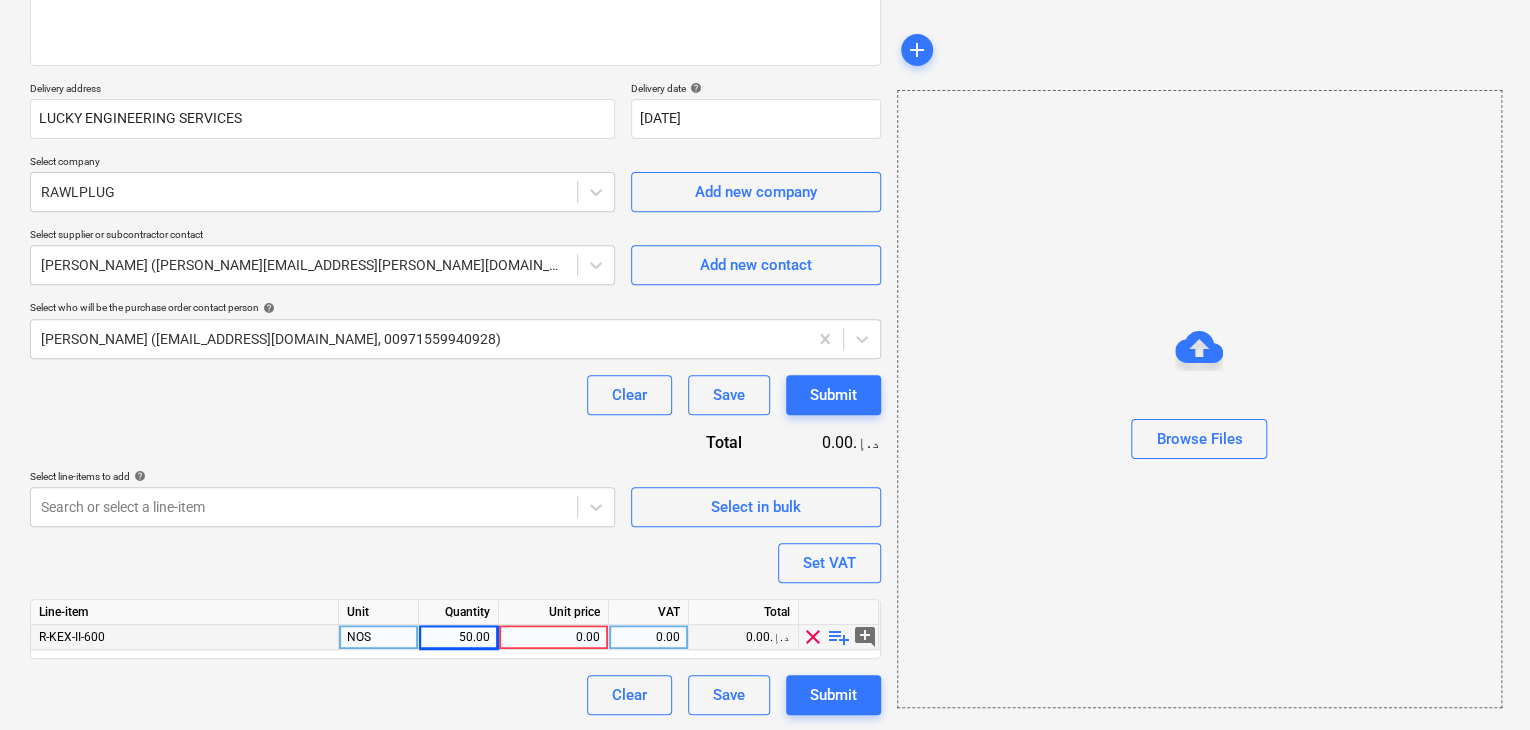 click on "0.00" at bounding box center (553, 637) 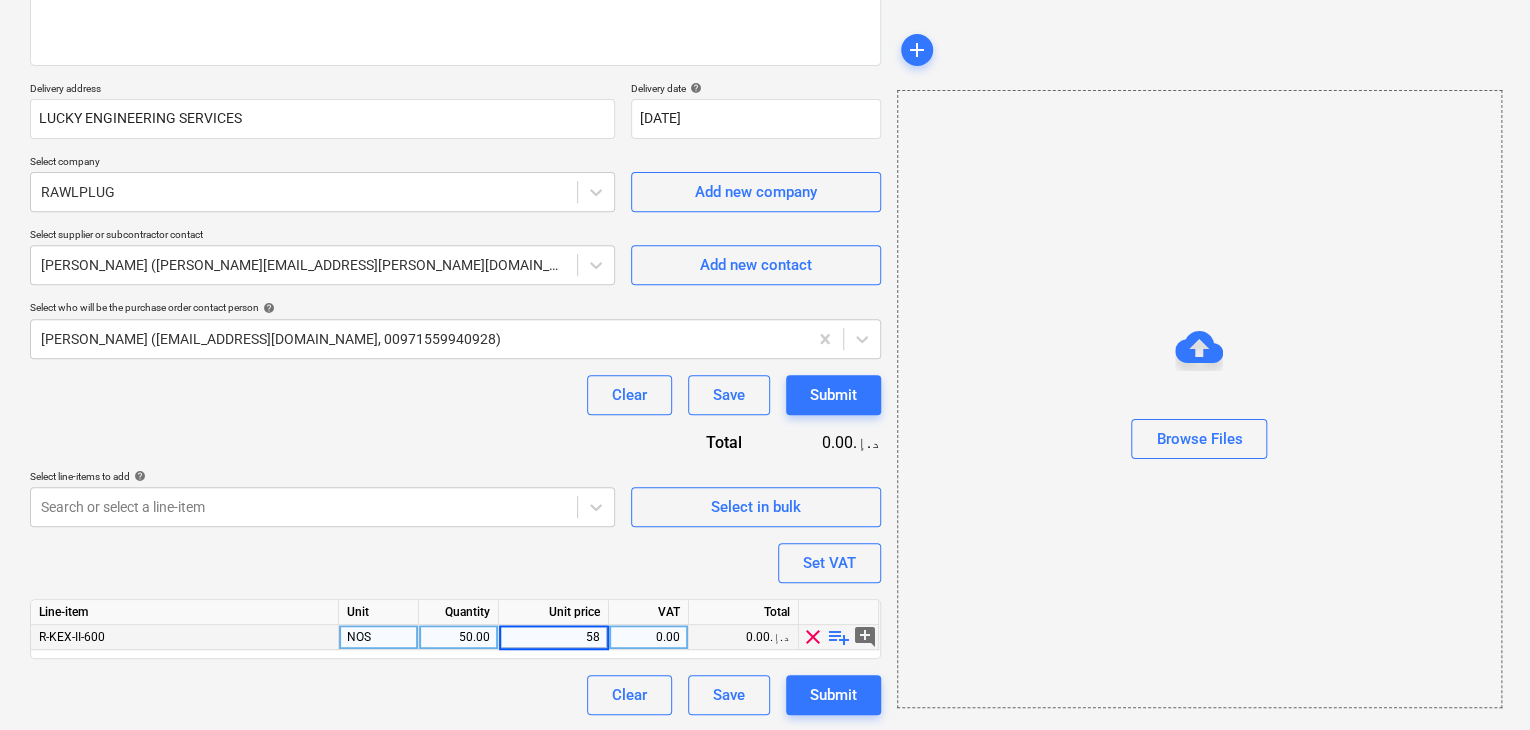click on "Browse Files" at bounding box center (1199, 399) 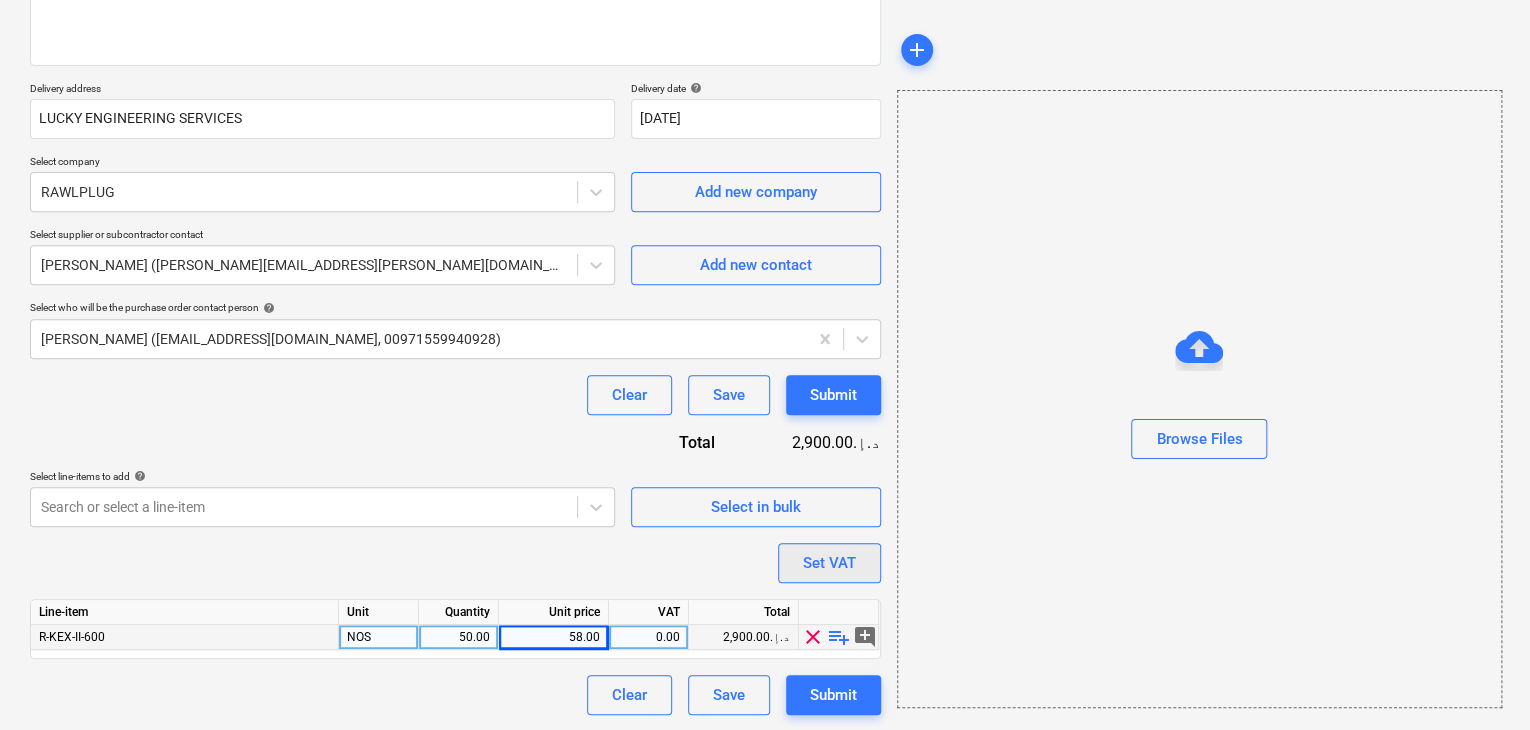 click on "Set VAT" at bounding box center (829, 563) 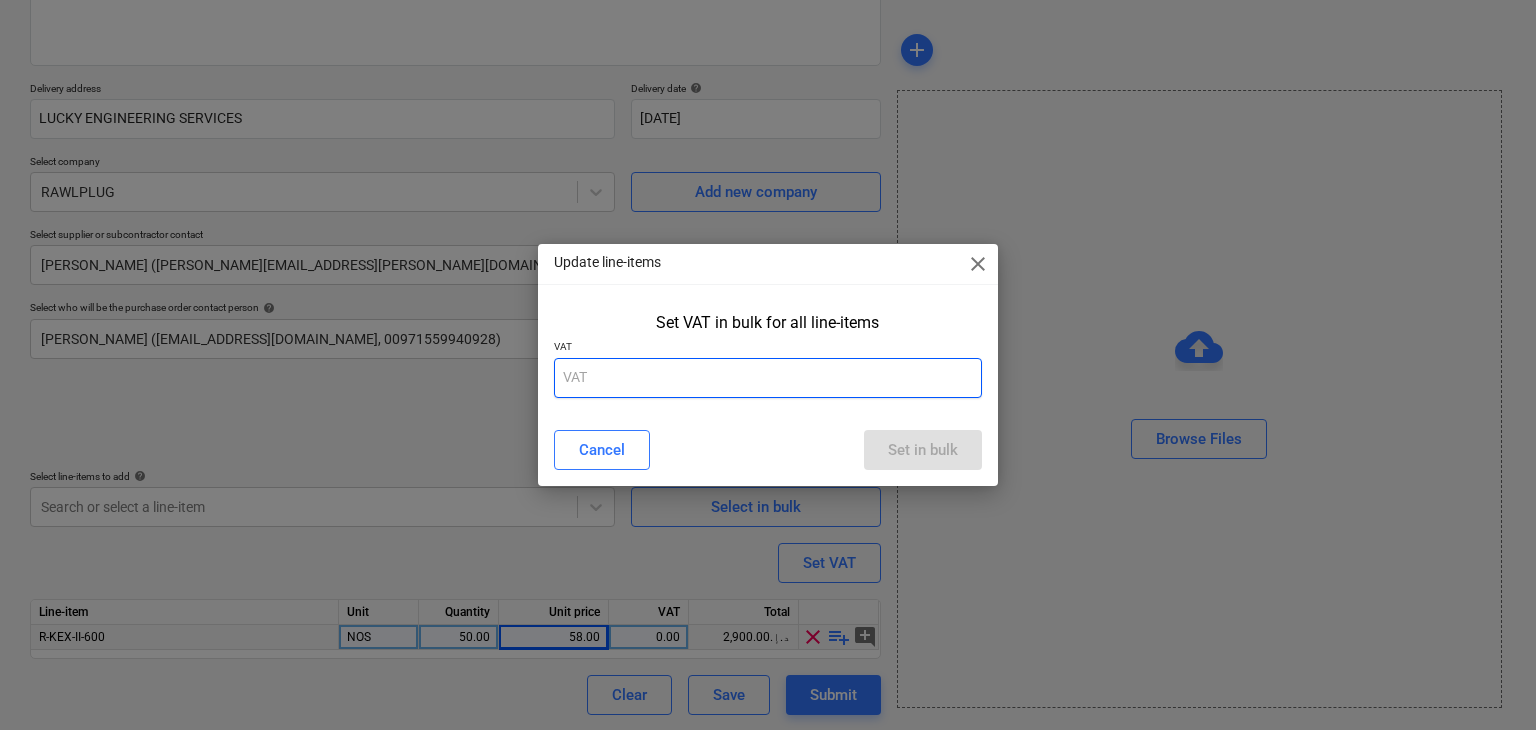 click at bounding box center [768, 378] 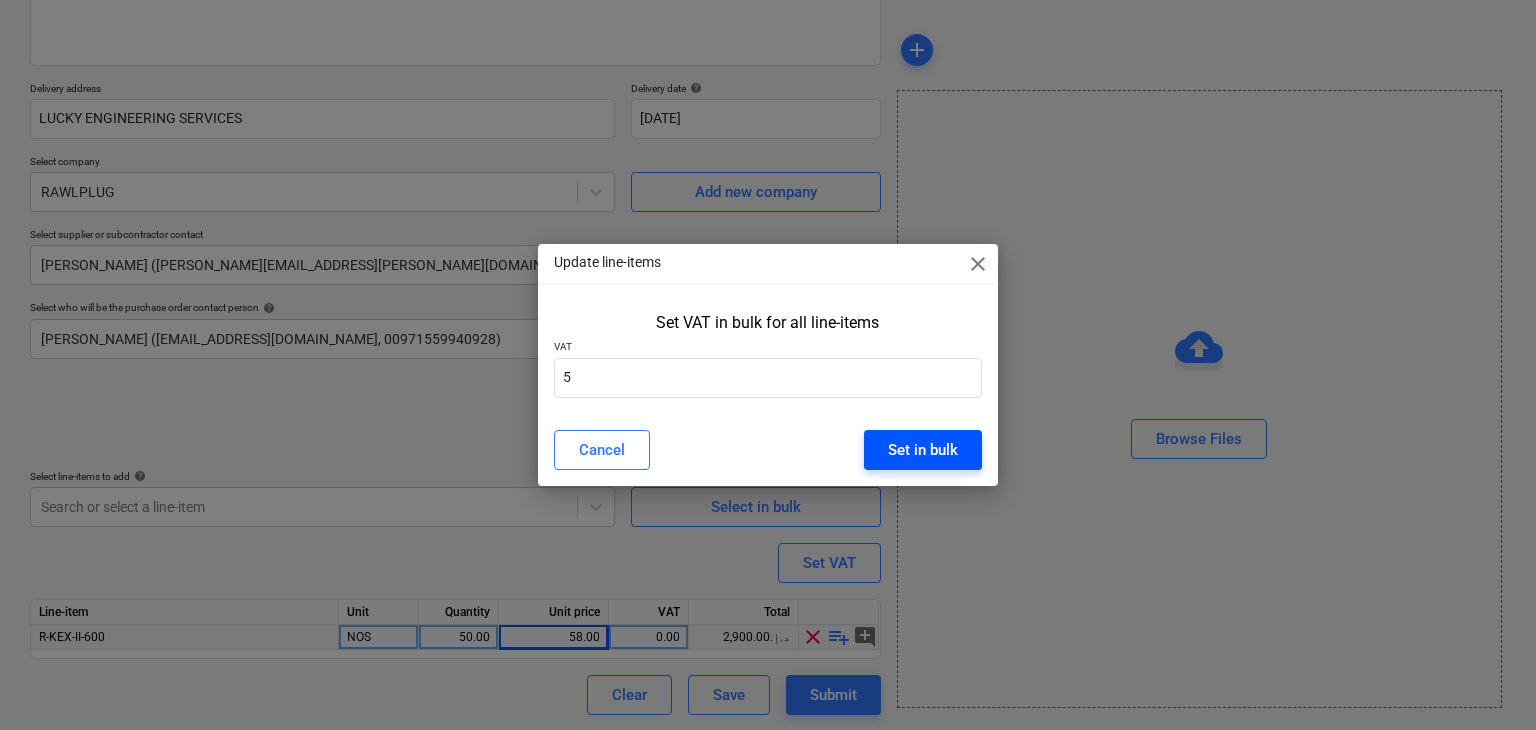 click on "Set in bulk" at bounding box center (923, 450) 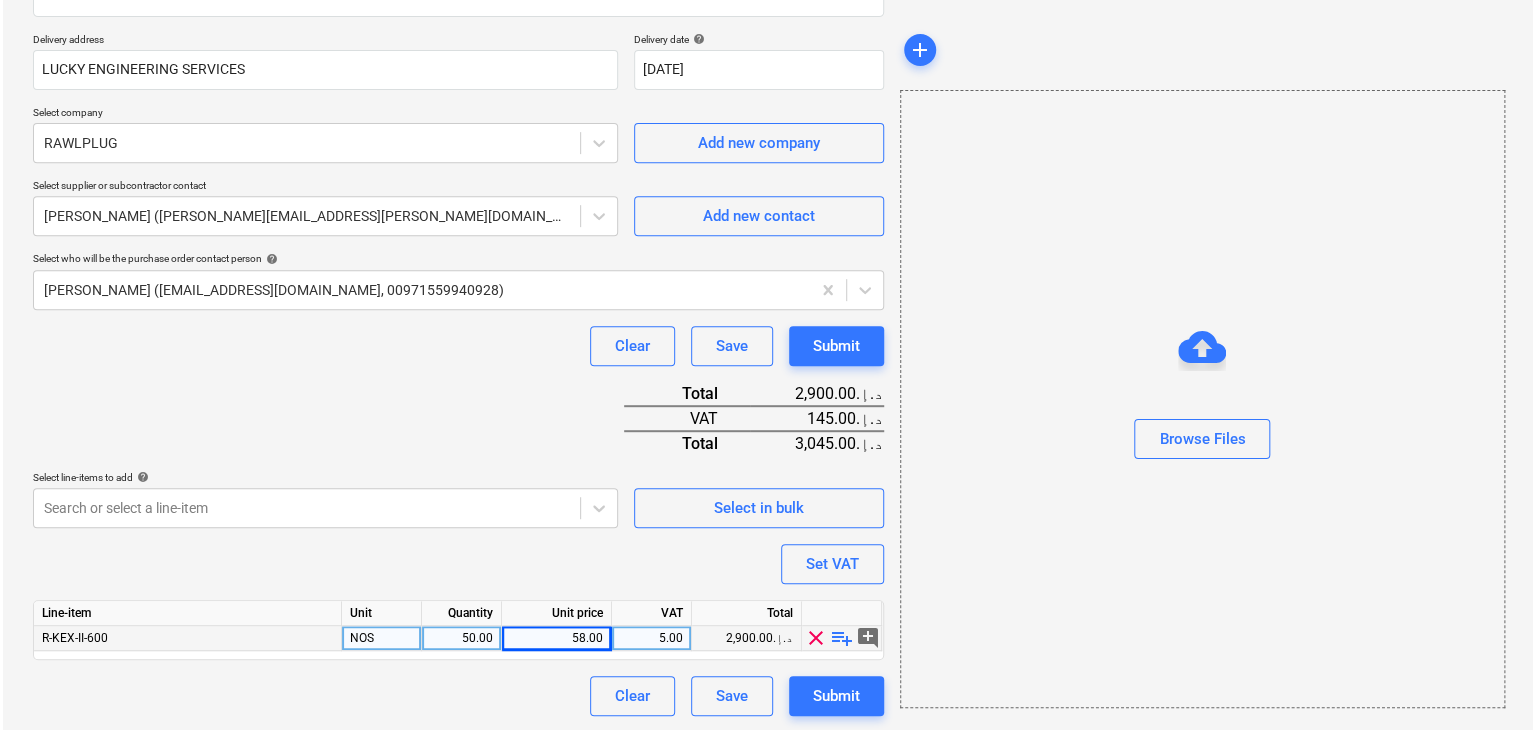 scroll, scrollTop: 342, scrollLeft: 0, axis: vertical 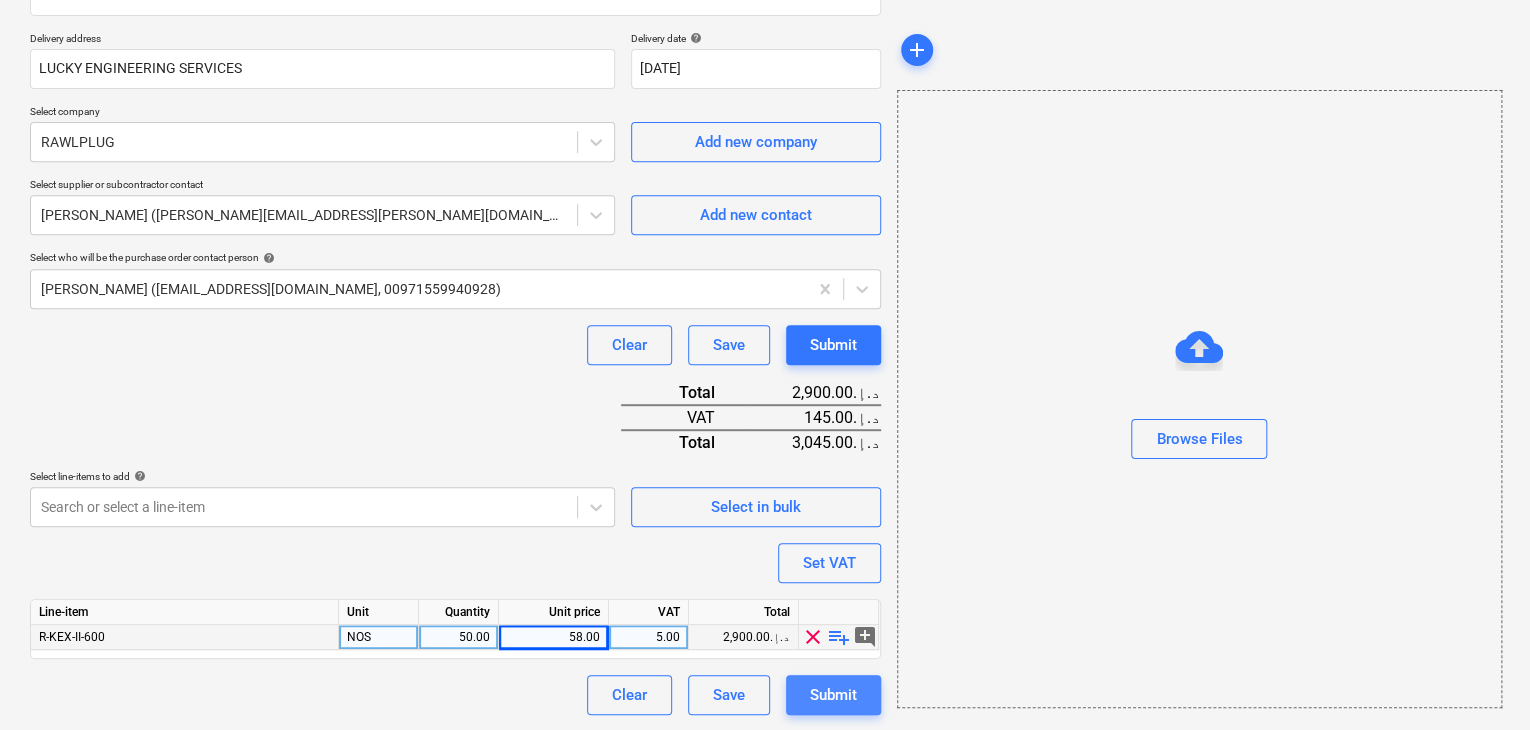click on "Submit" at bounding box center (833, 695) 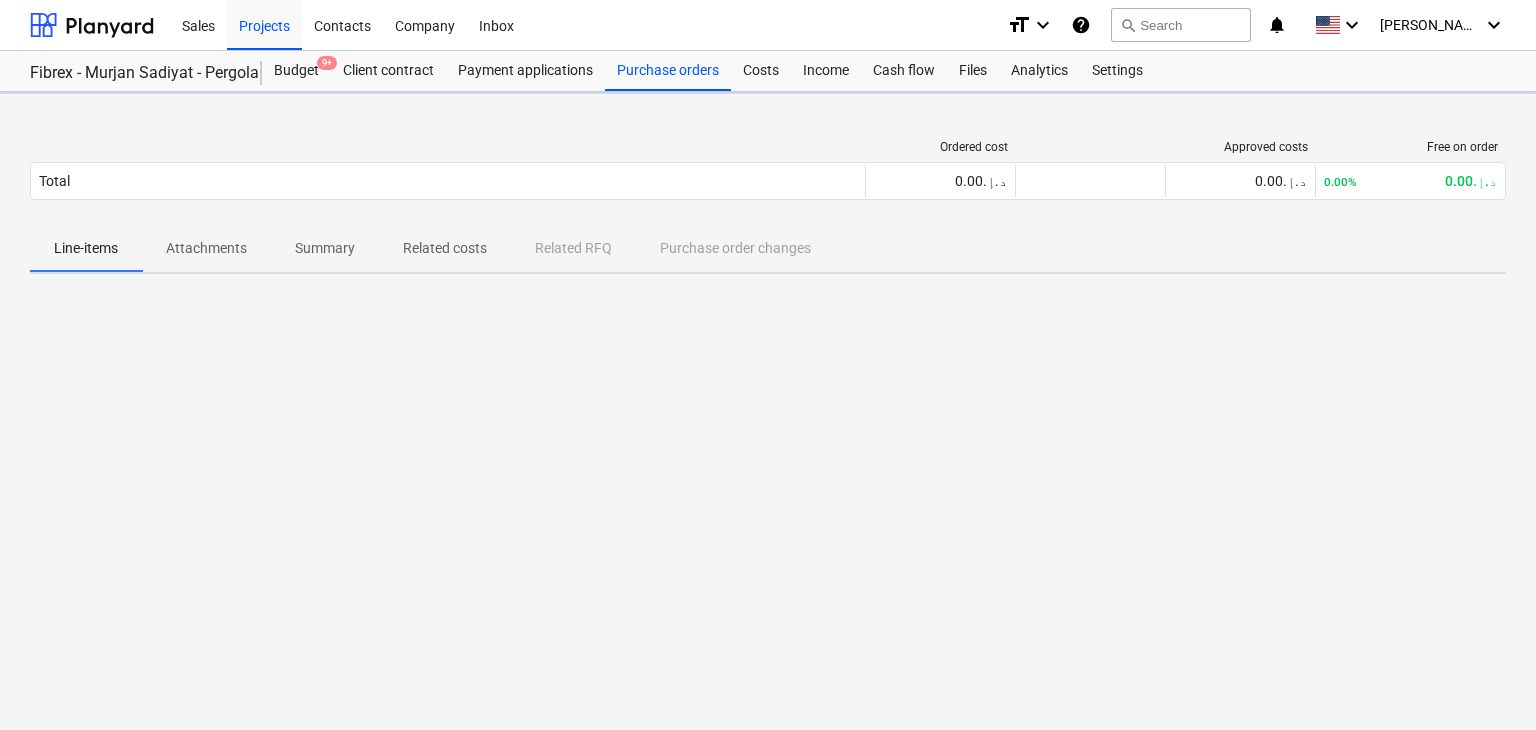 scroll, scrollTop: 0, scrollLeft: 0, axis: both 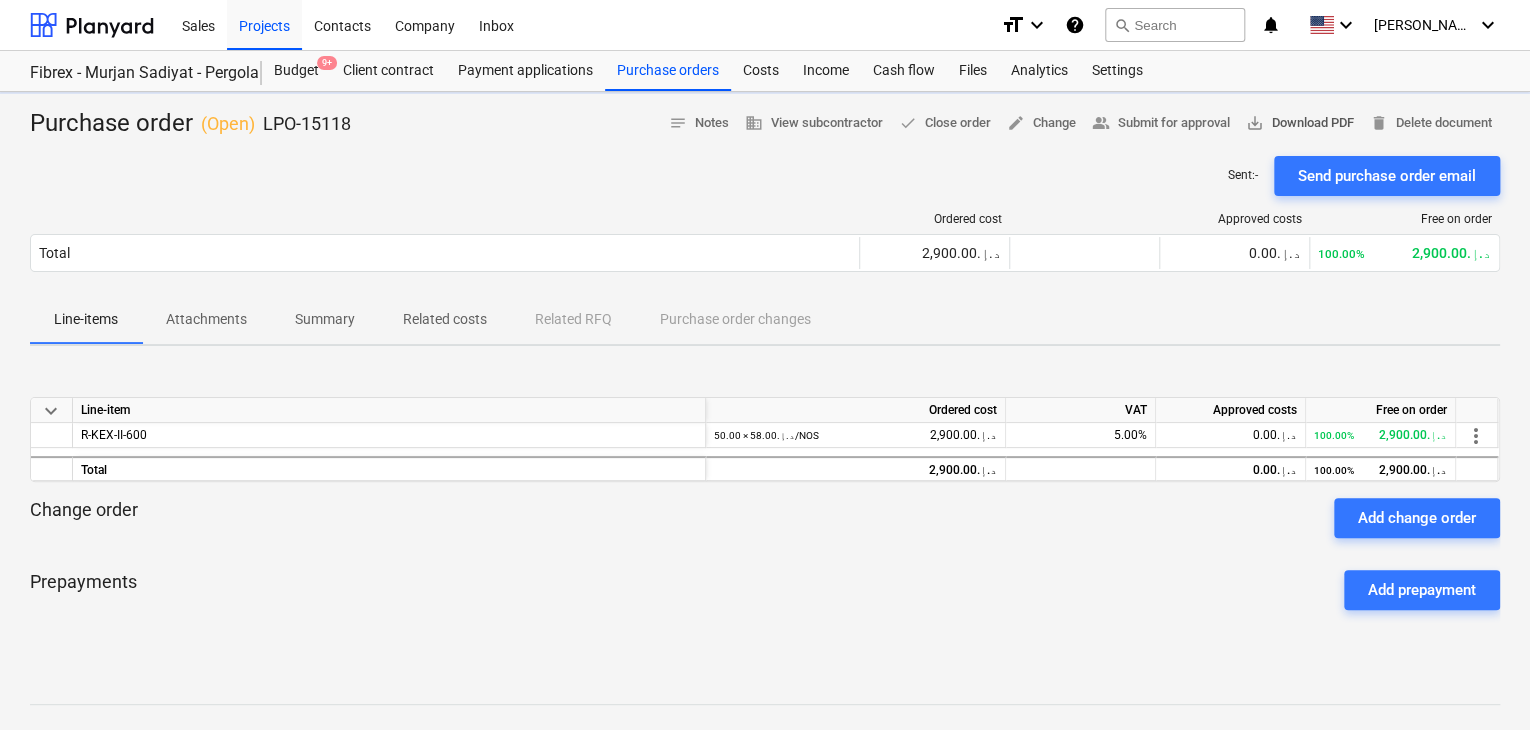 click on "save_alt Download PDF" at bounding box center [1300, 123] 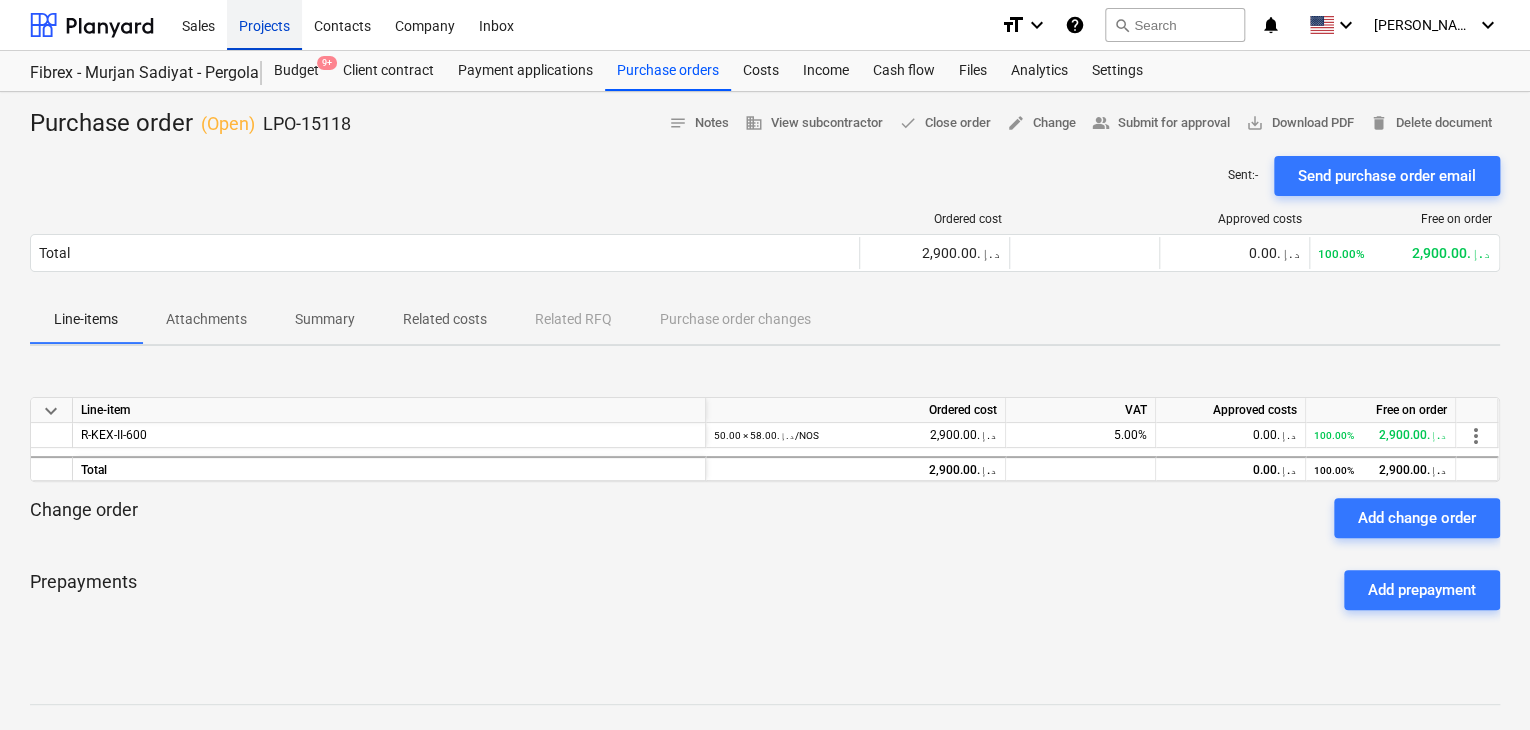 click on "Projects" at bounding box center (264, 24) 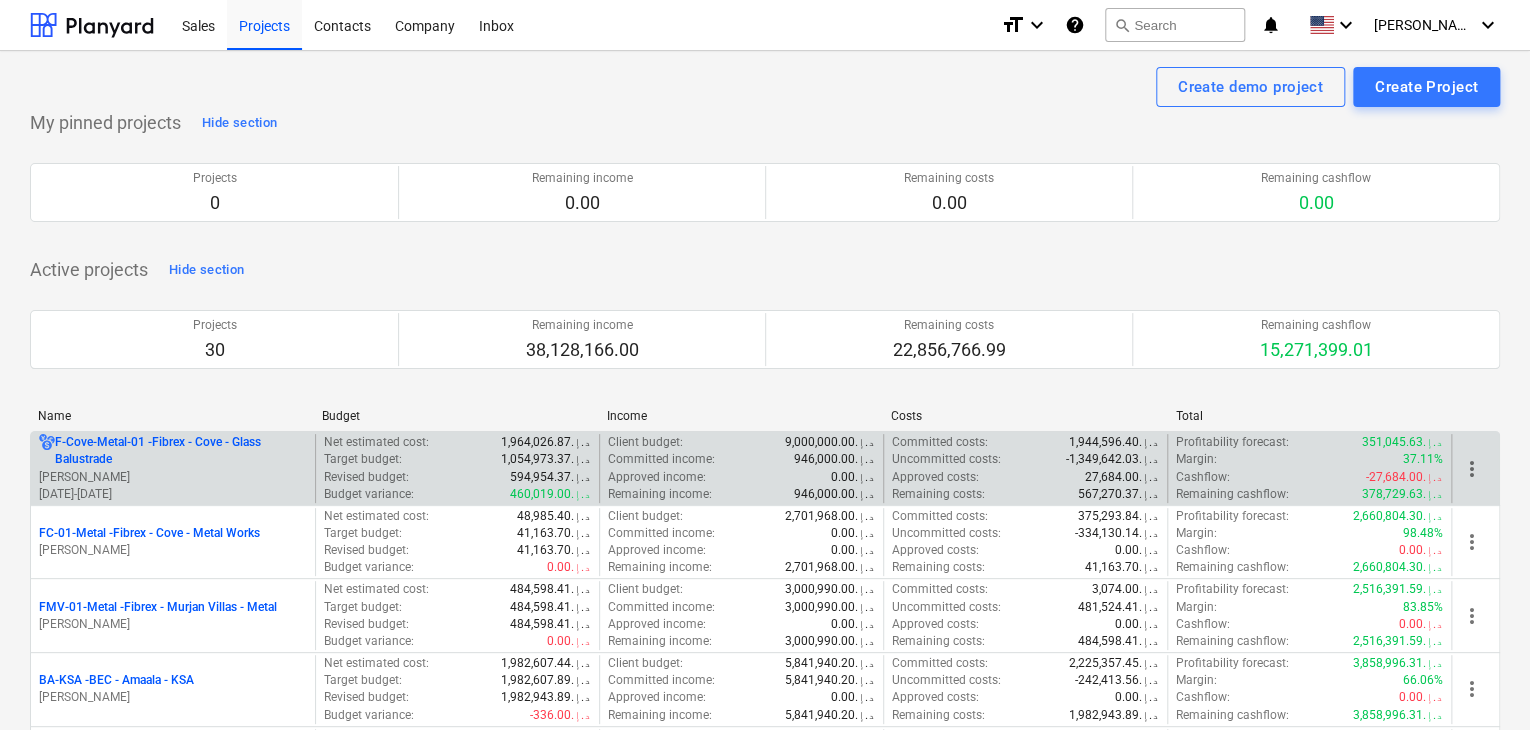 click on "F-Cove-Metal-01 -  Fibrex - Cove - Glass Balustrade" at bounding box center (181, 451) 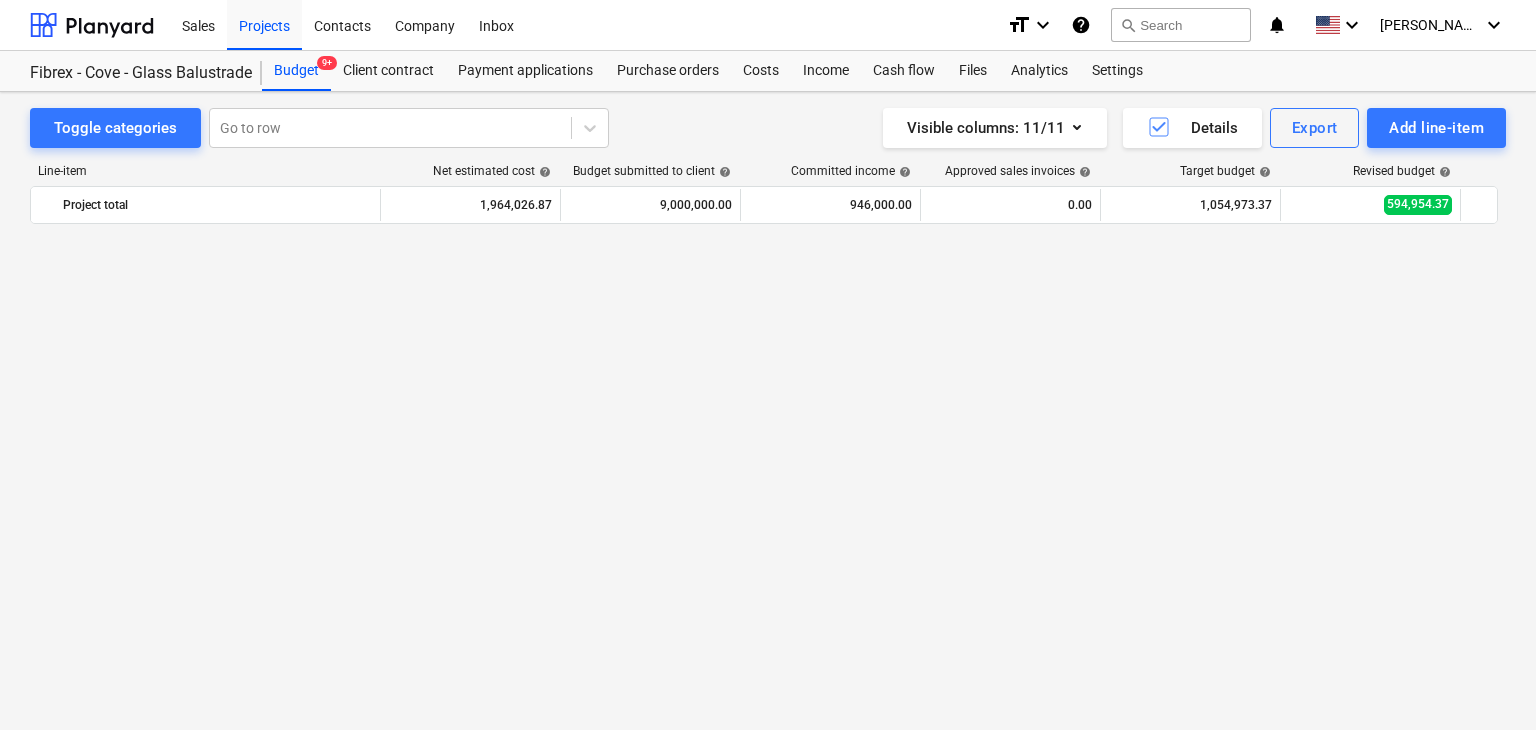 scroll, scrollTop: 9455, scrollLeft: 0, axis: vertical 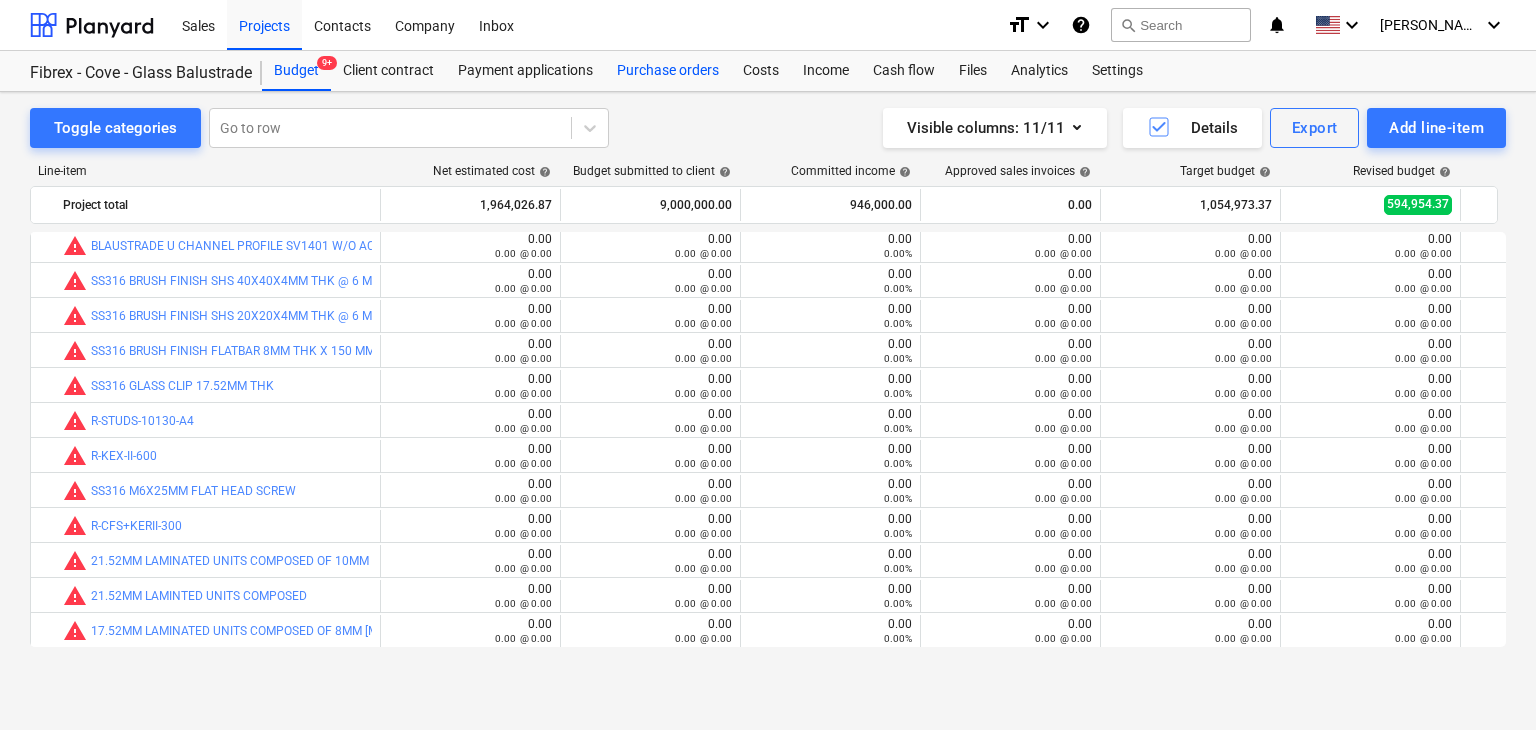 click on "Purchase orders" at bounding box center [668, 71] 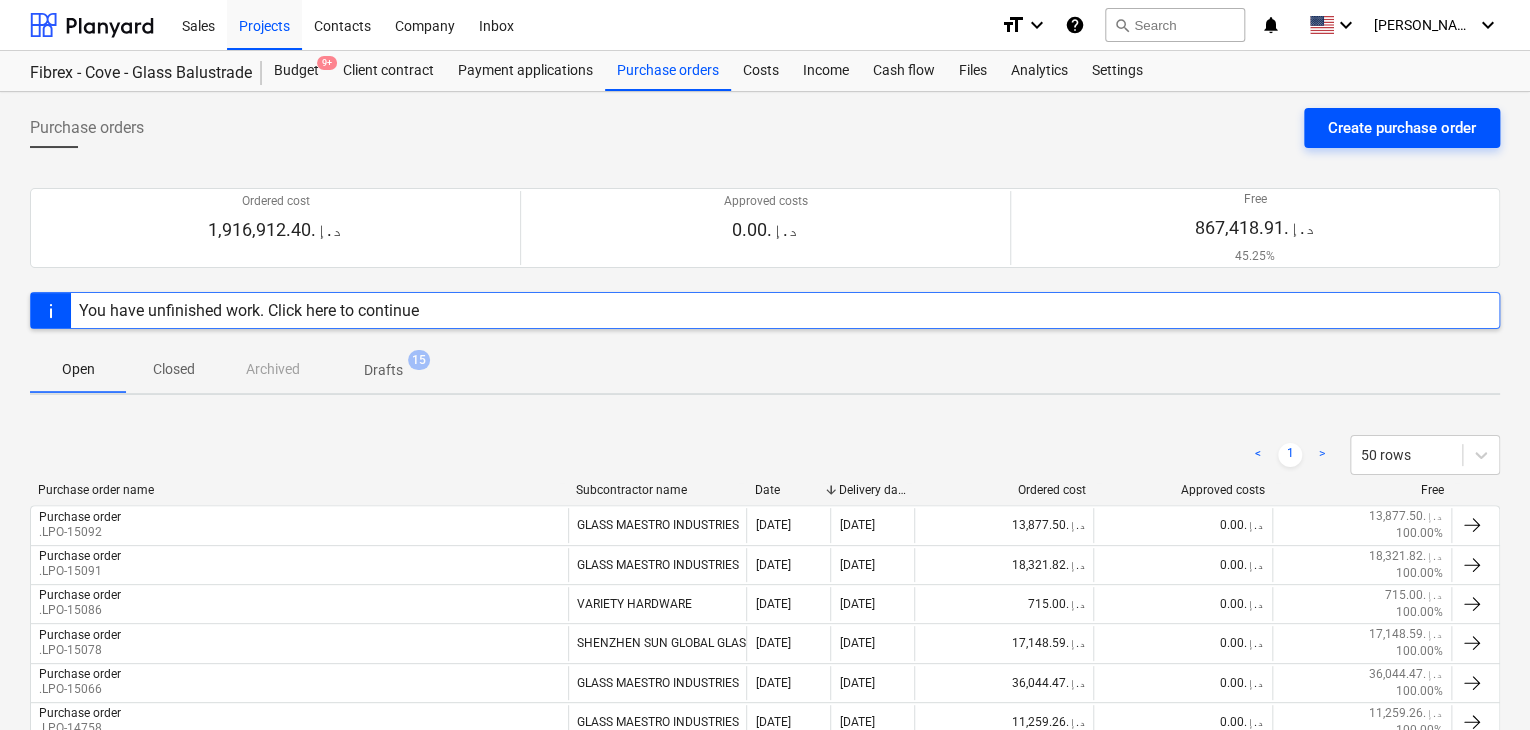 click on "Create purchase order" at bounding box center [1402, 128] 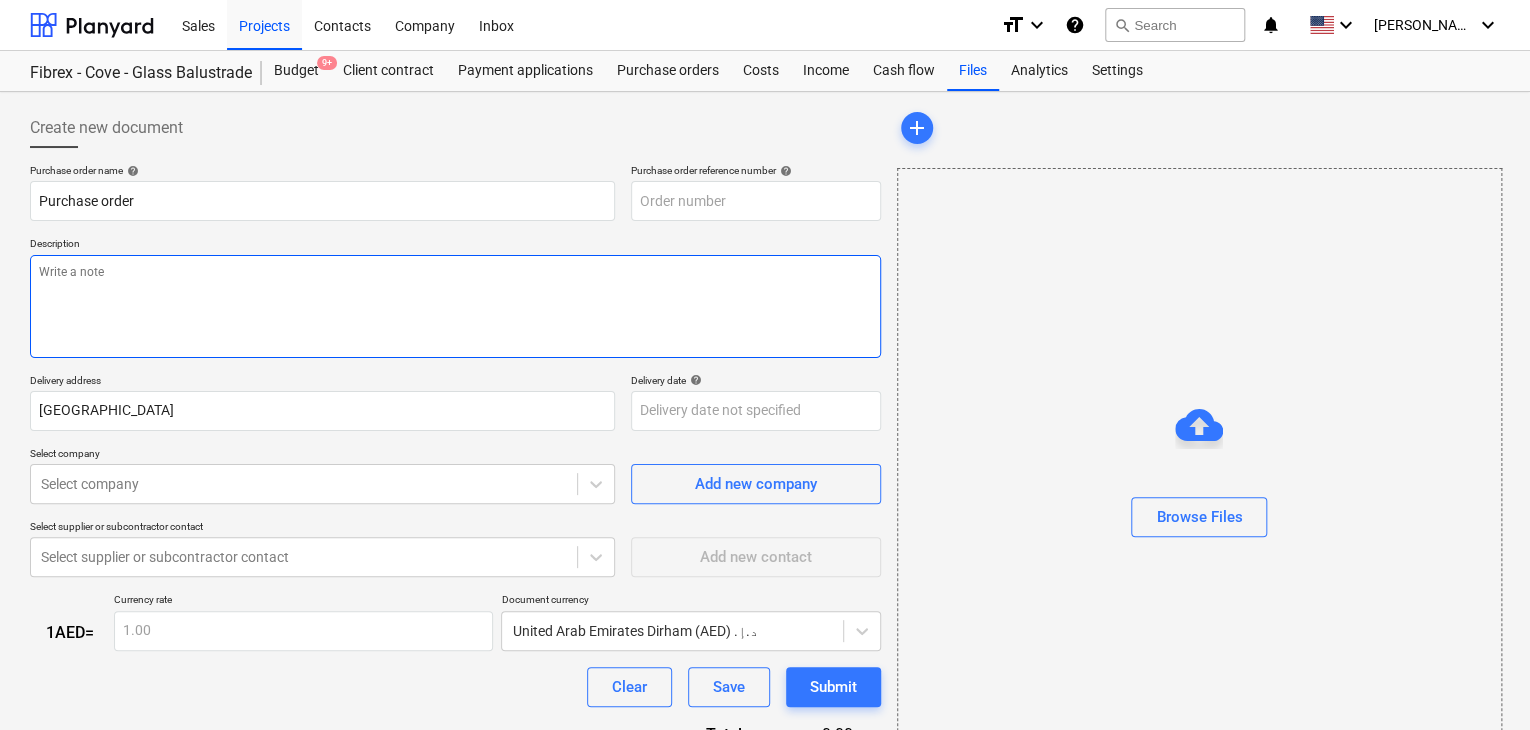 click at bounding box center [455, 306] 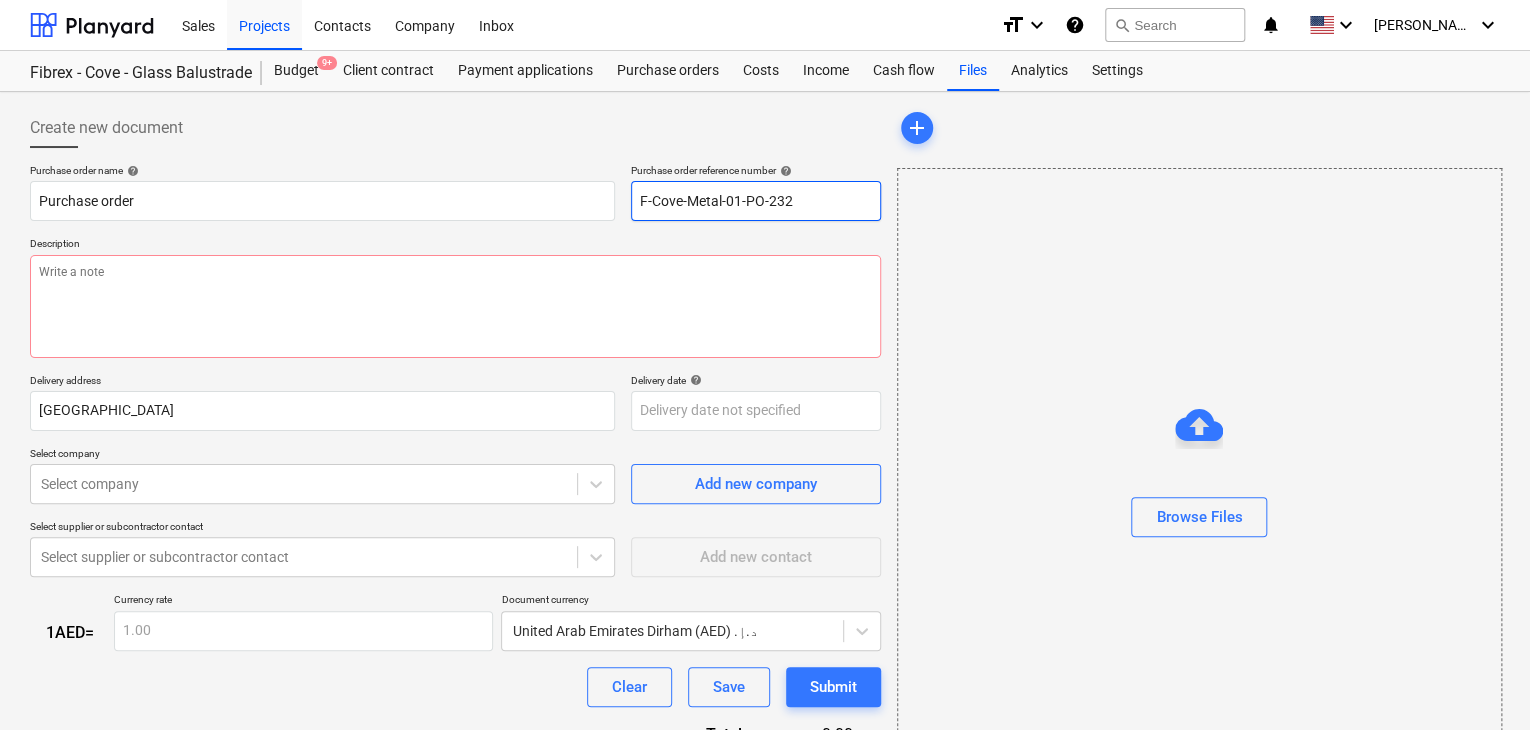 drag, startPoint x: 801, startPoint y: 204, endPoint x: 526, endPoint y: 171, distance: 276.97293 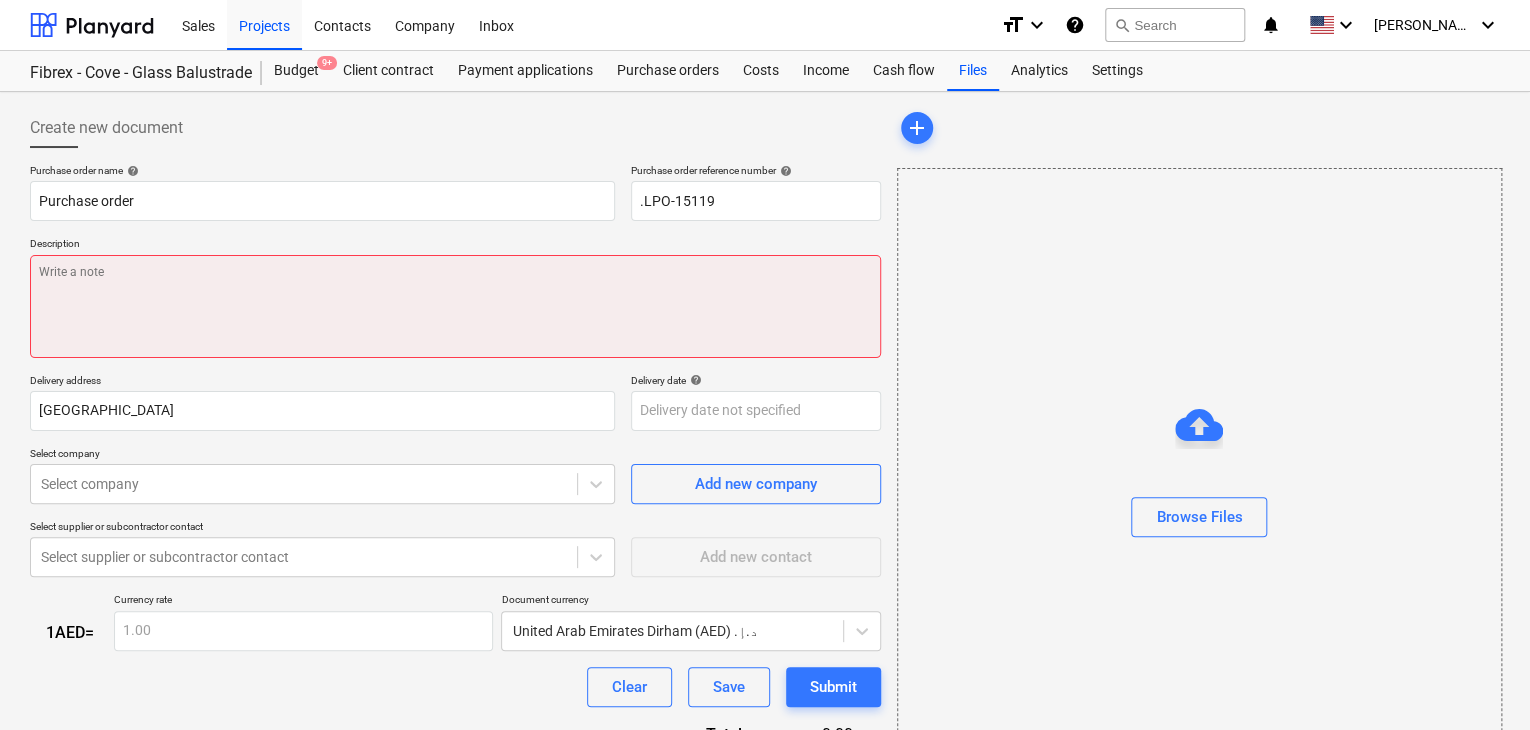 click at bounding box center (455, 306) 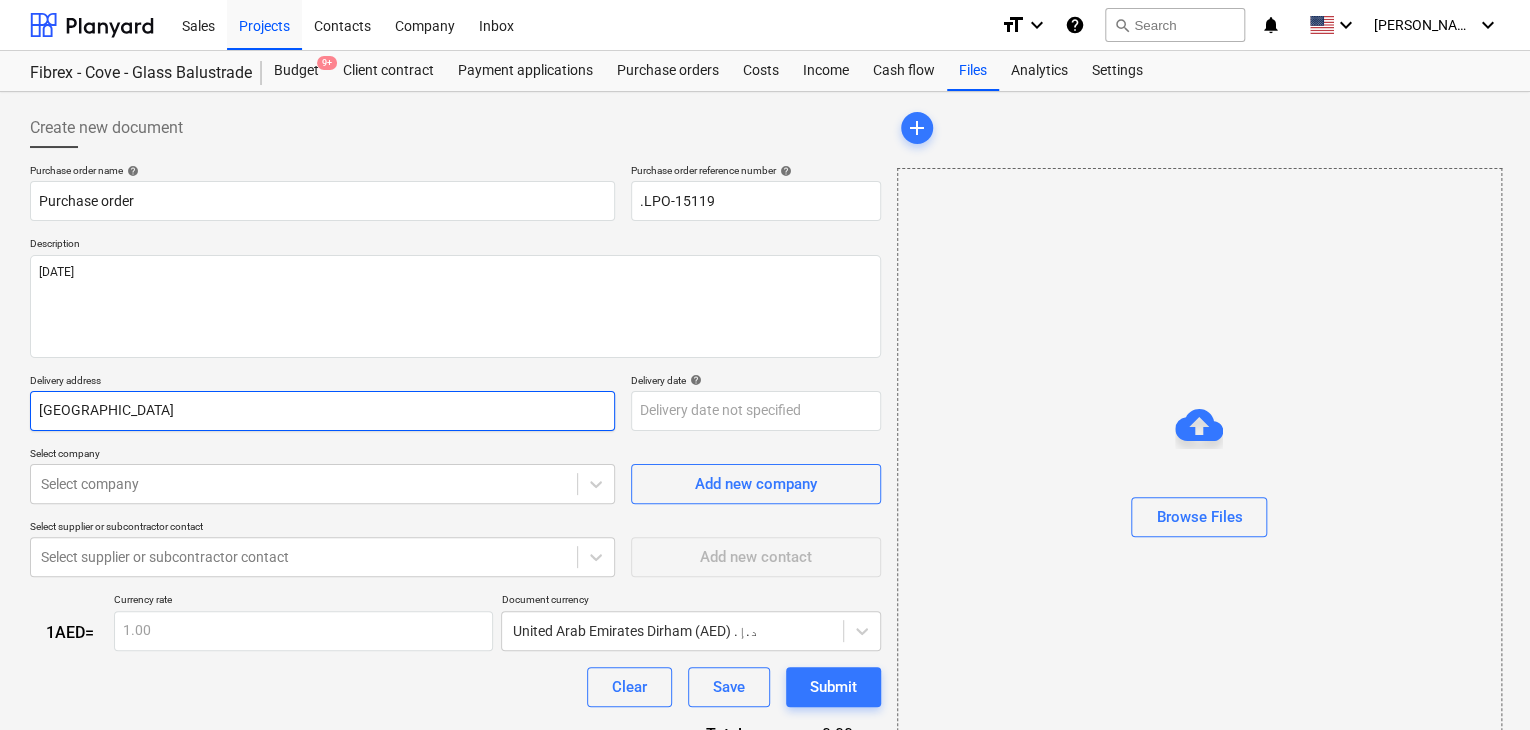 click on "[GEOGRAPHIC_DATA]" at bounding box center (322, 411) 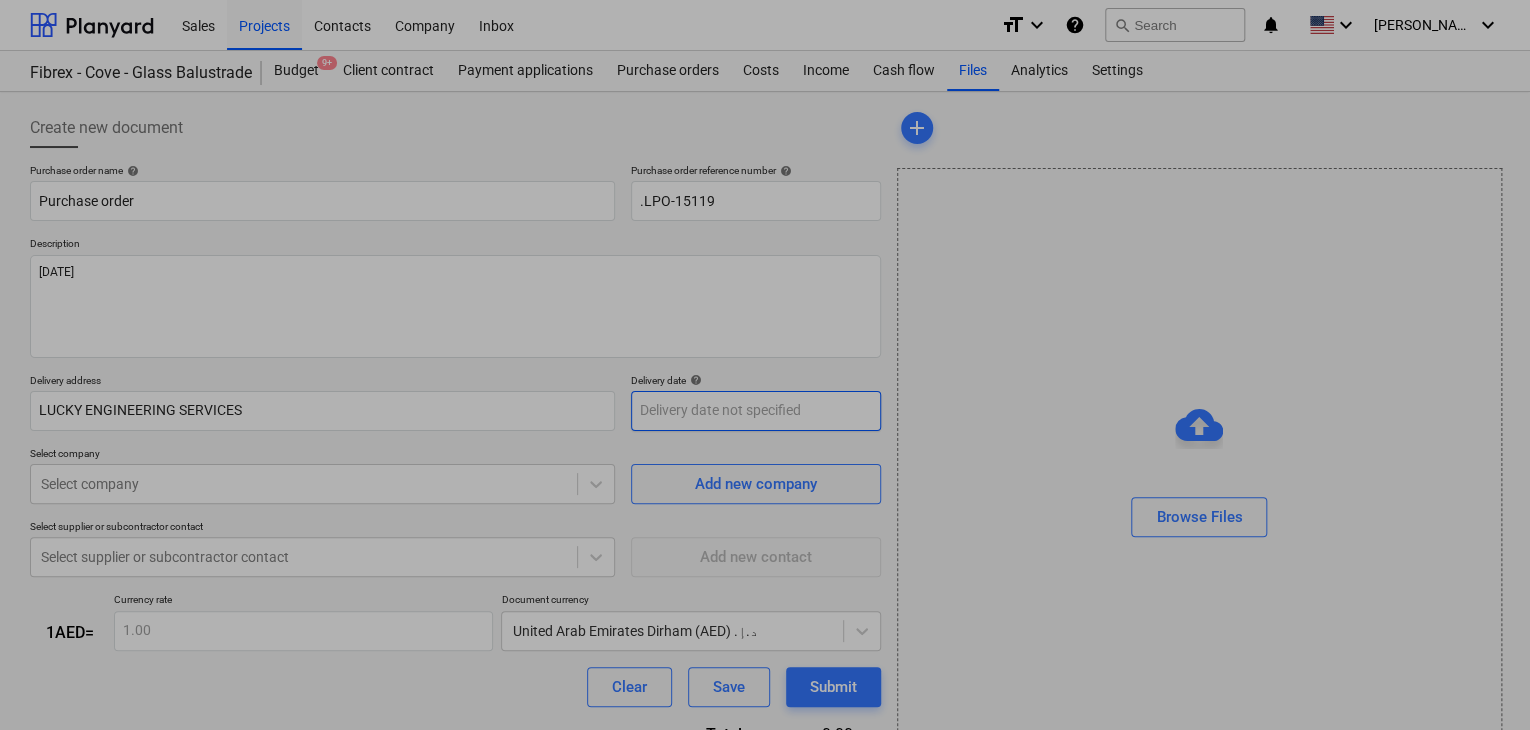 click on "Sales Projects Contacts Company Inbox format_size keyboard_arrow_down help search Search notifications 0 keyboard_arrow_down [PERSON_NAME] keyboard_arrow_down Fibrex - Cove - Glass Balustrade Budget 9+ Client contract Payment applications Purchase orders Costs Income Cash flow Files Analytics Settings Create new document Purchase order name help Purchase order Purchase order reference number help .LPO-15119 Description [DATE] Delivery address LUCKY ENGINEERING SERVICES Delivery date help Press the down arrow key to interact with the calendar and
select a date. Press the question mark key to get the keyboard shortcuts for changing dates. Select company Select company Add new company Select supplier or subcontractor contact Select supplier or subcontractor contact Add new contact 1  AED  = Currency rate 1.00 Document currency [GEOGRAPHIC_DATA] Dirham (AED) د.إ.‏ Clear Save Submit Total 0.00د.إ.‏ Select line-items to add help Search or select a line-item Select in bulk add Browse Files
x" at bounding box center [765, 365] 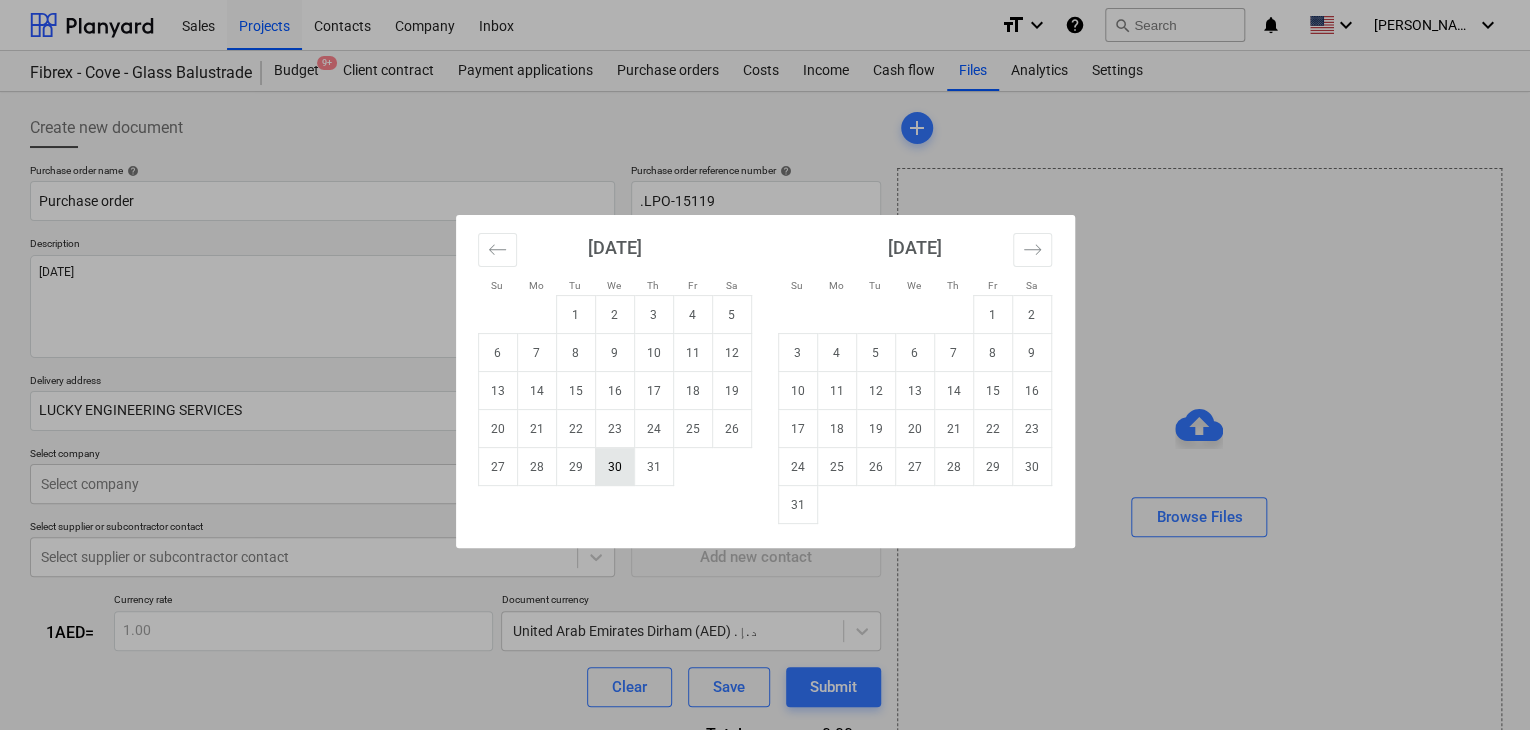 click on "30" at bounding box center (614, 467) 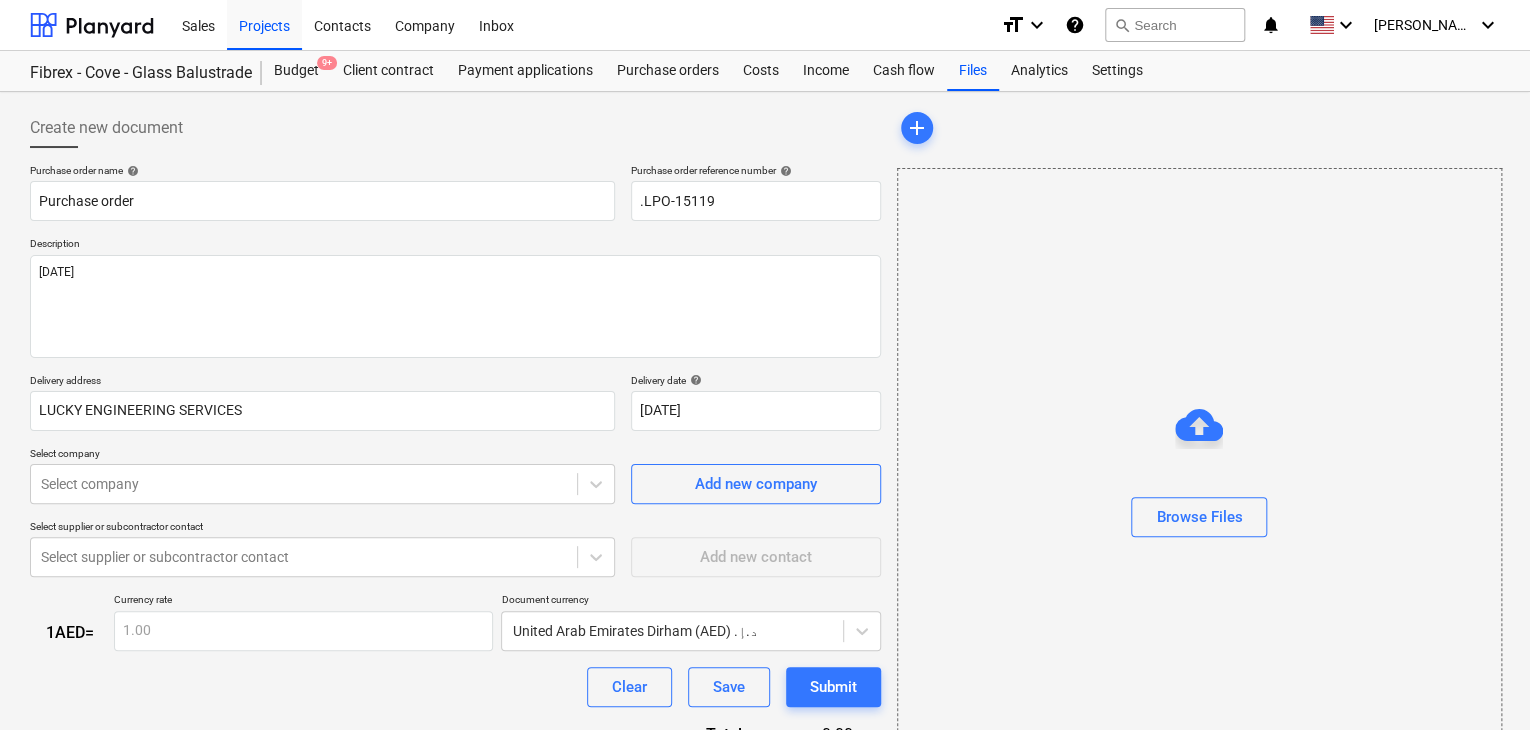 click on "Select company" at bounding box center [322, 455] 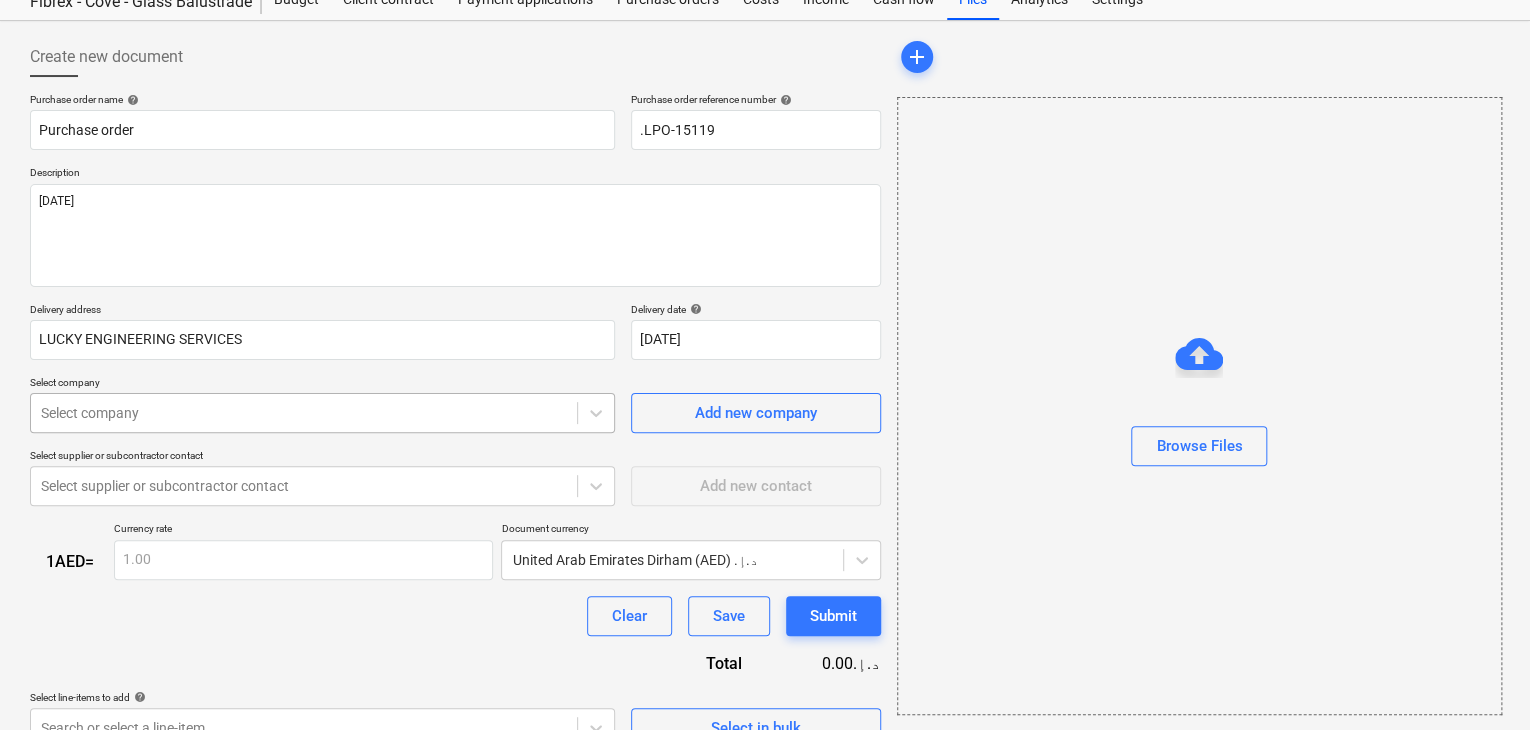 click on "Sales Projects Contacts Company Inbox format_size keyboard_arrow_down help search Search notifications 0 keyboard_arrow_down [PERSON_NAME] keyboard_arrow_down Fibrex - Cove - Glass Balustrade Budget 9+ Client contract Payment applications Purchase orders Costs Income Cash flow Files Analytics Settings Create new document Purchase order name help Purchase order Purchase order reference number help .LPO-15119 Description [DATE] Delivery address LUCKY ENGINEERING SERVICES Delivery date help [DATE] [DATE] Press the down arrow key to interact with the calendar and
select a date. Press the question mark key to get the keyboard shortcuts for changing dates. Select company Select company Add new company Select supplier or subcontractor contact Select supplier or subcontractor contact Add new contact 1  AED  = Currency rate 1.00 Document currency [GEOGRAPHIC_DATA] Dirham (AED) د.إ.‏ Clear Save Submit Total 0.00د.إ.‏ Select line-items to add help Search or select a line-item Select in bulk x" at bounding box center [765, 294] 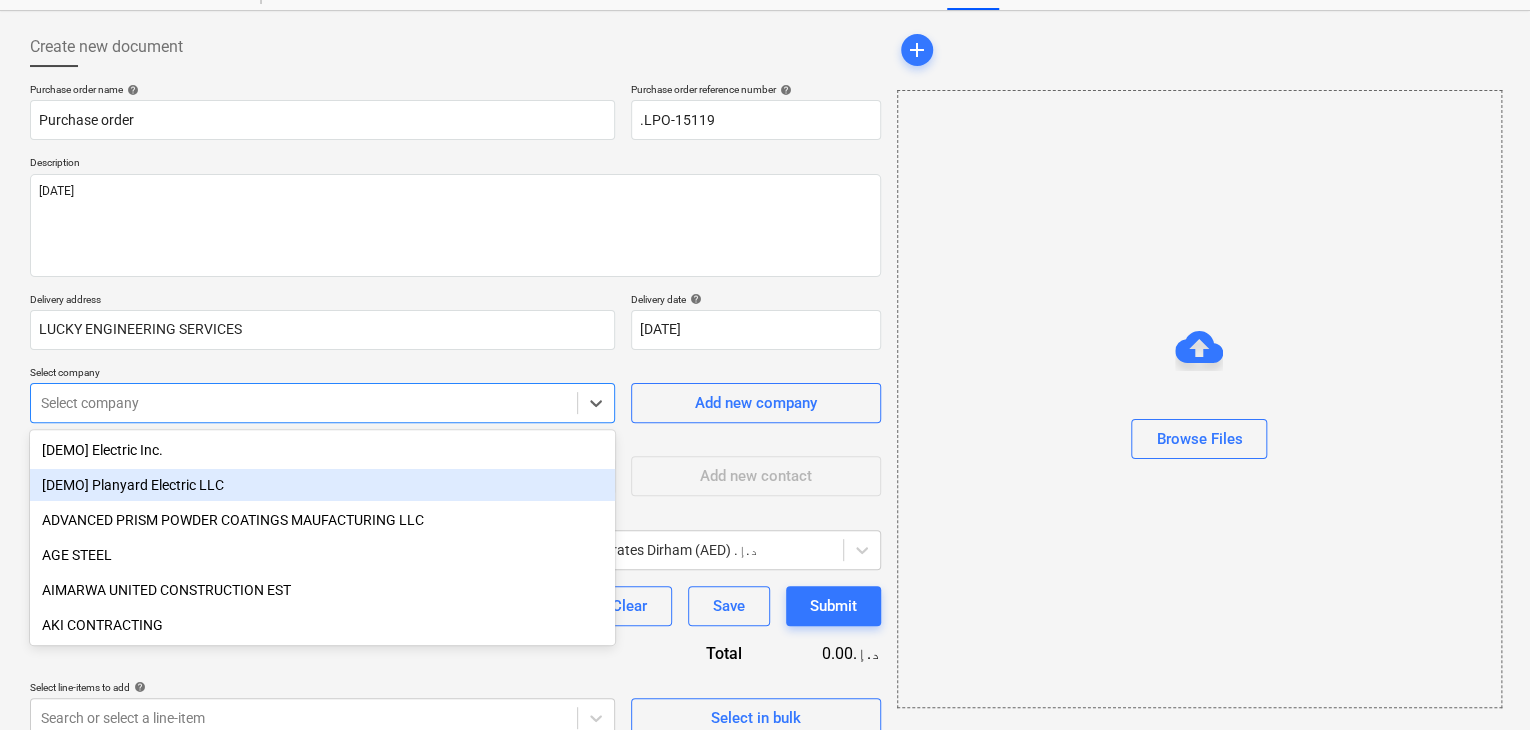 scroll, scrollTop: 93, scrollLeft: 0, axis: vertical 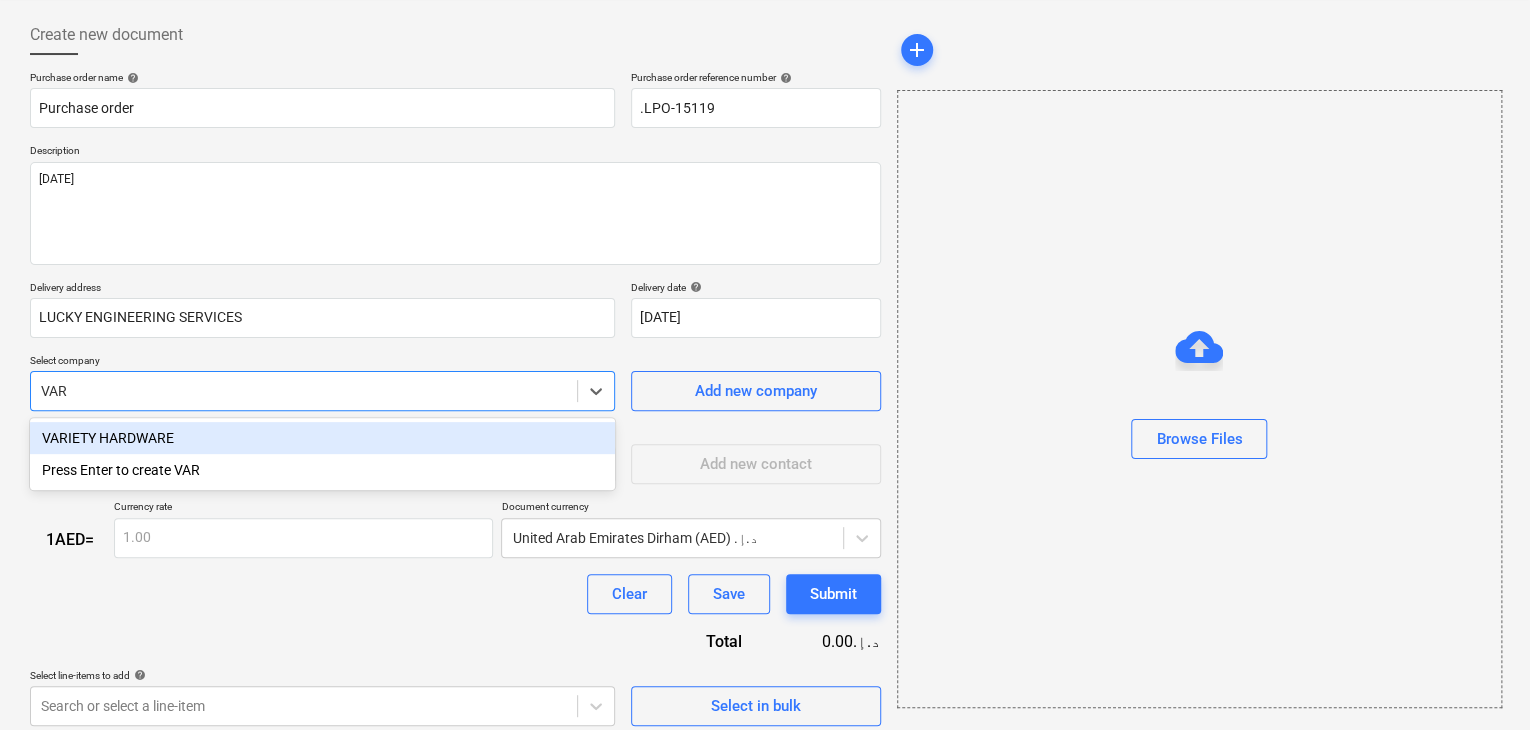 click on "VARIETY HARDWARE" at bounding box center (322, 438) 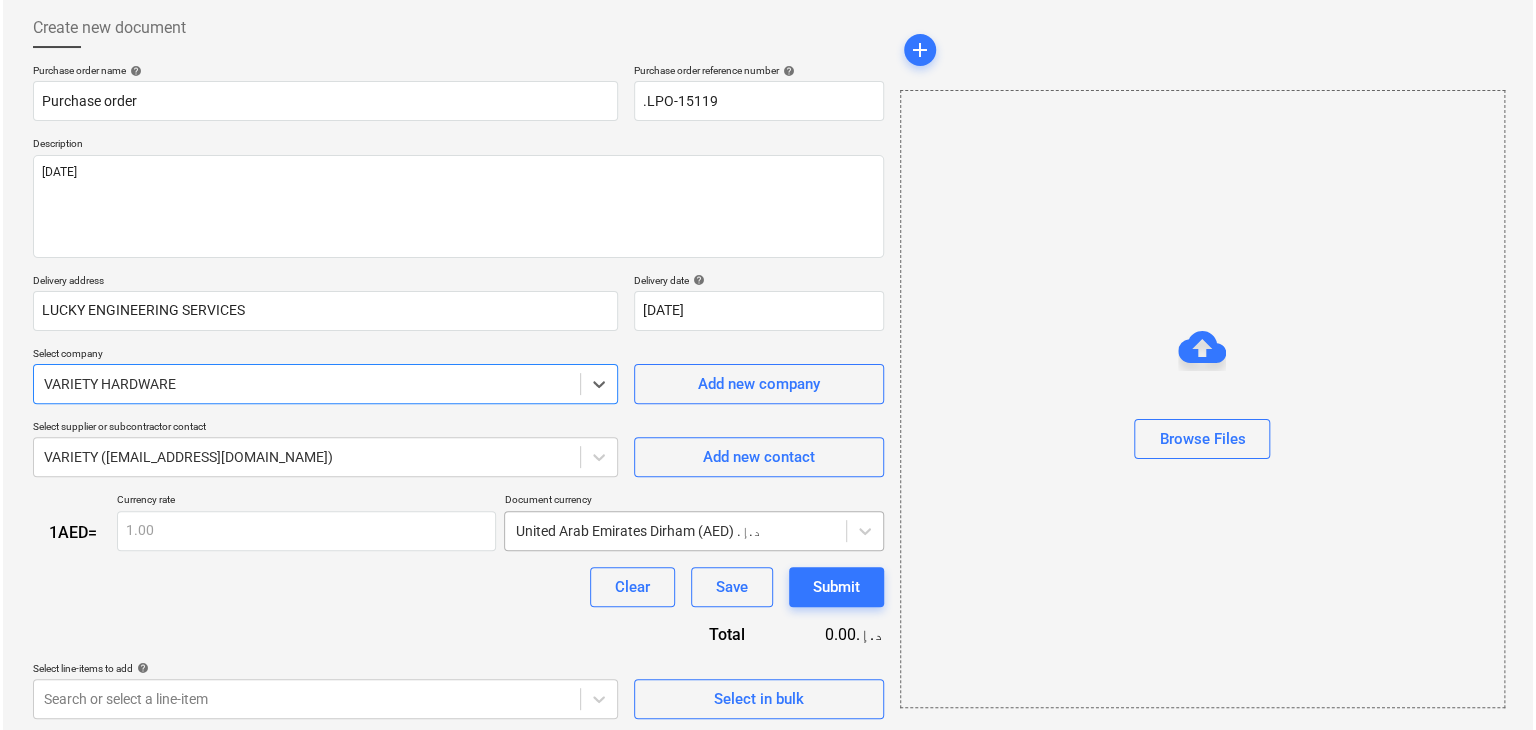 scroll, scrollTop: 104, scrollLeft: 0, axis: vertical 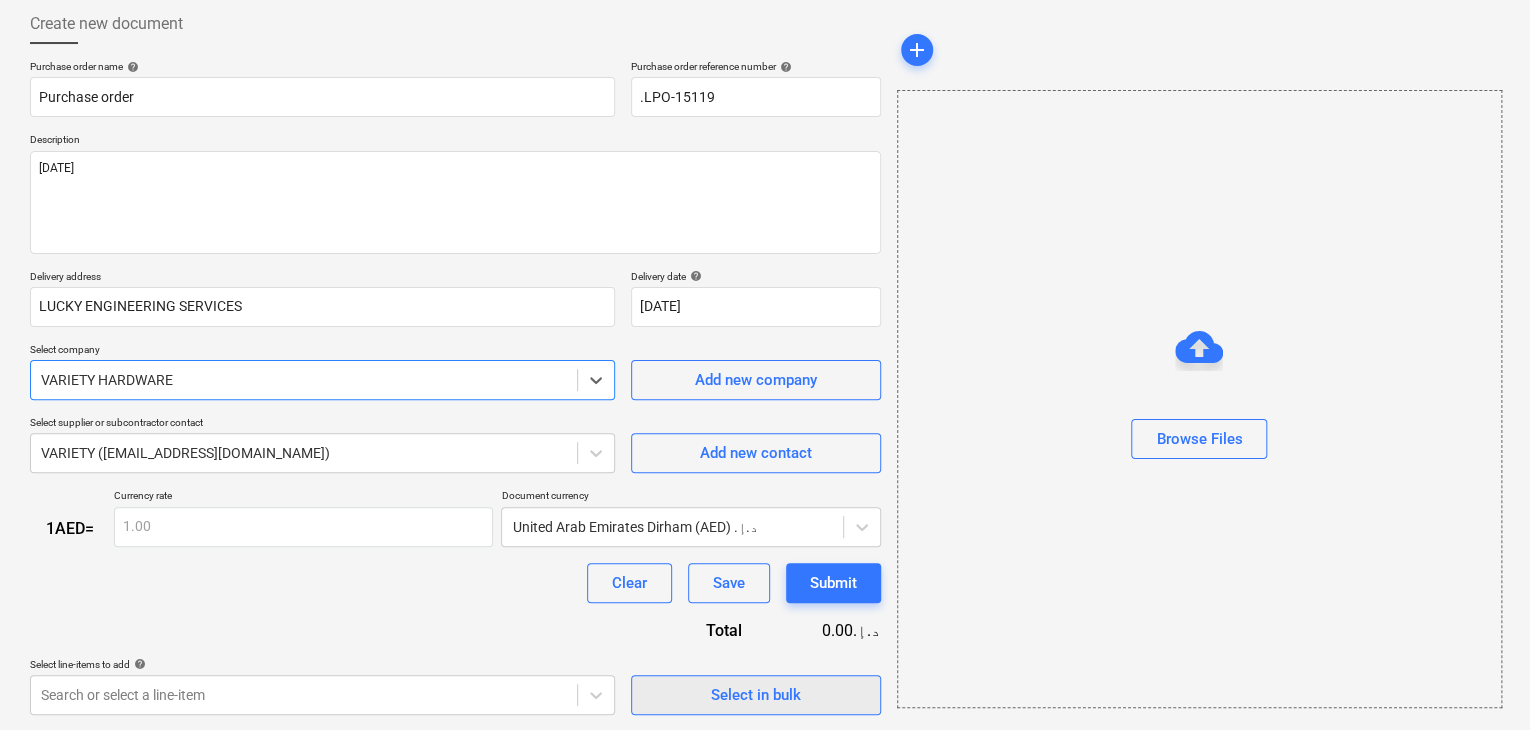 click on "Select in bulk" at bounding box center (756, 695) 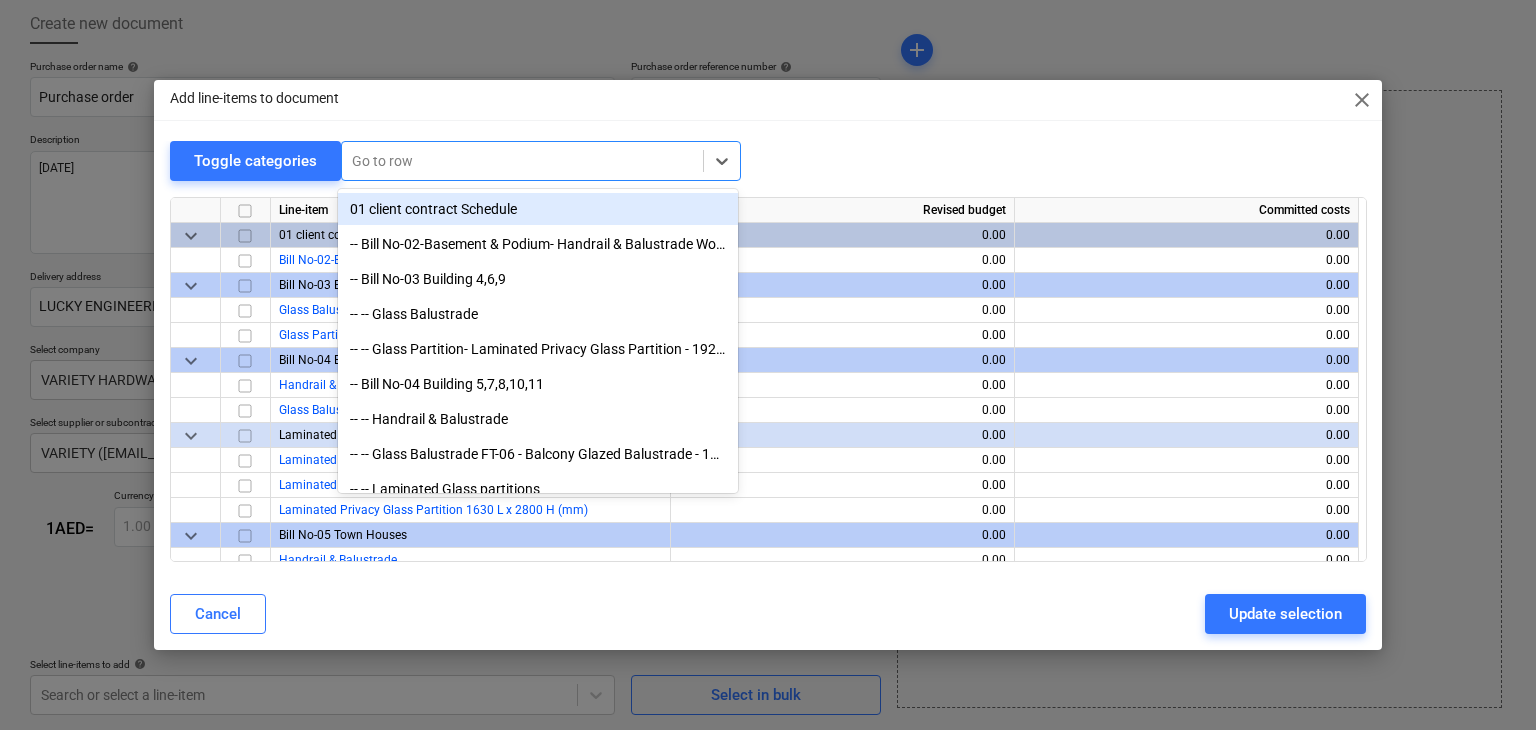 click on "Go to row" at bounding box center (522, 161) 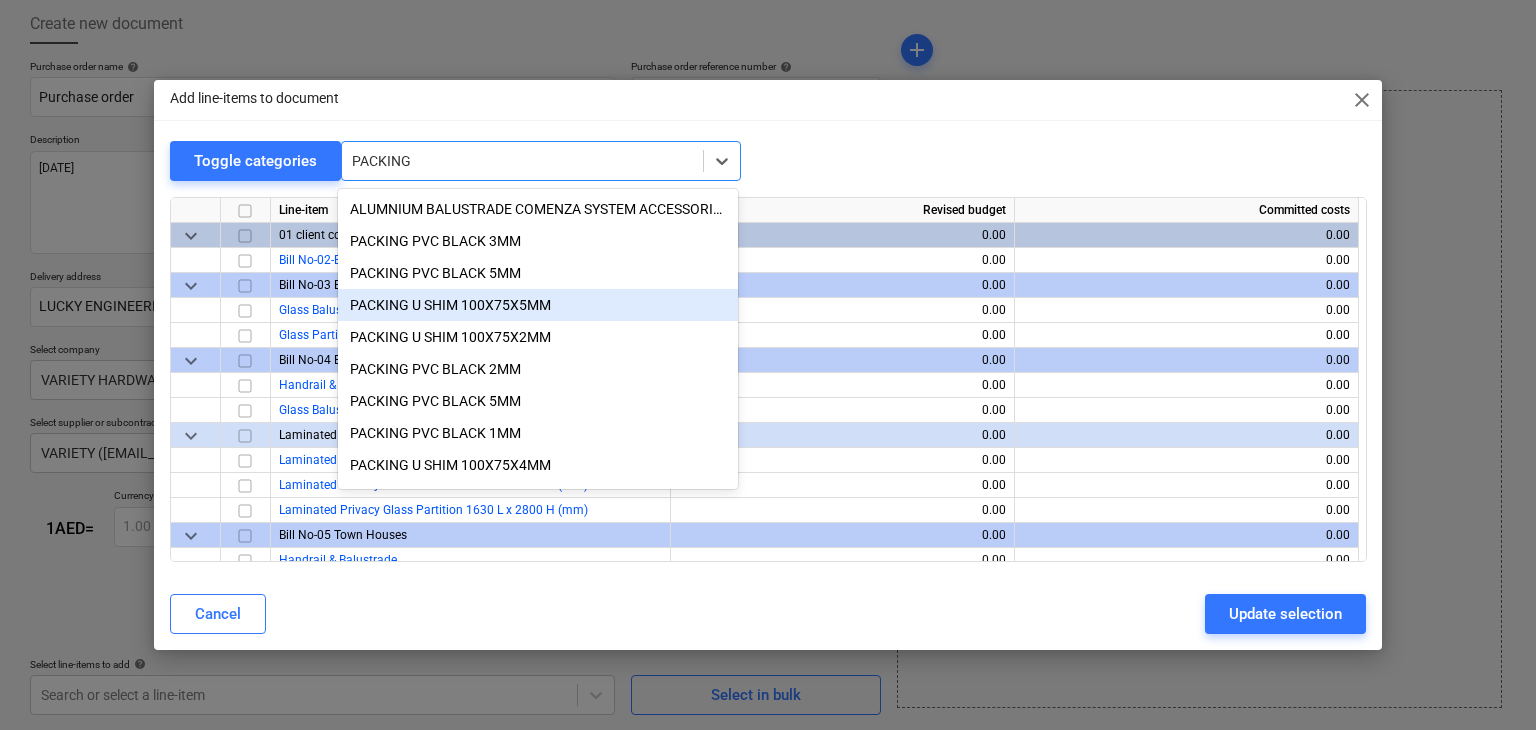 click on "PACKING U SHIM 100X75X5MM" at bounding box center (538, 305) 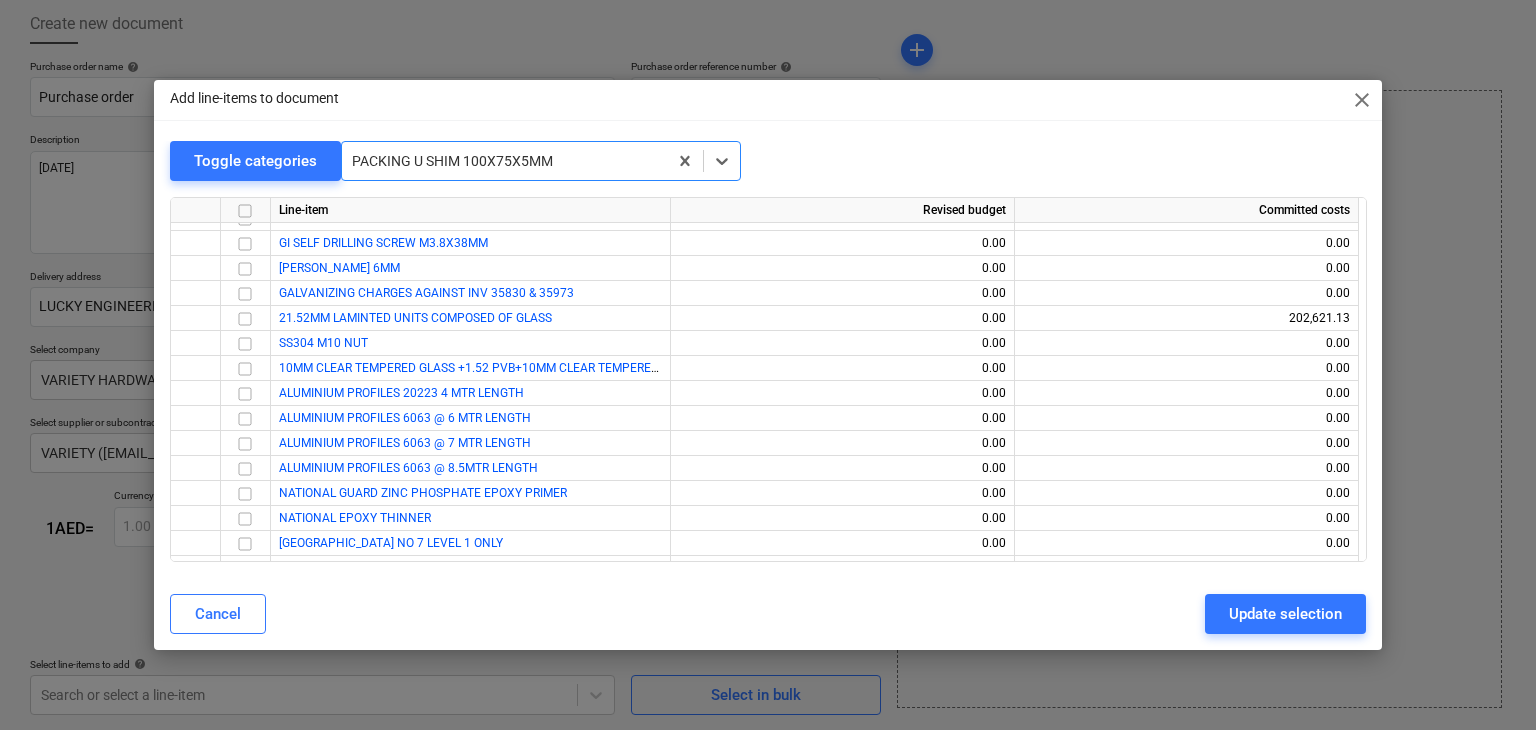 scroll, scrollTop: 6924, scrollLeft: 0, axis: vertical 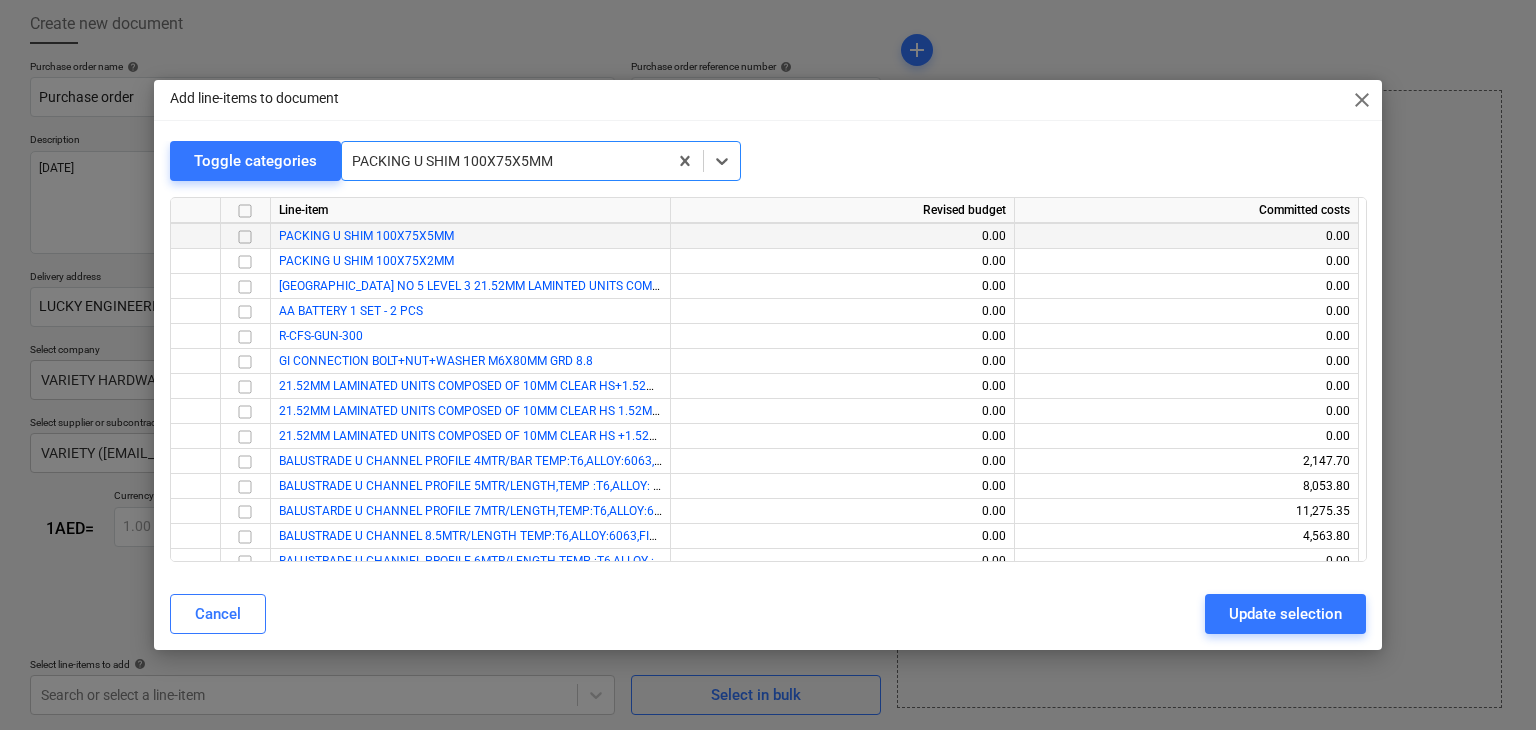 click at bounding box center [245, 237] 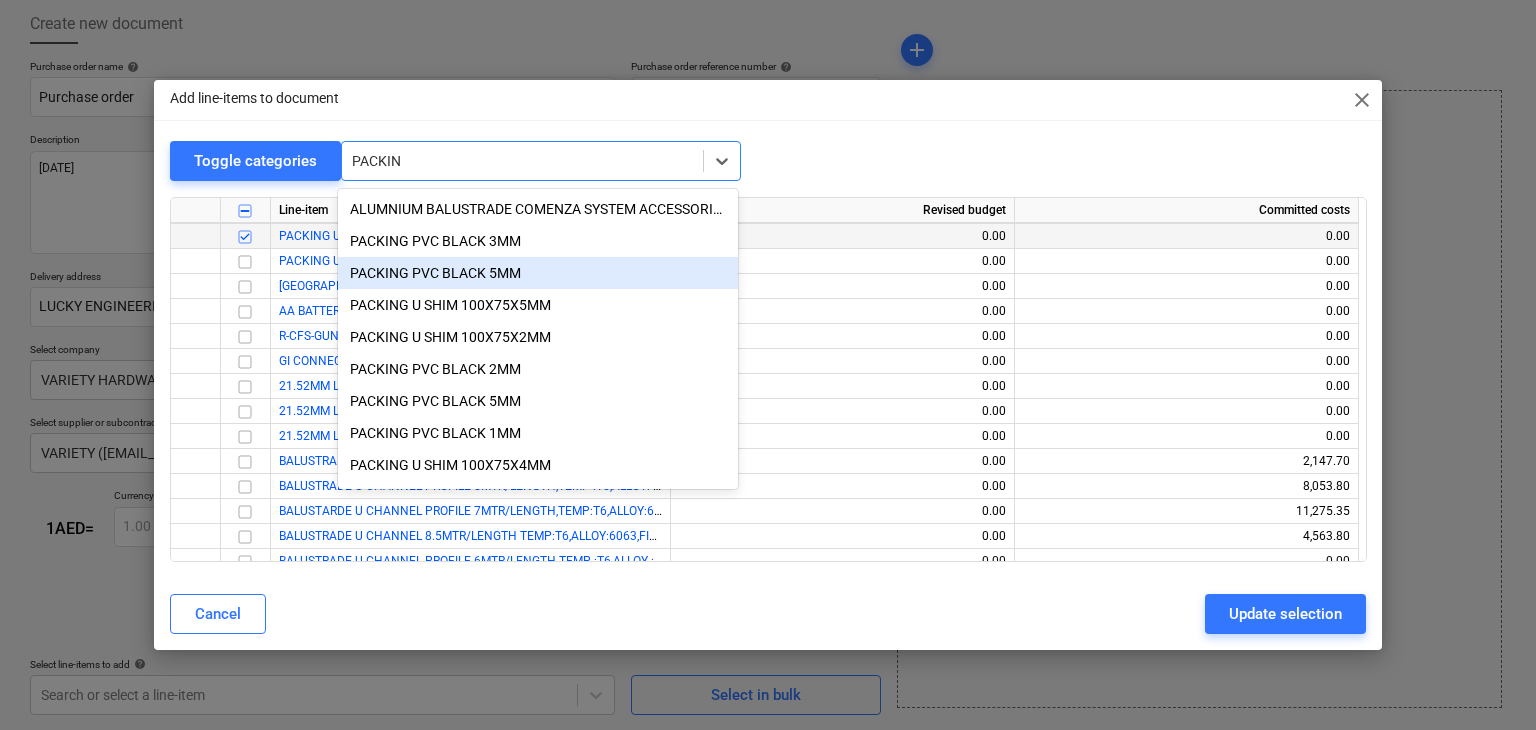 click on "PACKING PVC BLACK 5MM" at bounding box center (538, 273) 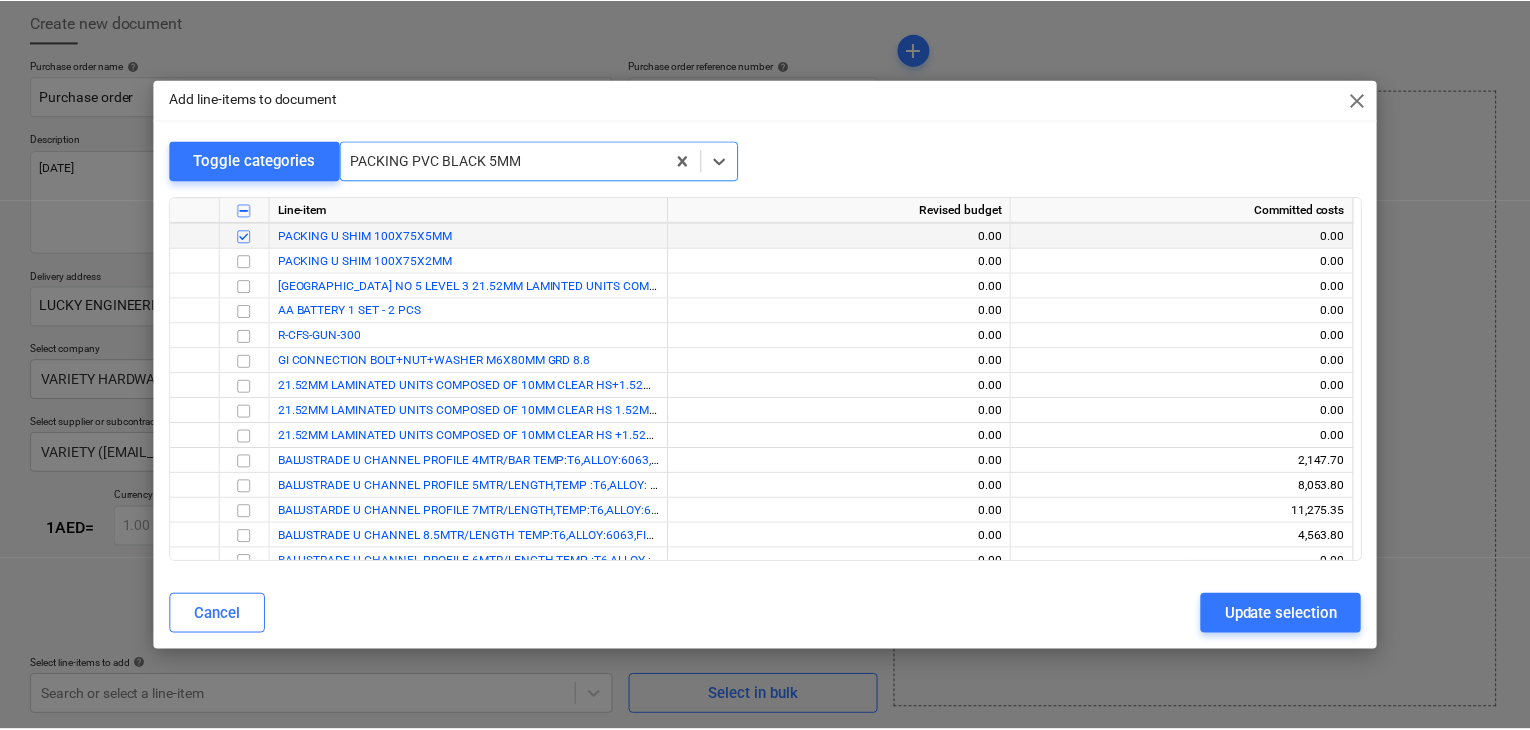 scroll, scrollTop: 6900, scrollLeft: 0, axis: vertical 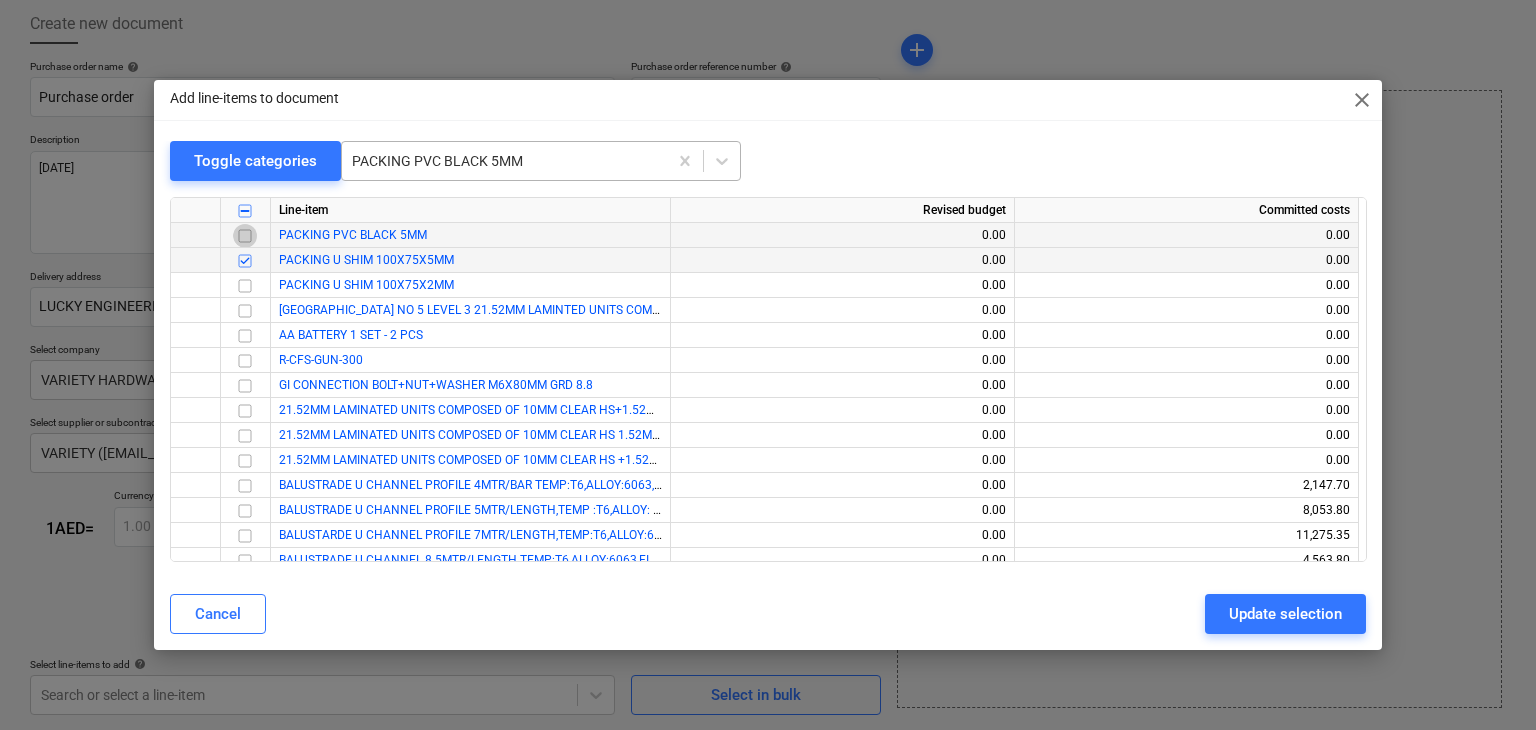 click at bounding box center [245, 236] 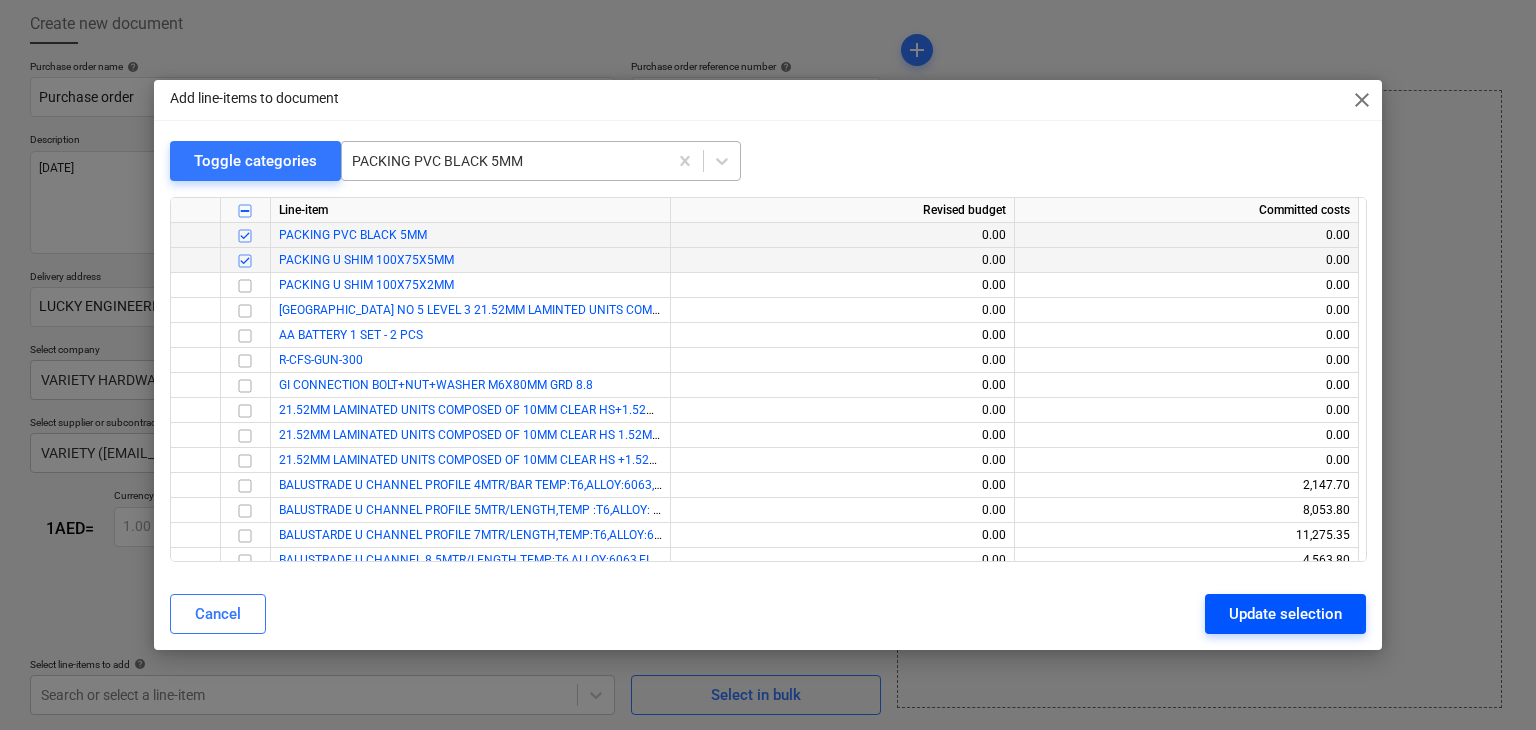 click on "Update selection" at bounding box center (1285, 614) 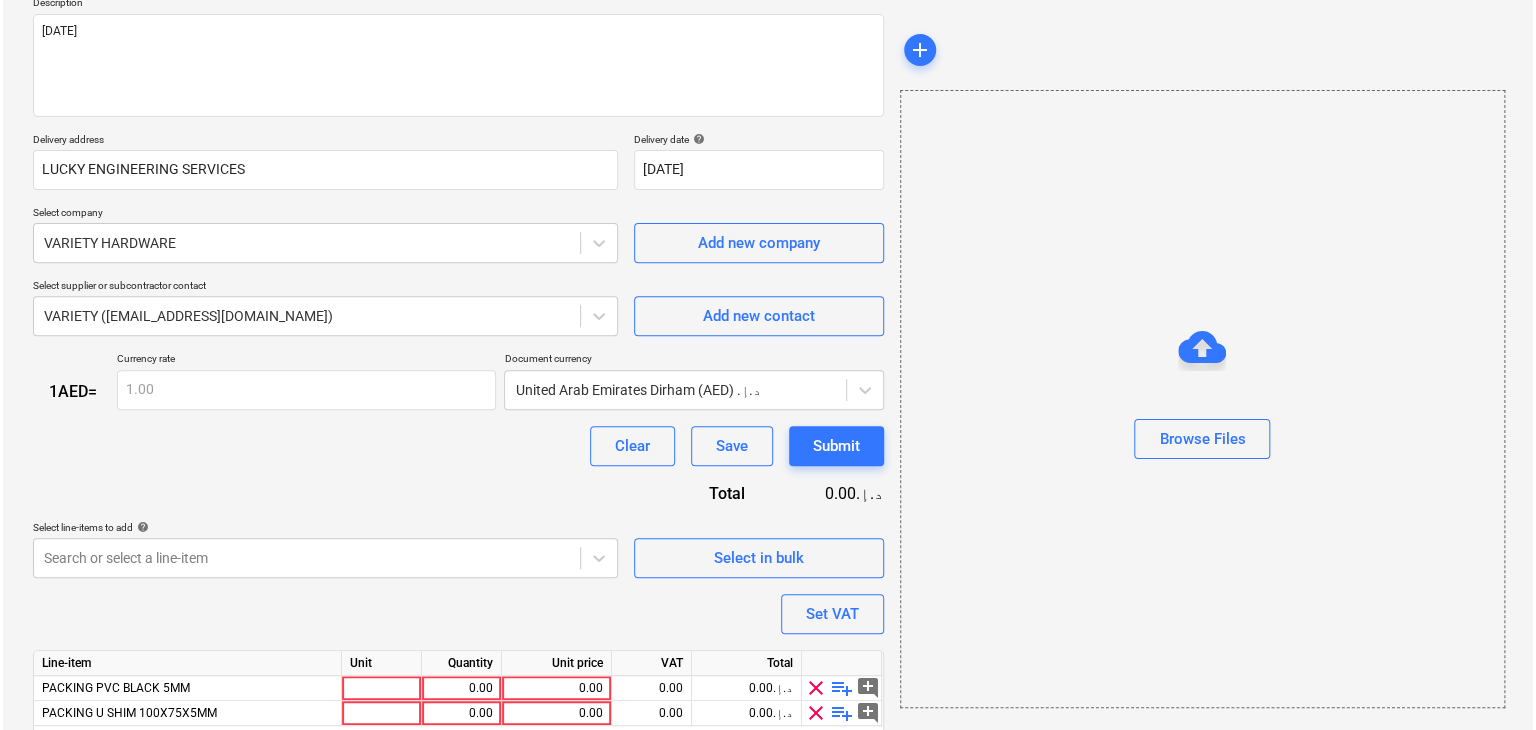 scroll, scrollTop: 317, scrollLeft: 0, axis: vertical 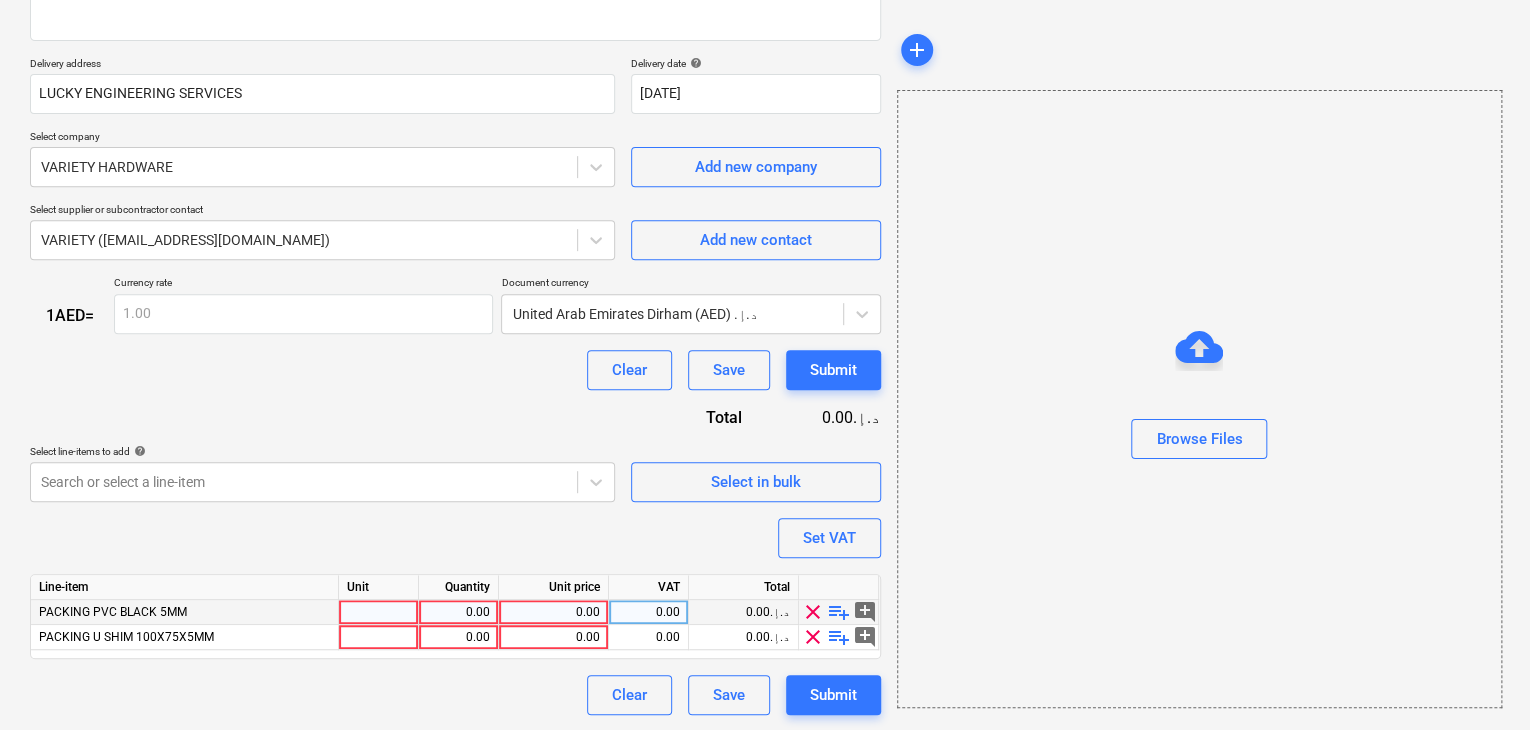 click at bounding box center [379, 612] 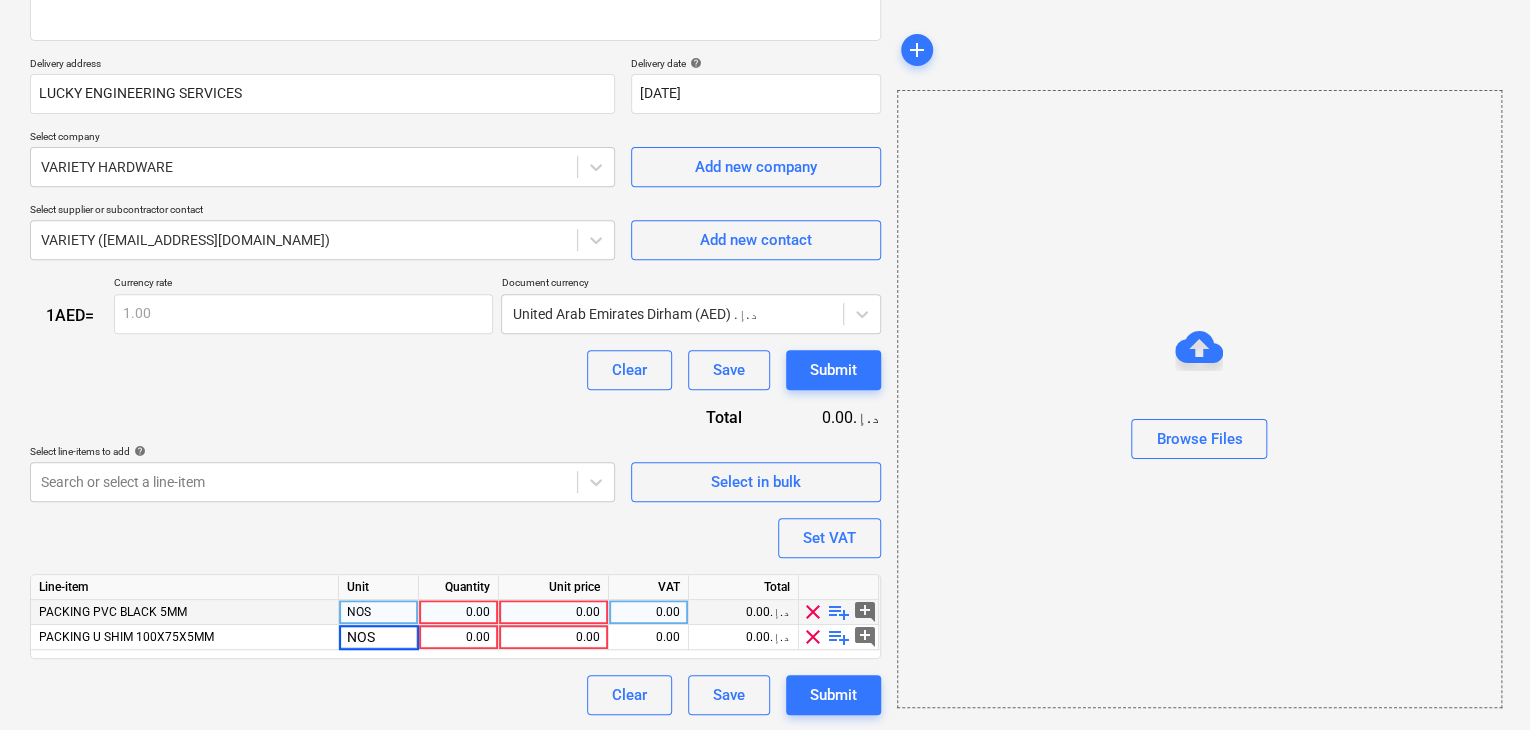 click on "0.00" at bounding box center [458, 612] 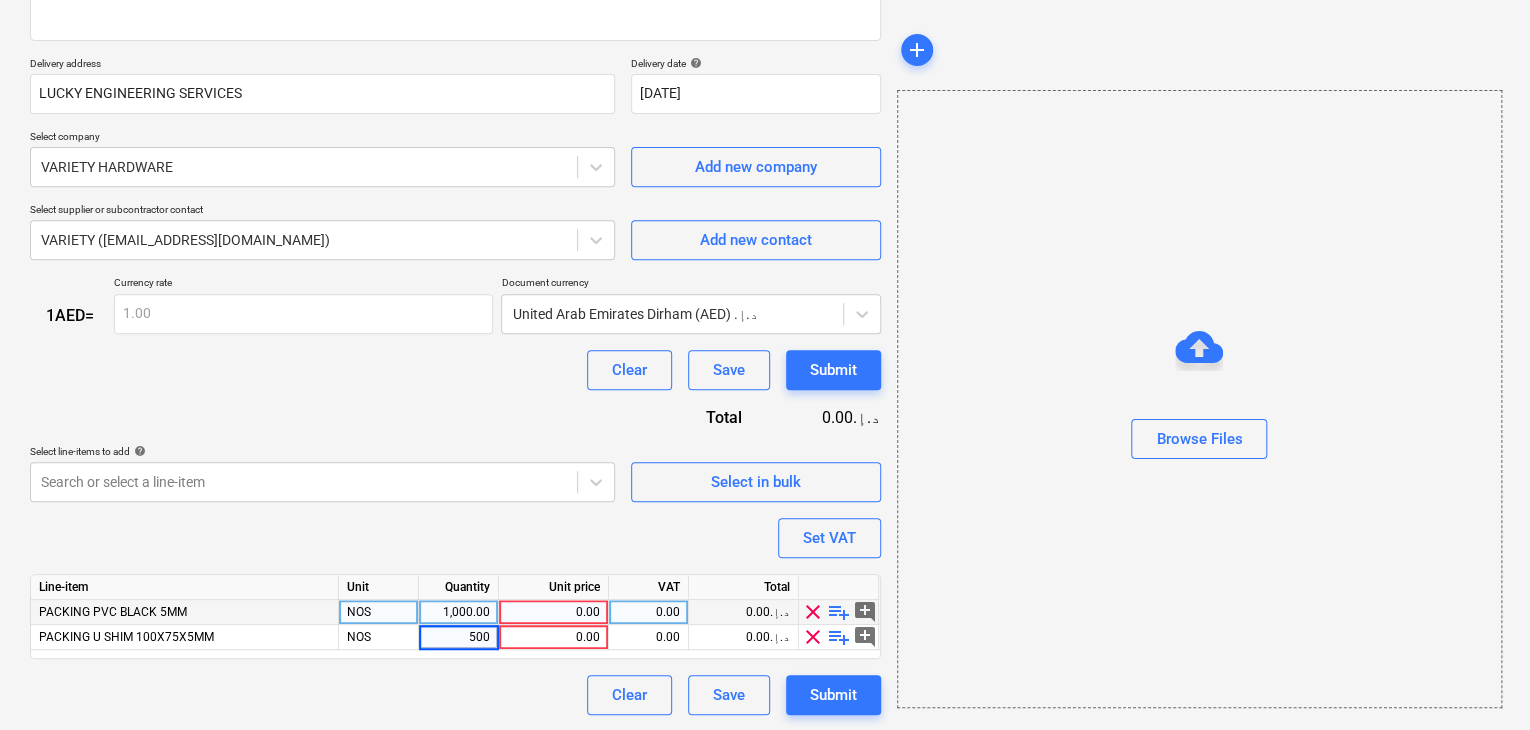 click on "0.00" at bounding box center (553, 612) 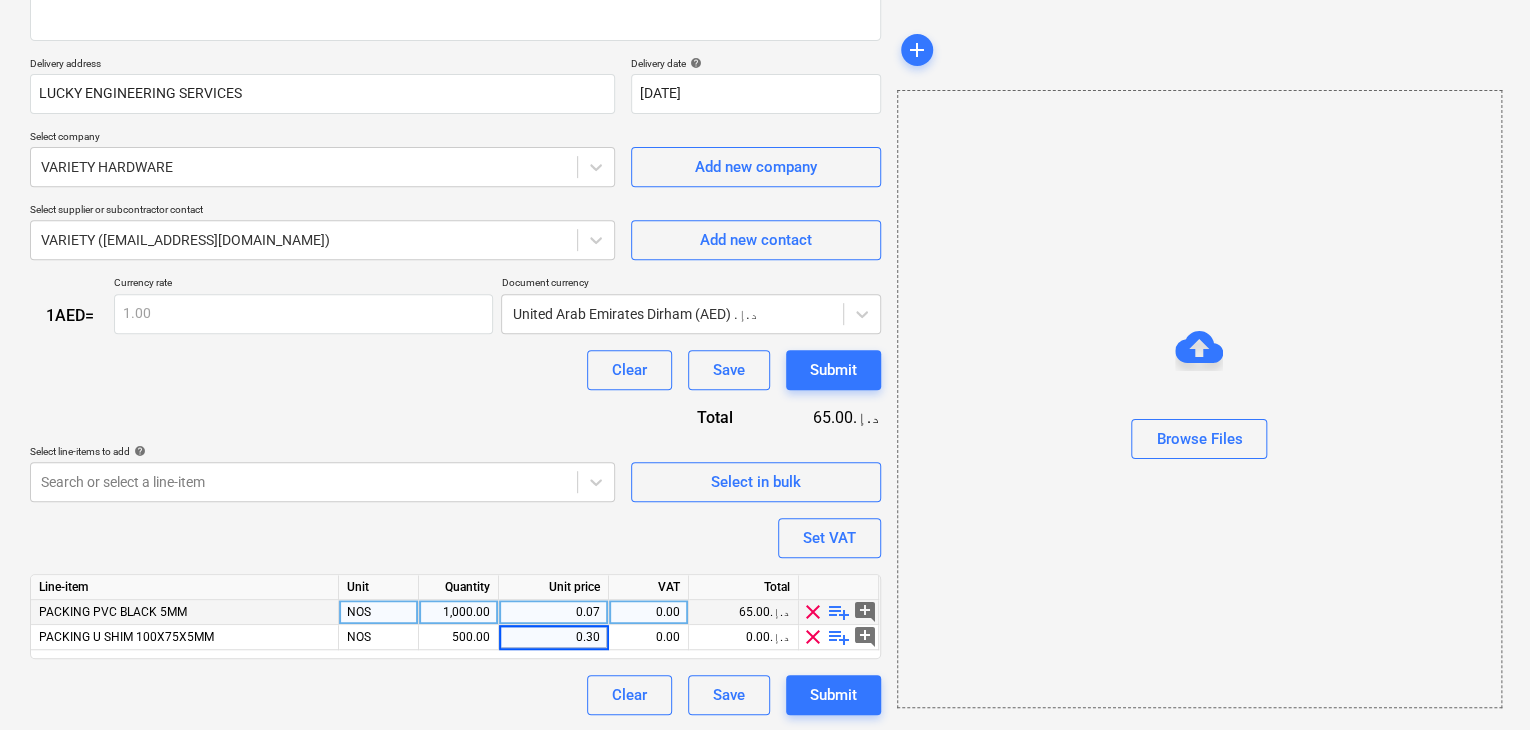 drag, startPoint x: 994, startPoint y: 594, endPoint x: 786, endPoint y: 506, distance: 225.8495 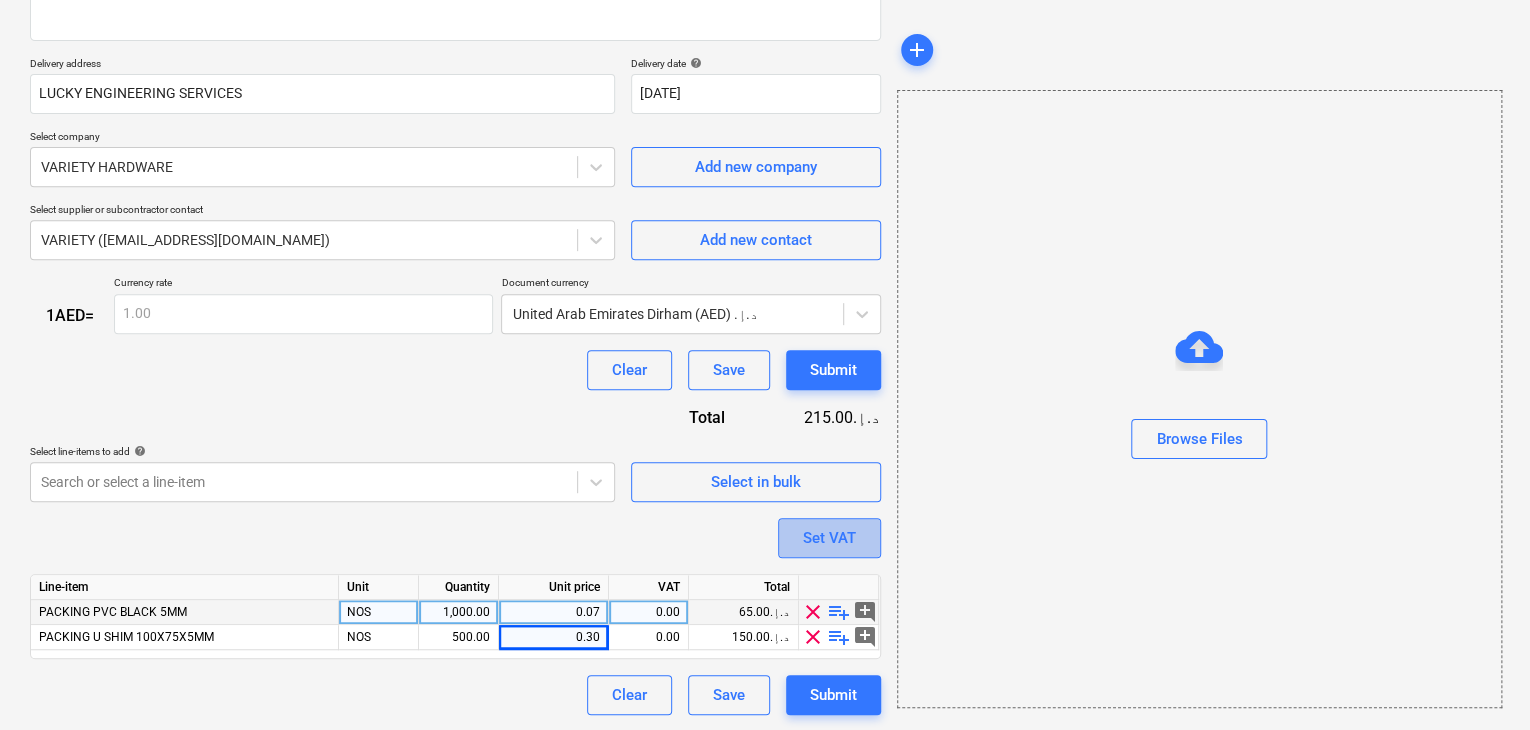 click on "Set VAT" at bounding box center (829, 538) 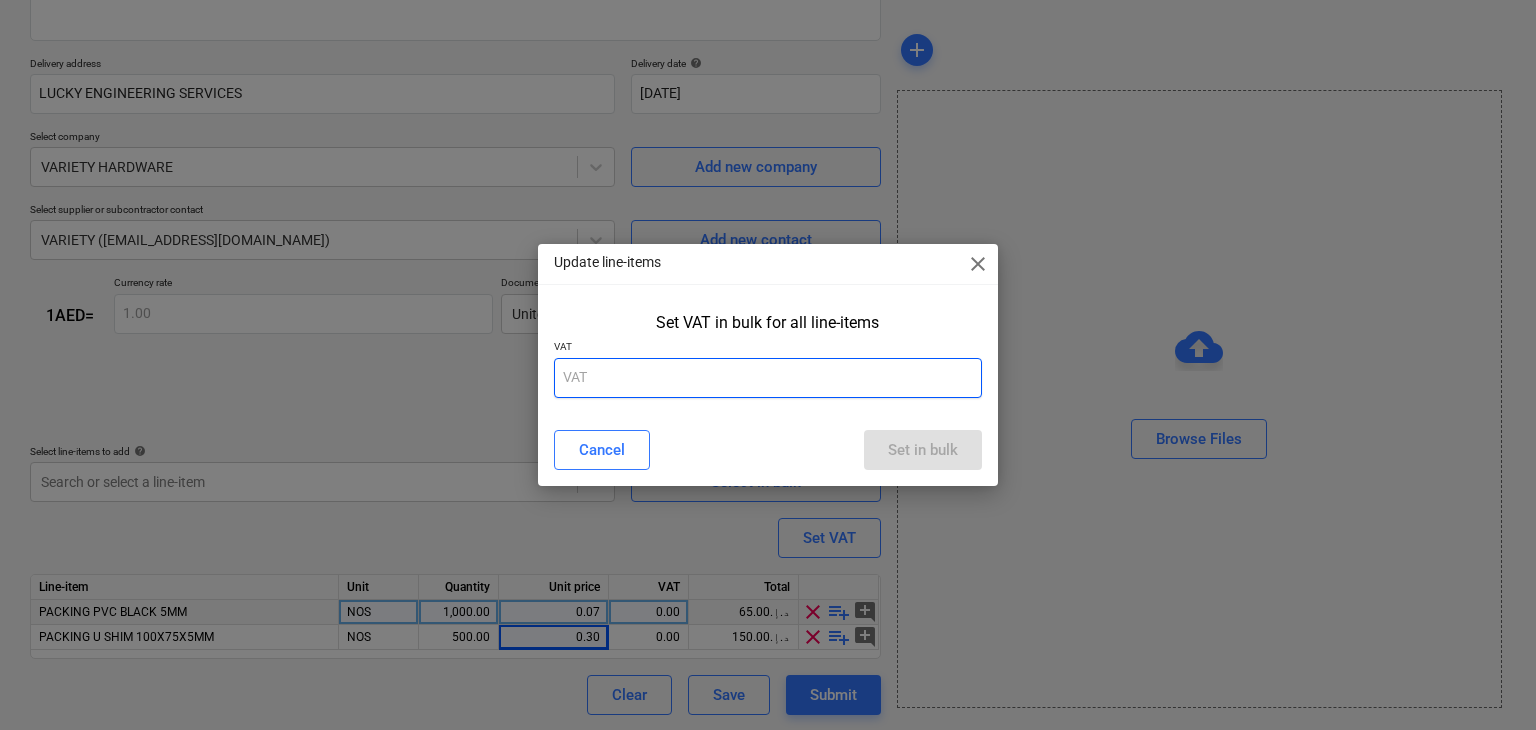 click at bounding box center (768, 378) 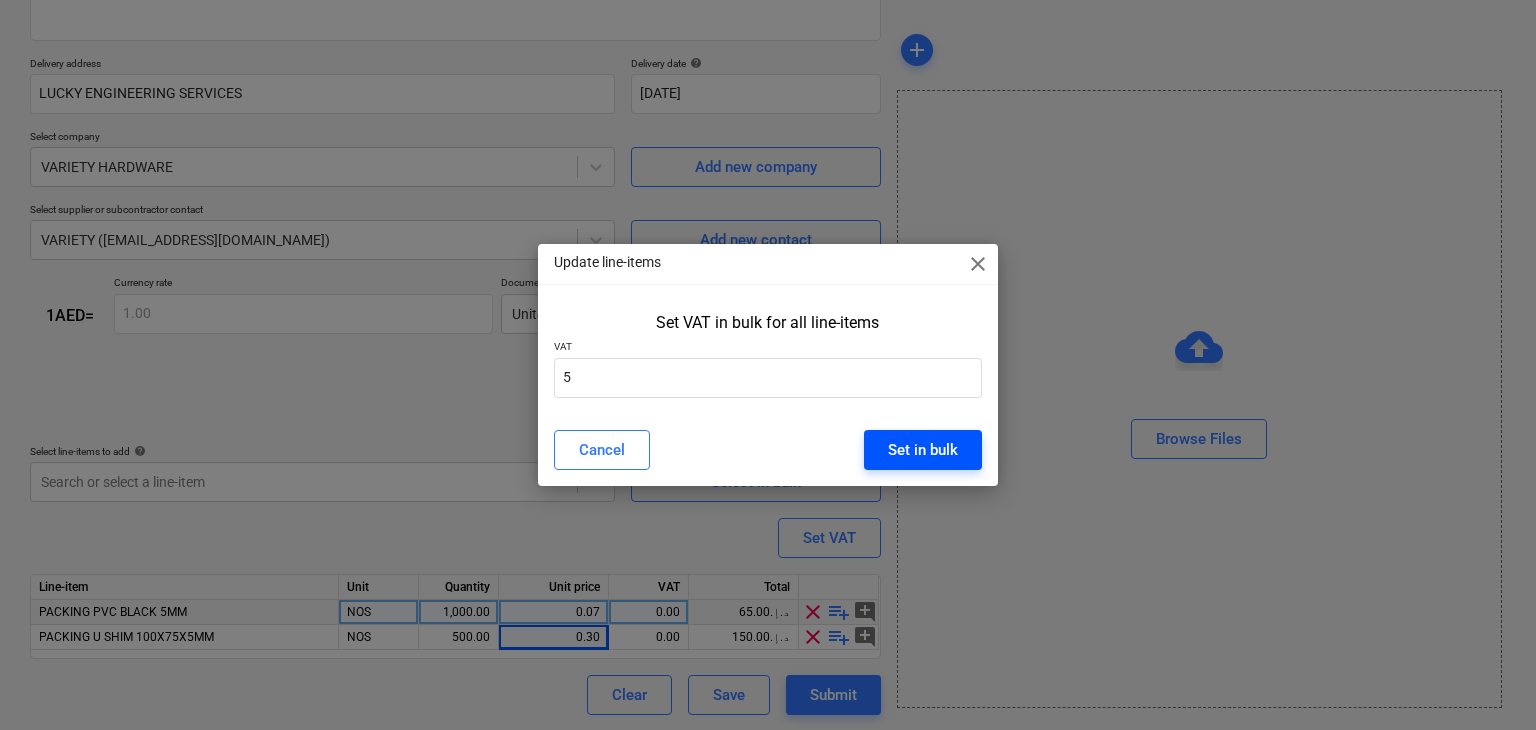 click on "Set in bulk" at bounding box center [923, 450] 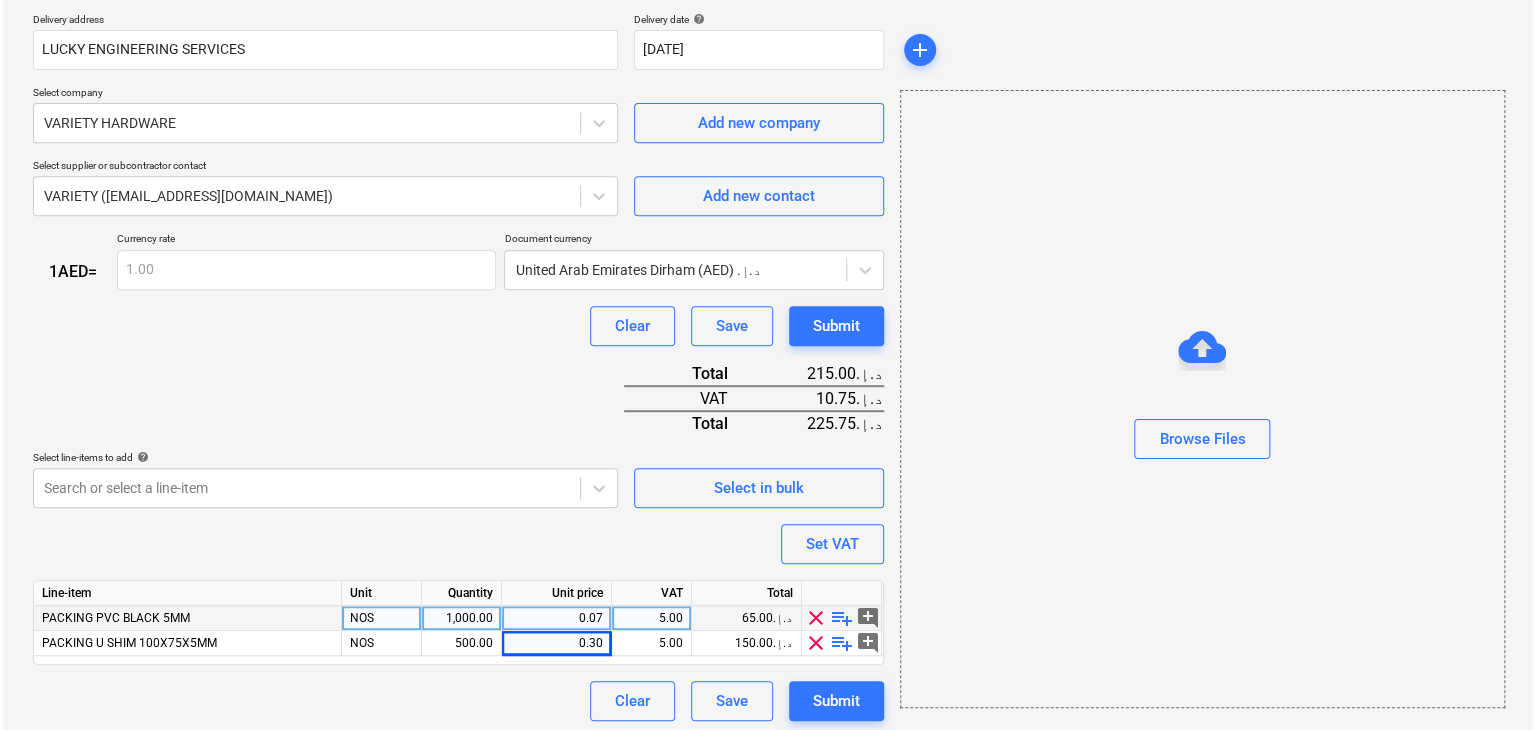 scroll, scrollTop: 367, scrollLeft: 0, axis: vertical 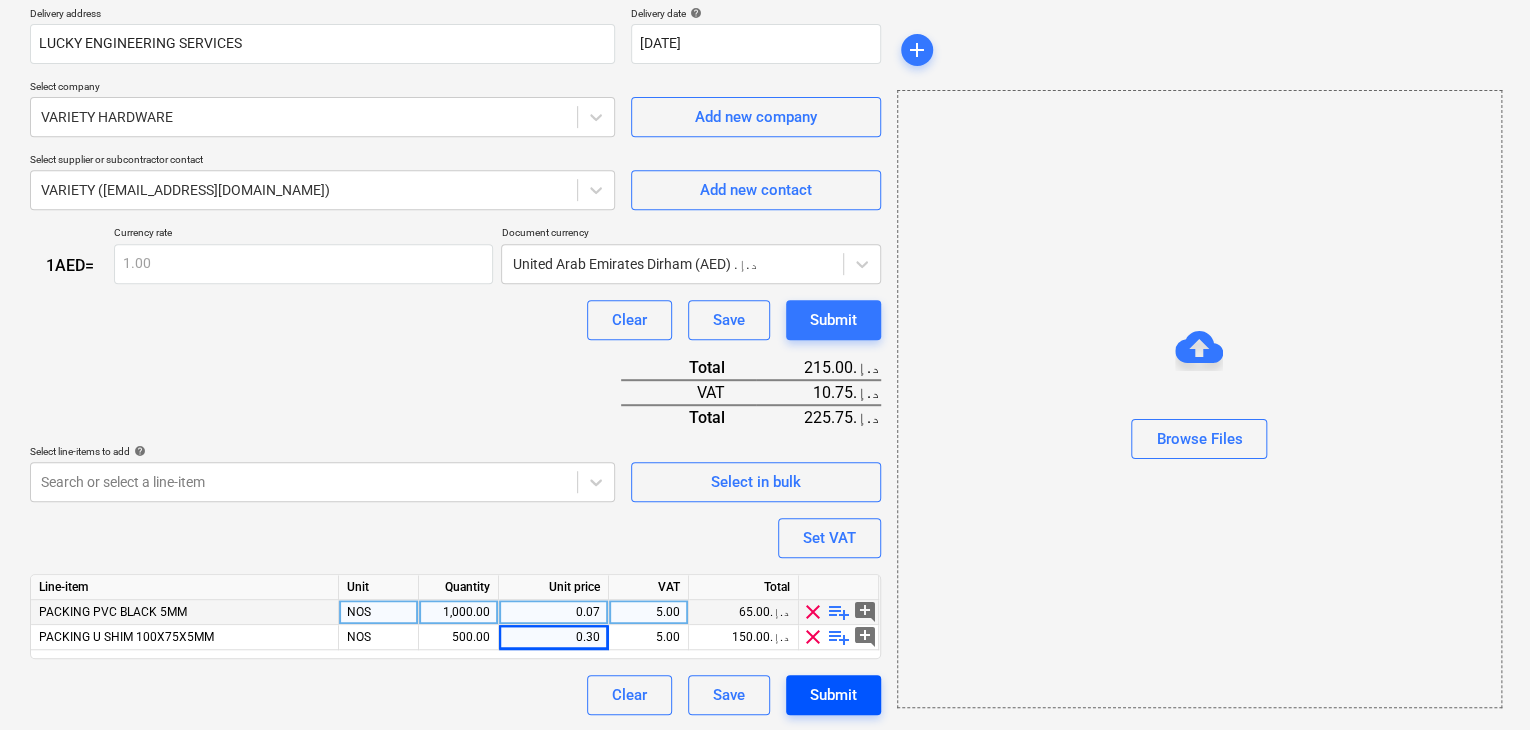 click on "Submit" at bounding box center [833, 695] 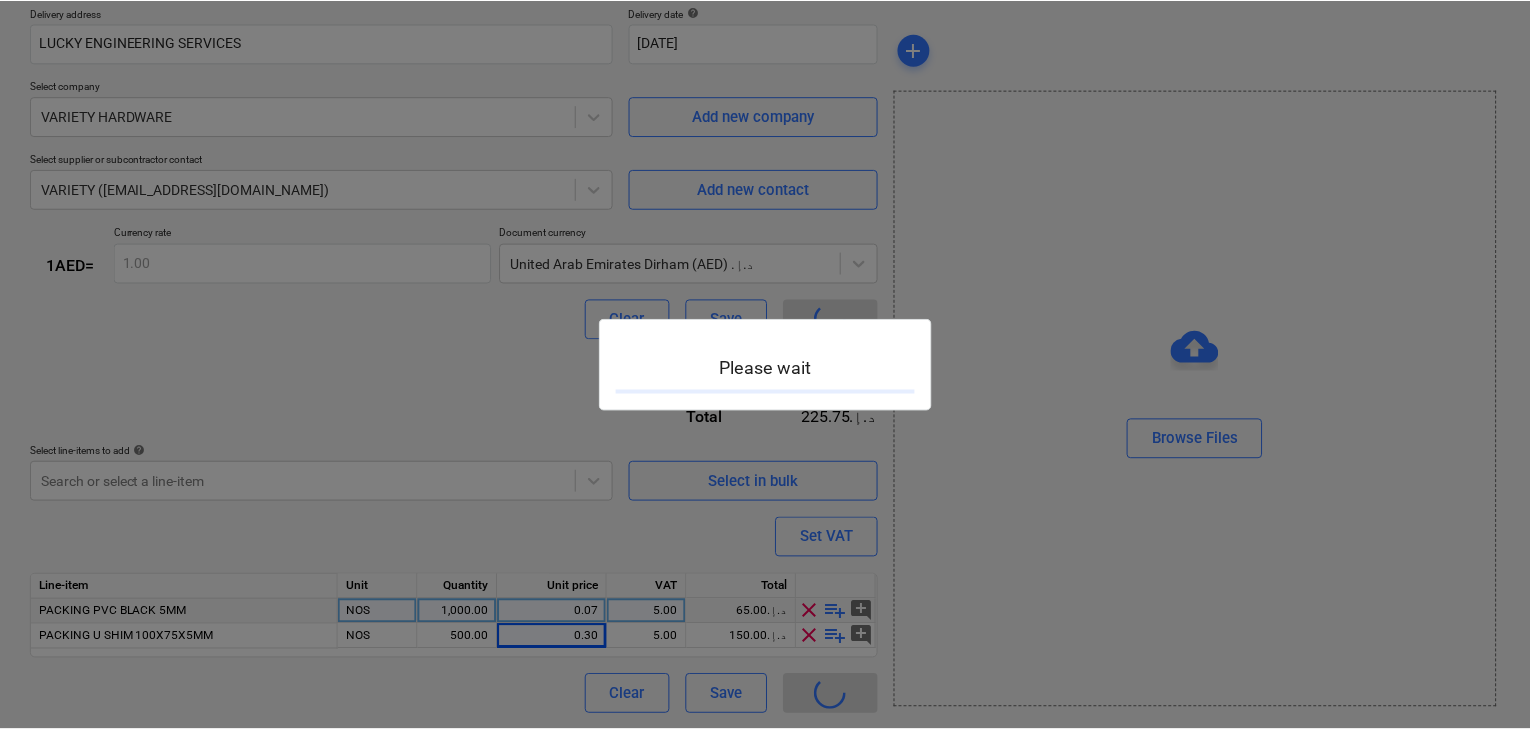 scroll, scrollTop: 0, scrollLeft: 0, axis: both 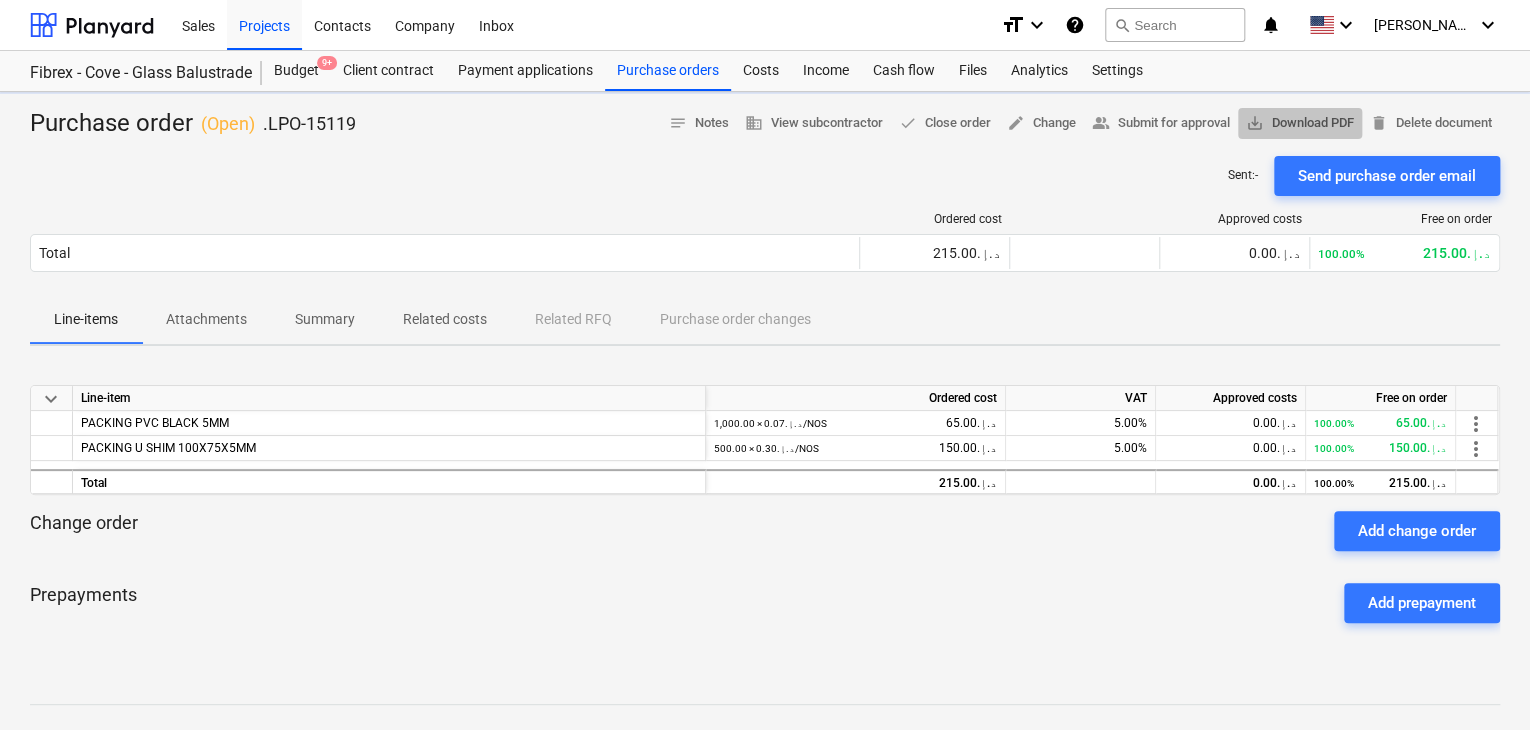 click on "save_alt Download PDF" at bounding box center (1300, 123) 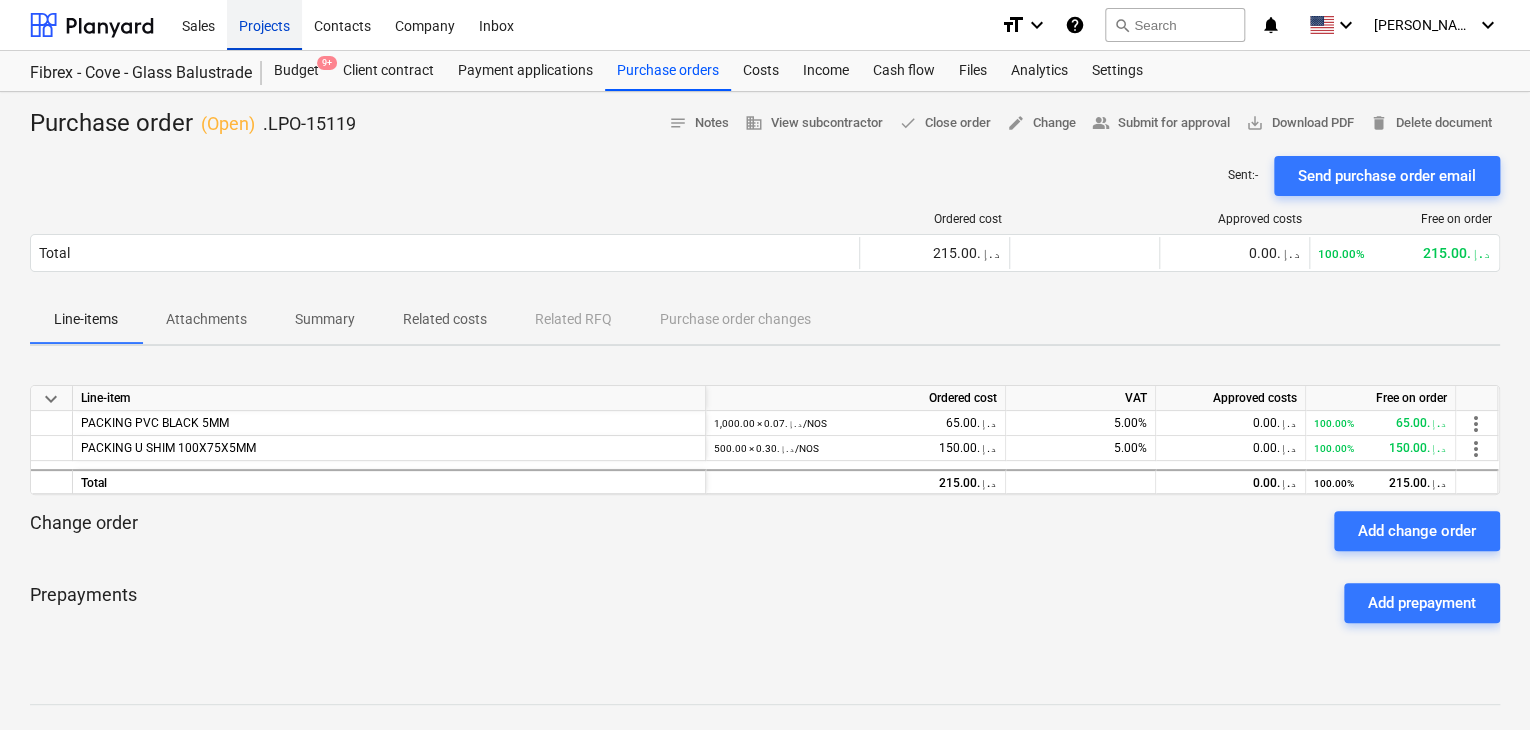 click on "Projects" at bounding box center [264, 24] 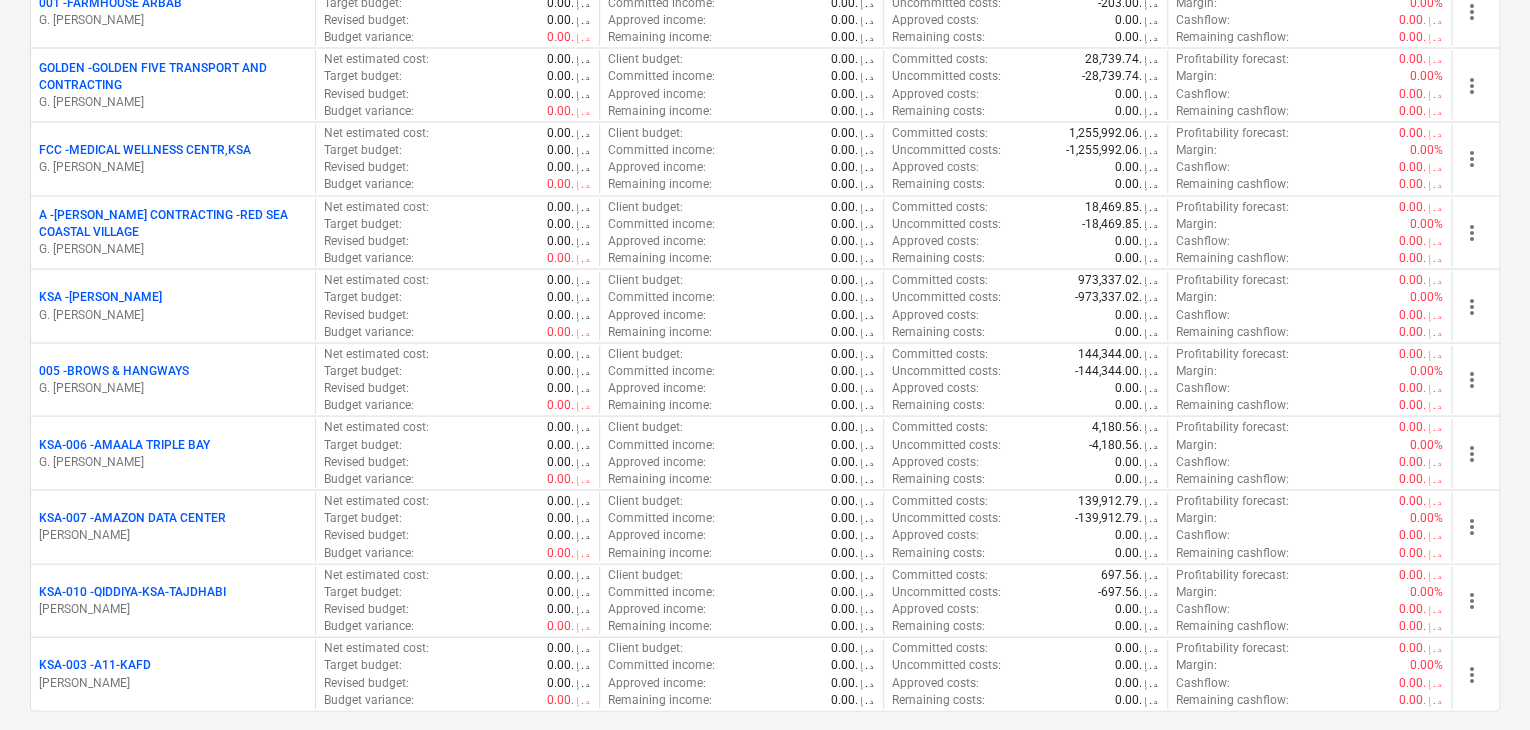 scroll, scrollTop: 2000, scrollLeft: 0, axis: vertical 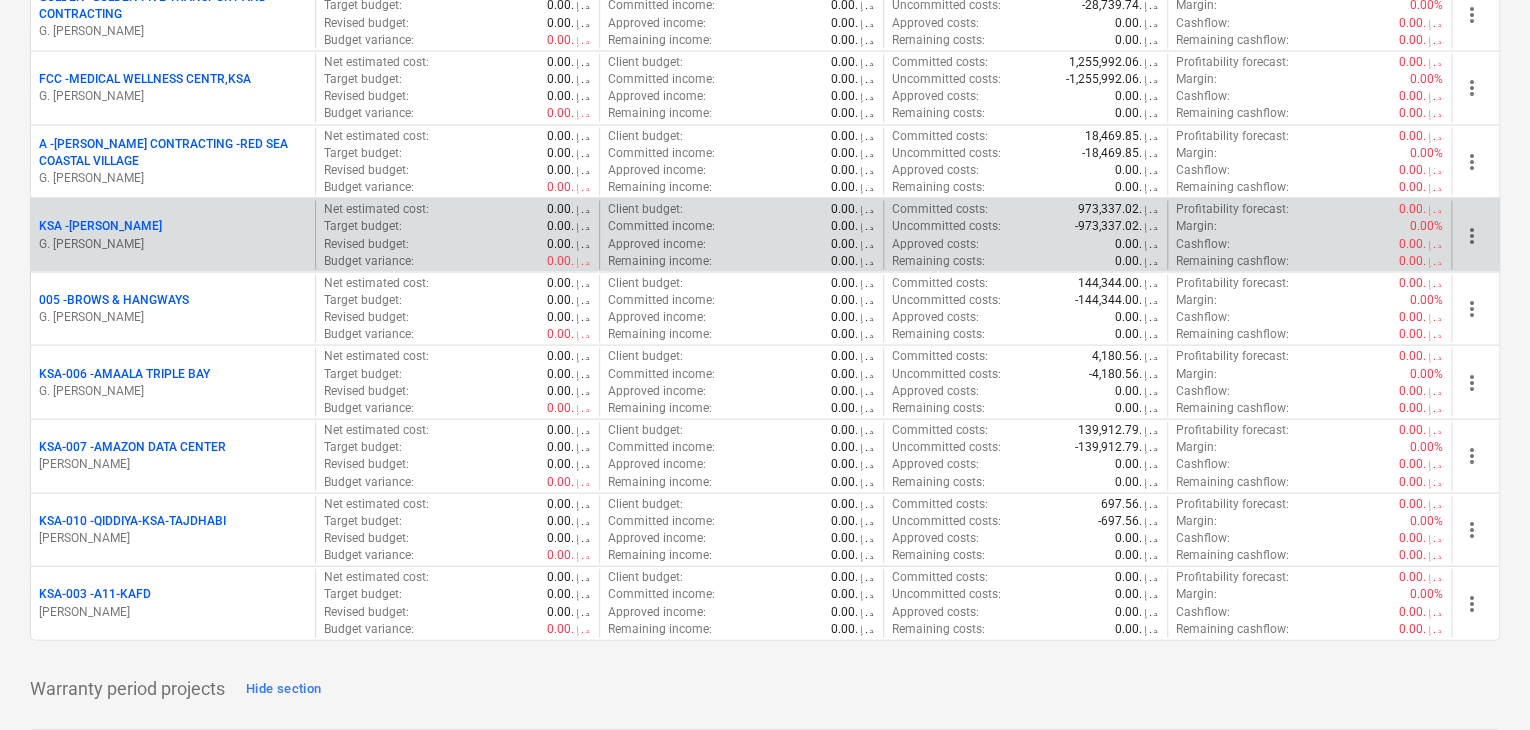 click on "KSA -  [PERSON_NAME]" at bounding box center (173, 226) 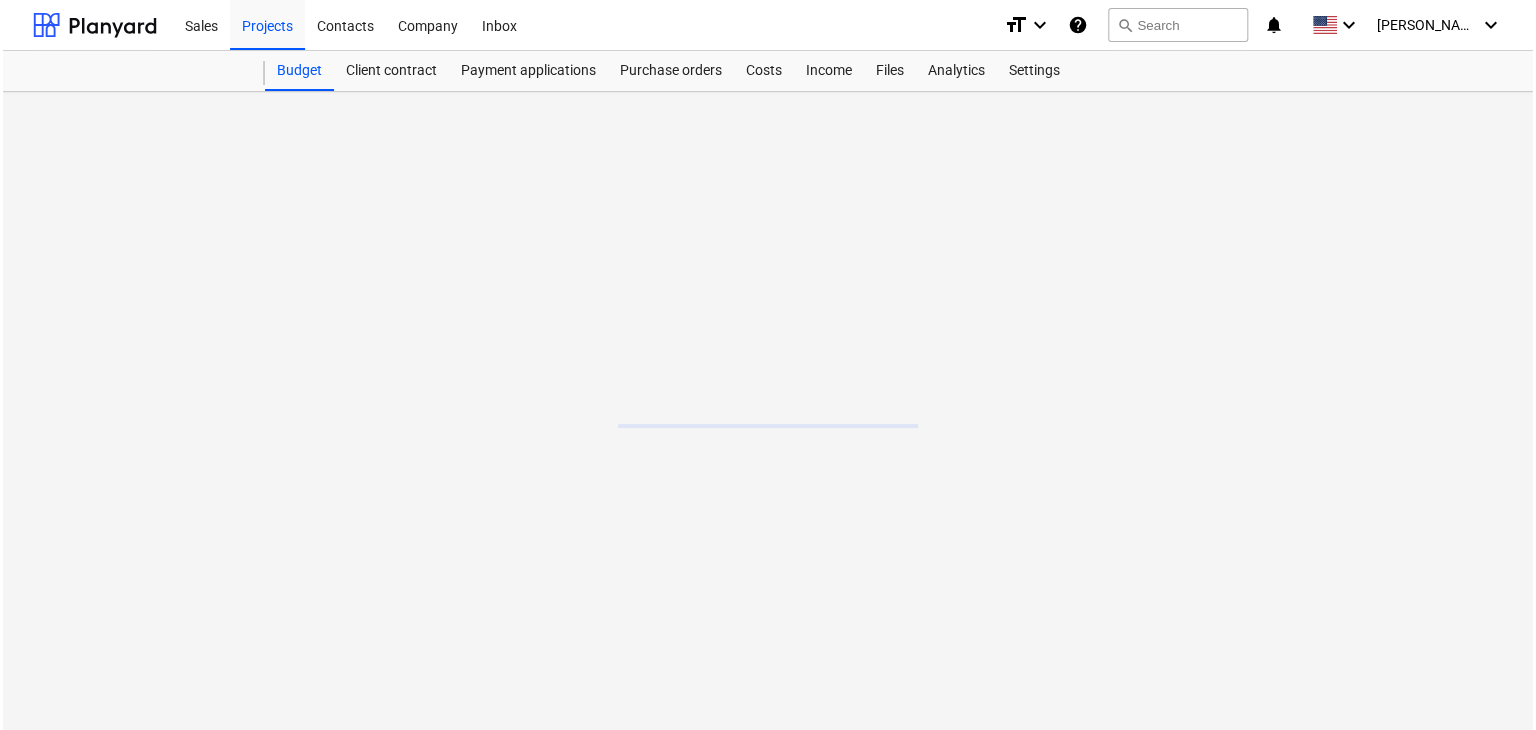 scroll, scrollTop: 0, scrollLeft: 0, axis: both 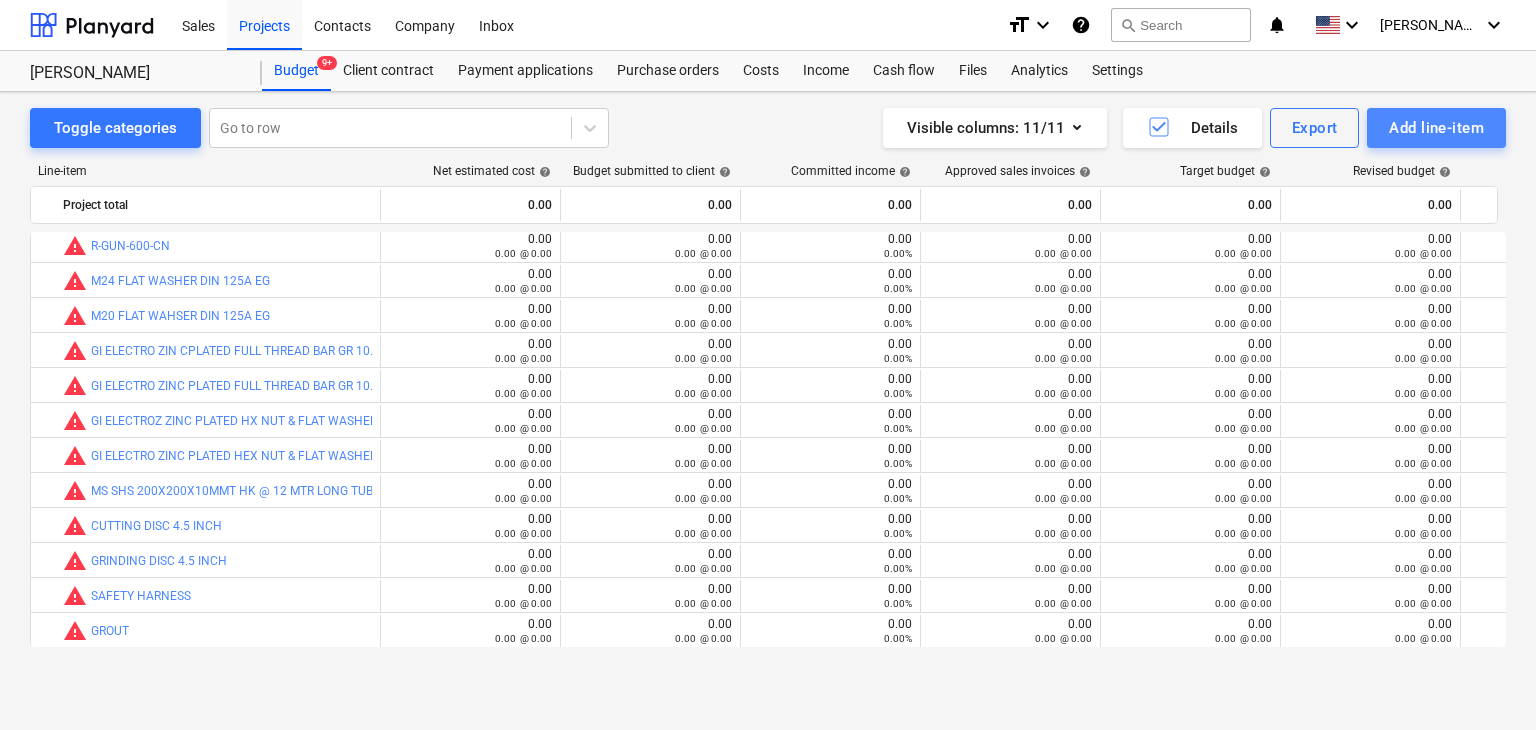 click on "Add line-item" at bounding box center (1436, 128) 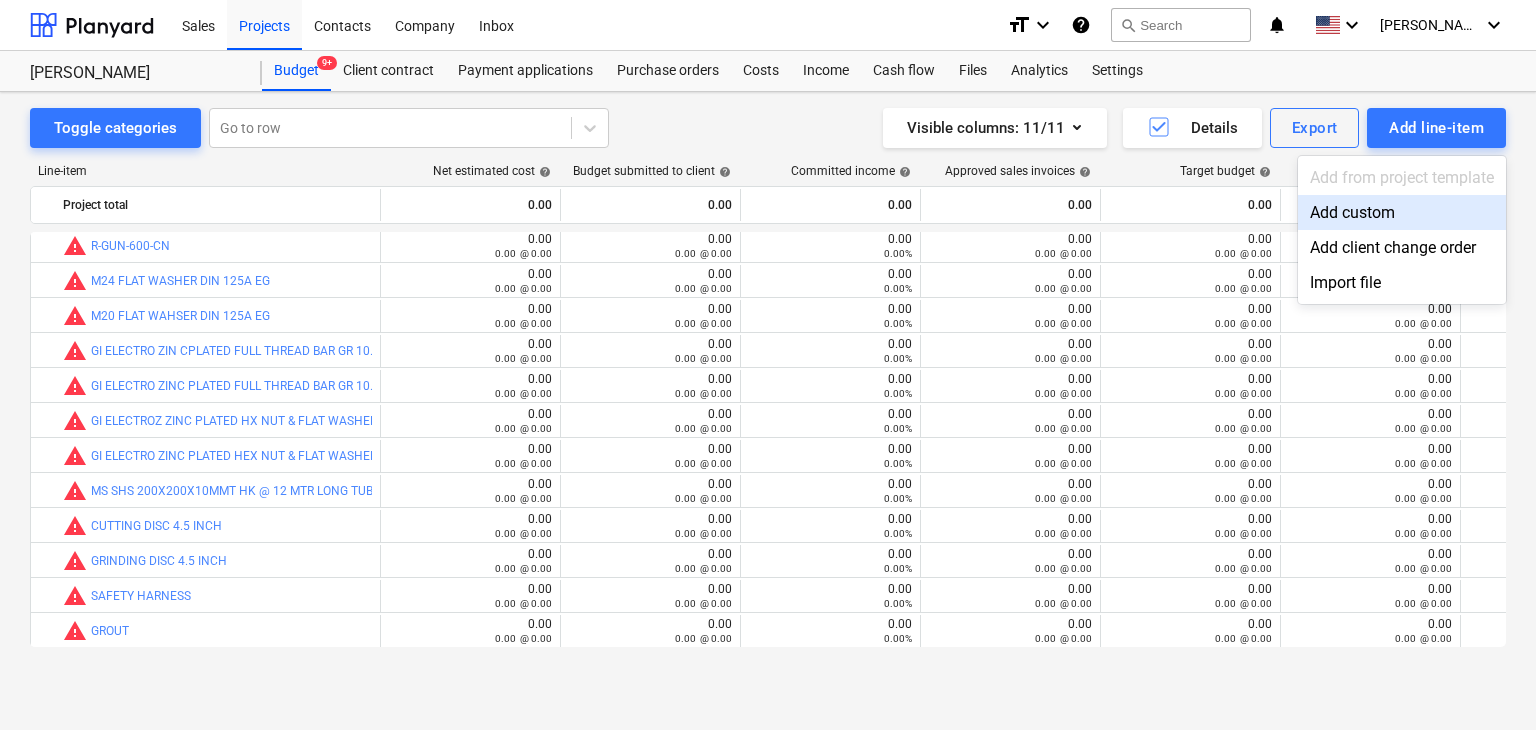 click on "Add custom" at bounding box center [1402, 212] 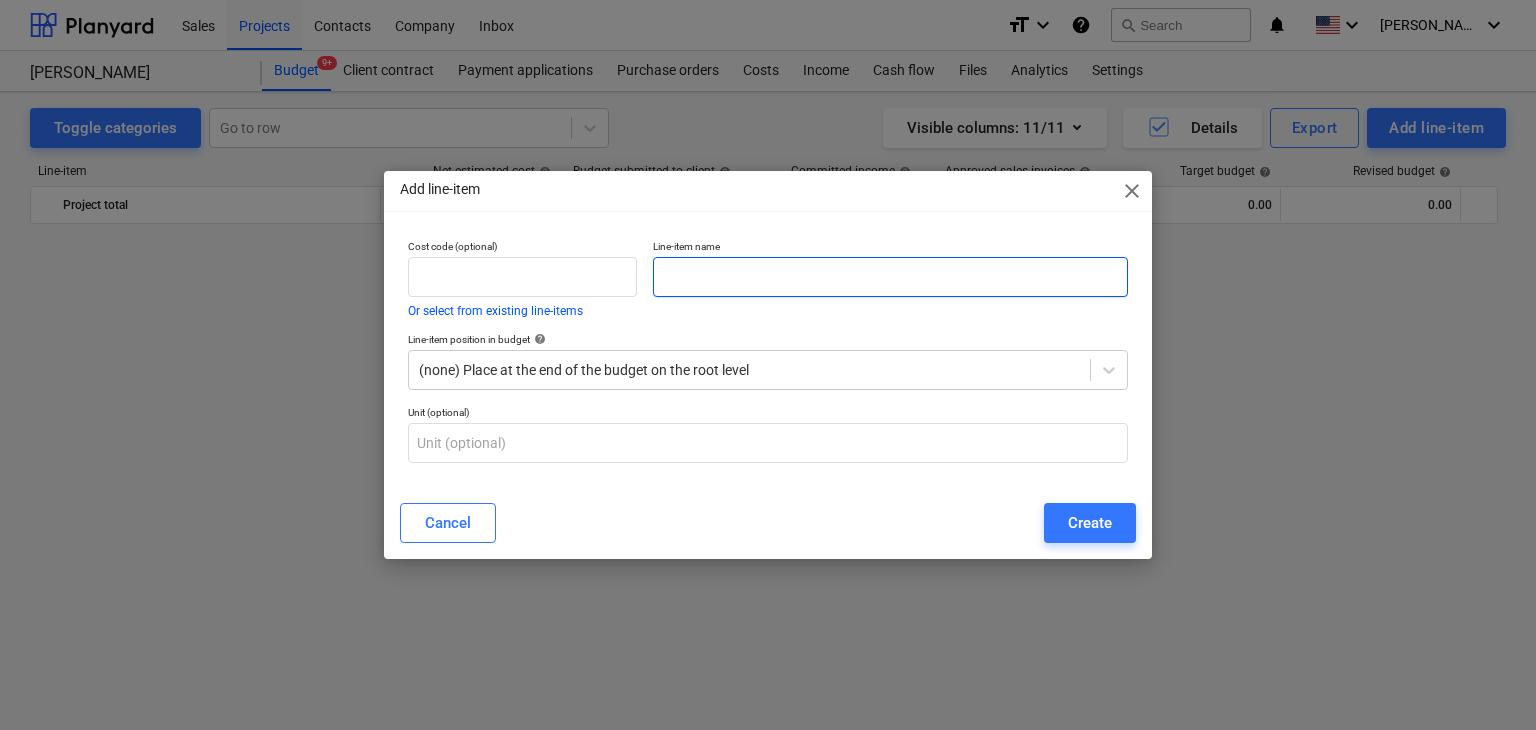 click at bounding box center [890, 277] 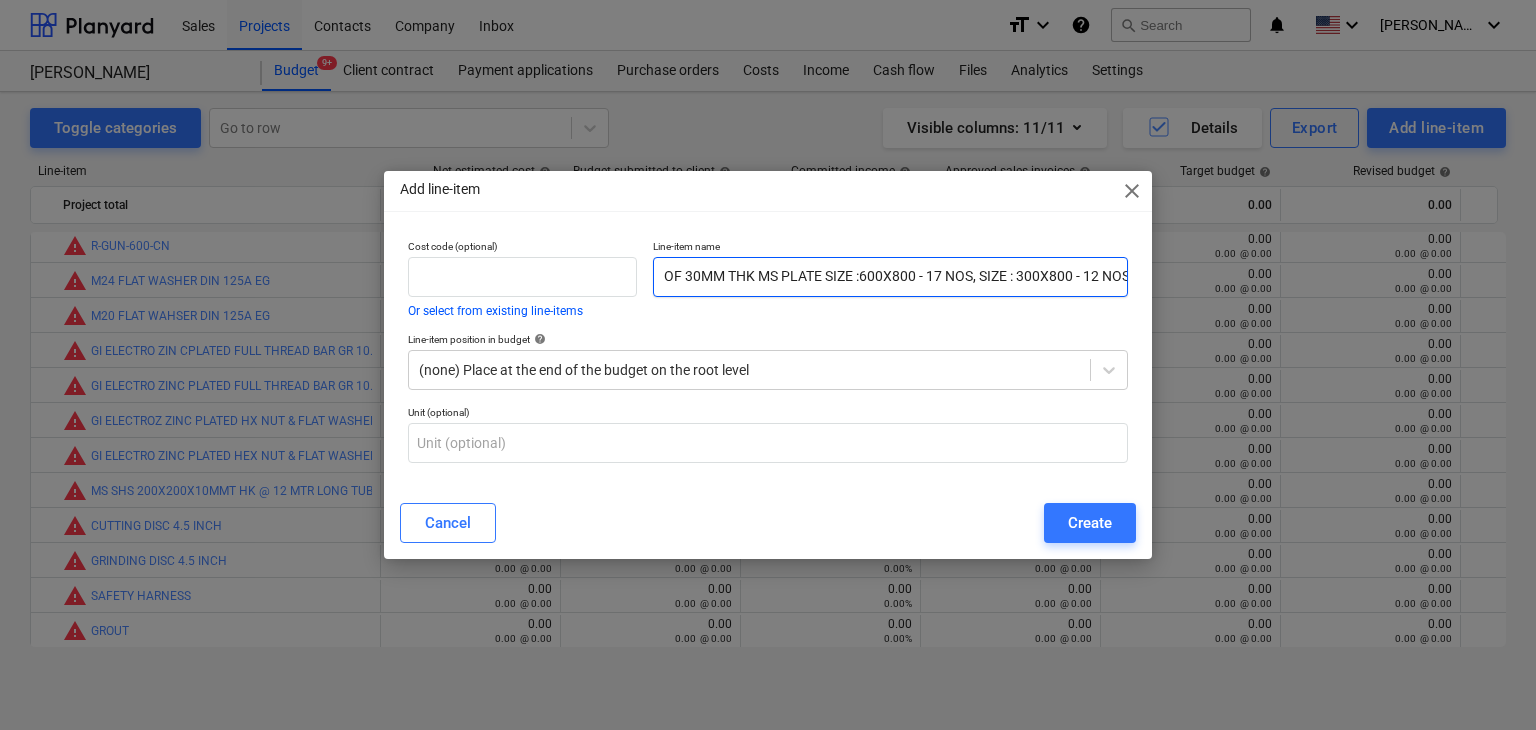 scroll, scrollTop: 0, scrollLeft: 112, axis: horizontal 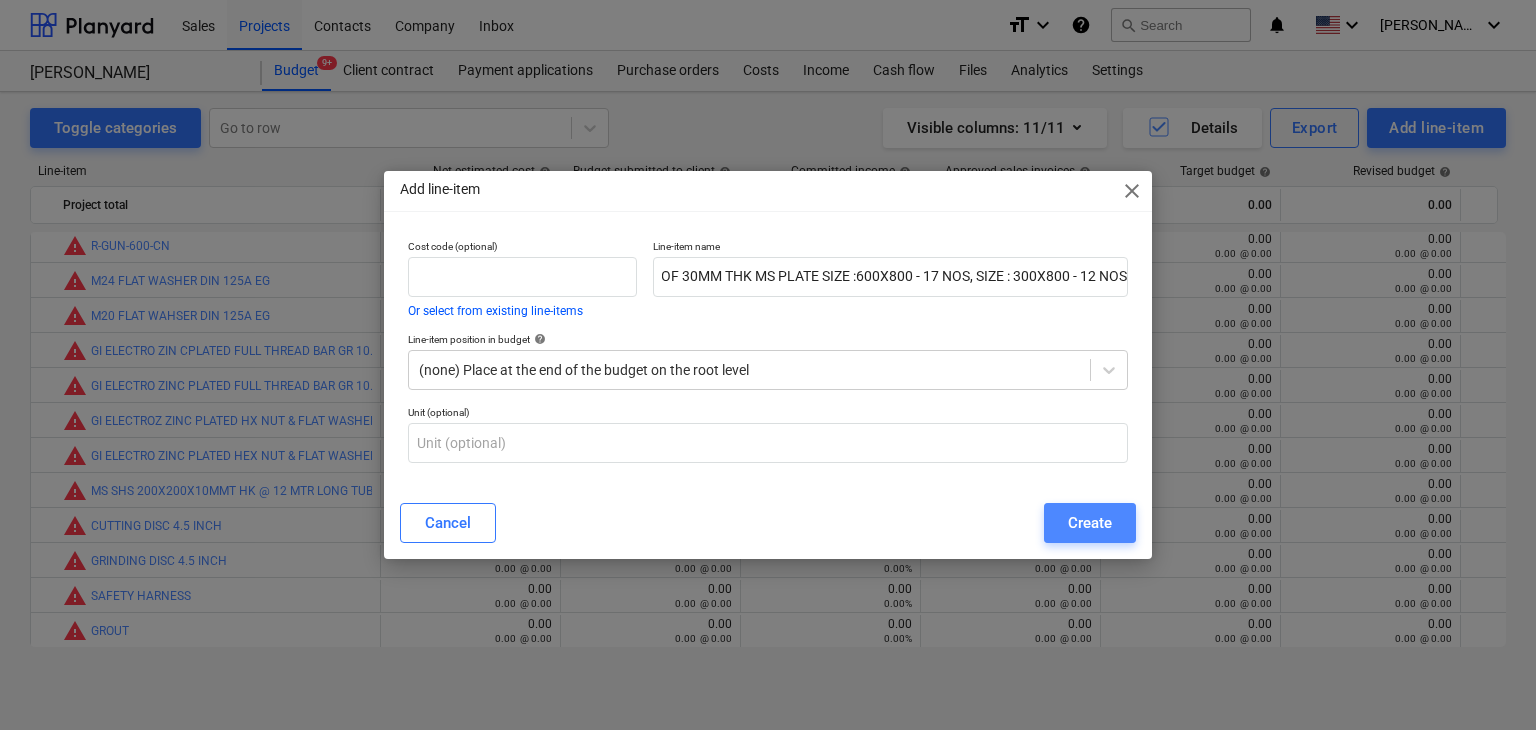 click on "Create" at bounding box center [1090, 523] 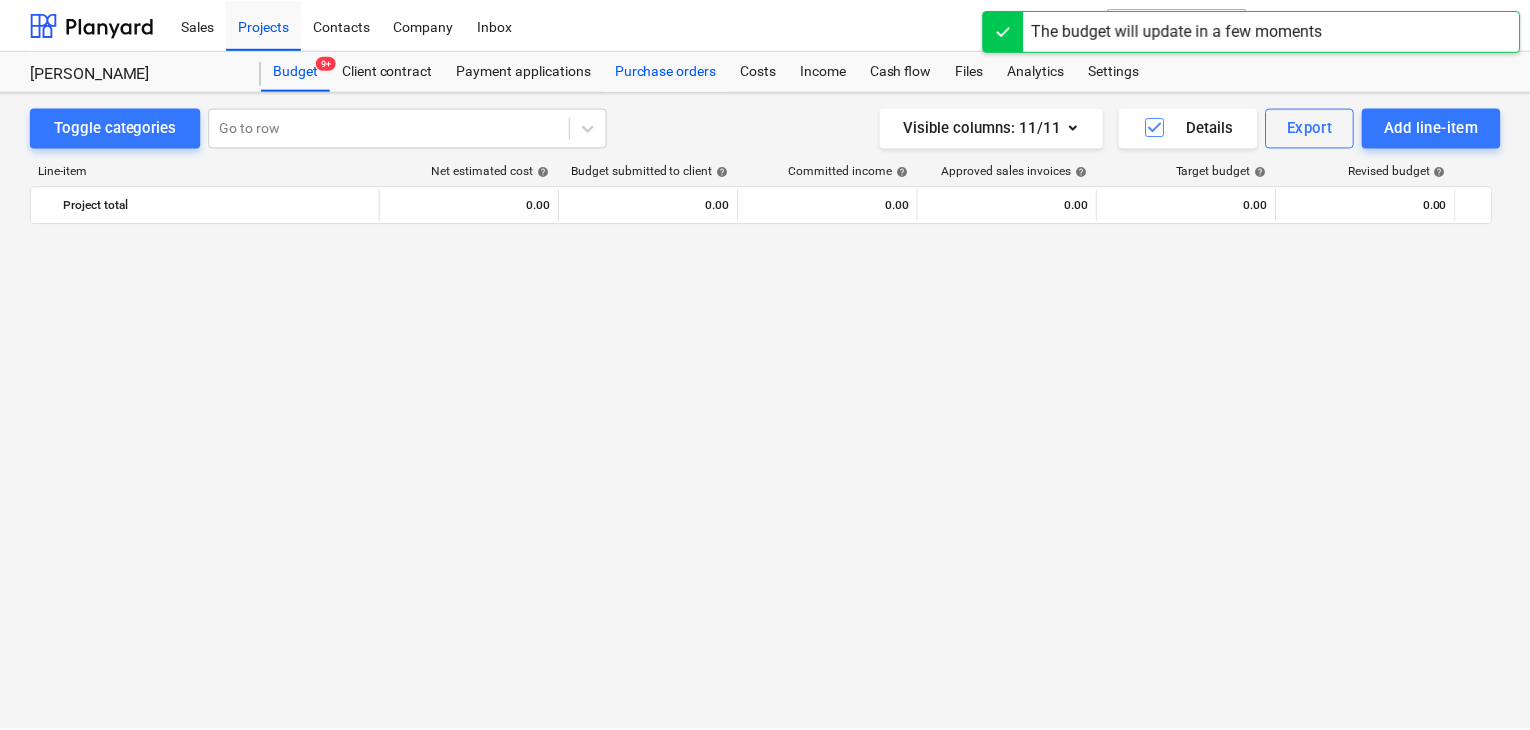 scroll, scrollTop: 5815, scrollLeft: 0, axis: vertical 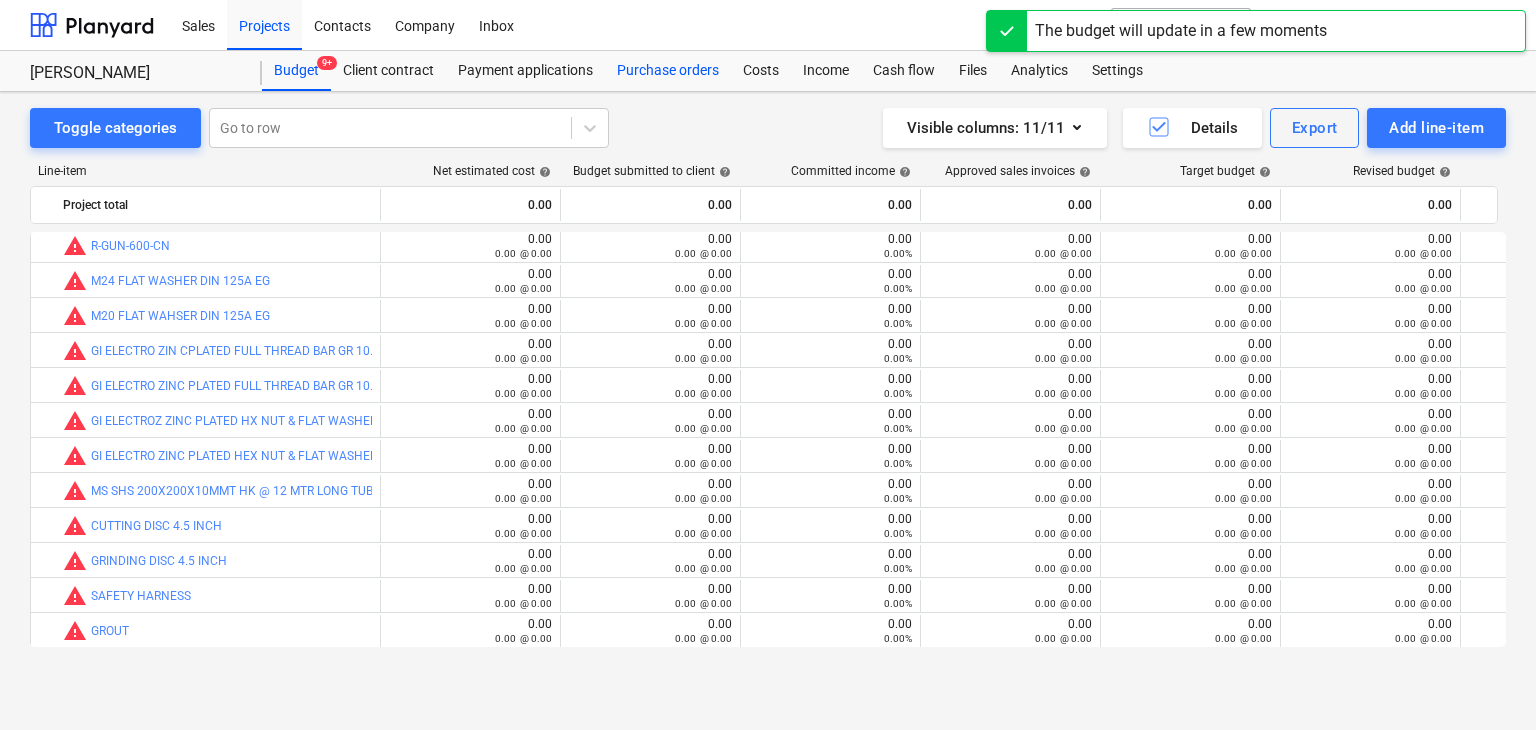 click on "Purchase orders" at bounding box center (668, 71) 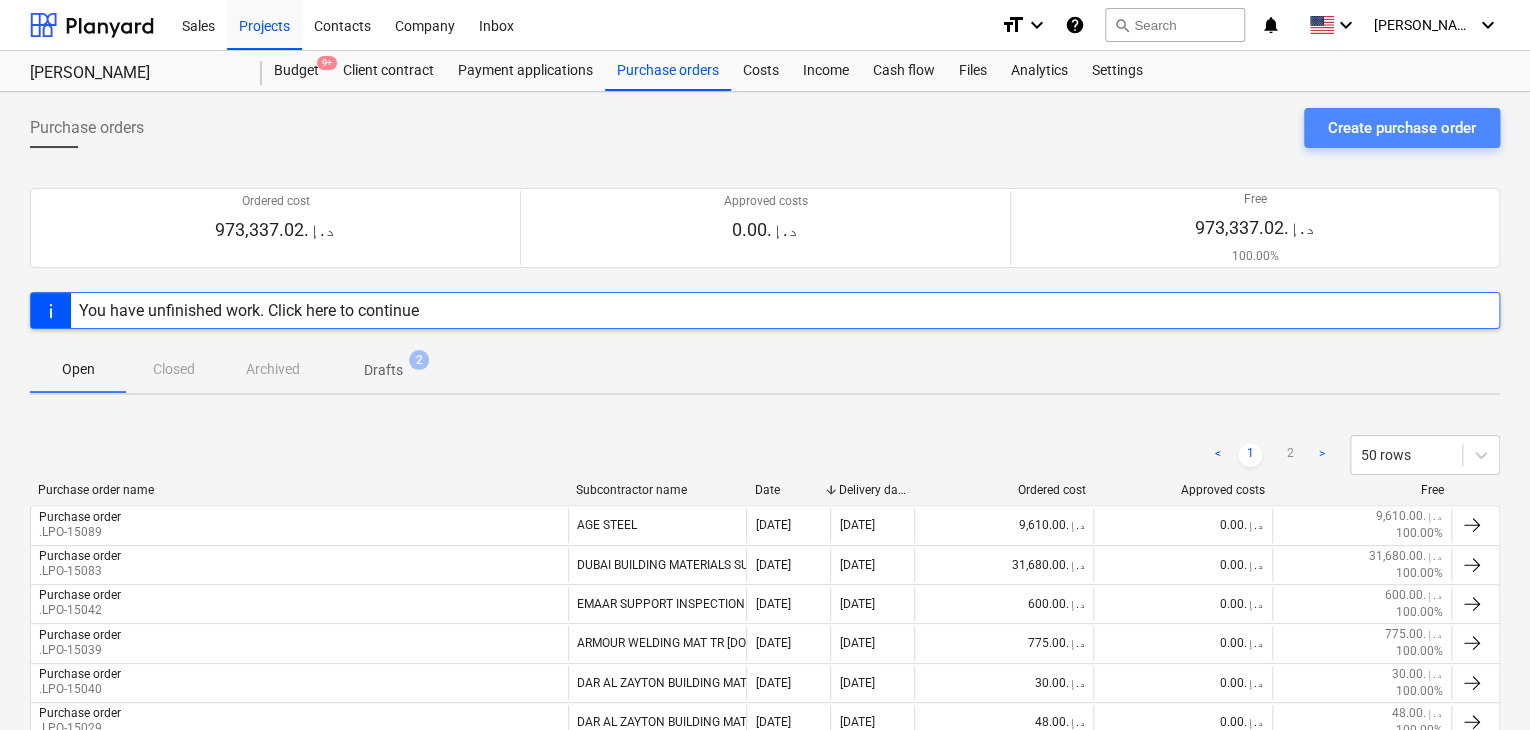 click on "Create purchase order" at bounding box center (1402, 128) 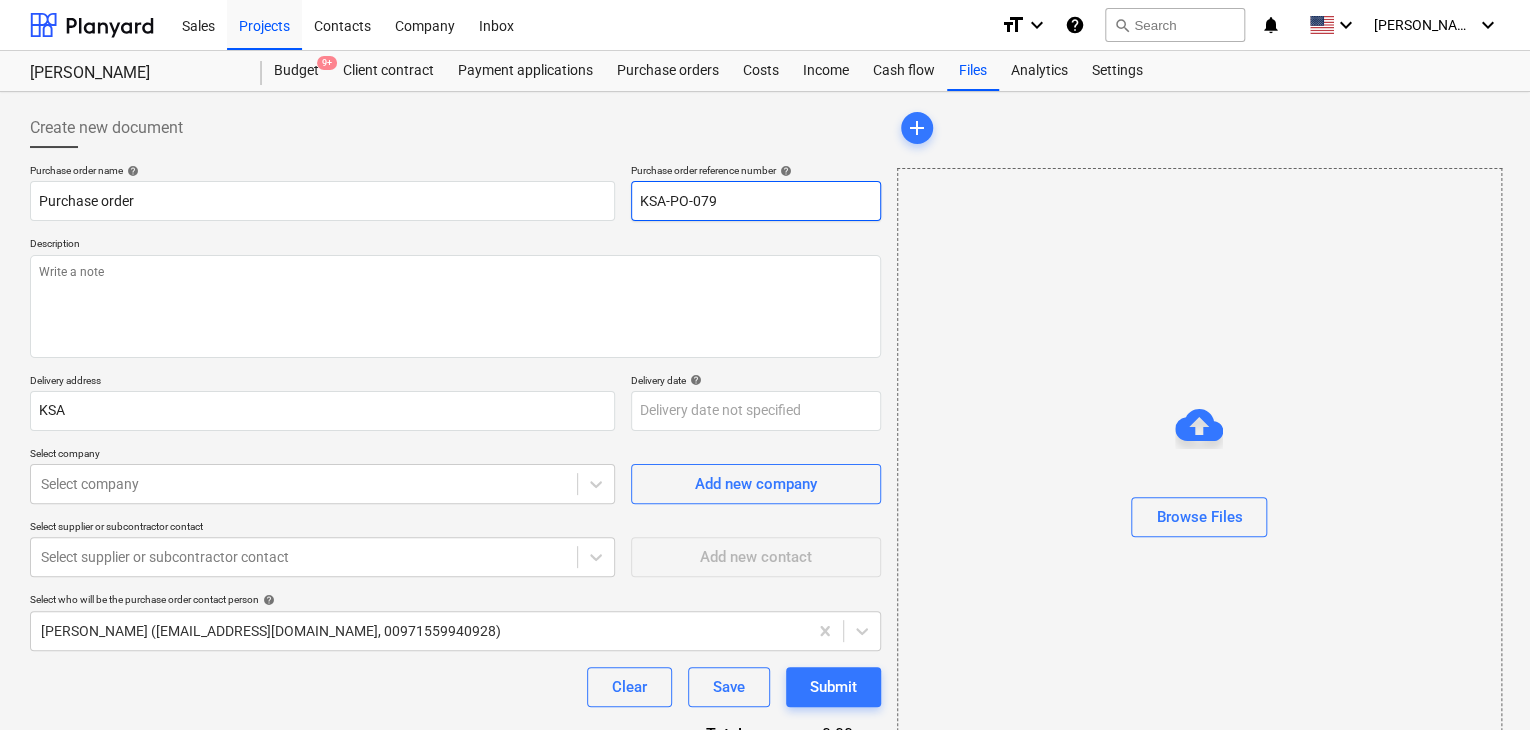 drag, startPoint x: 718, startPoint y: 195, endPoint x: 544, endPoint y: 175, distance: 175.14566 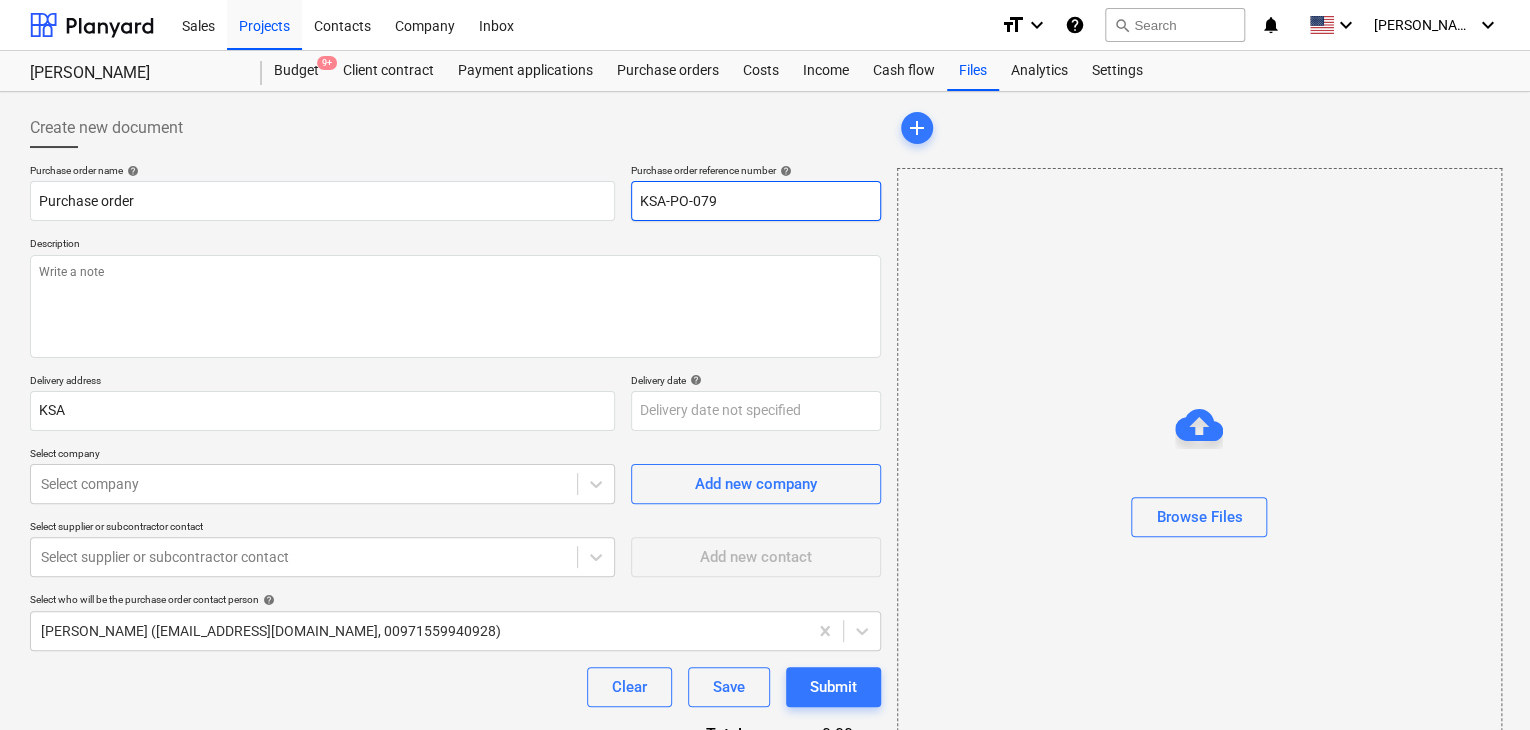 click on "Purchase order name help Purchase order Purchase order reference number help KSA-PO-079" at bounding box center [455, 192] 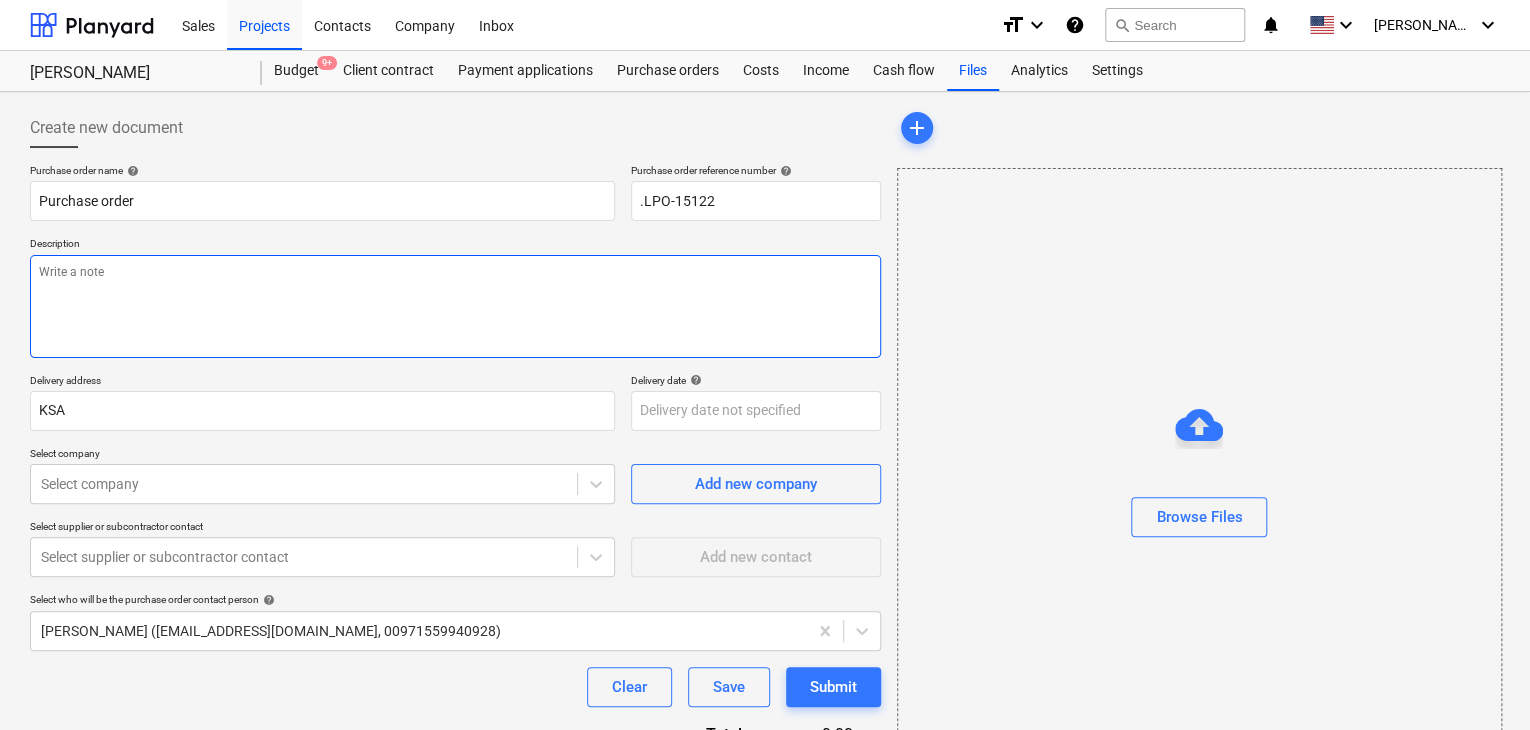 click at bounding box center (455, 306) 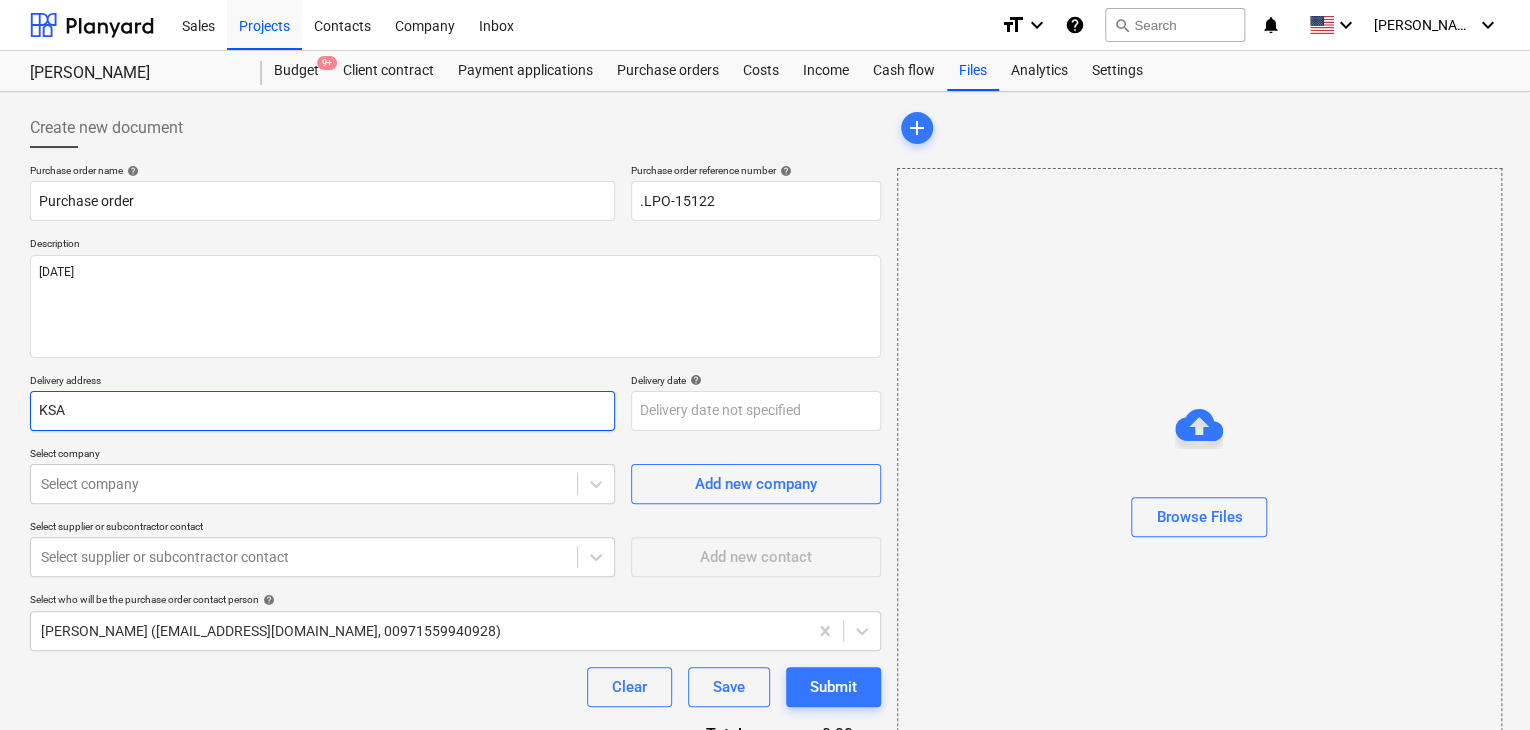 click on "KSA" at bounding box center [322, 411] 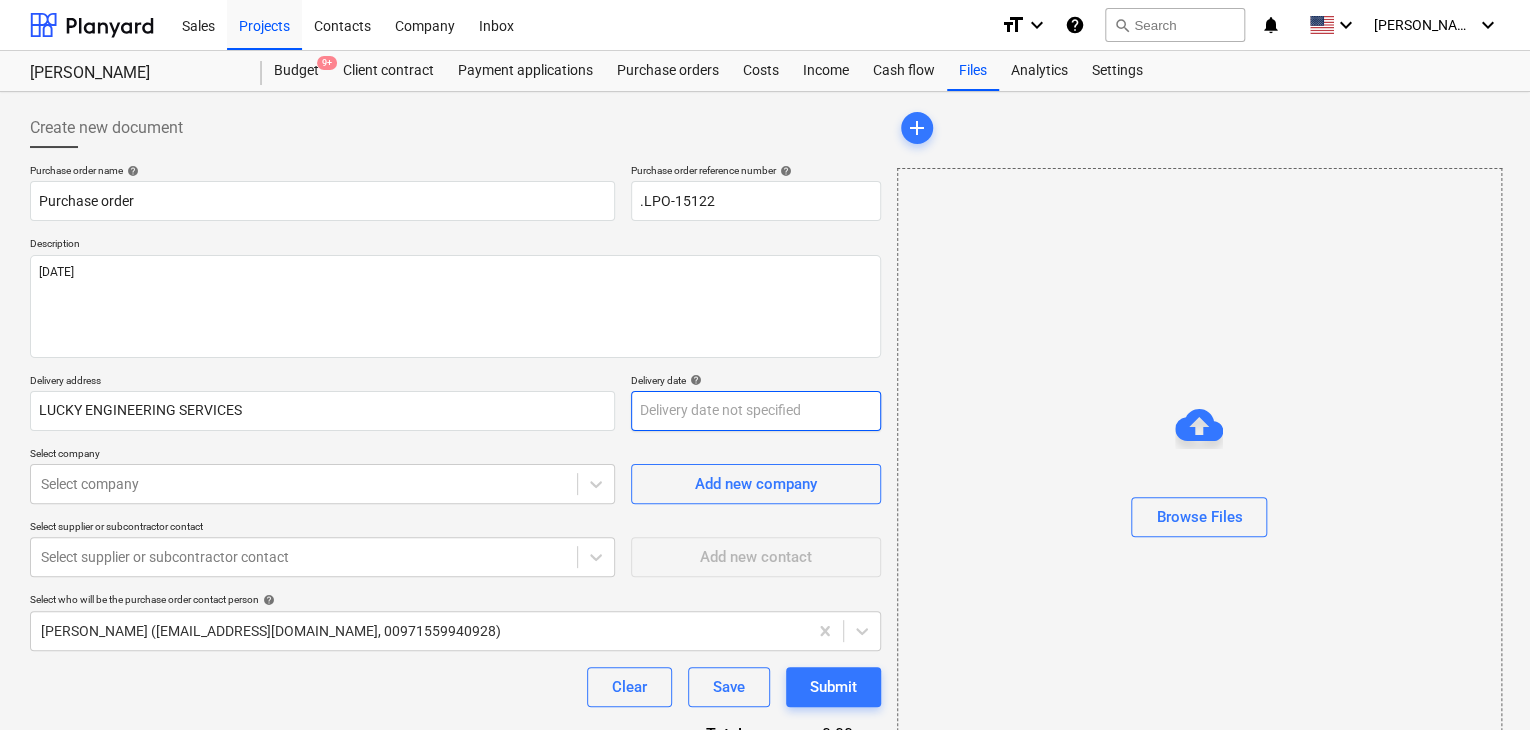 click on "Sales Projects Contacts Company Inbox format_size keyboard_arrow_down help search Search notifications 0 keyboard_arrow_down [PERSON_NAME] keyboard_arrow_down MARCO KSA Budget 9+ Client contract Payment applications Purchase orders Costs Income Cash flow Files Analytics Settings Create new document Purchase order name help Purchase order Purchase order reference number help .LPO-15122 Description [DATE] Delivery address LUCKY ENGINEERING SERVICES Delivery date help Press the down arrow key to interact with the calendar and
select a date. Press the question mark key to get the keyboard shortcuts for changing dates. Select company Select company Add new company Select supplier or subcontractor contact Select supplier or subcontractor contact Add new contact Select who will be the purchase order contact person help [PERSON_NAME] ([EMAIL_ADDRESS][DOMAIN_NAME], 00971559940928) Clear Save Submit Total 0.00د.إ.‏ Select line-items to add help Search or select a line-item Select in bulk add Browse Files
x" at bounding box center [765, 365] 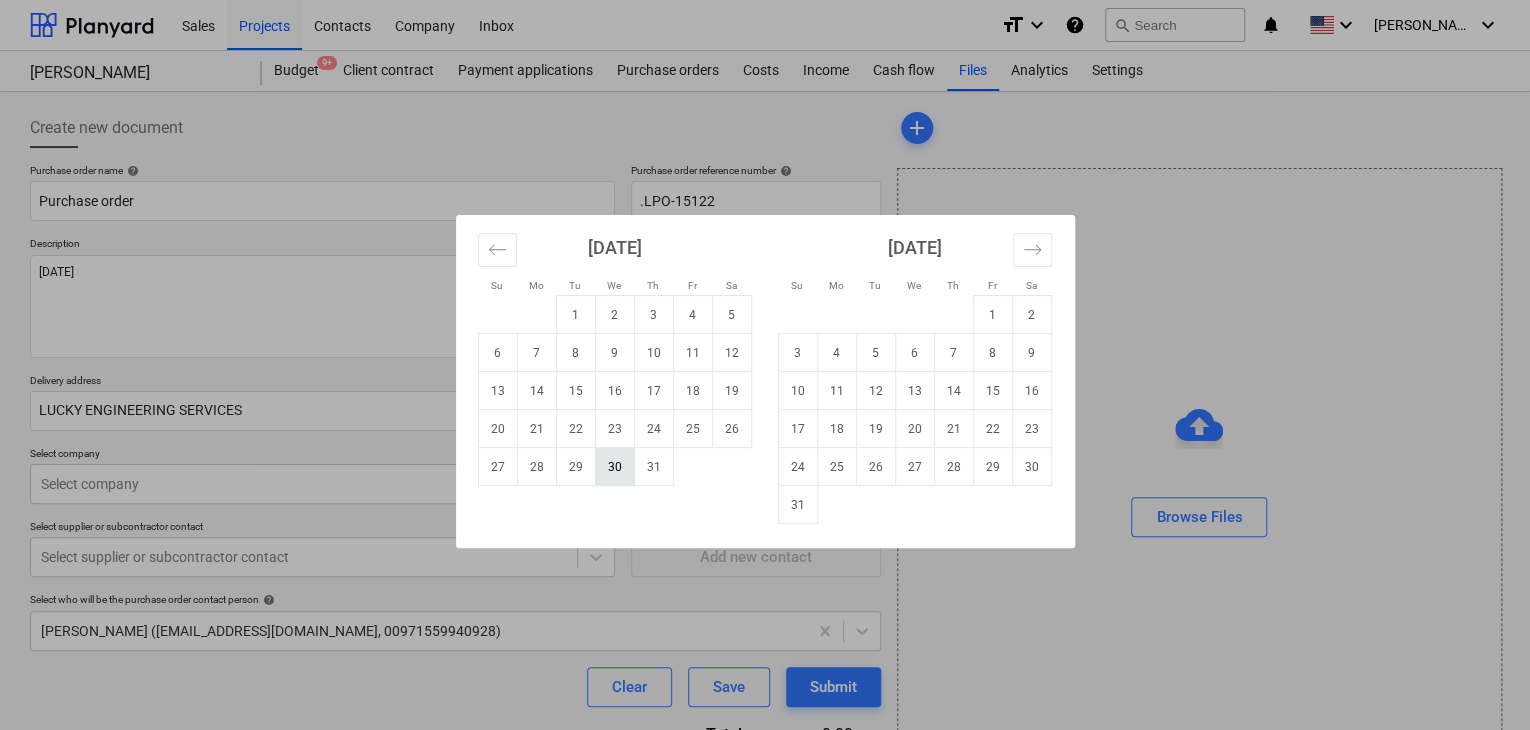 click on "30" at bounding box center (614, 467) 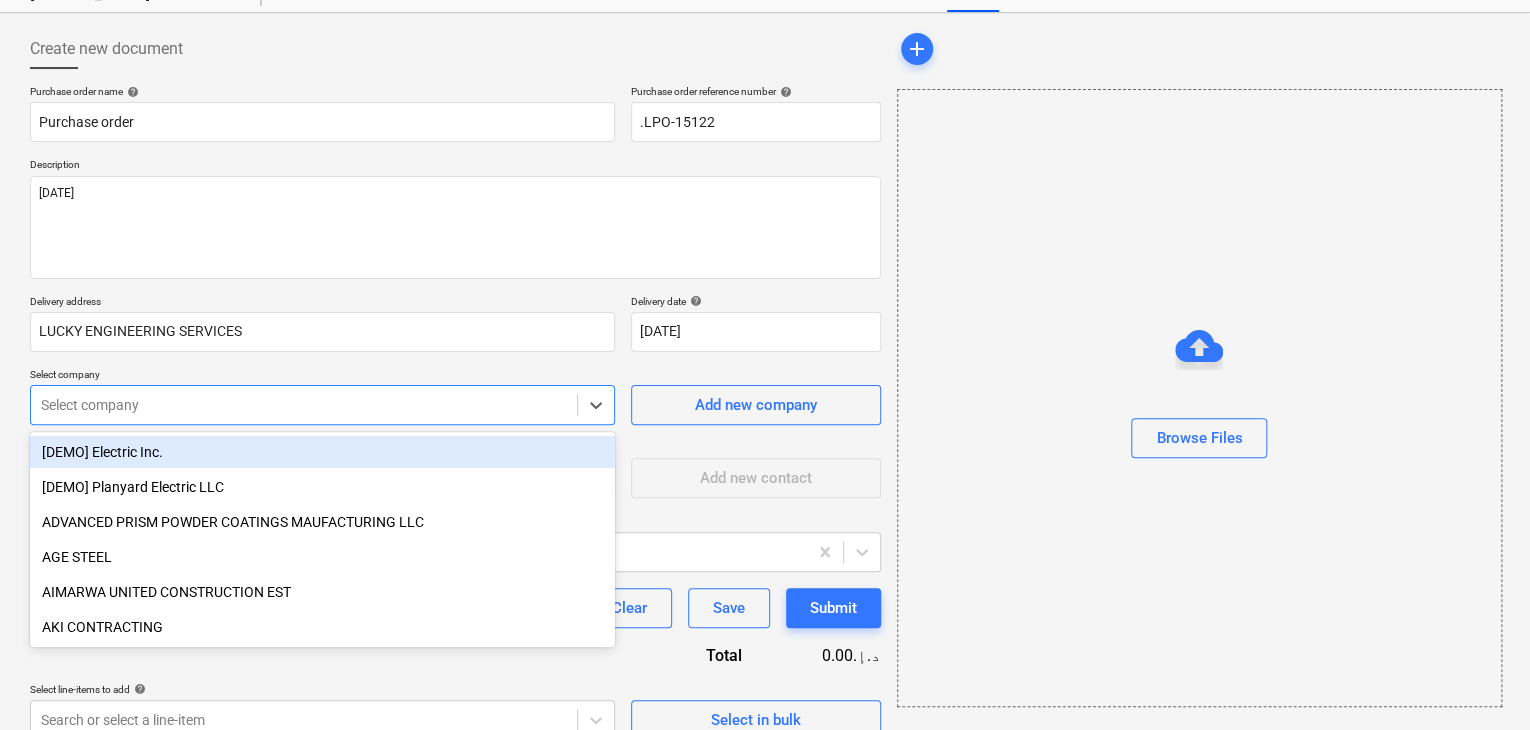 click on "Sales Projects Contacts Company Inbox format_size keyboard_arrow_down help search Search notifications 0 keyboard_arrow_down [PERSON_NAME] keyboard_arrow_down MARCO KSA Budget 9+ Client contract Payment applications Purchase orders Costs Income Cash flow Files Analytics Settings Create new document Purchase order name help Purchase order Purchase order reference number help .LPO-15122 Description [DATE] Delivery address LUCKY ENGINEERING SERVICES Delivery date help [DATE] [DATE] Press the down arrow key to interact with the calendar and
select a date. Press the question mark key to get the keyboard shortcuts for changing dates. Select company option [DEMO] Electric Inc.   focused, 1 of 203. 203 results available. Use Up and Down to choose options, press Enter to select the currently focused option, press Escape to exit the menu, press Tab to select the option and exit the menu. Select company Add new company Select supplier or subcontractor contact Select supplier or subcontractor contact add" at bounding box center (765, 286) 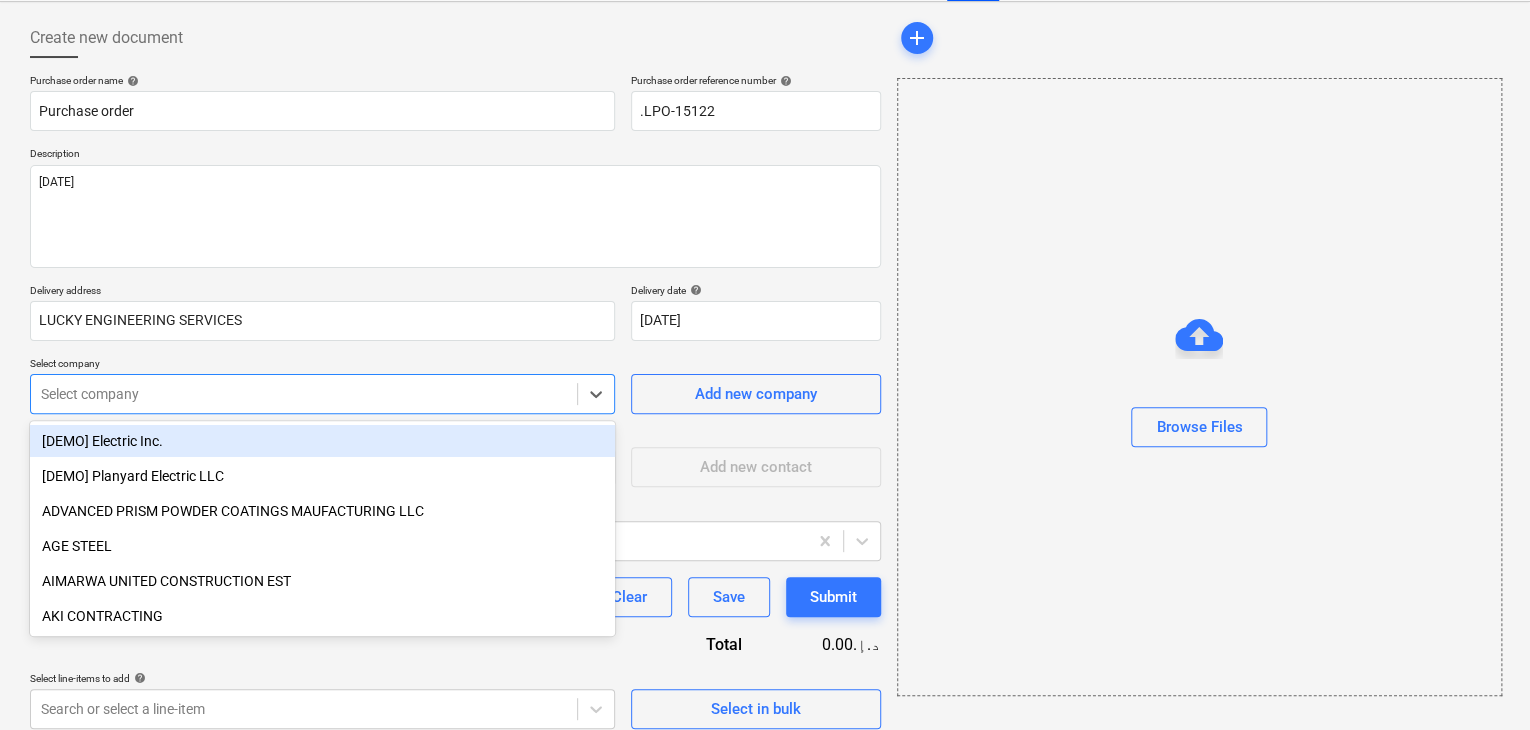 scroll, scrollTop: 93, scrollLeft: 0, axis: vertical 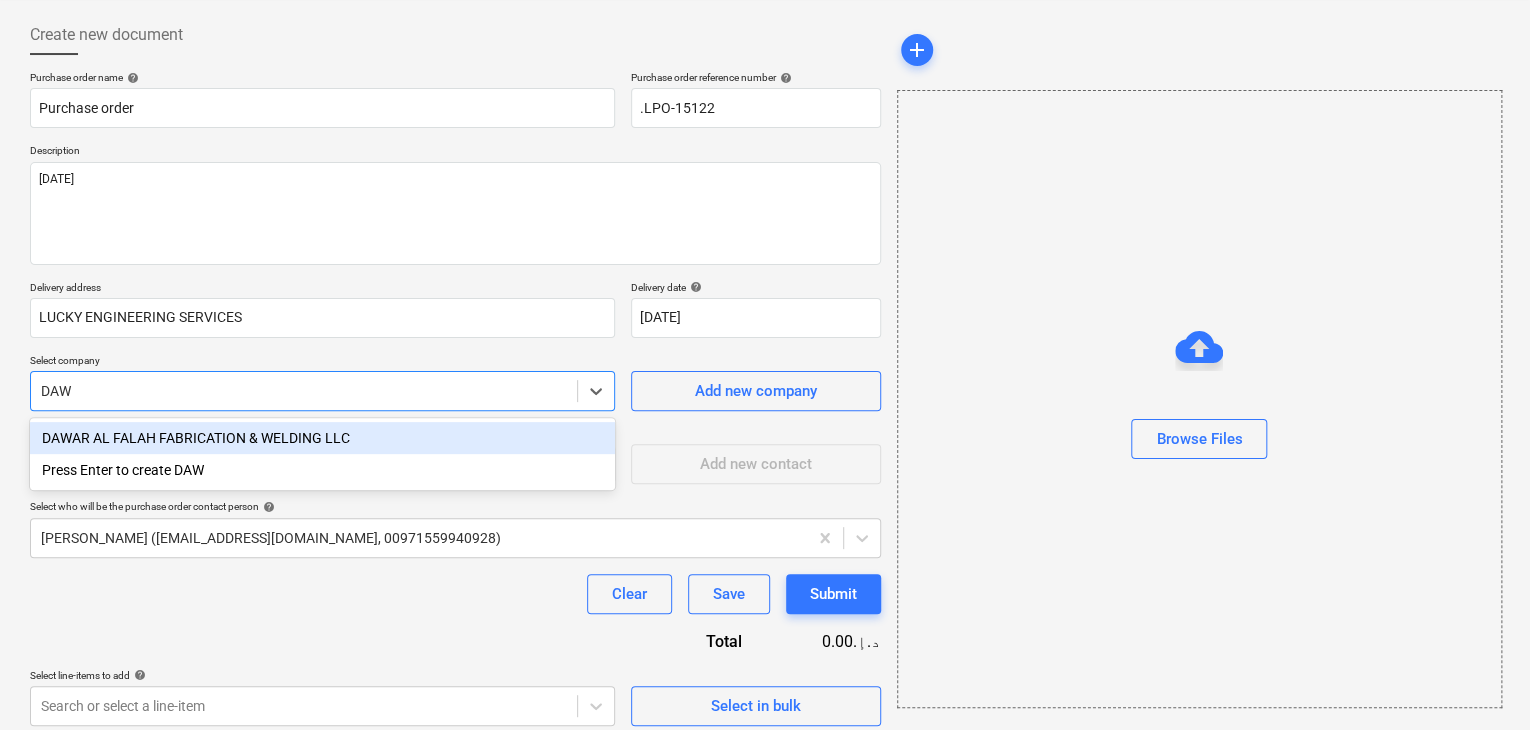 click on "DAWAR AL FALAH FABRICATION & WELDING LLC" at bounding box center (322, 438) 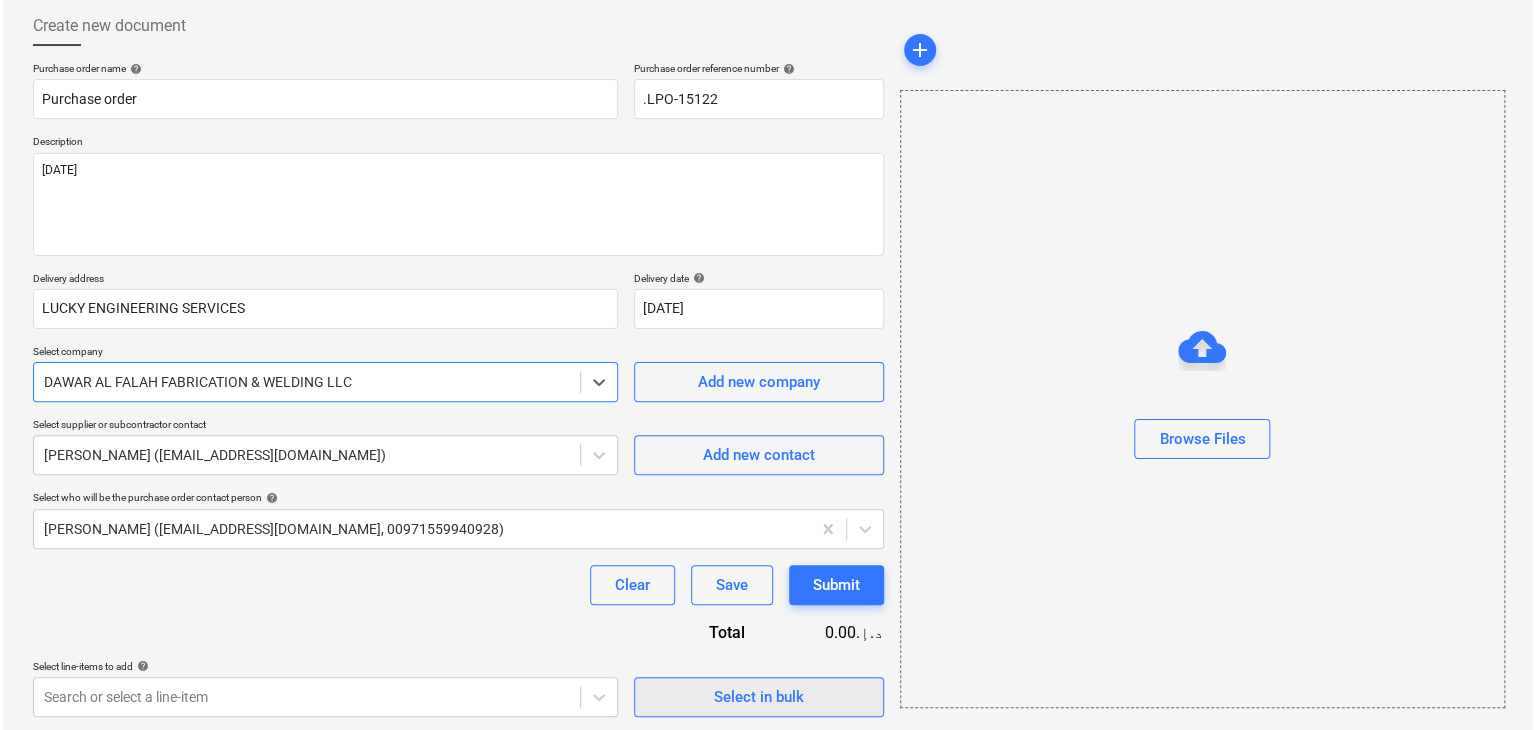 scroll, scrollTop: 104, scrollLeft: 0, axis: vertical 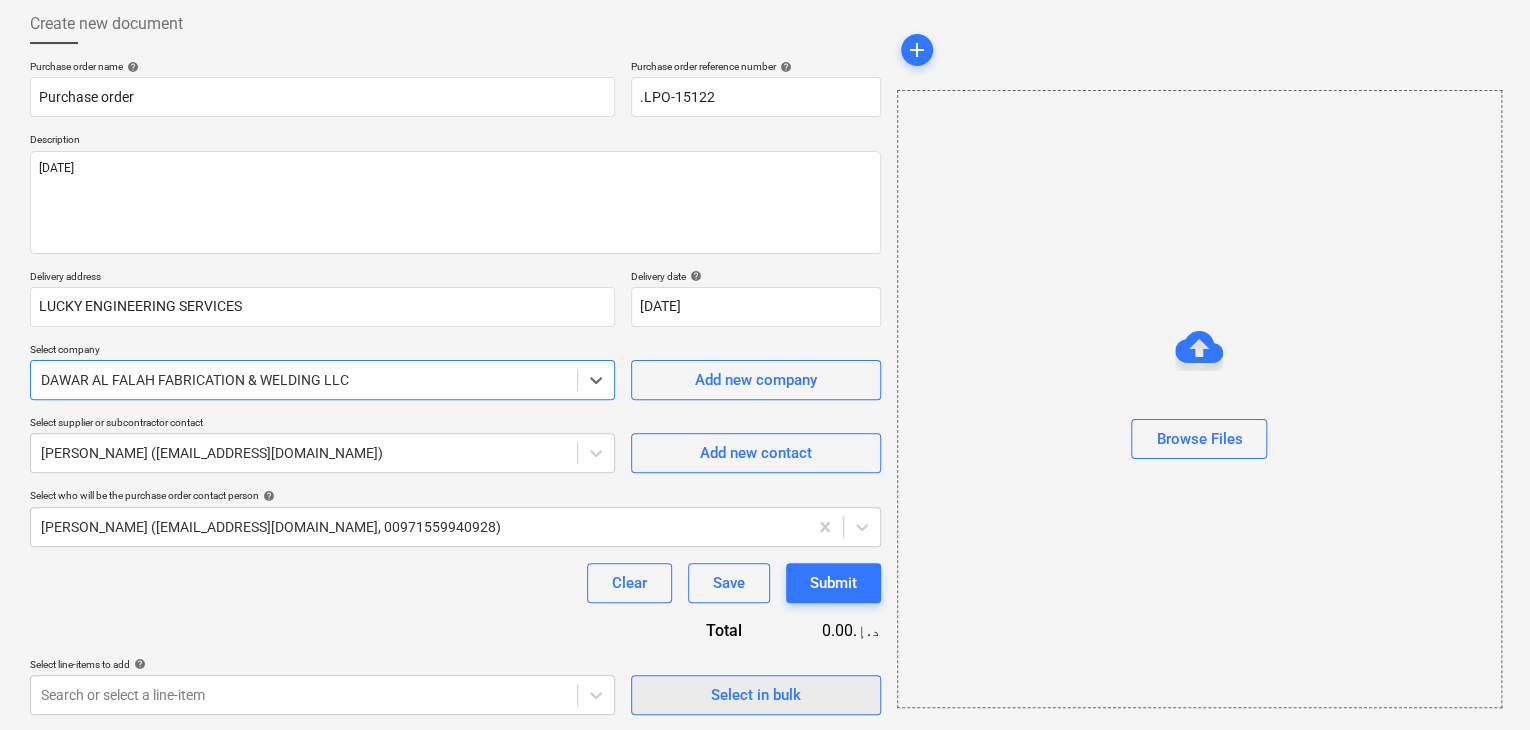 click on "Select in bulk" at bounding box center (756, 695) 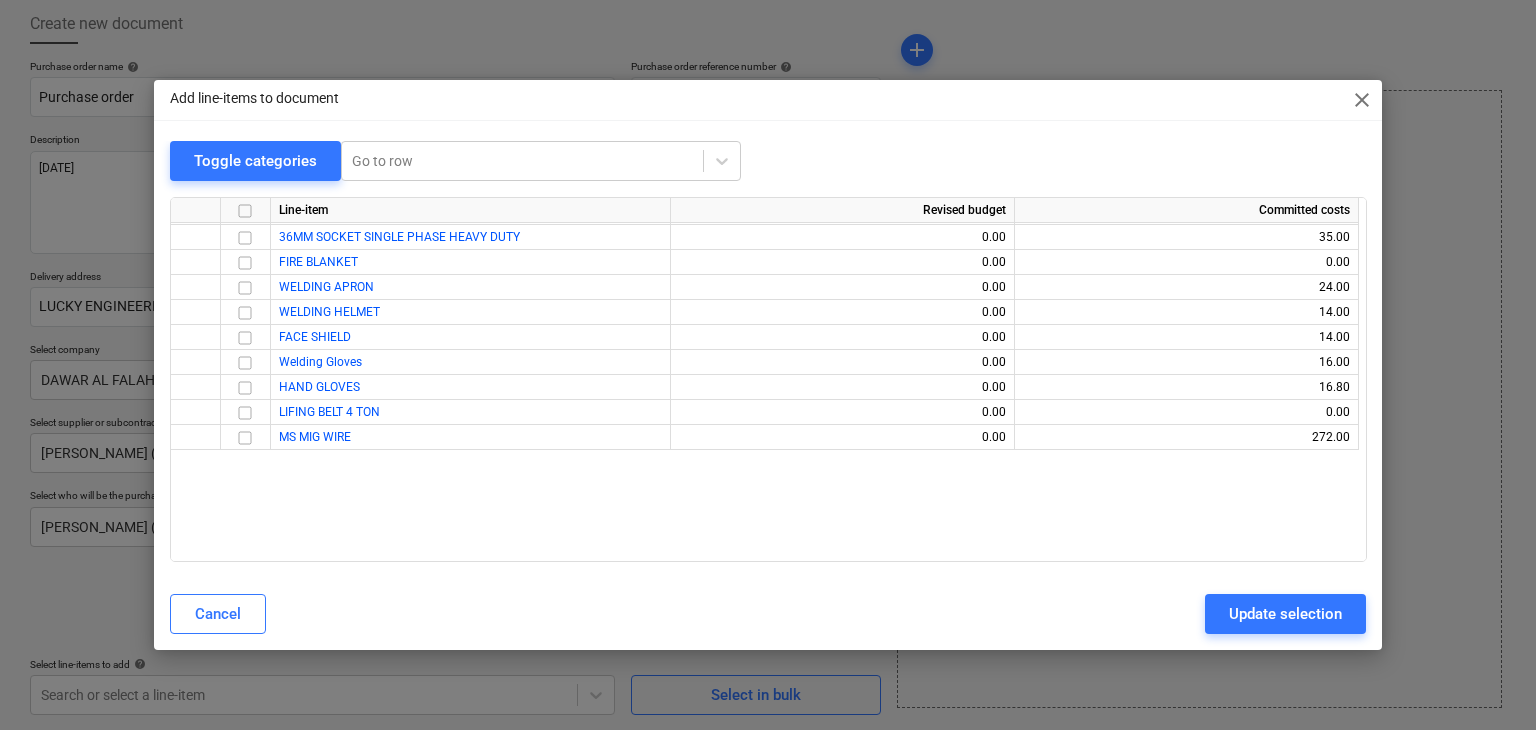 drag, startPoint x: 1365, startPoint y: 221, endPoint x: 1373, endPoint y: 651, distance: 430.0744 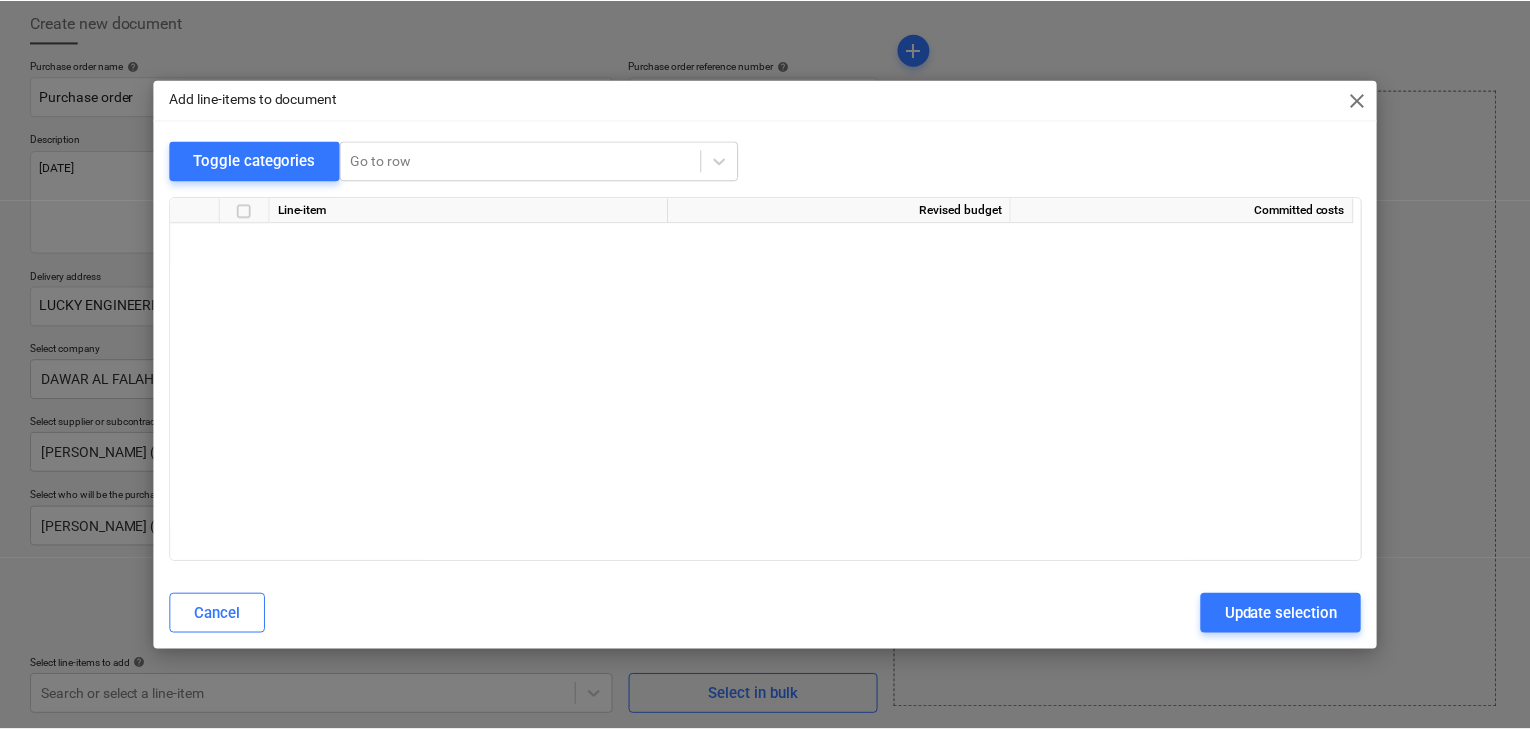 scroll, scrollTop: 4287, scrollLeft: 0, axis: vertical 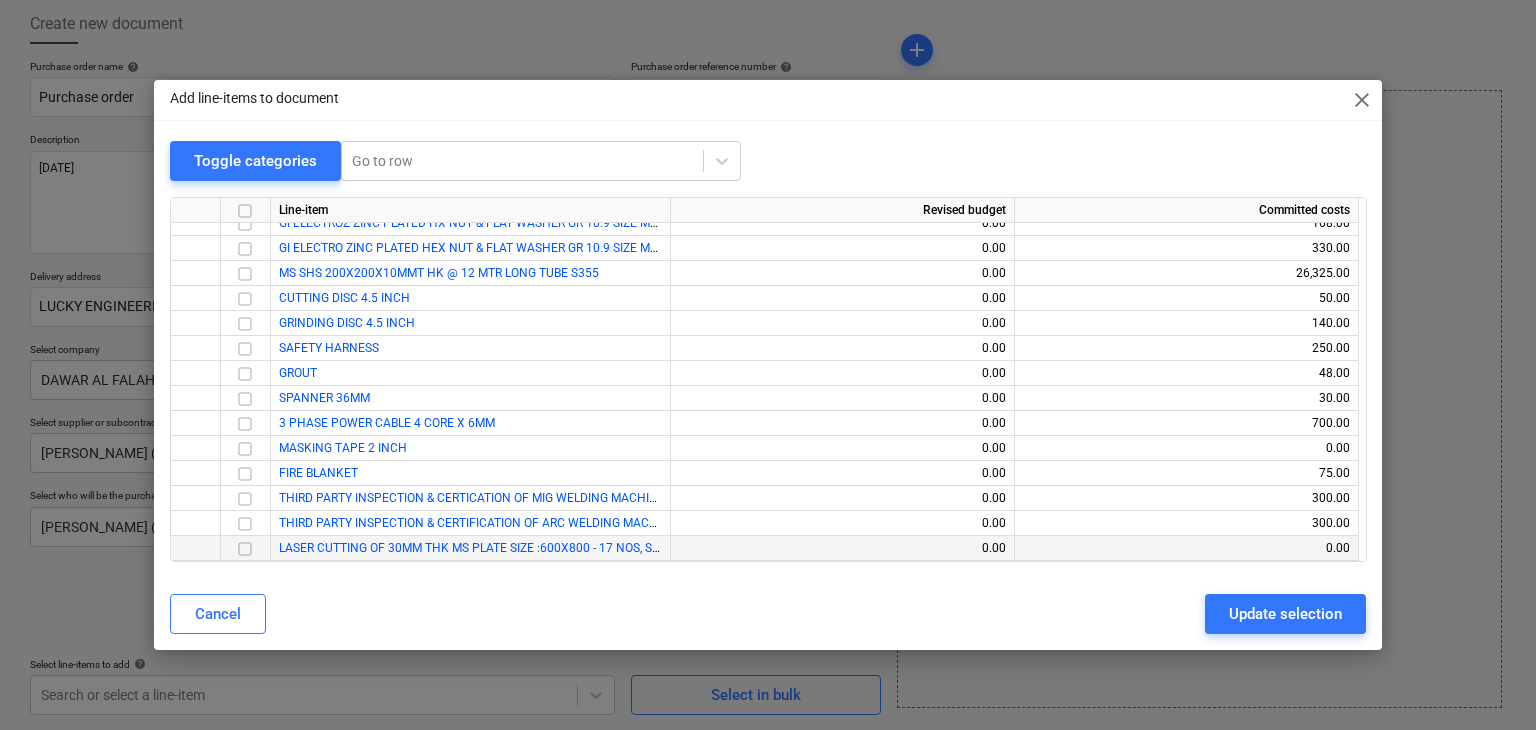click at bounding box center [245, 549] 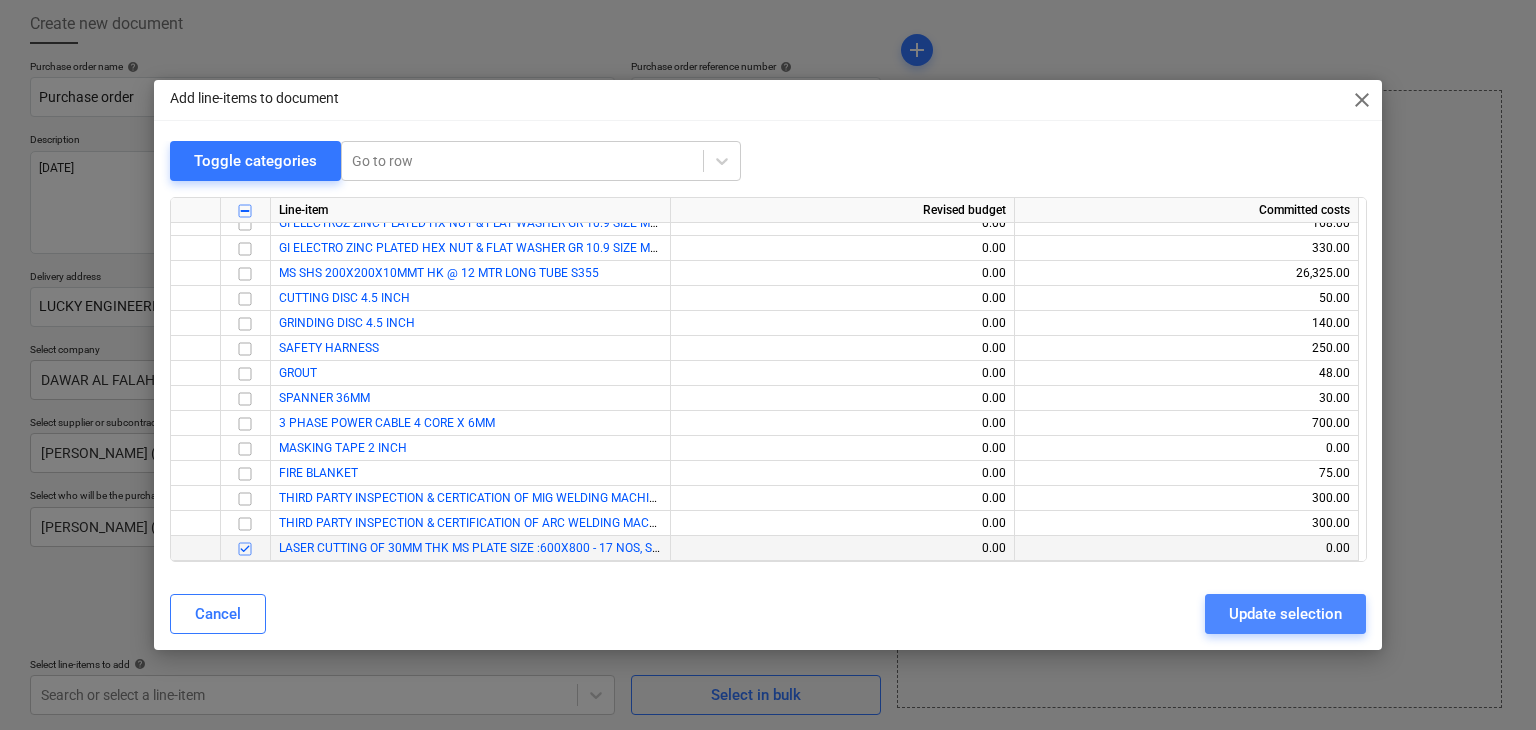 click on "Update selection" at bounding box center (1285, 614) 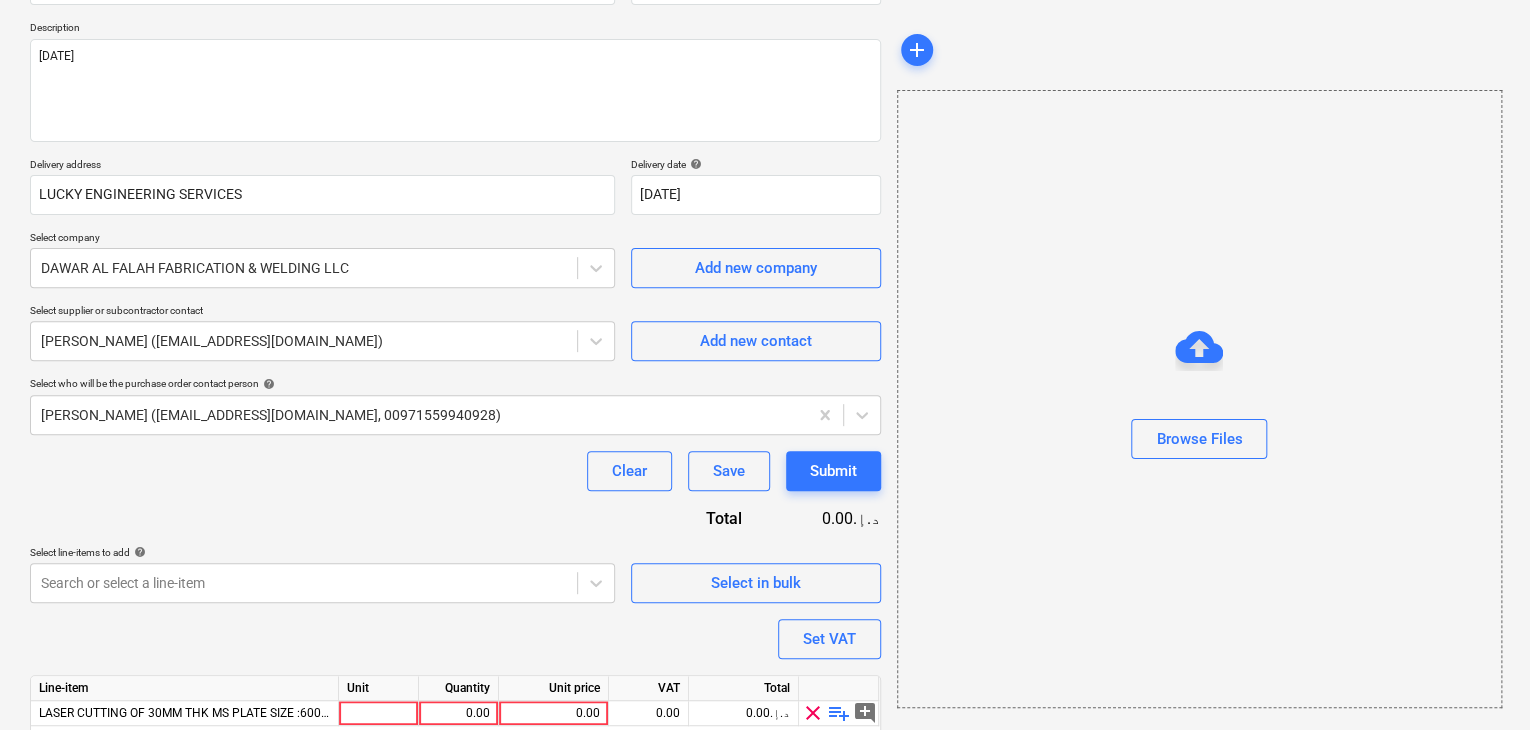 scroll, scrollTop: 292, scrollLeft: 0, axis: vertical 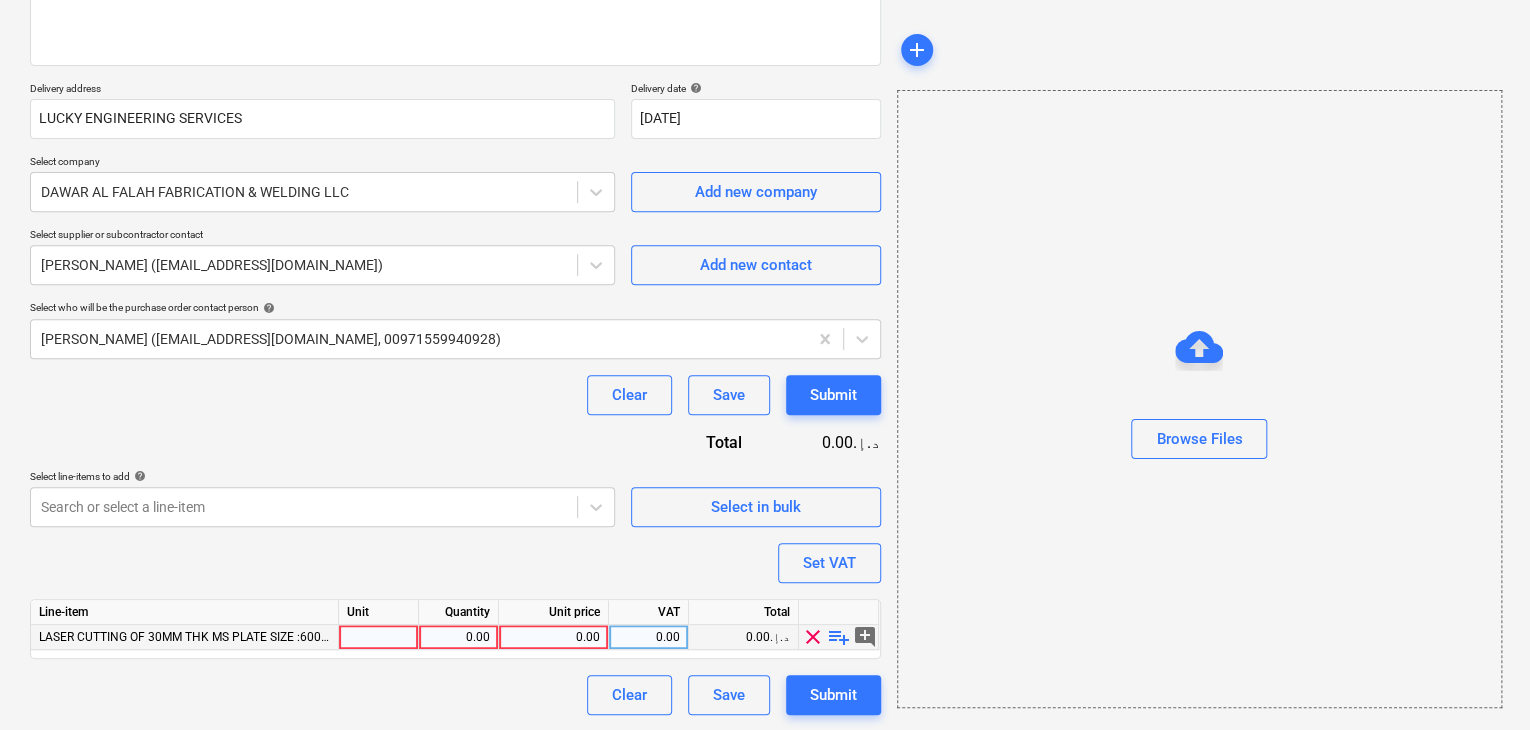 click at bounding box center [379, 637] 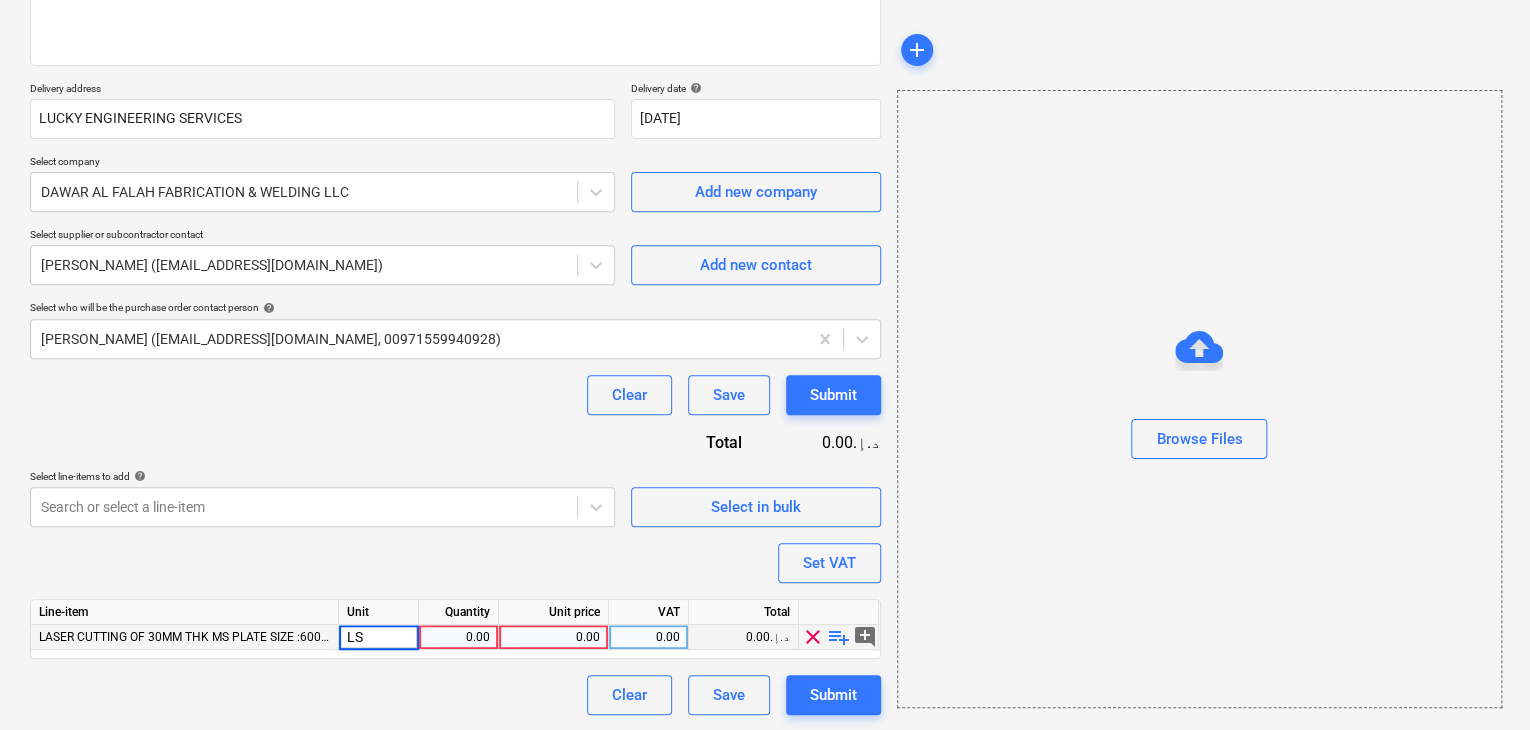 click on "0.00" at bounding box center [459, 637] 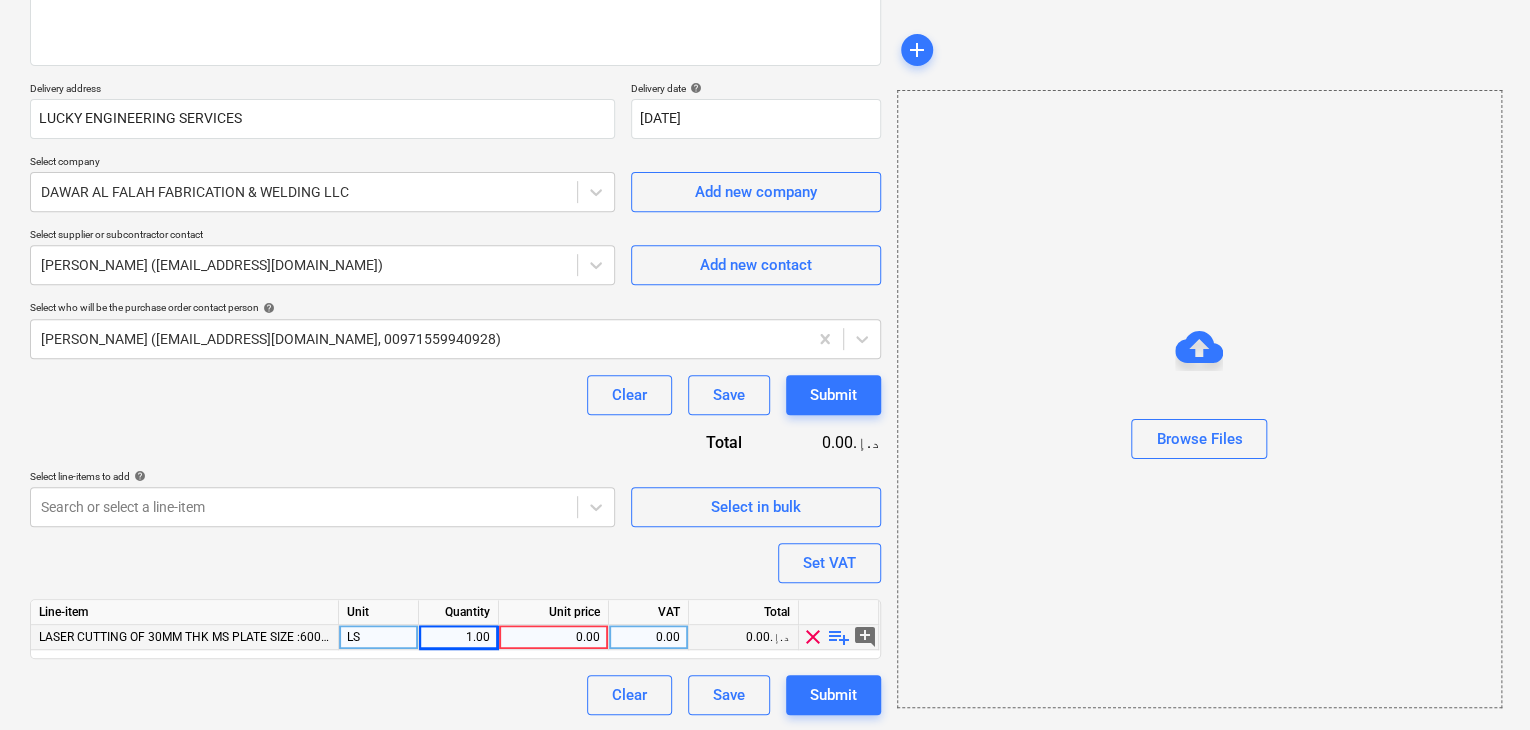 click on "0.00" at bounding box center (553, 637) 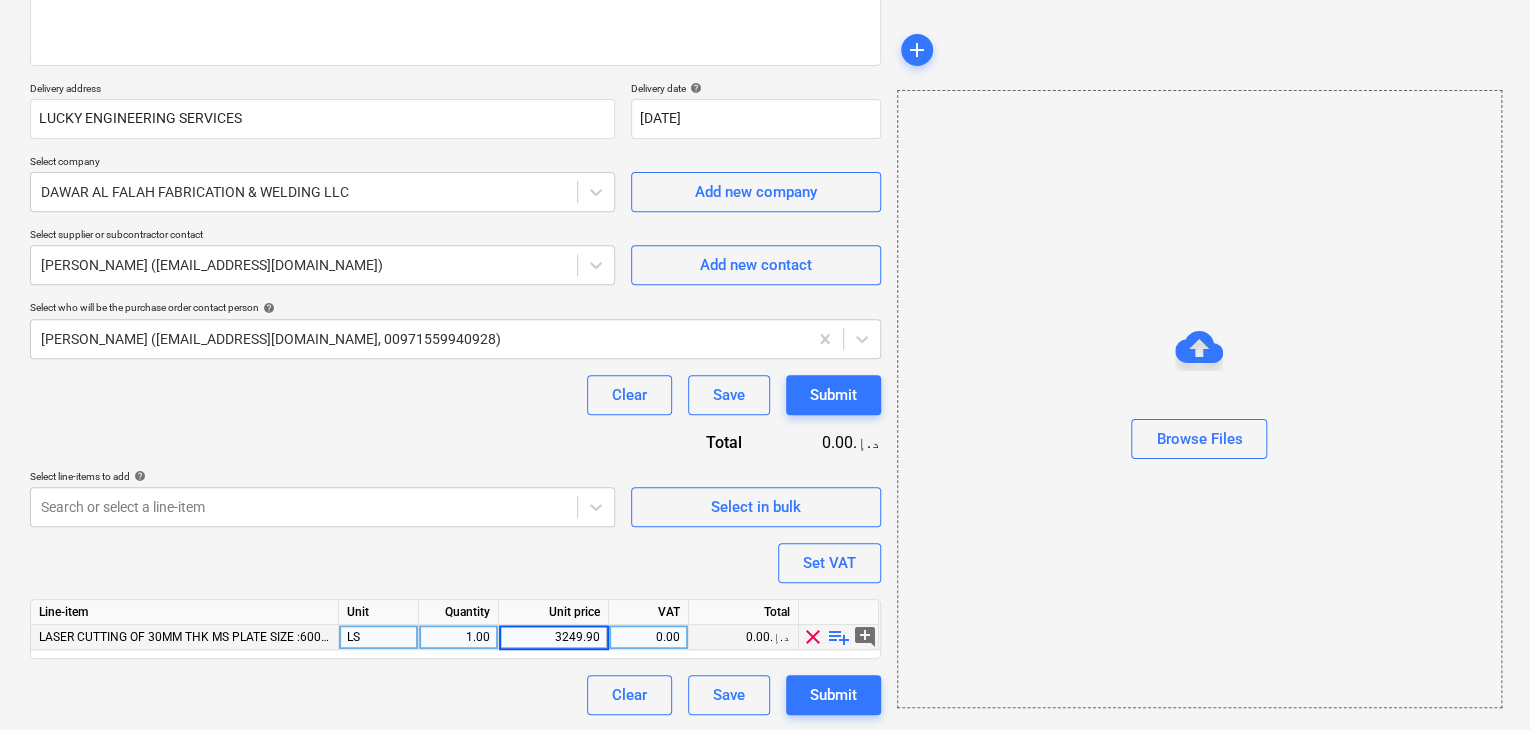 click on "Browse Files" at bounding box center [1199, 399] 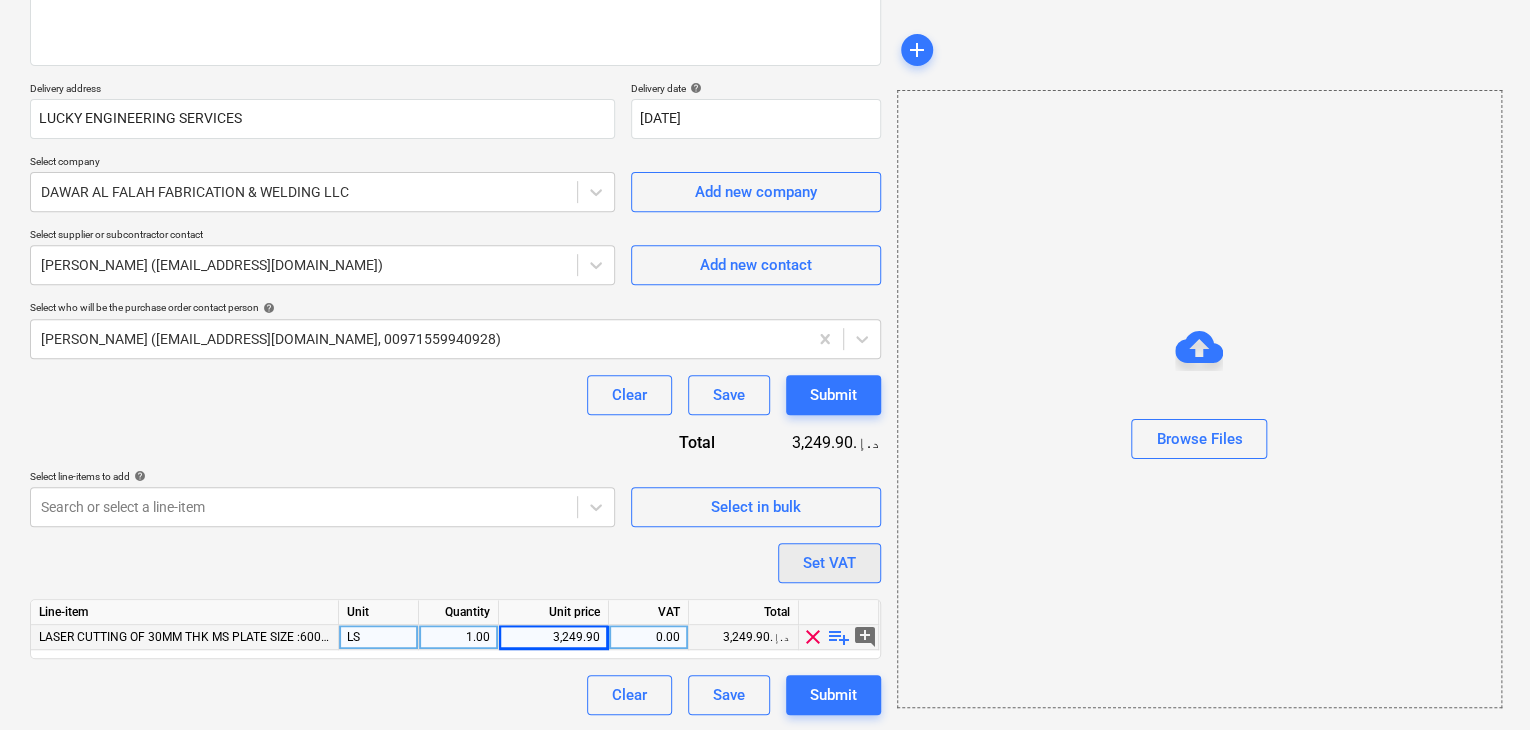 click on "Set VAT" at bounding box center (829, 563) 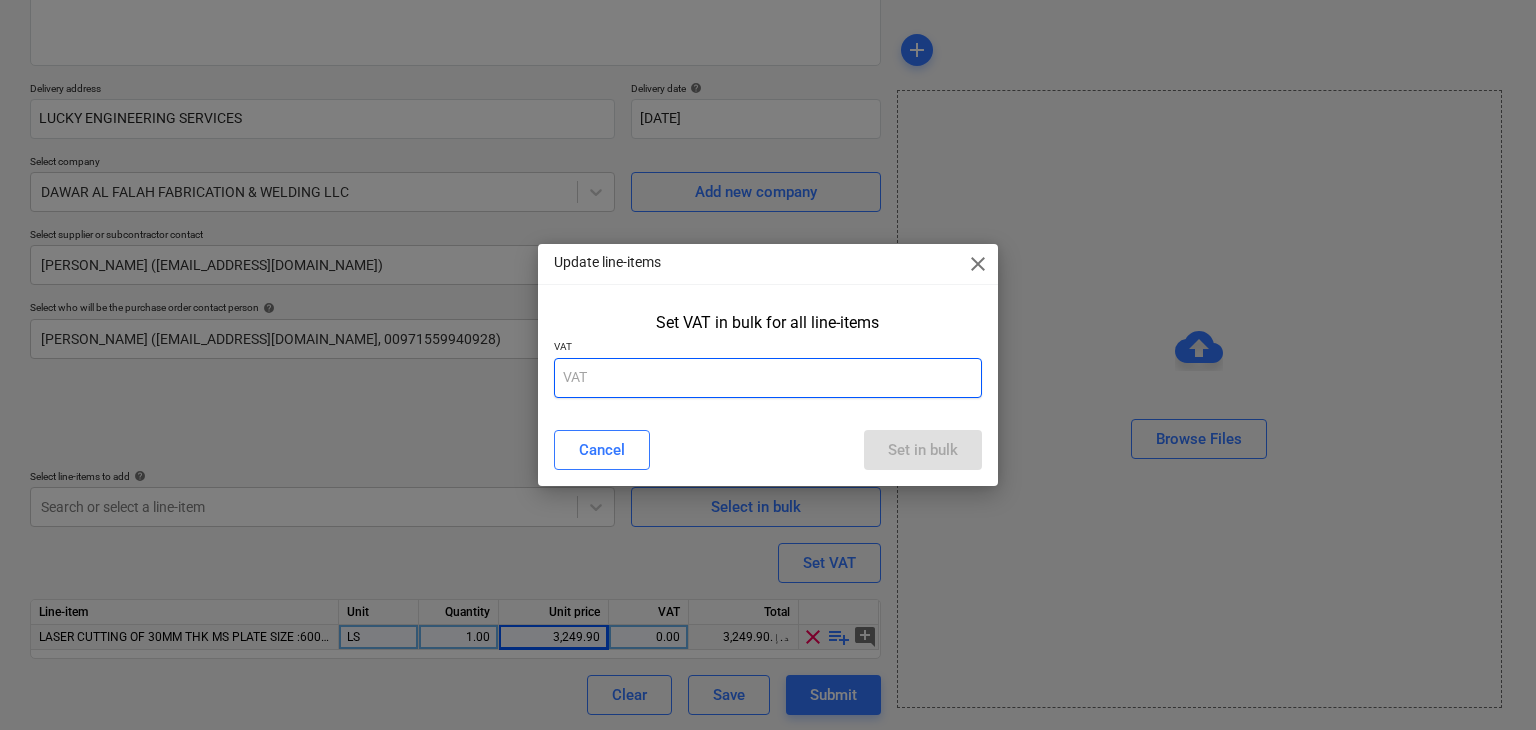 click at bounding box center [768, 378] 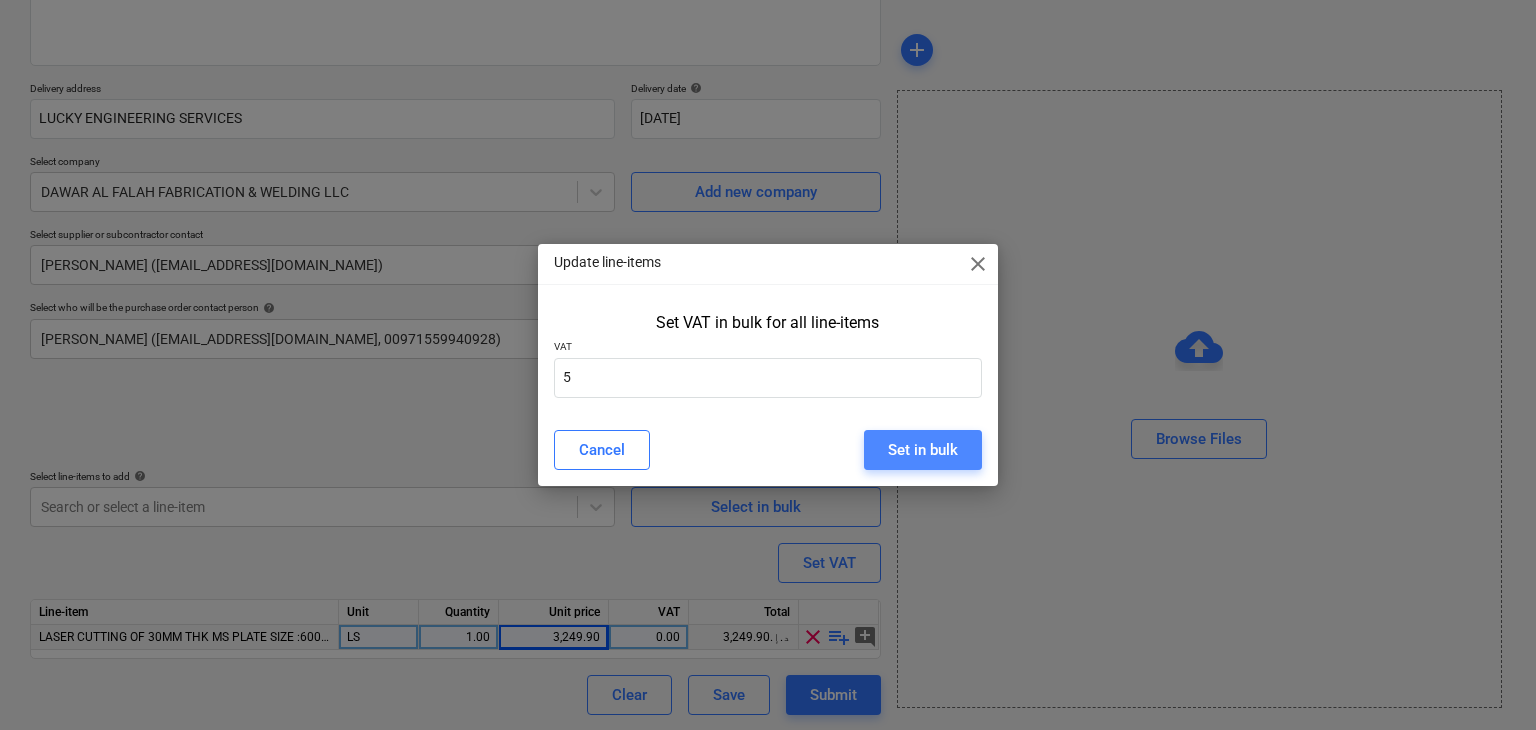 click on "Set in bulk" at bounding box center (923, 450) 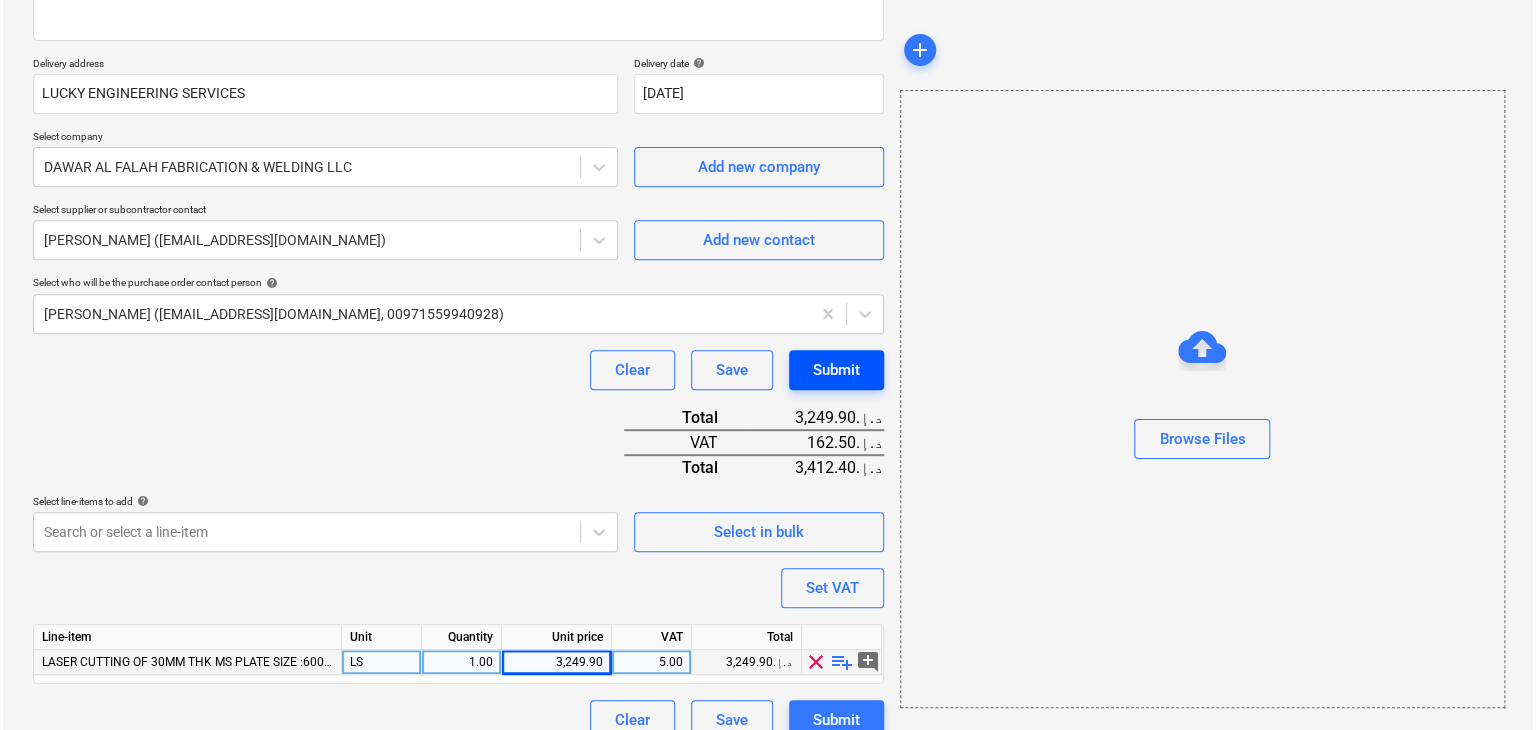 scroll, scrollTop: 342, scrollLeft: 0, axis: vertical 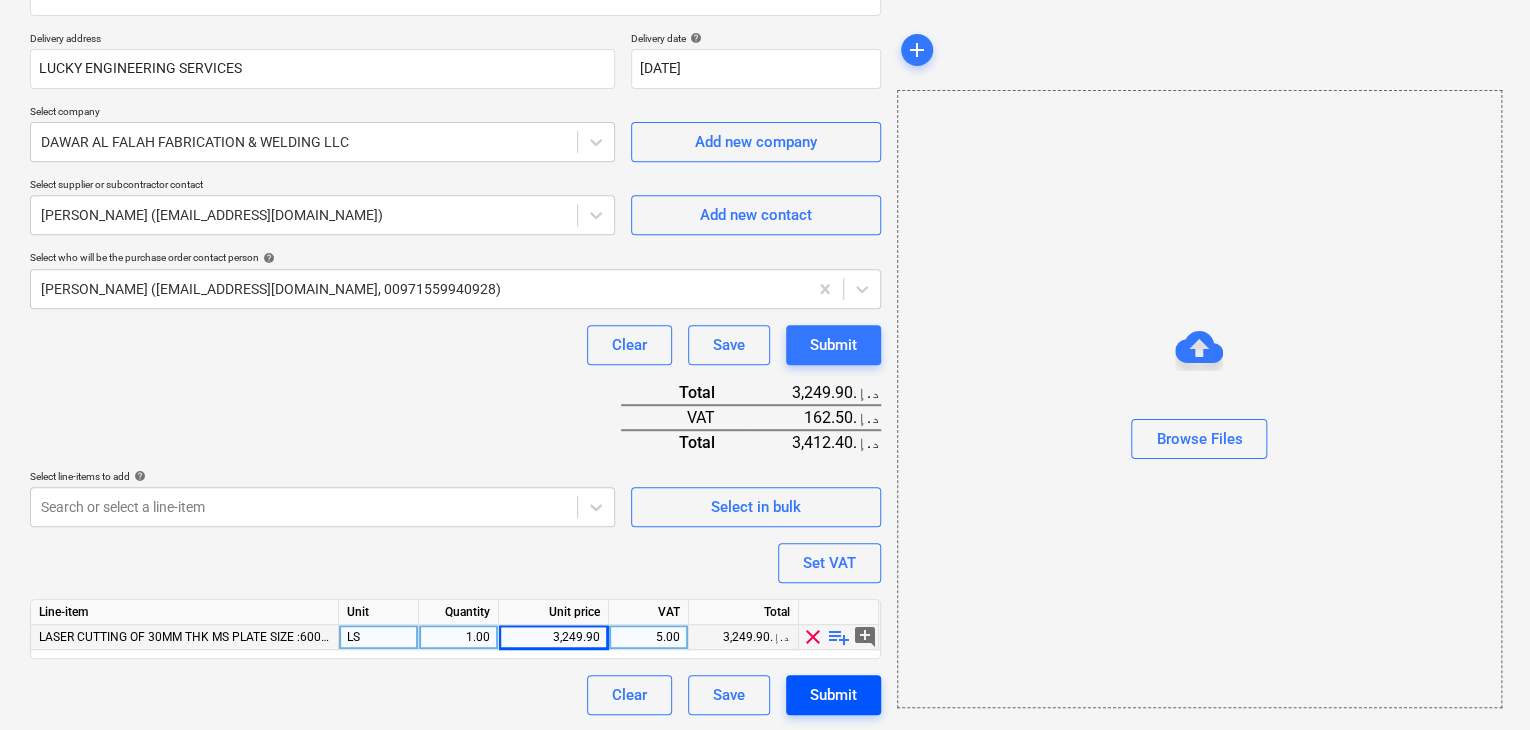 click on "Submit" at bounding box center [833, 695] 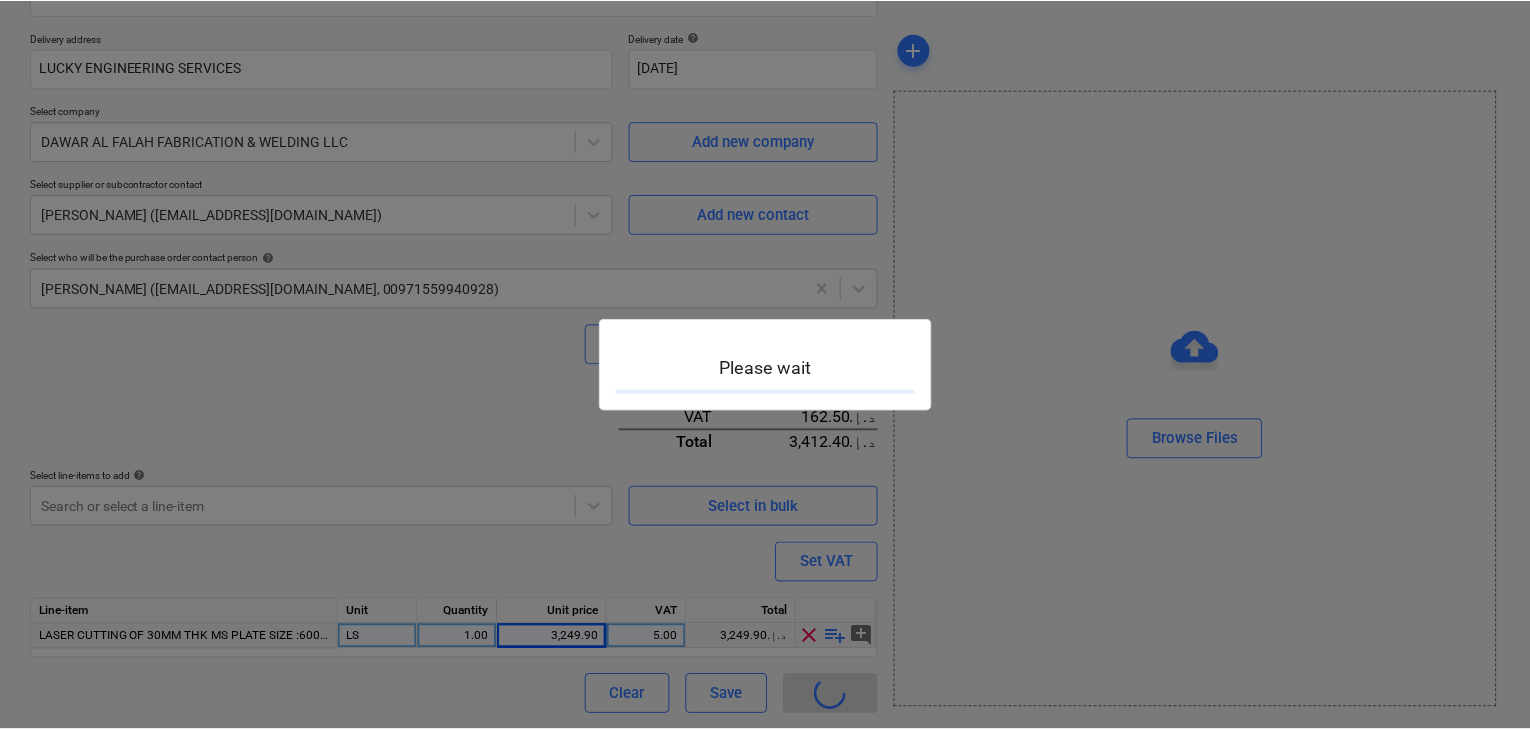 scroll, scrollTop: 0, scrollLeft: 0, axis: both 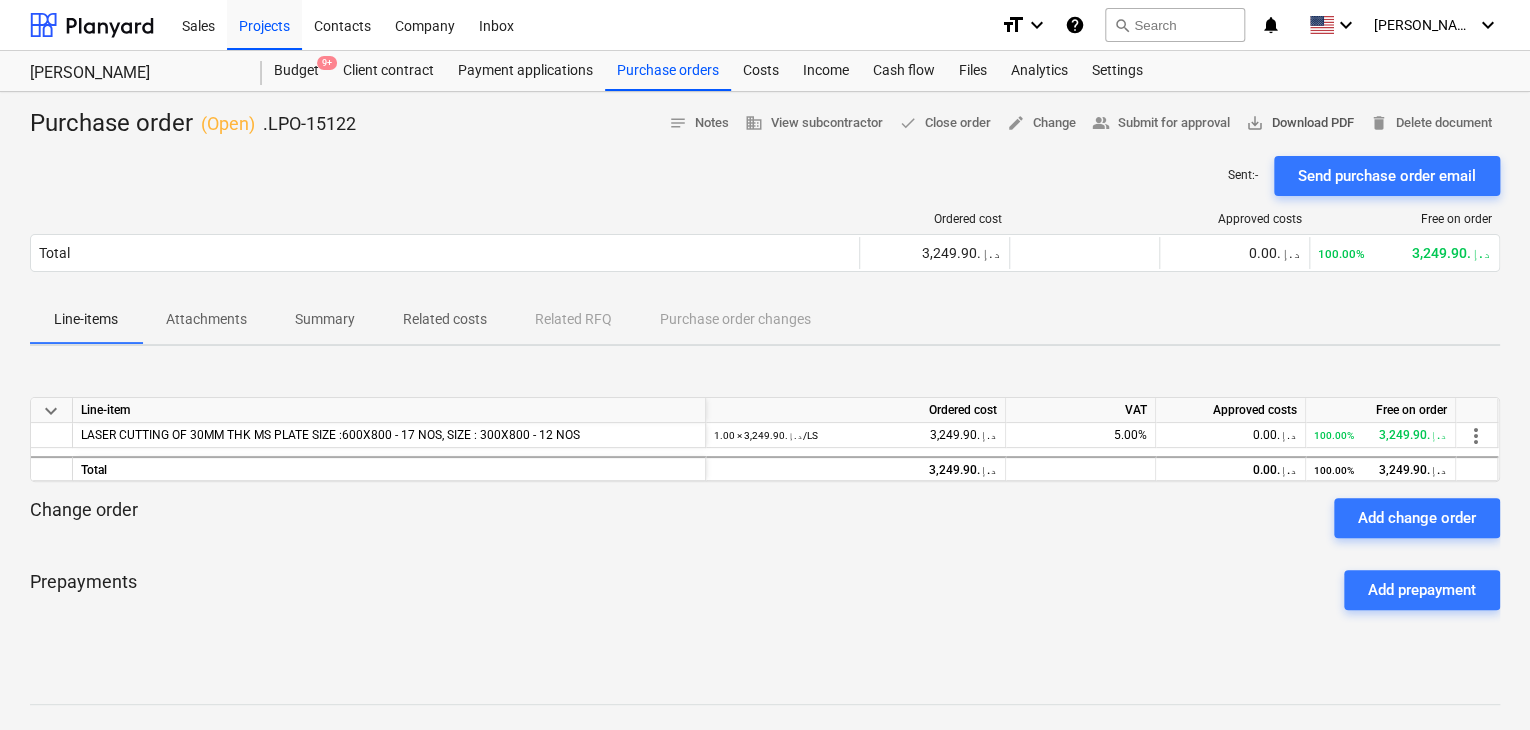 click on "save_alt Download PDF" at bounding box center (1300, 123) 